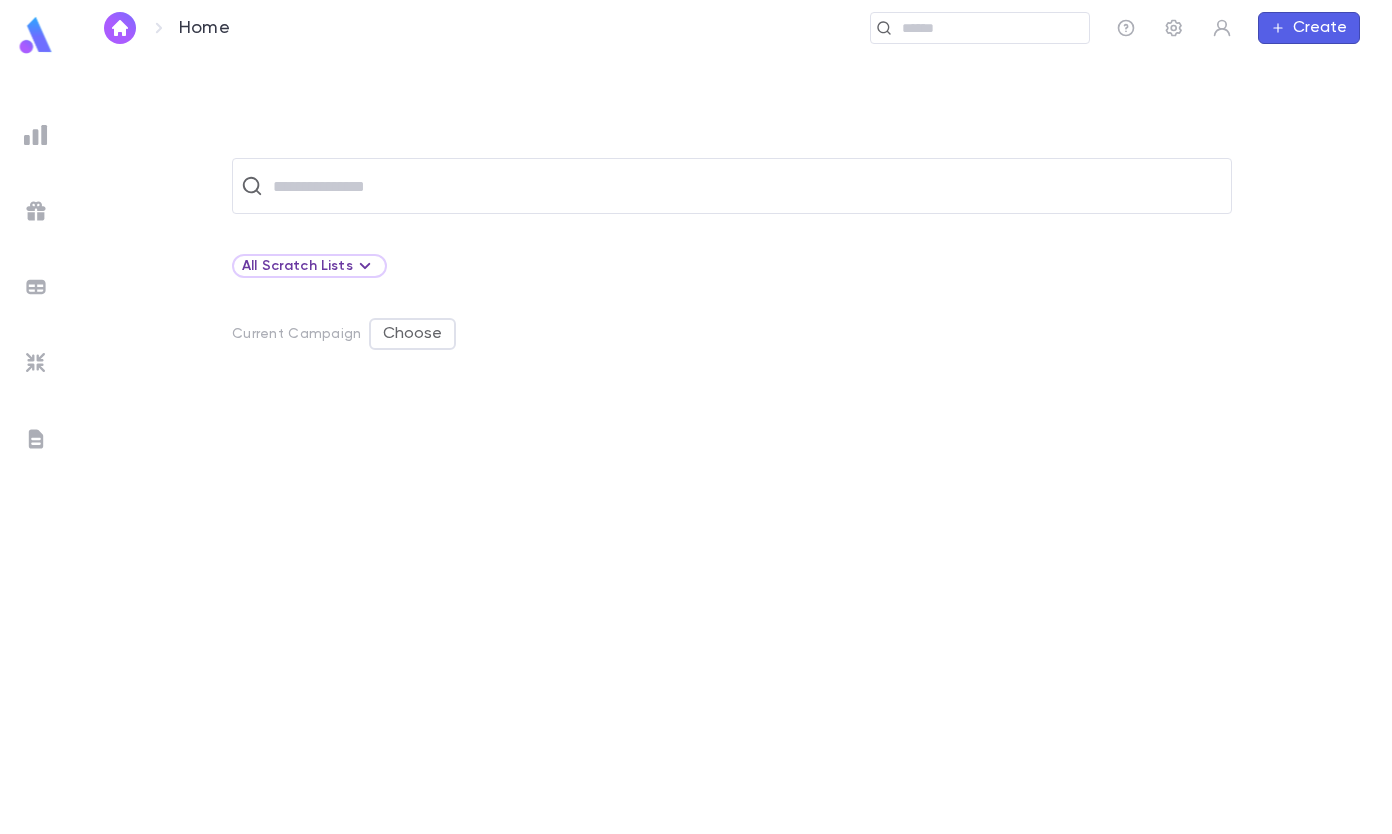 scroll, scrollTop: 0, scrollLeft: 0, axis: both 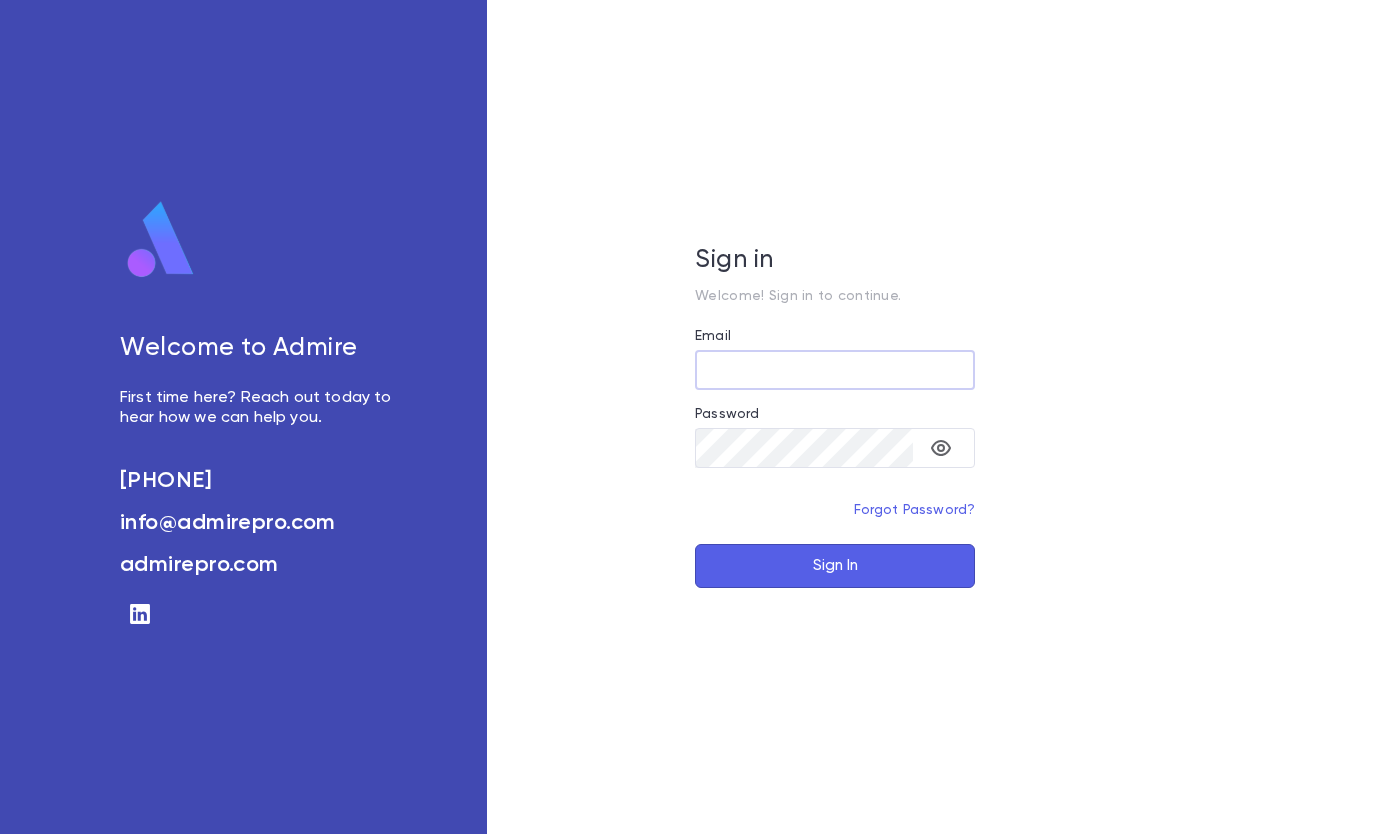 click on "Welcome to Admire First time here? Reach out today to hear how we can help you. [PHONE] [EMAIL] admirepro.com" at bounding box center (243, 417) 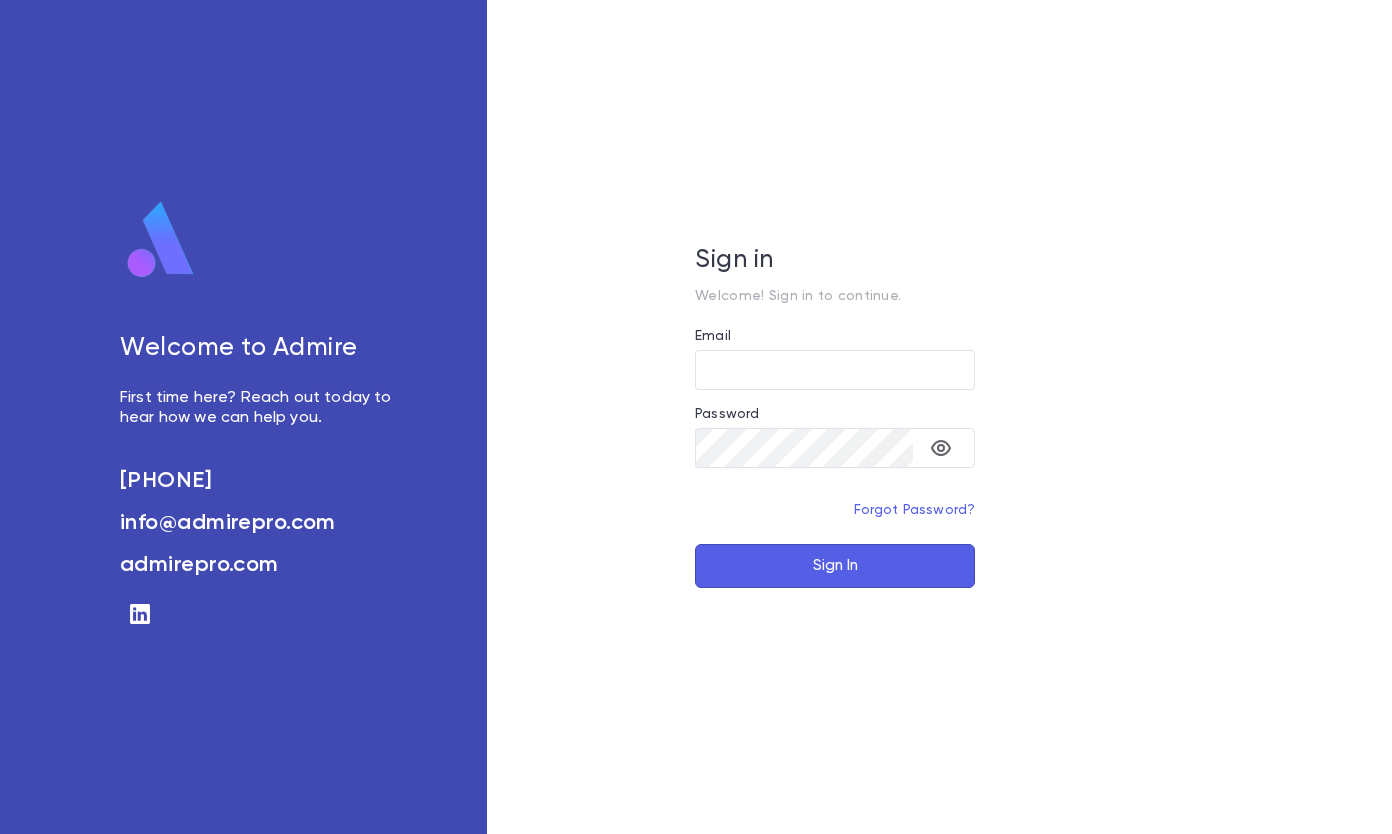 type on "**********" 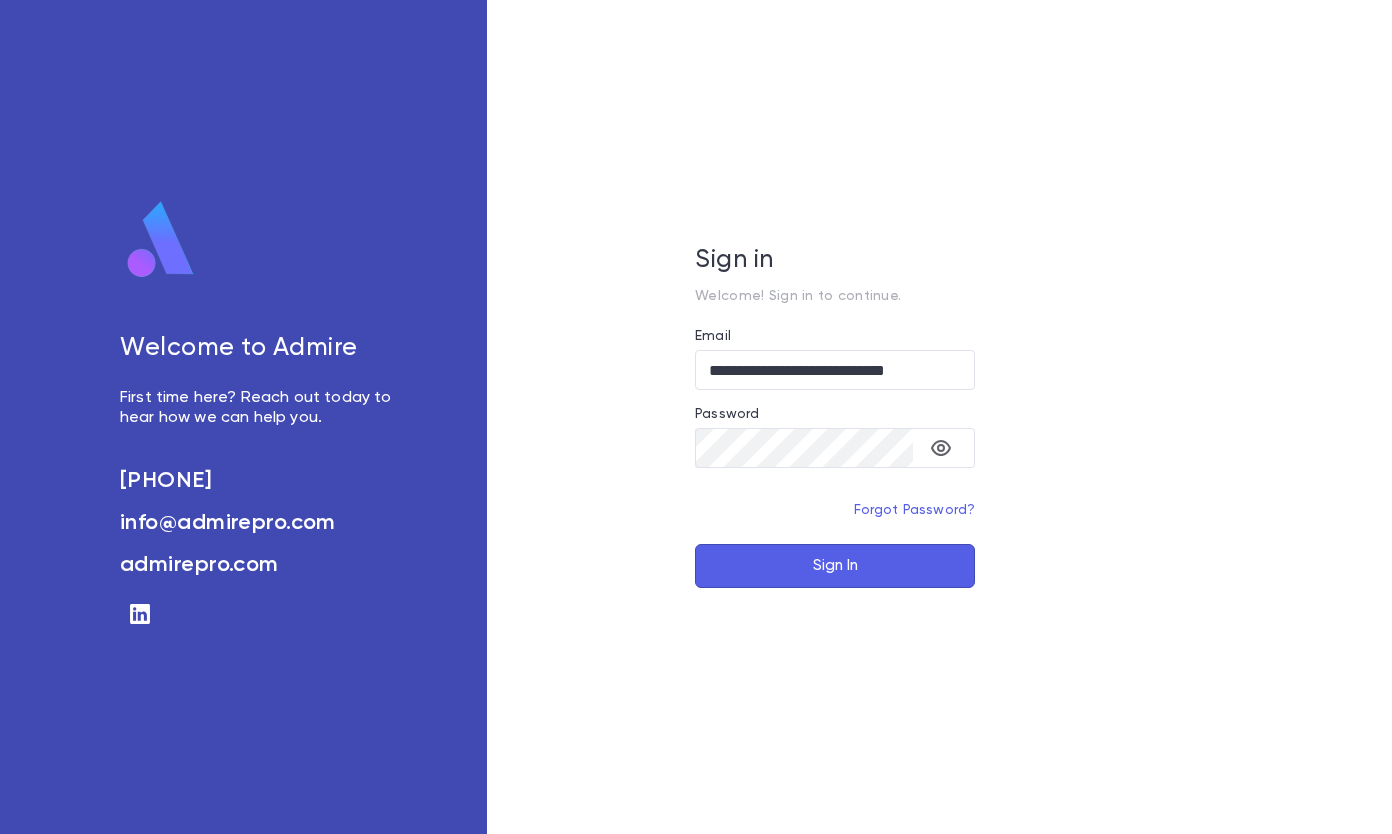 click on "Sign In" at bounding box center (835, 566) 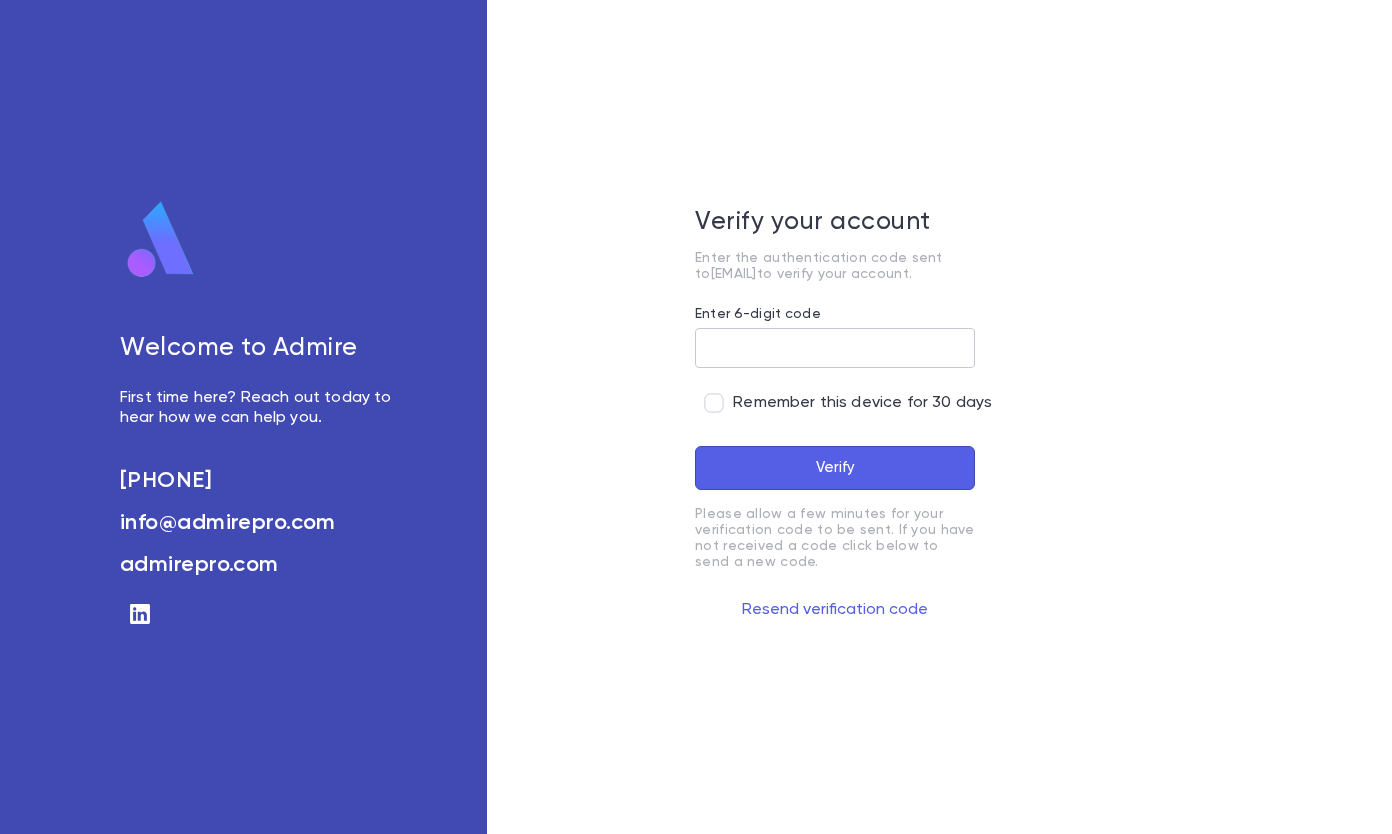 click on "Enter 6-digit code" at bounding box center (835, 348) 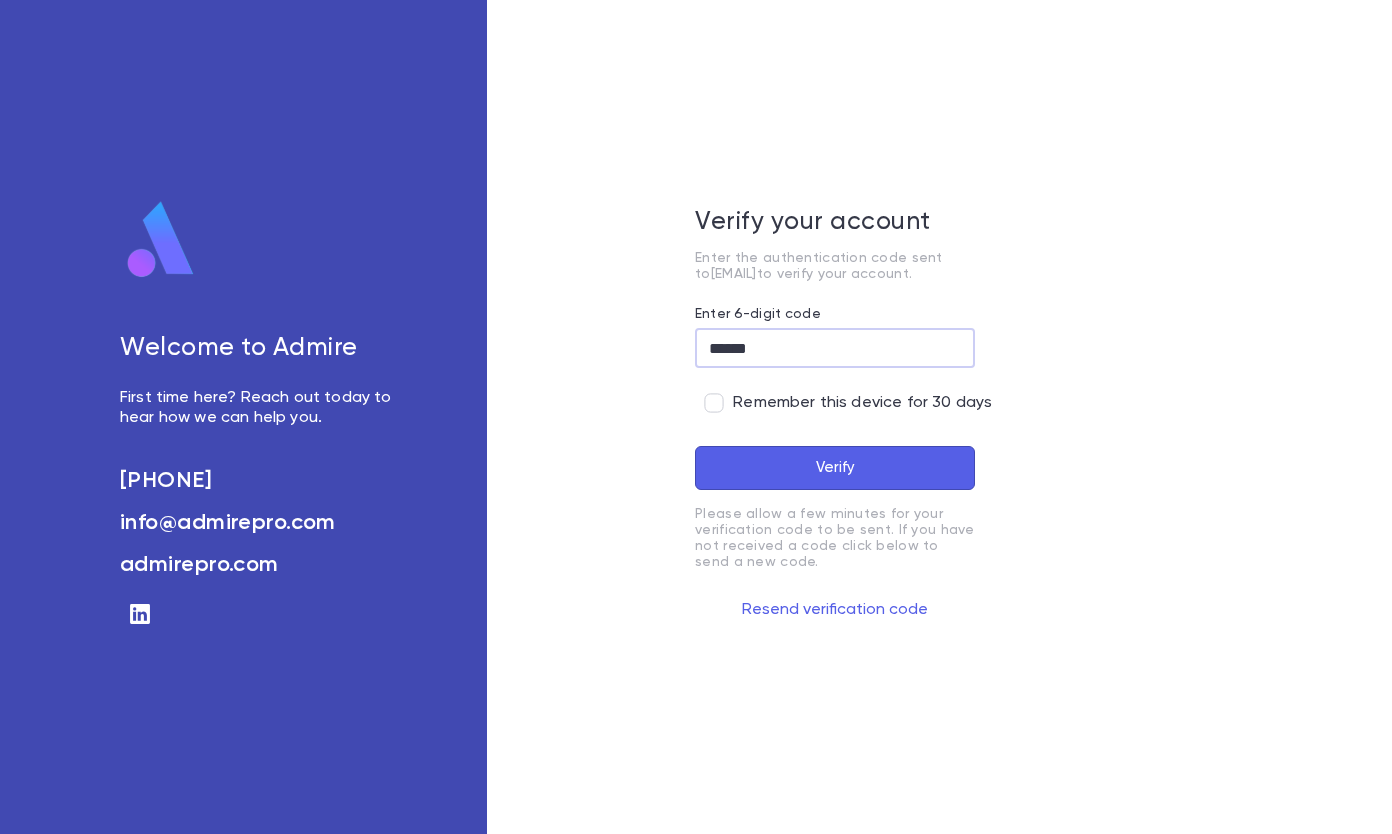 type on "******" 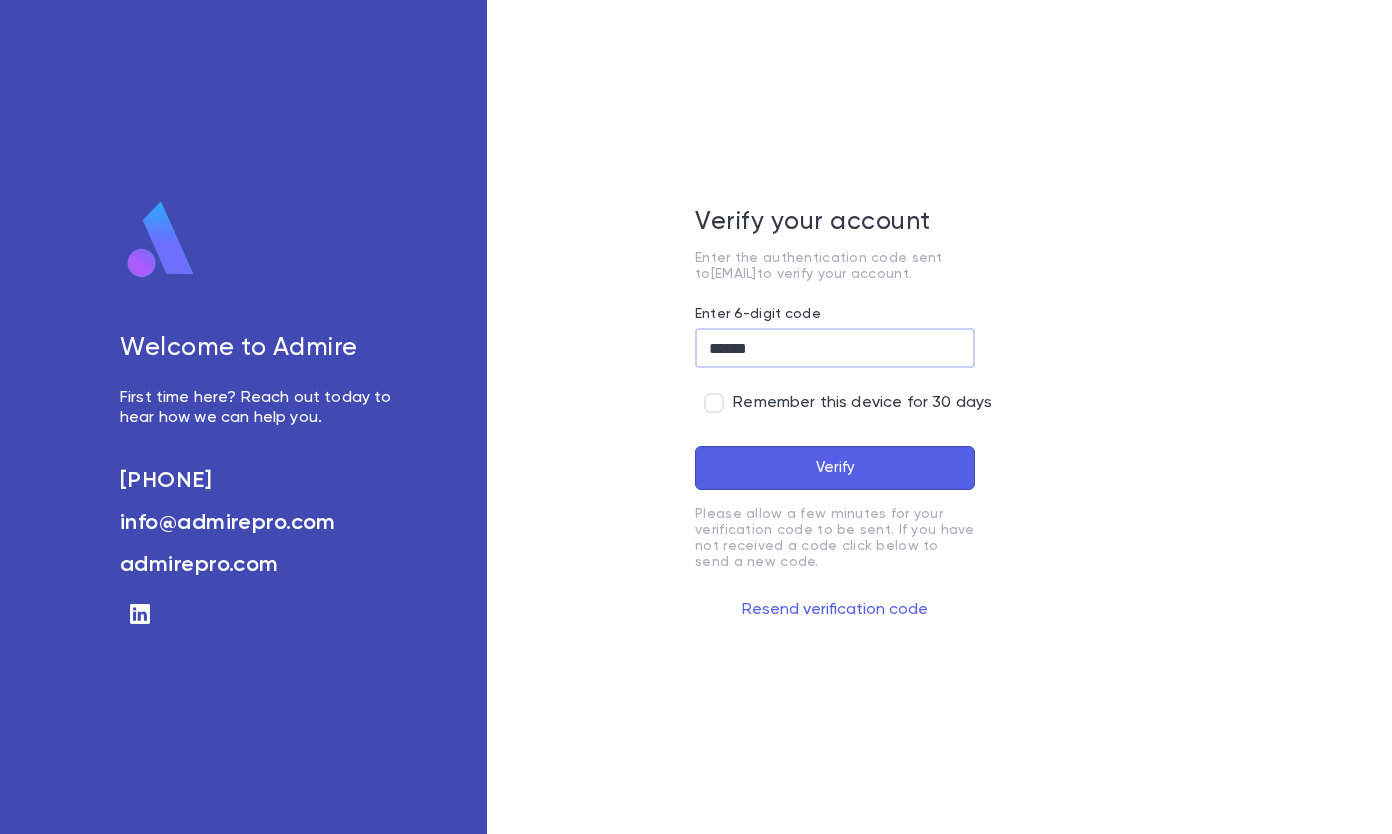 click on "Verify" at bounding box center (835, 468) 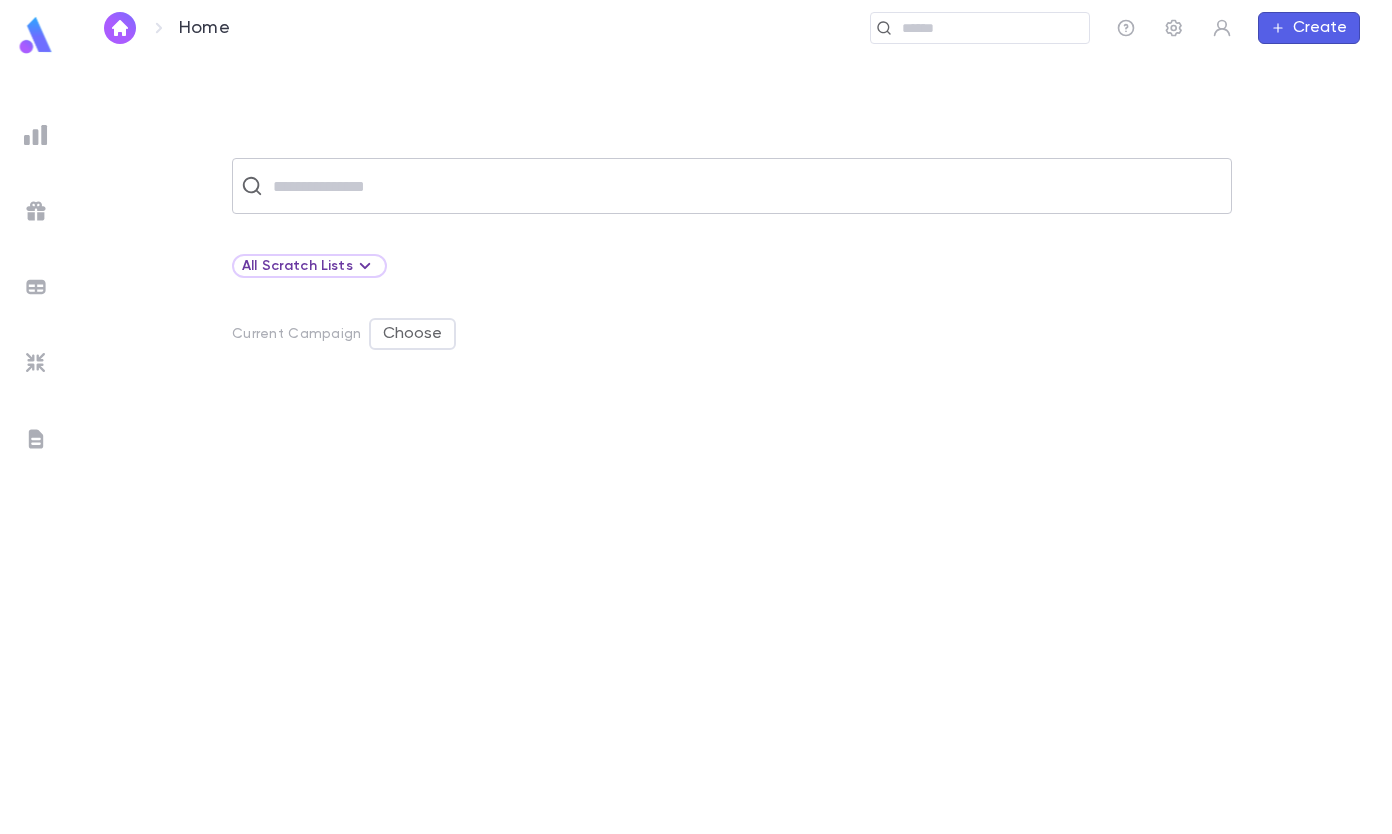 click at bounding box center (745, 186) 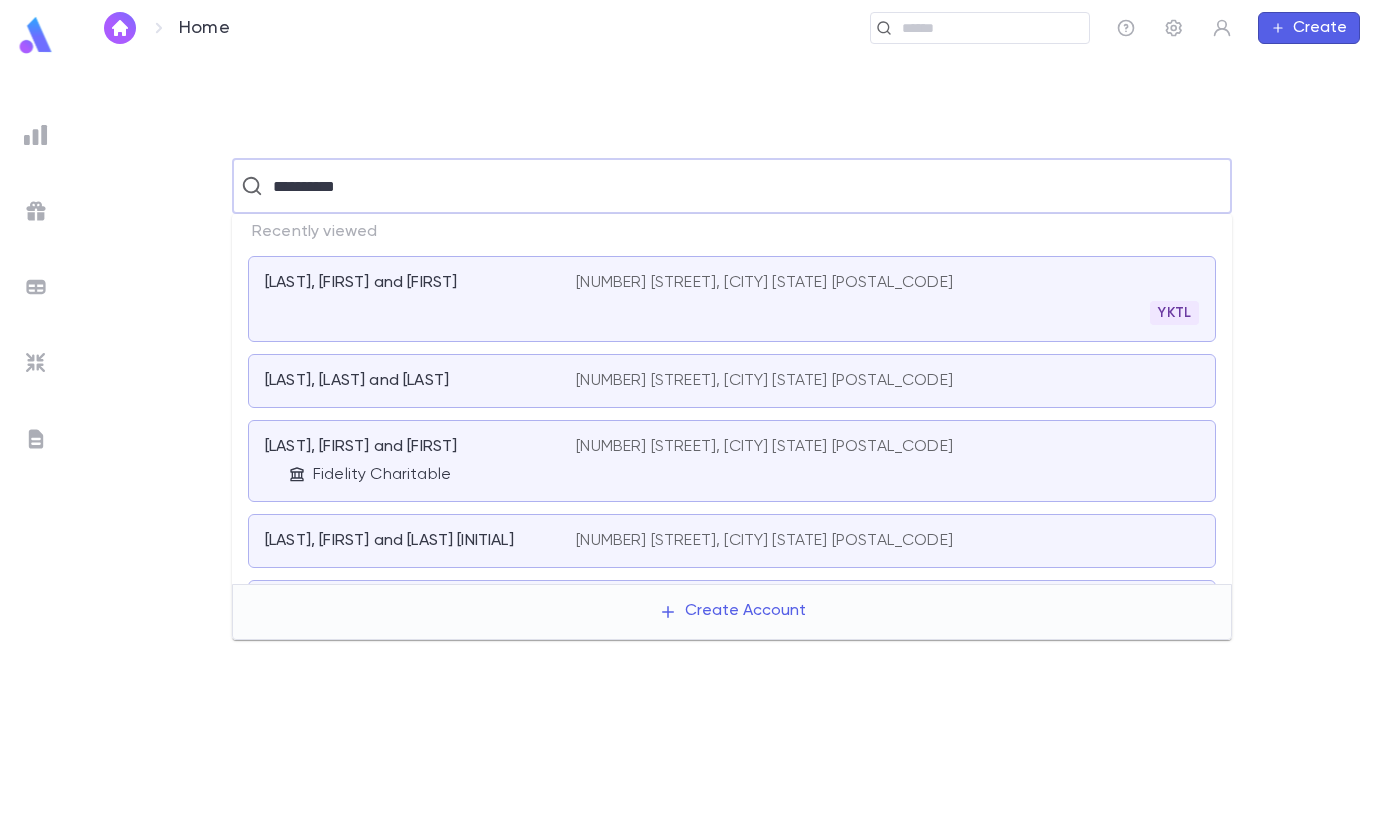 type on "**********" 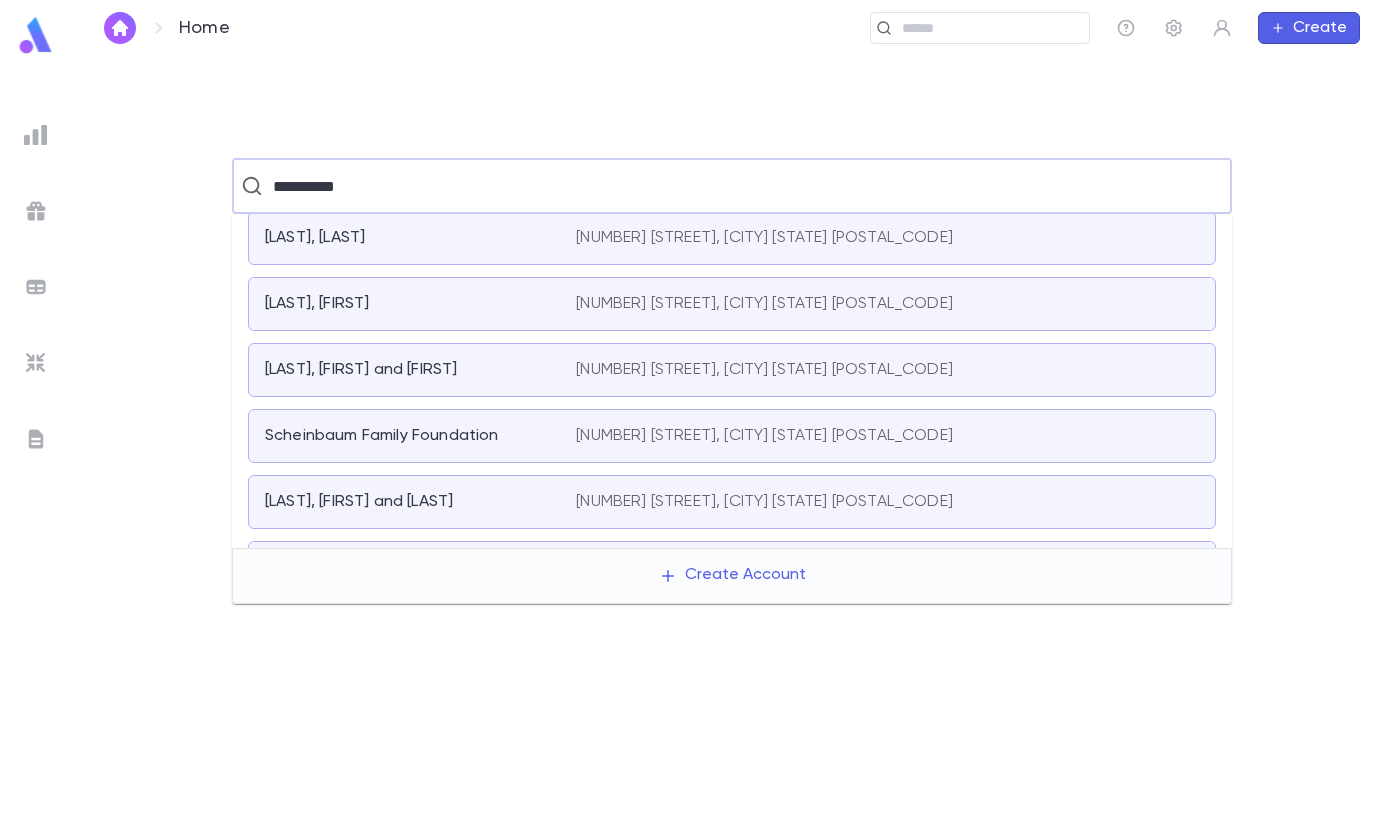 scroll, scrollTop: 524, scrollLeft: 0, axis: vertical 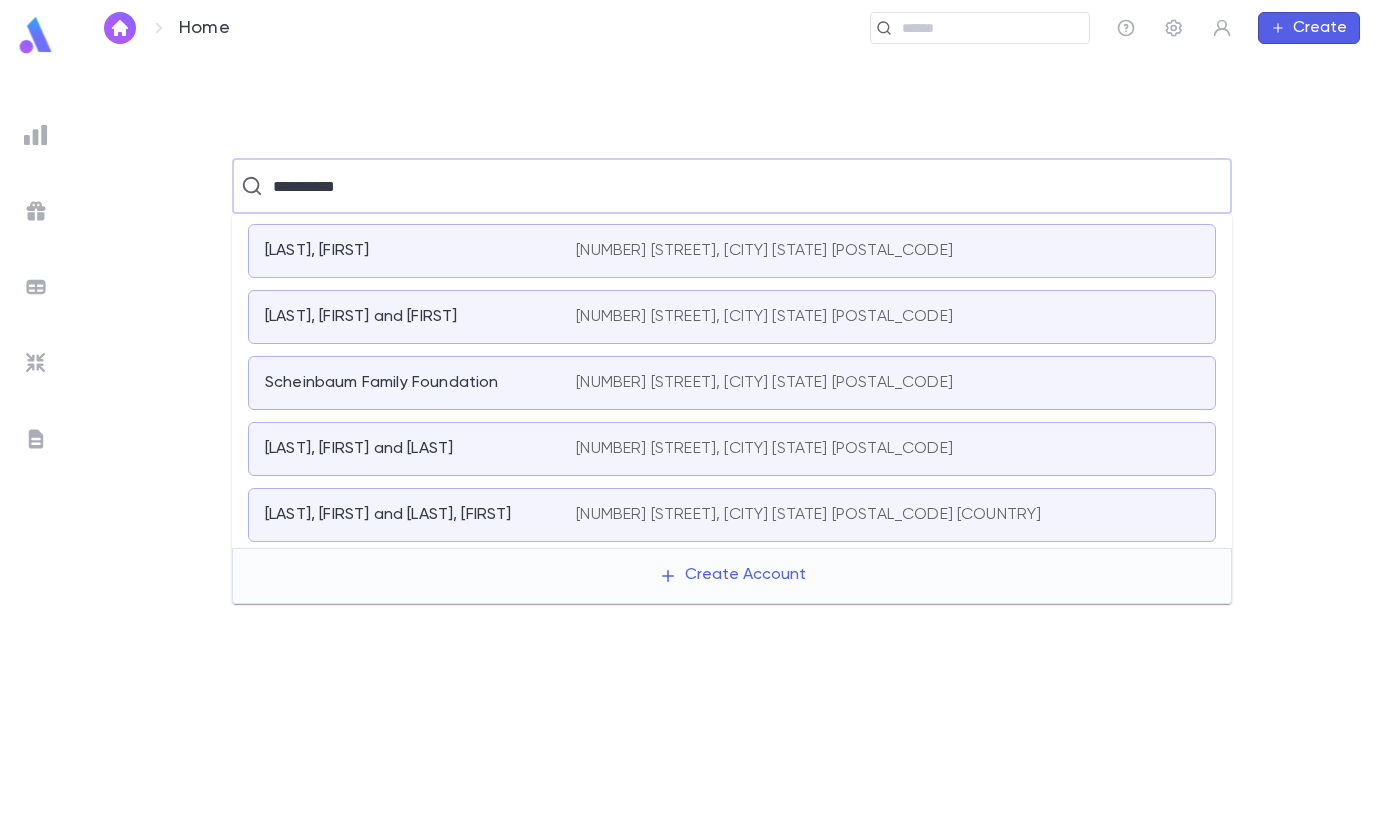 click on "Scheinbaum Family Foundation" at bounding box center (381, 383) 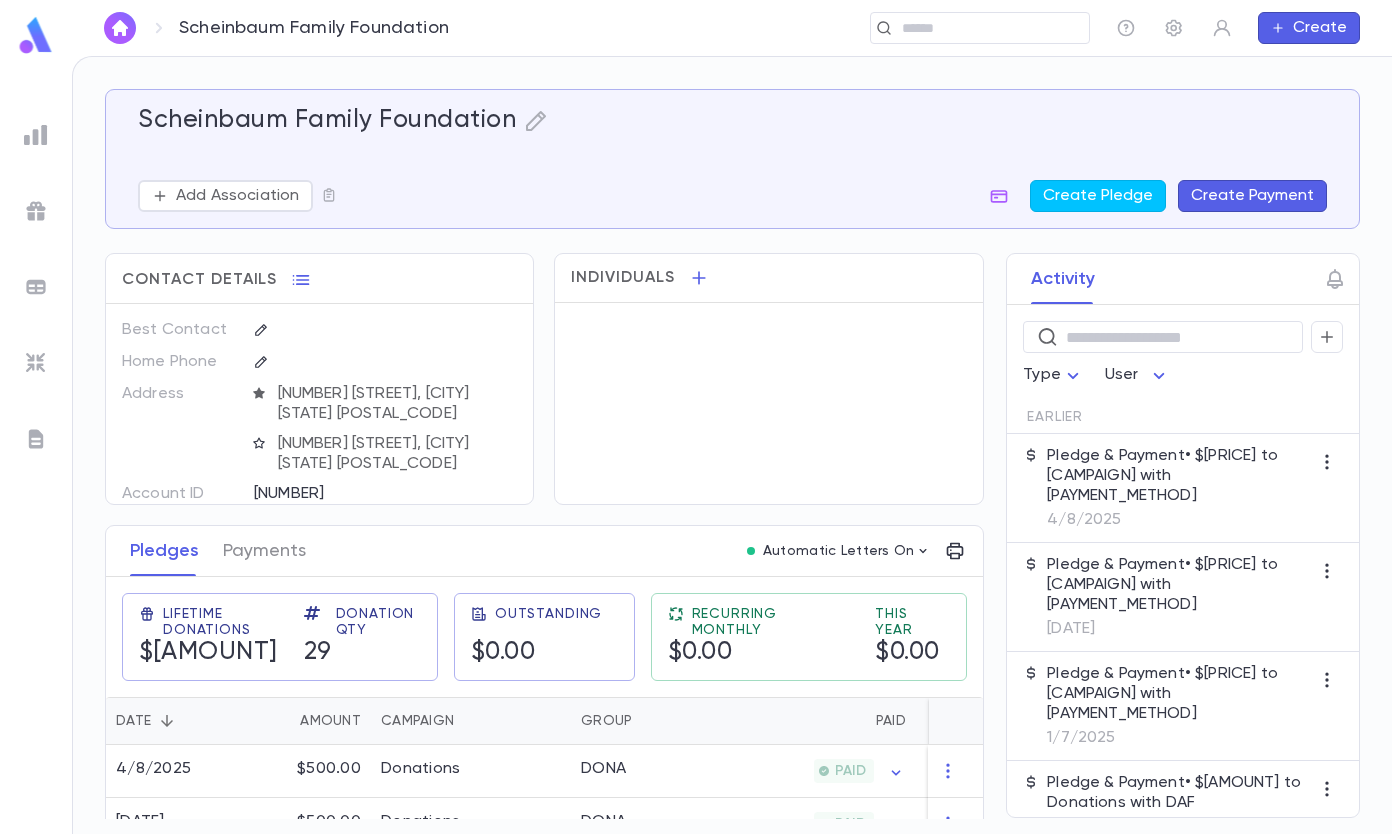 click on "Create Payment" at bounding box center [1252, 196] 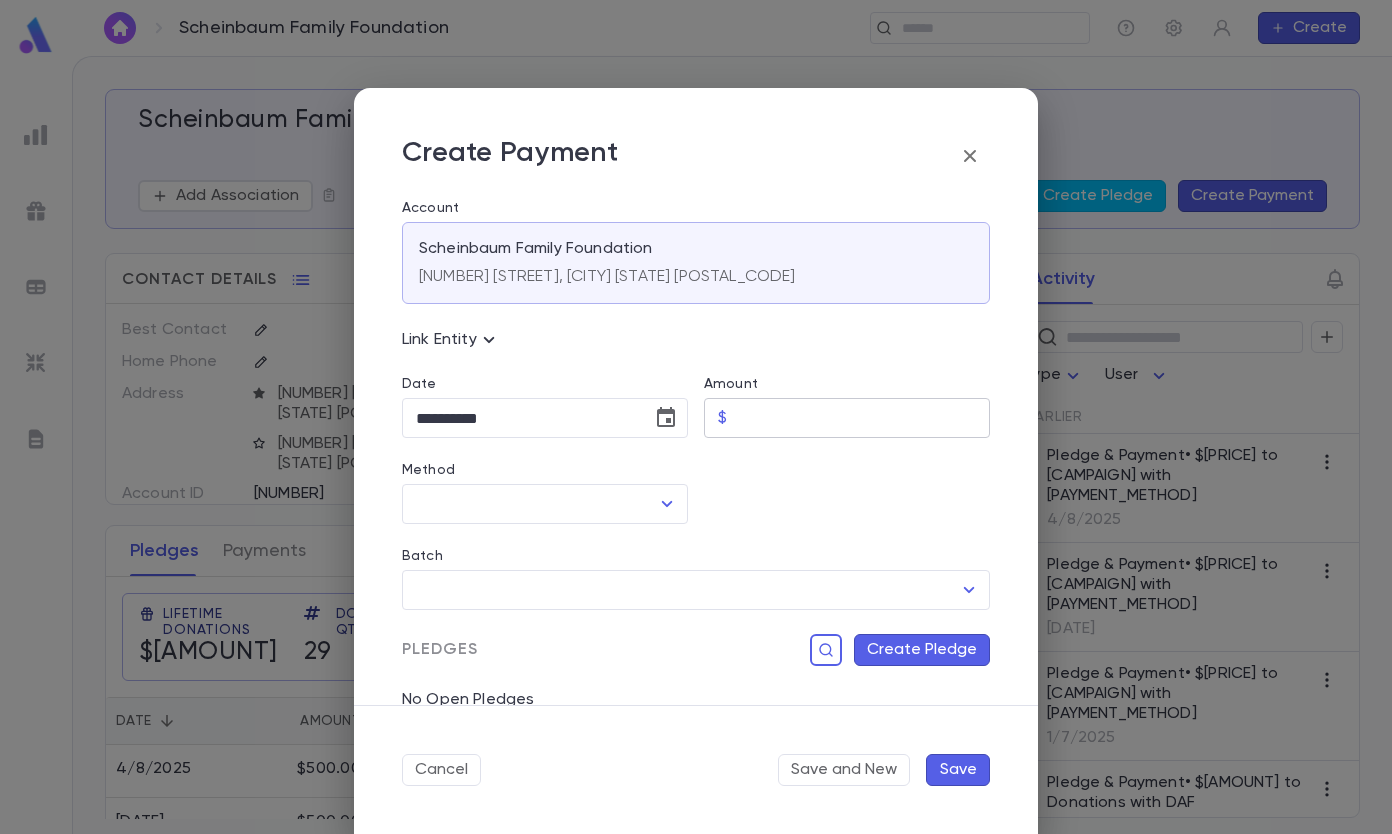 click on "Amount" at bounding box center [862, 418] 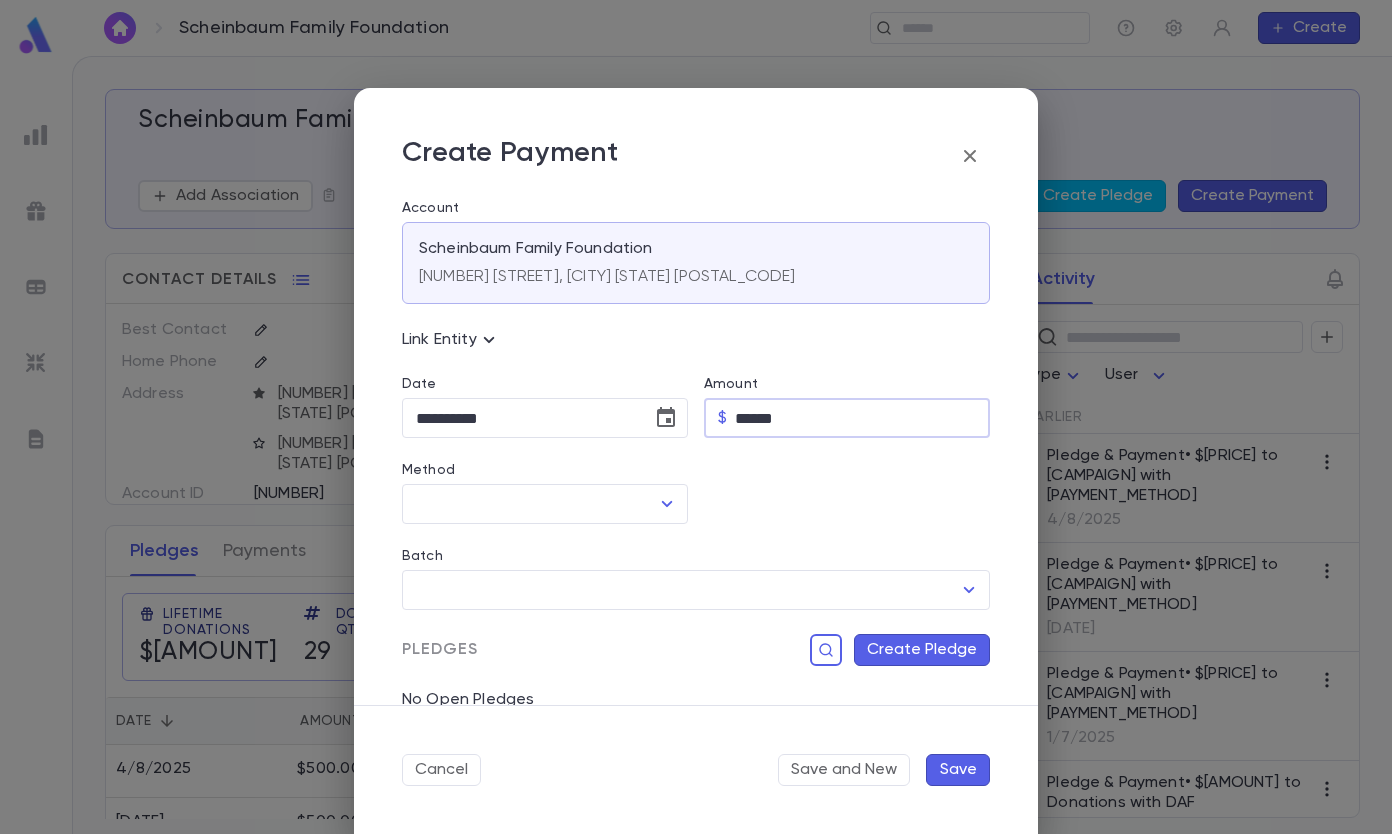 type on "******" 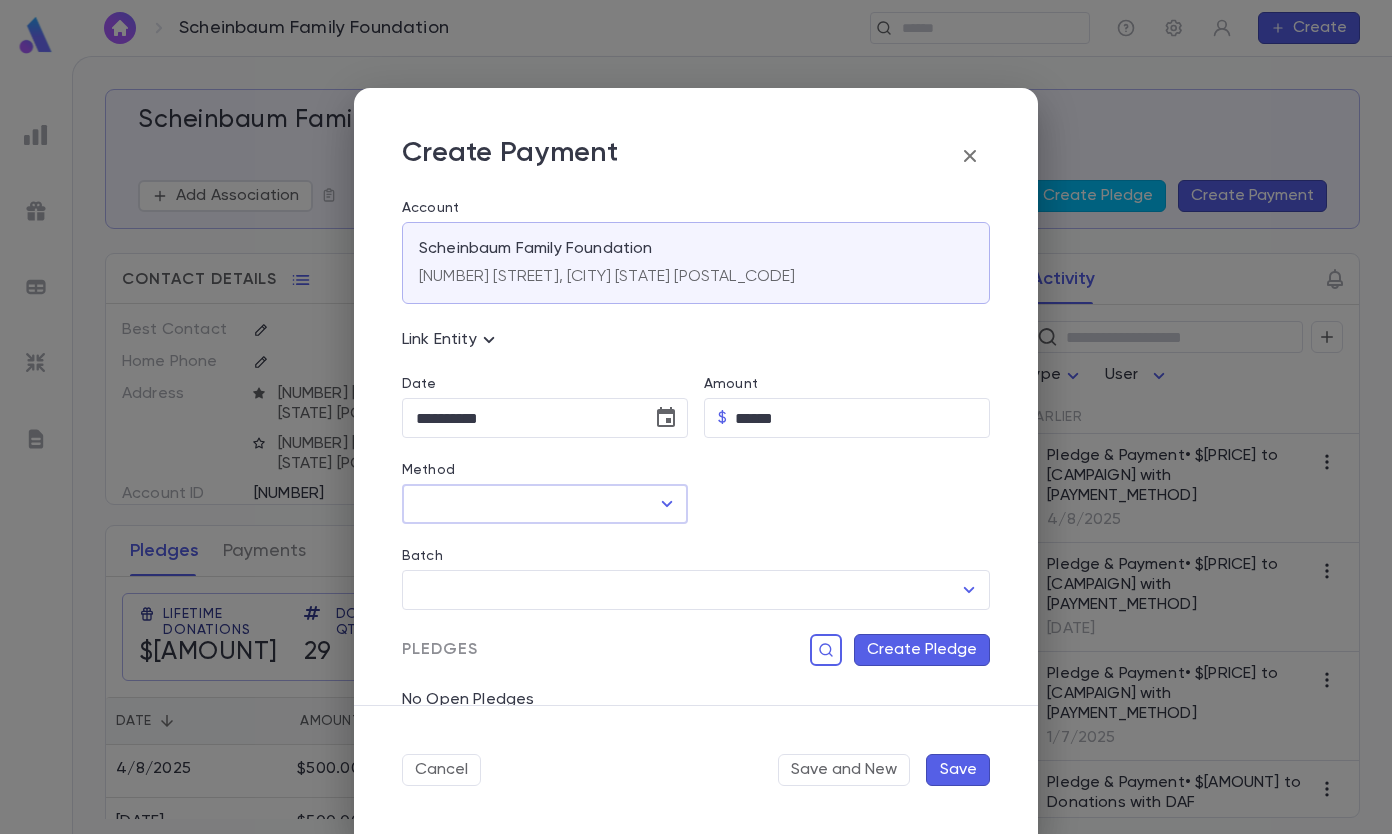 click on "Method" at bounding box center (530, 504) 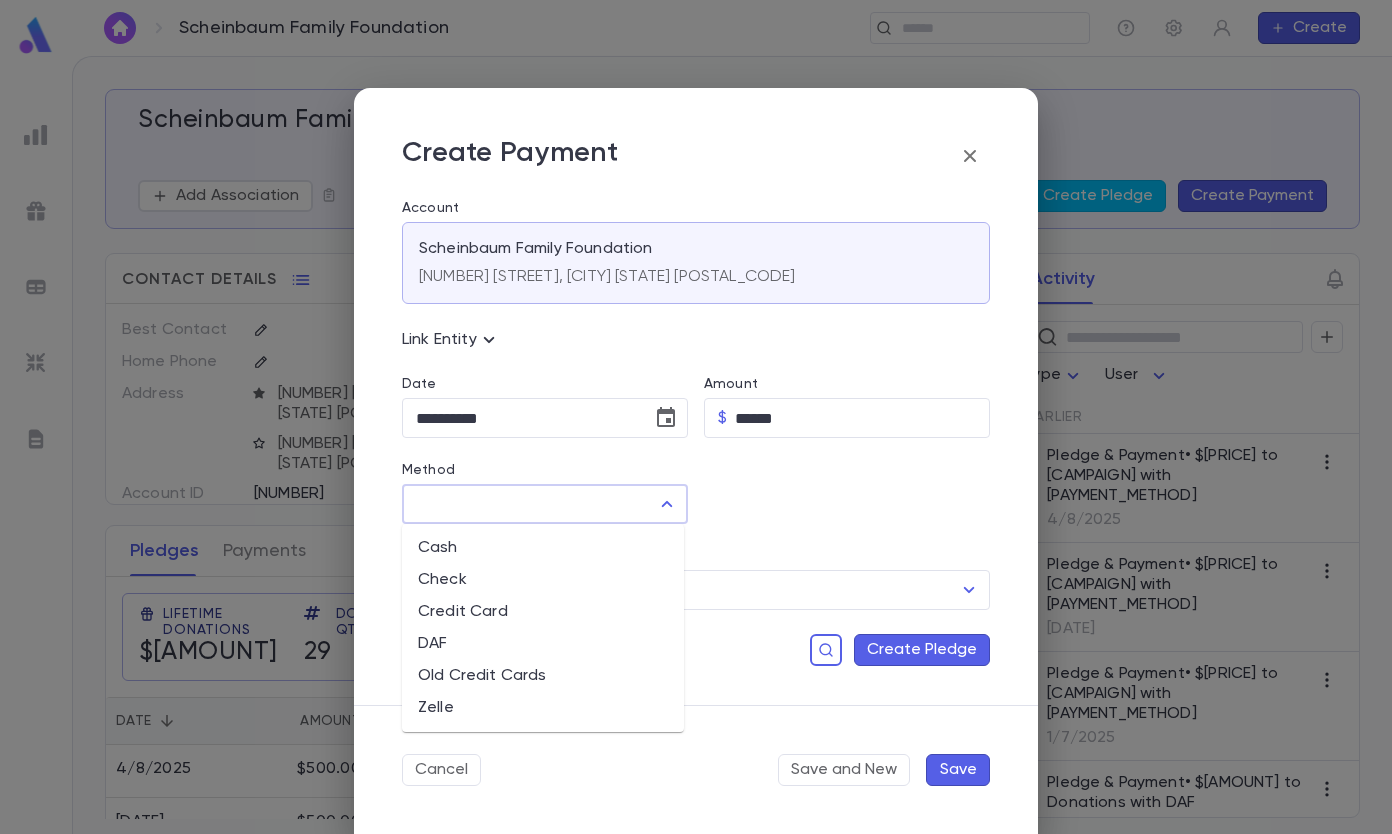 click on "DAF" at bounding box center (543, 644) 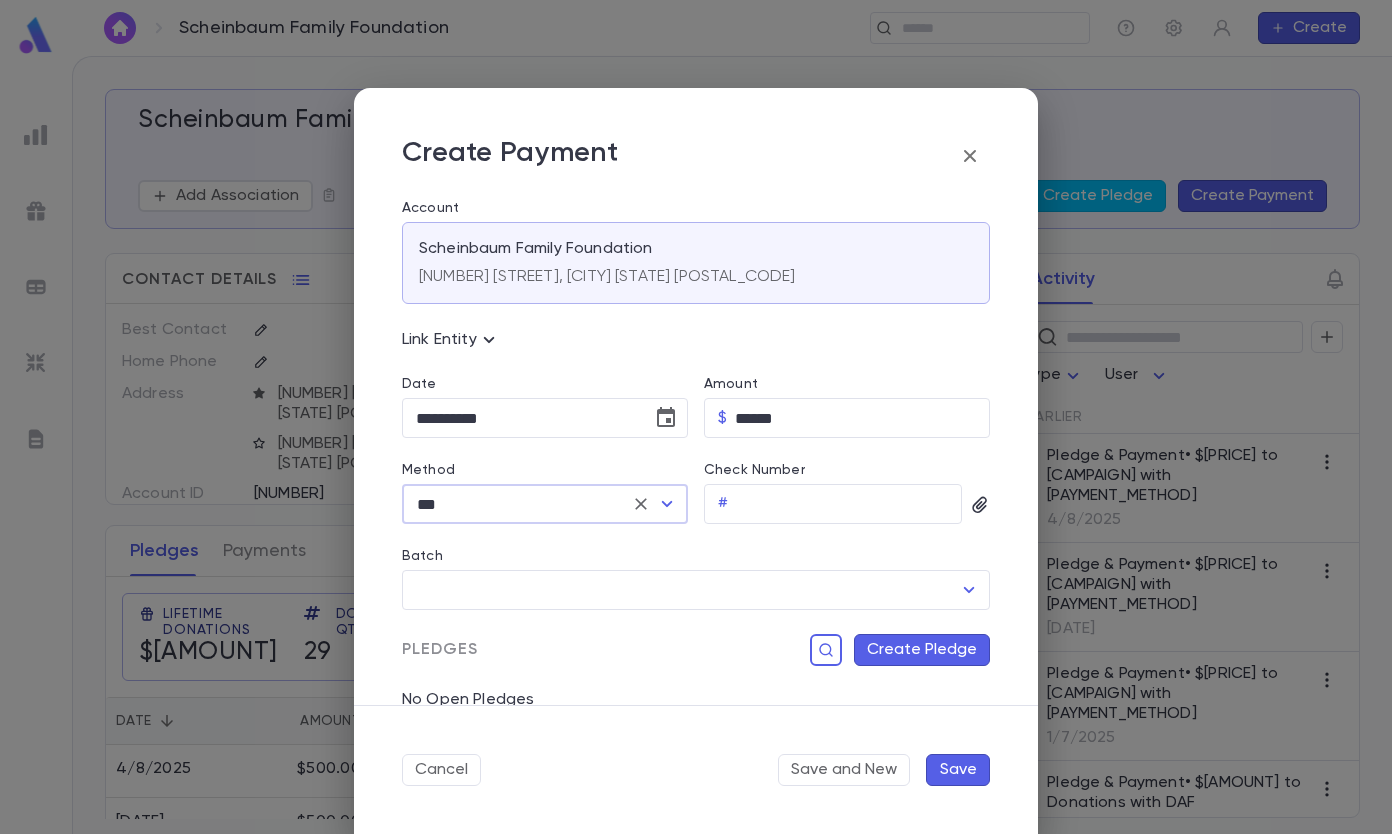 scroll, scrollTop: 204, scrollLeft: 0, axis: vertical 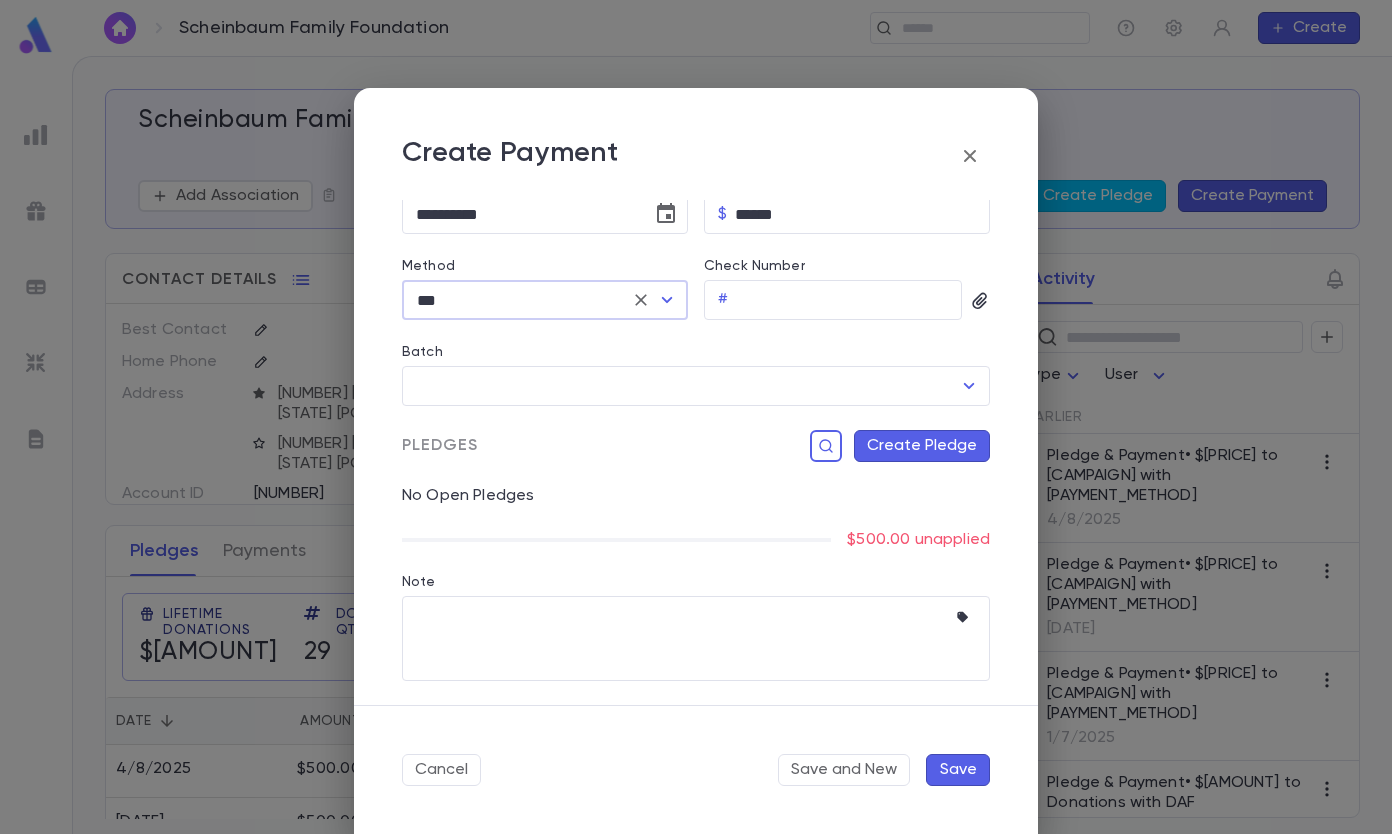 click on "Create Pledge" at bounding box center (922, 446) 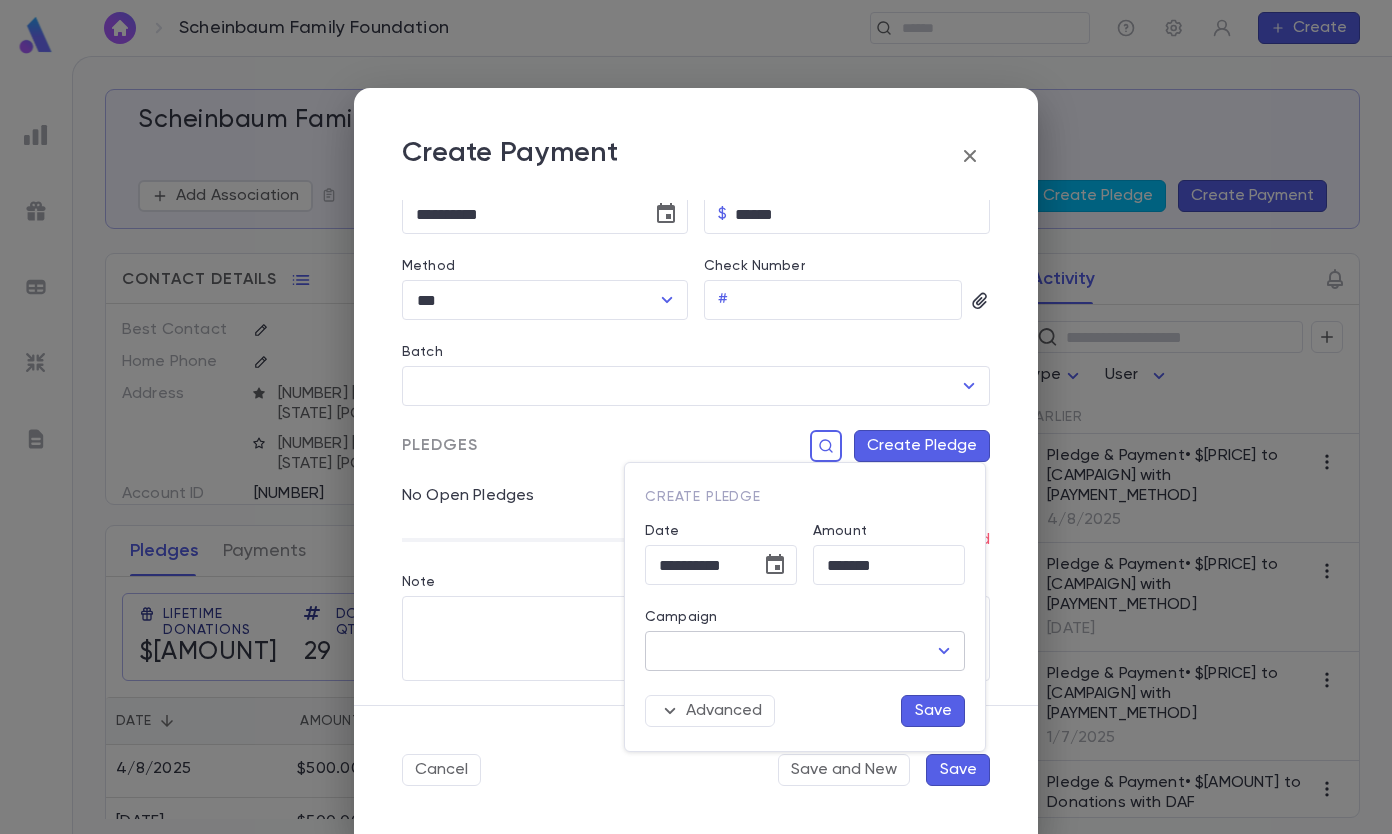 click on "Campaign" at bounding box center (790, 651) 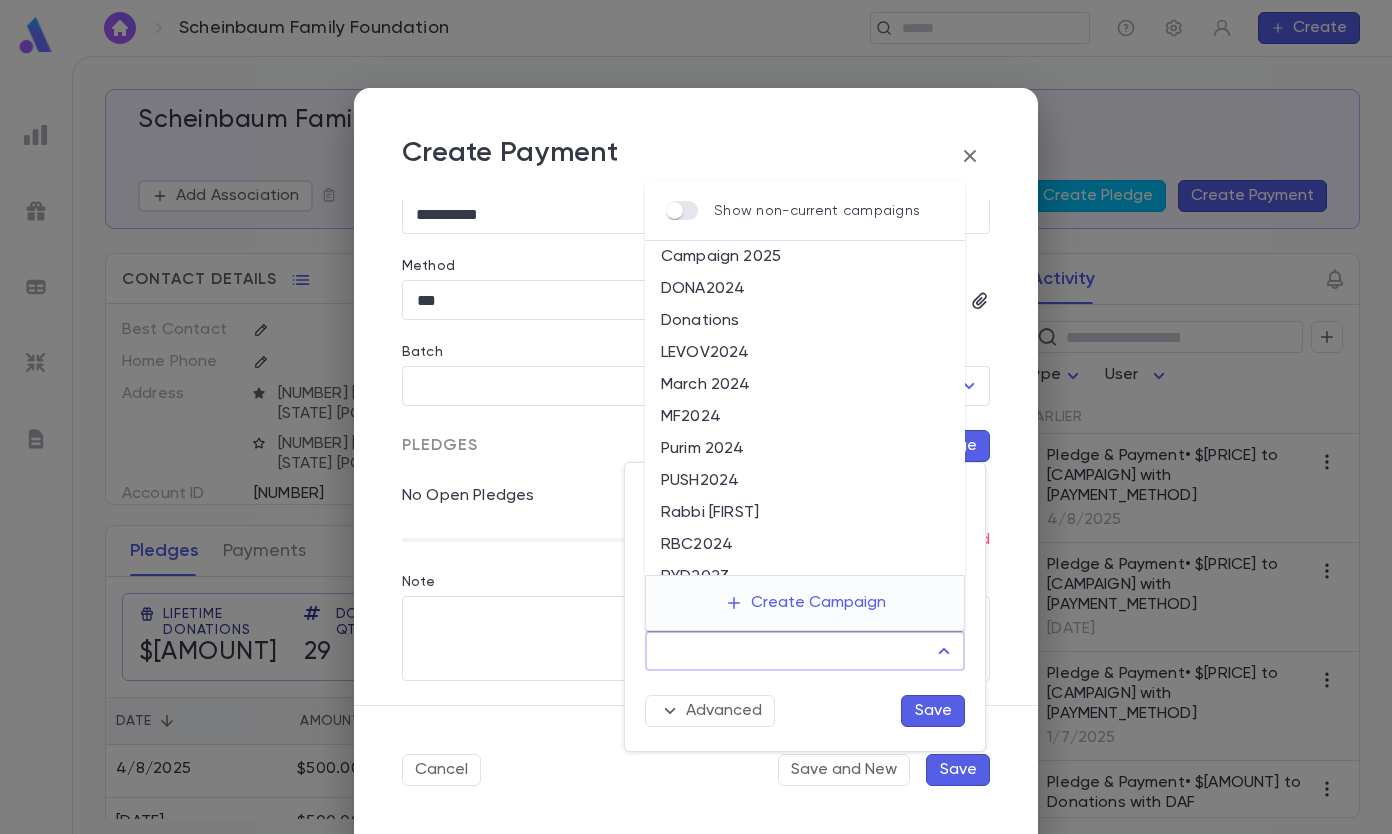 click on "Donations" at bounding box center [805, 321] 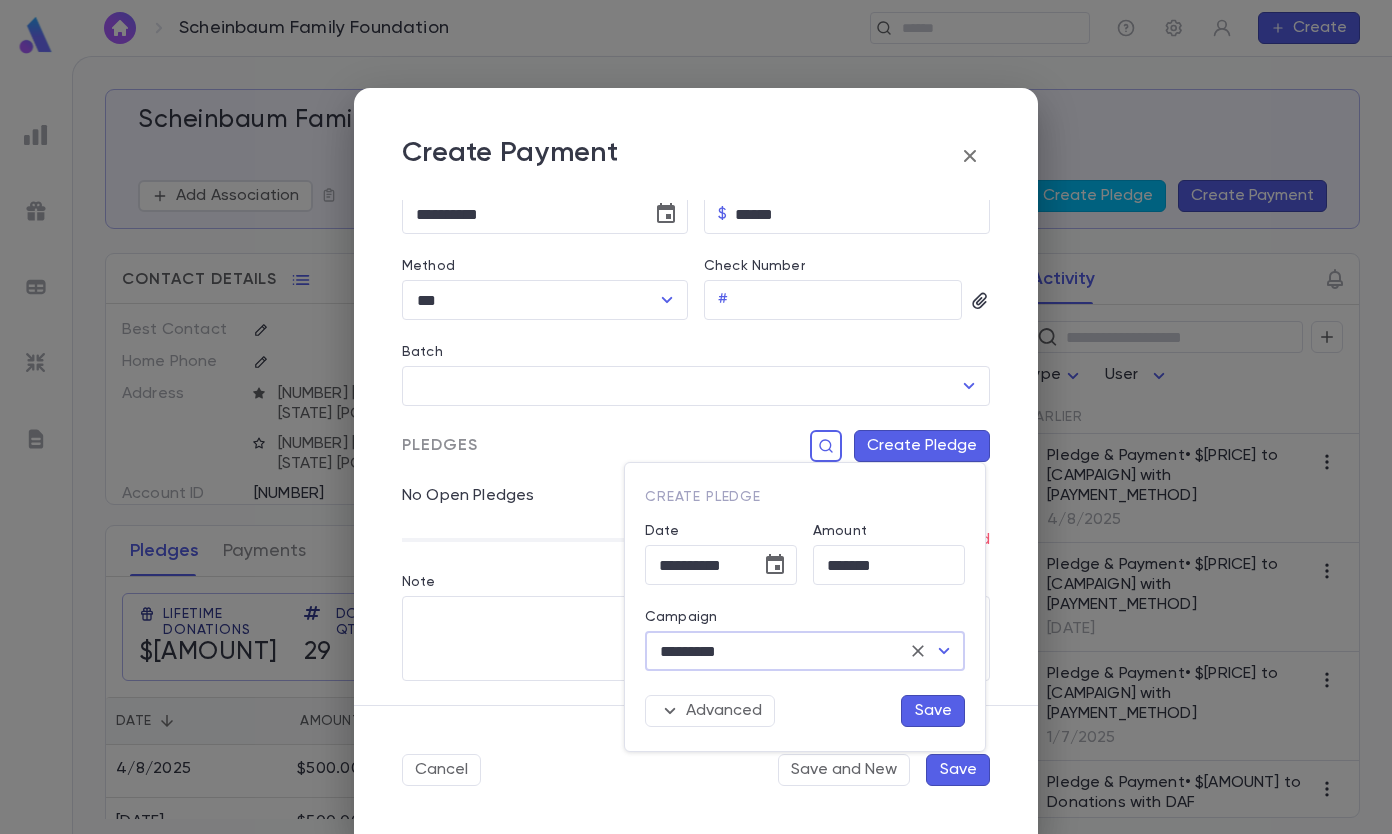 click on "Save" at bounding box center (933, 711) 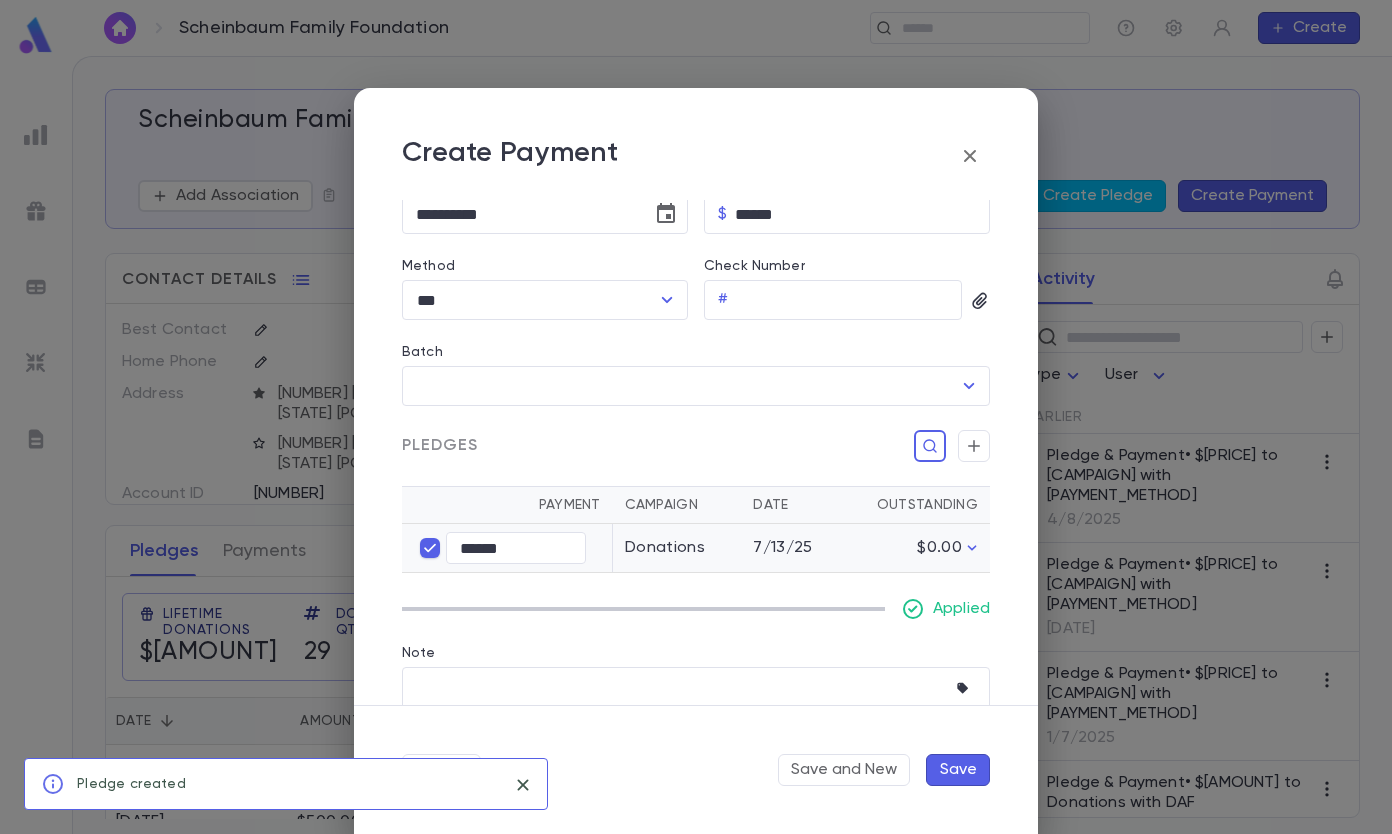 click on "Save" at bounding box center (958, 770) 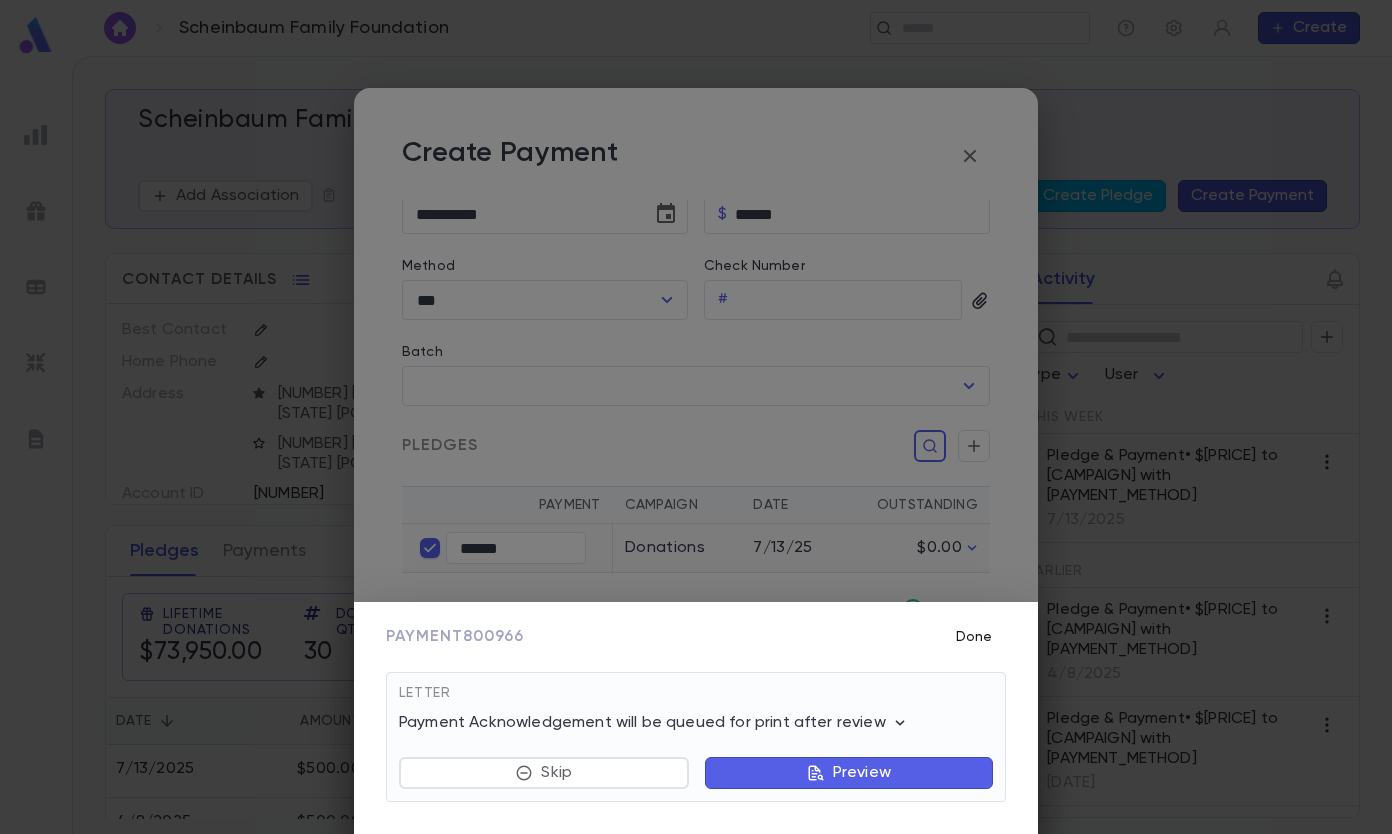 click on "Done" at bounding box center (974, 637) 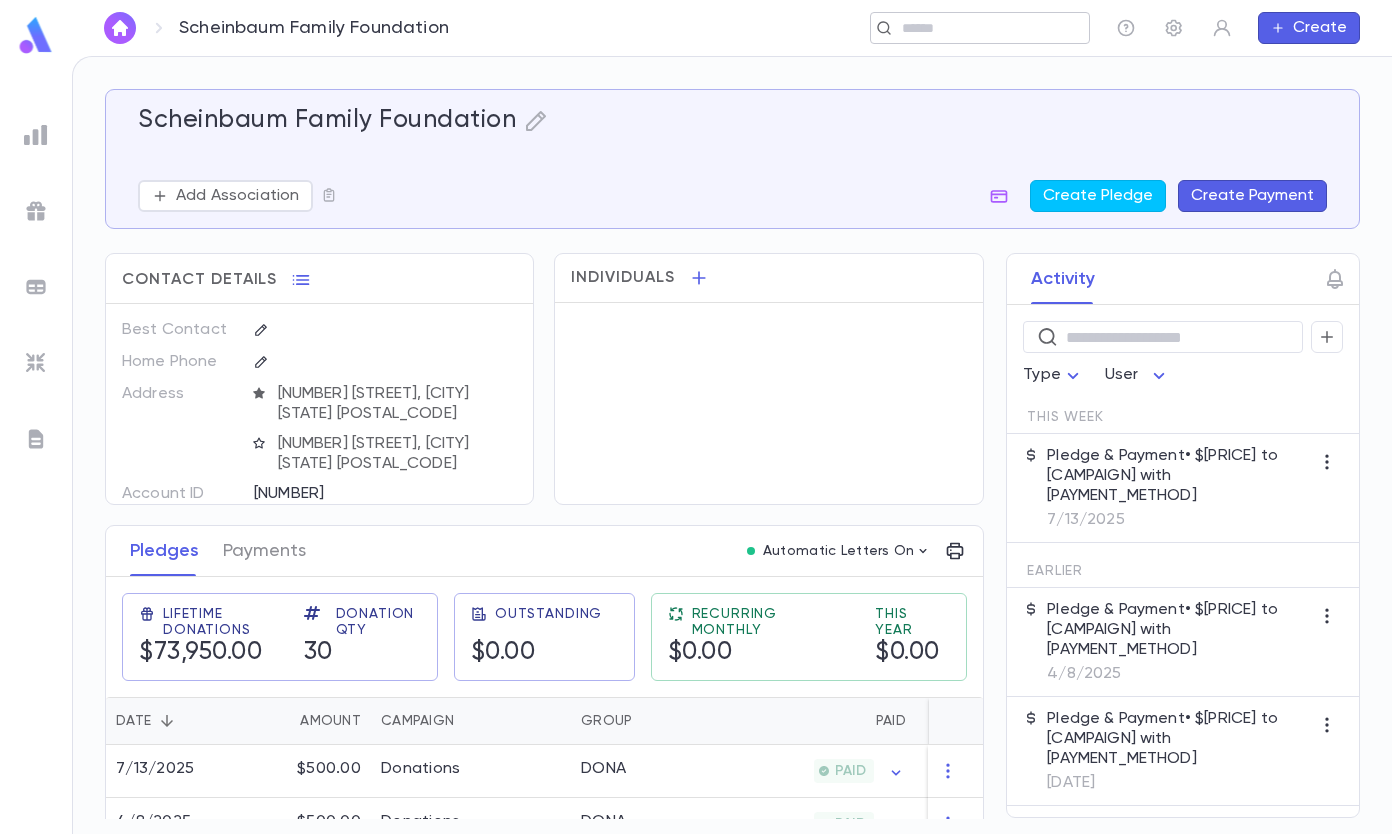 click on "​" at bounding box center (980, 28) 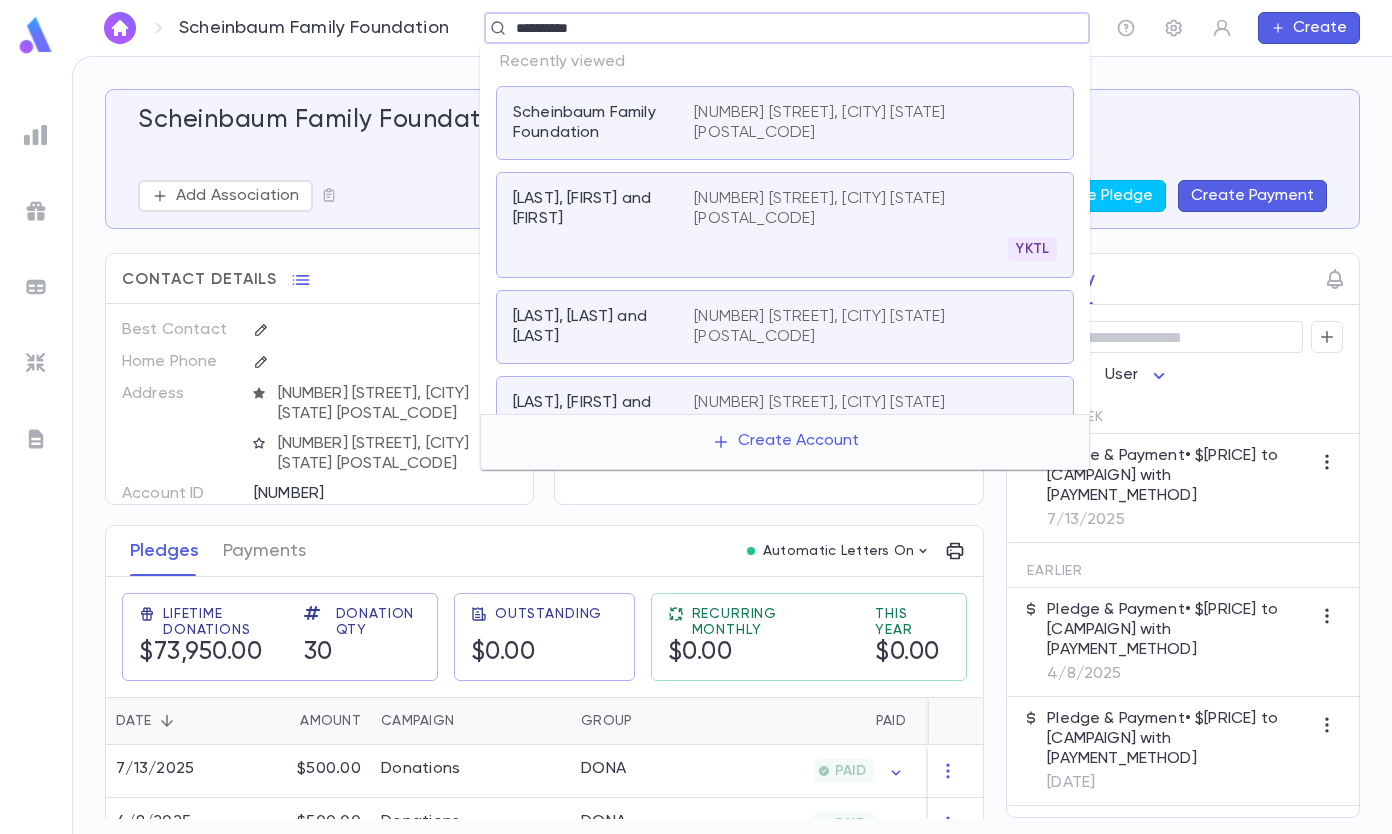 type on "**********" 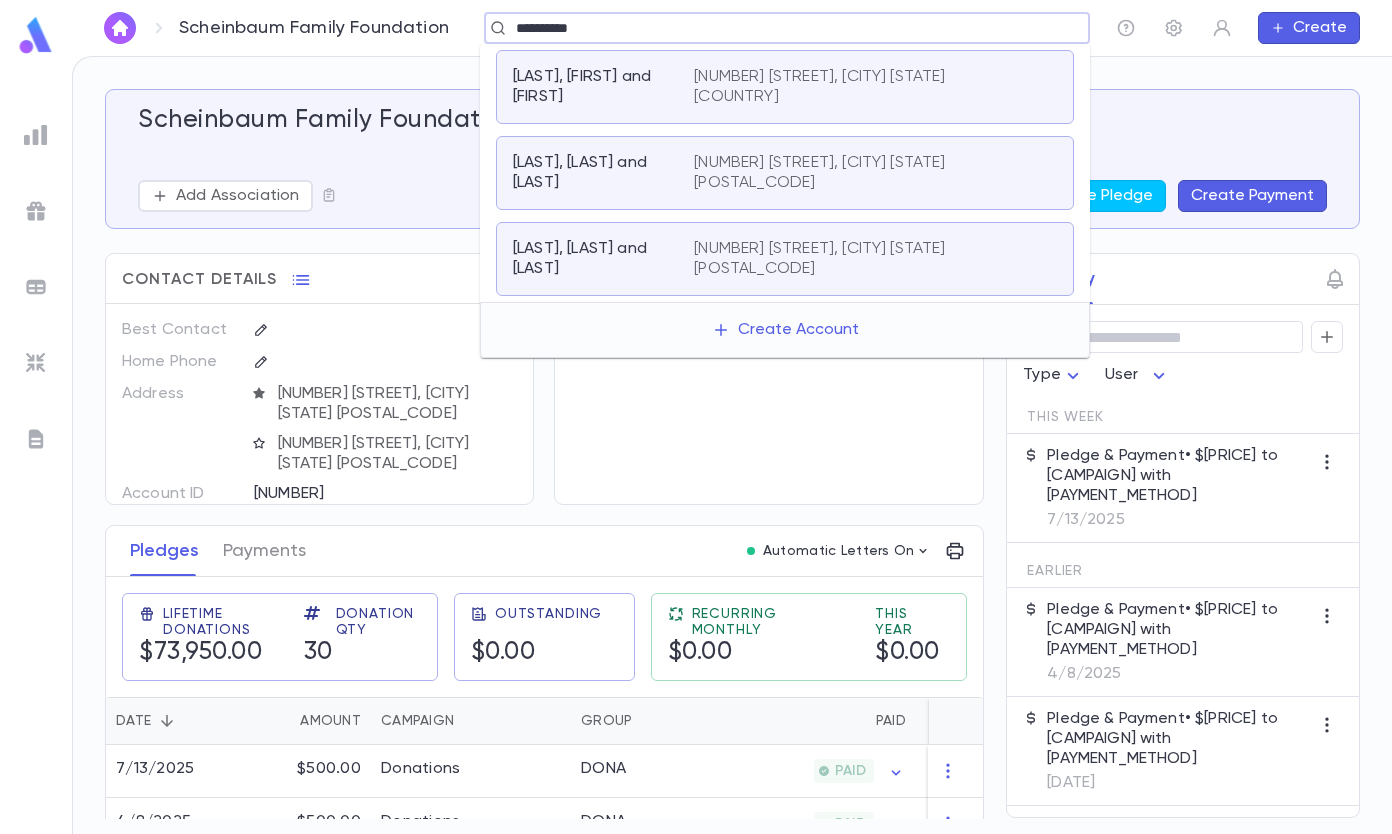 click on "[NUMBER] [STREET], [CITY] [STATE] [COUNTRY]" at bounding box center (863, 87) 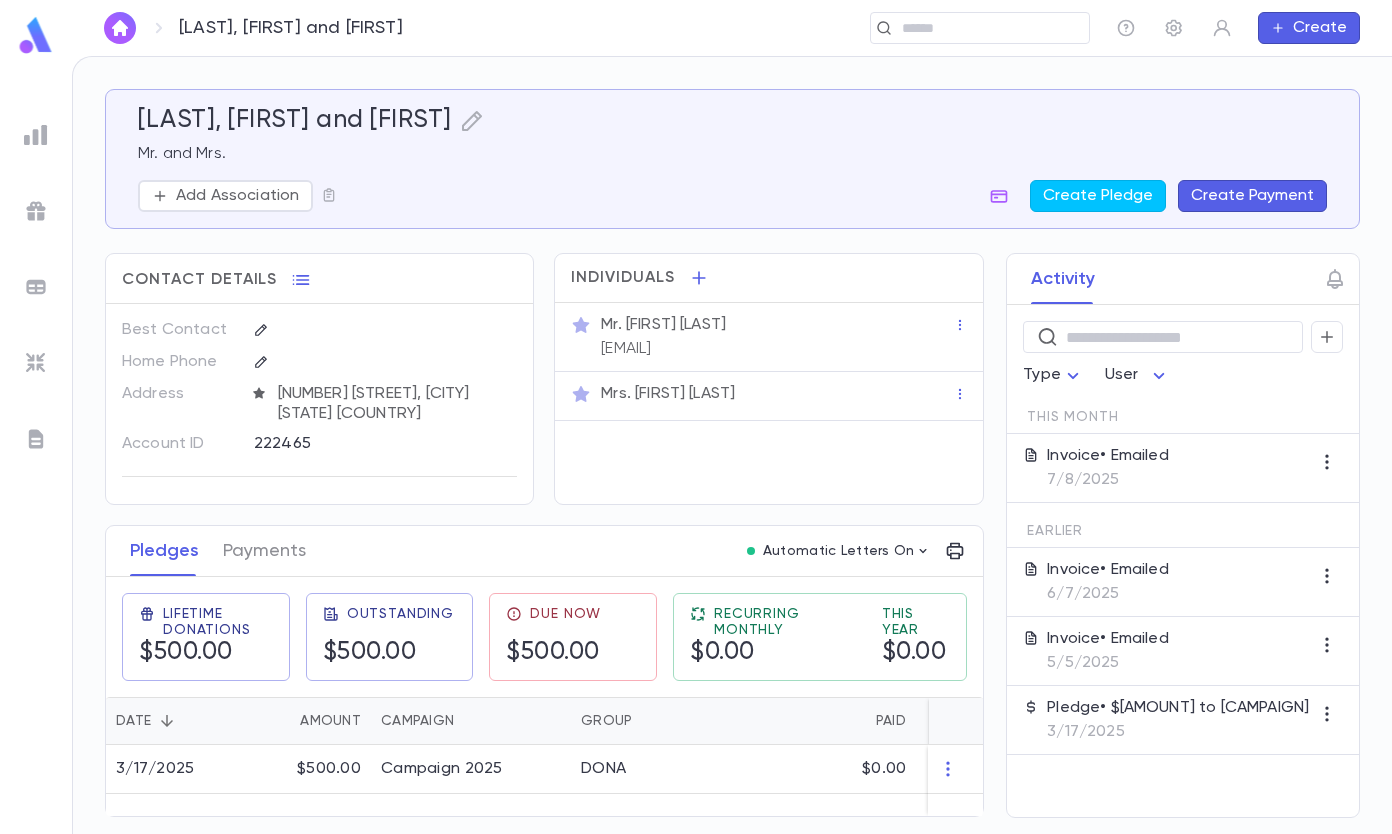 click on "Create Payment" at bounding box center [1252, 196] 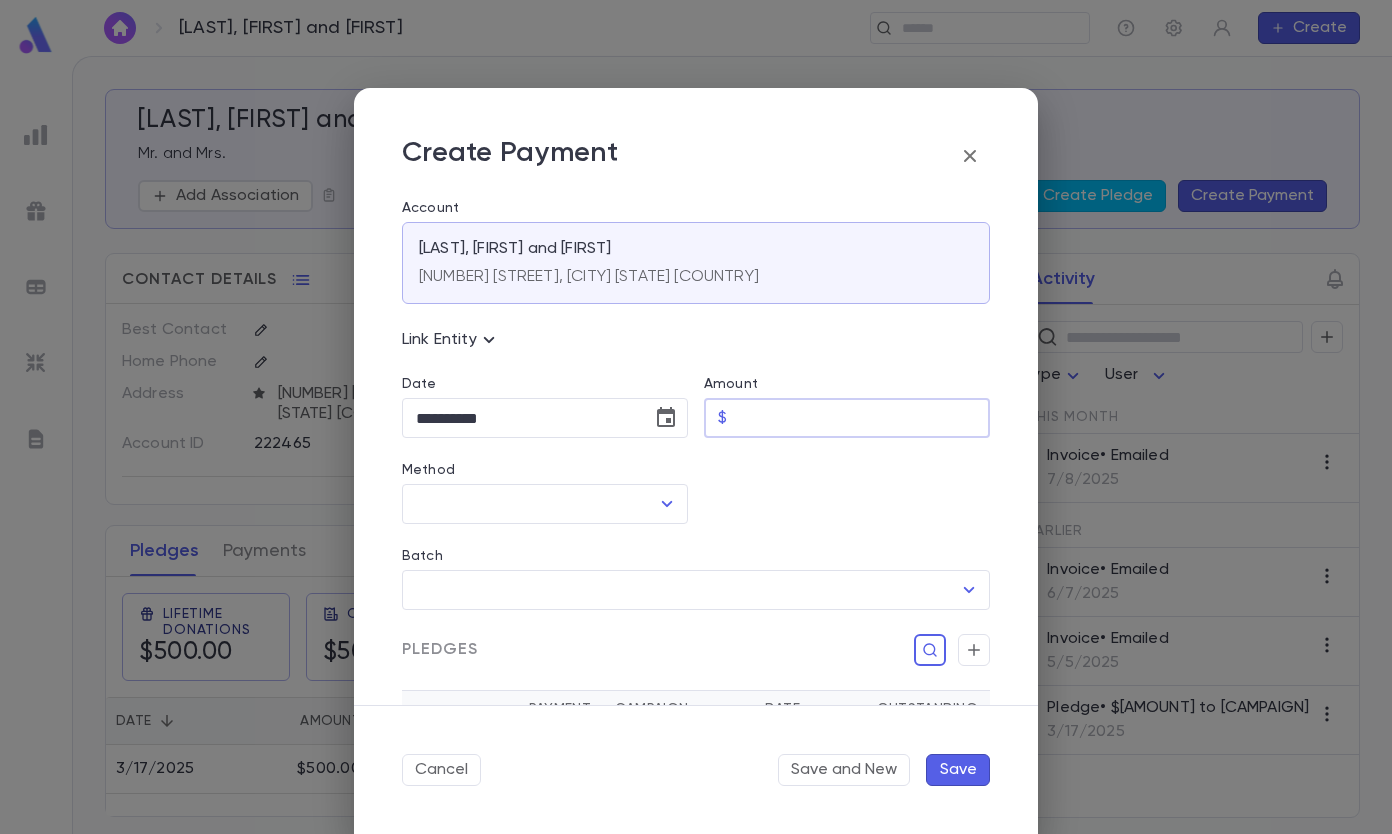 click on "Amount" at bounding box center [862, 418] 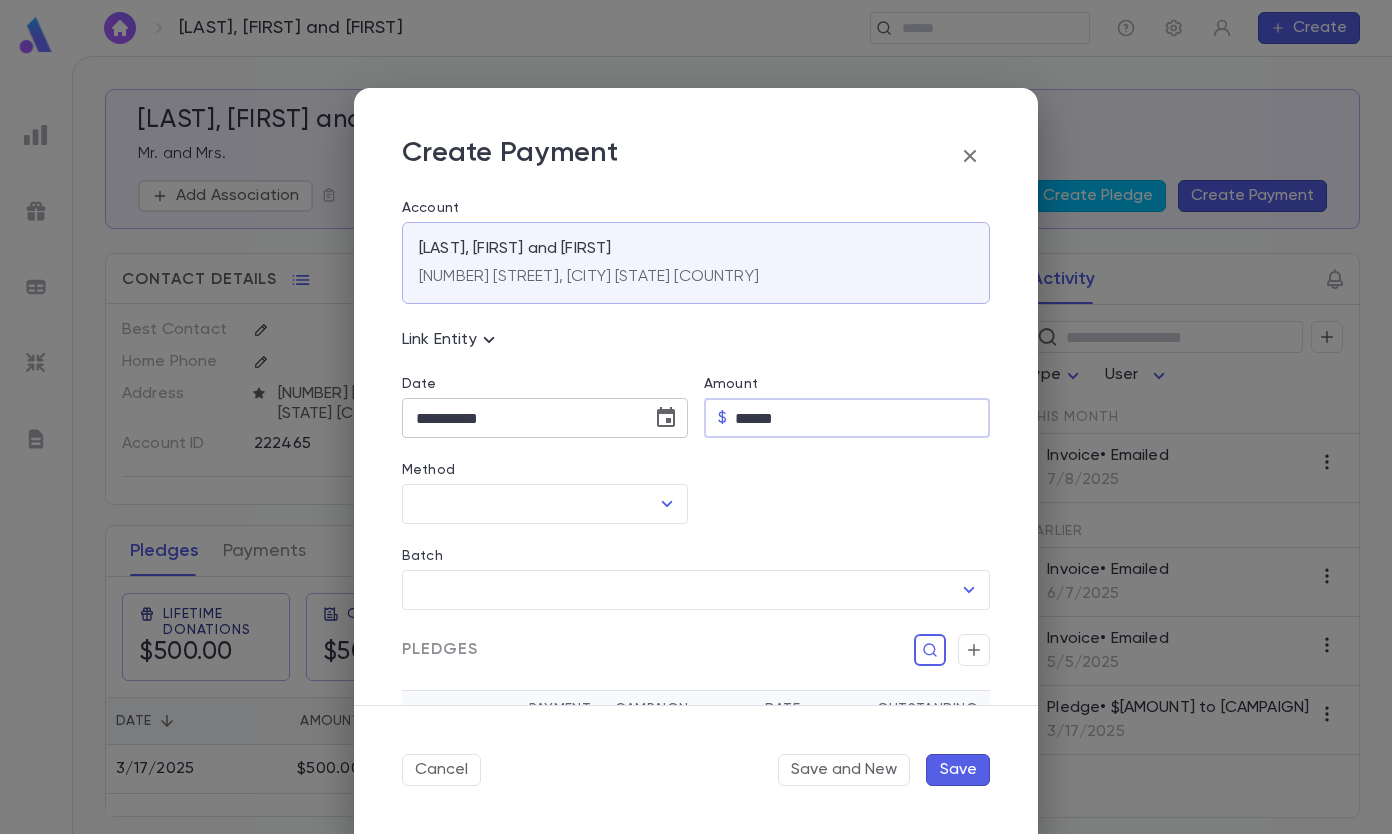 type on "******" 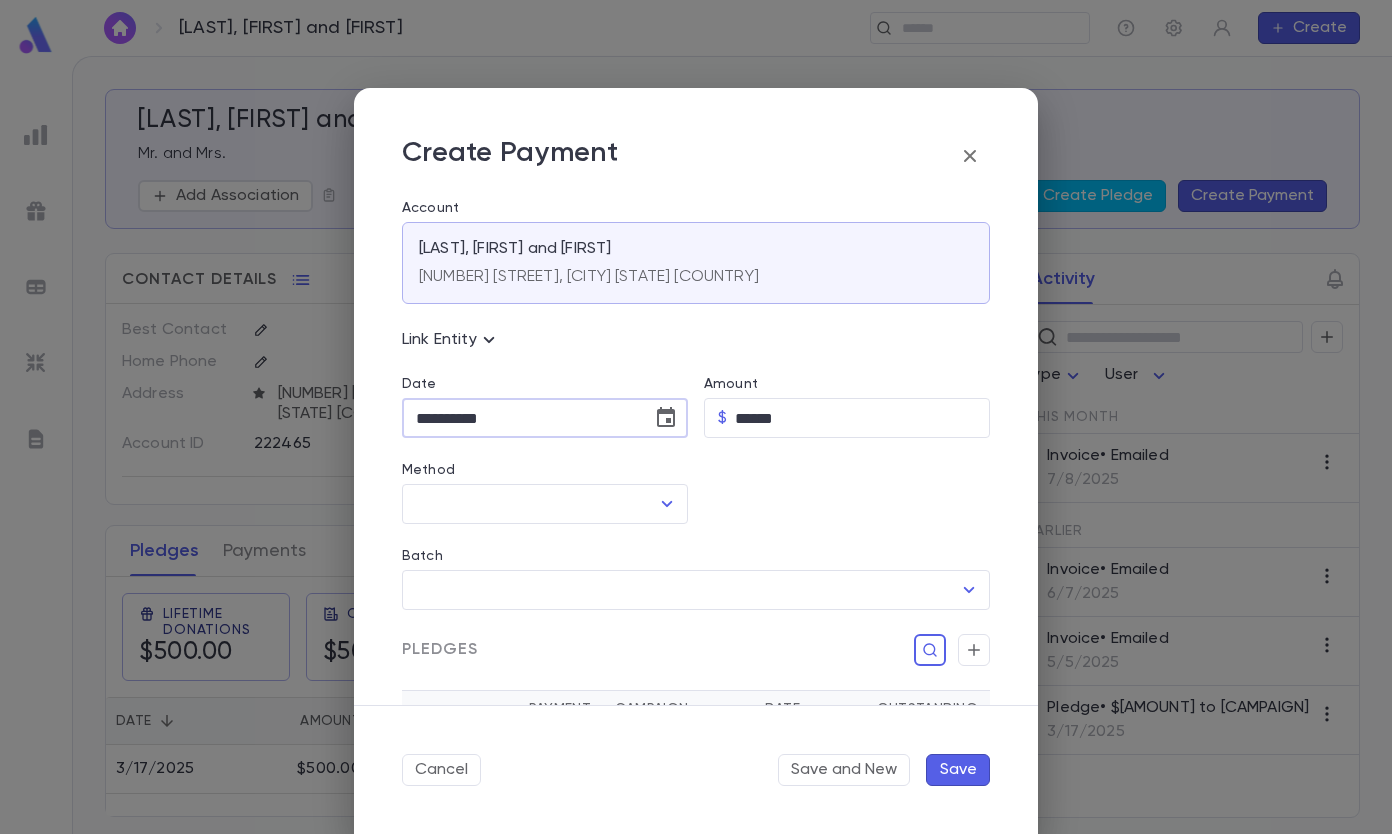 click on "**********" at bounding box center (520, 418) 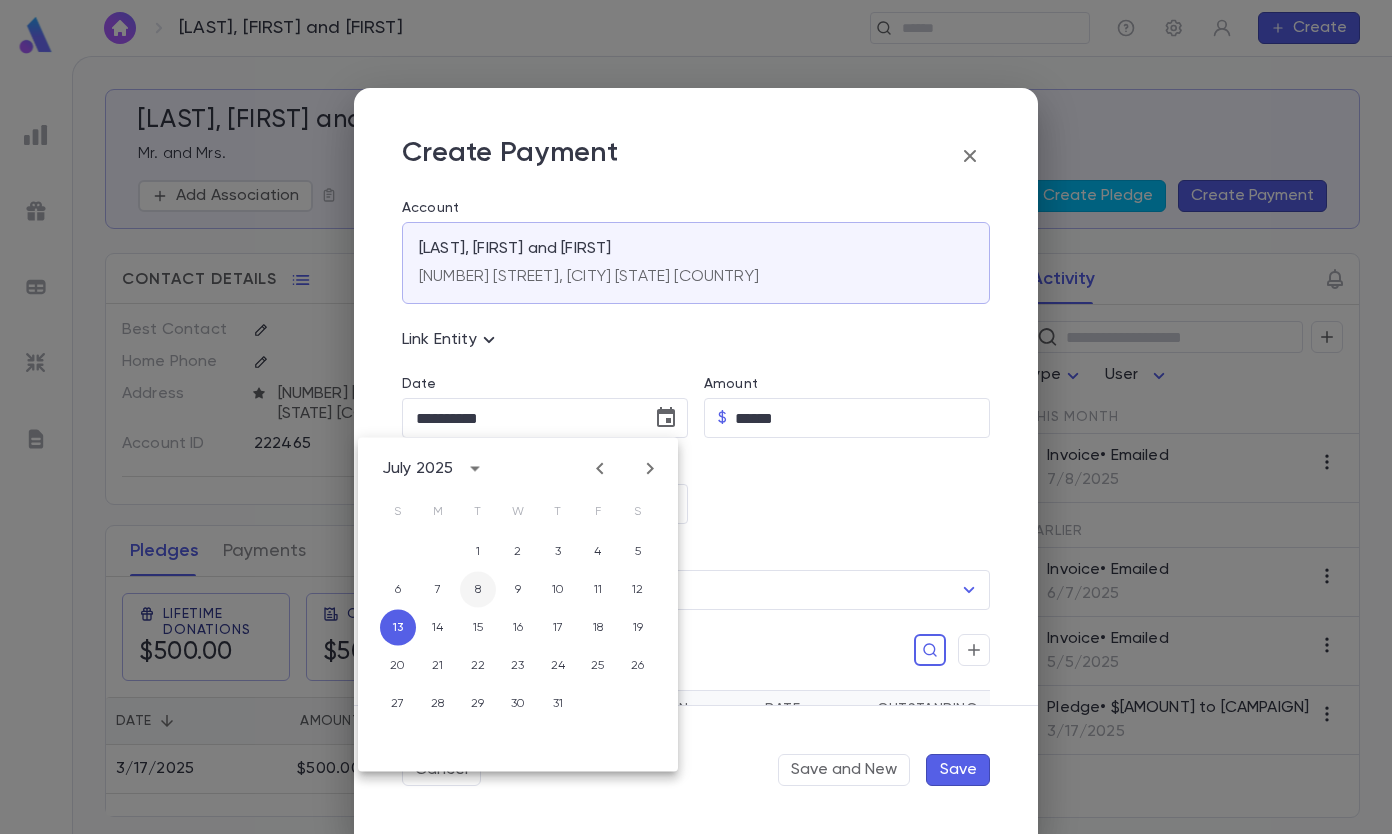 click on "8" at bounding box center [478, 590] 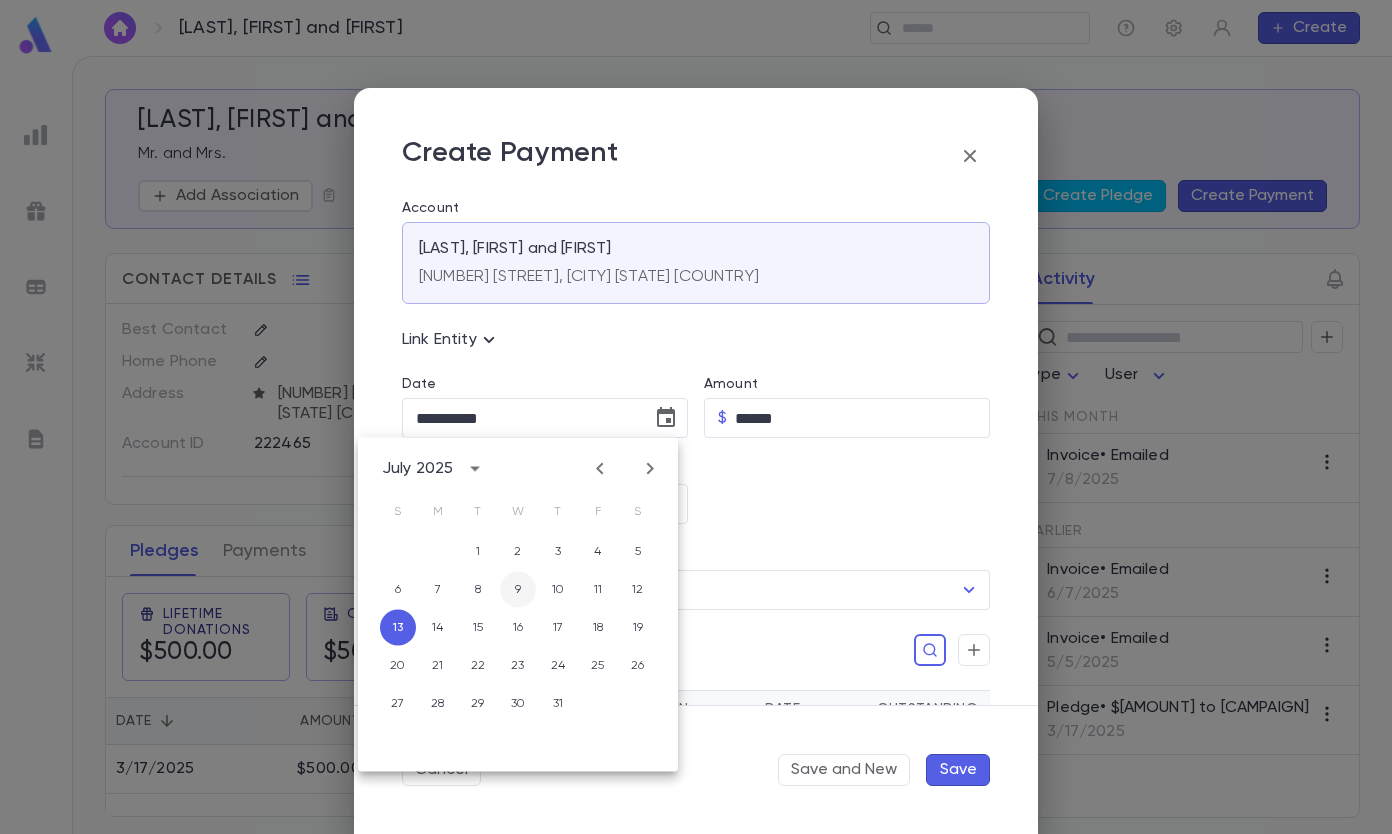 type on "**********" 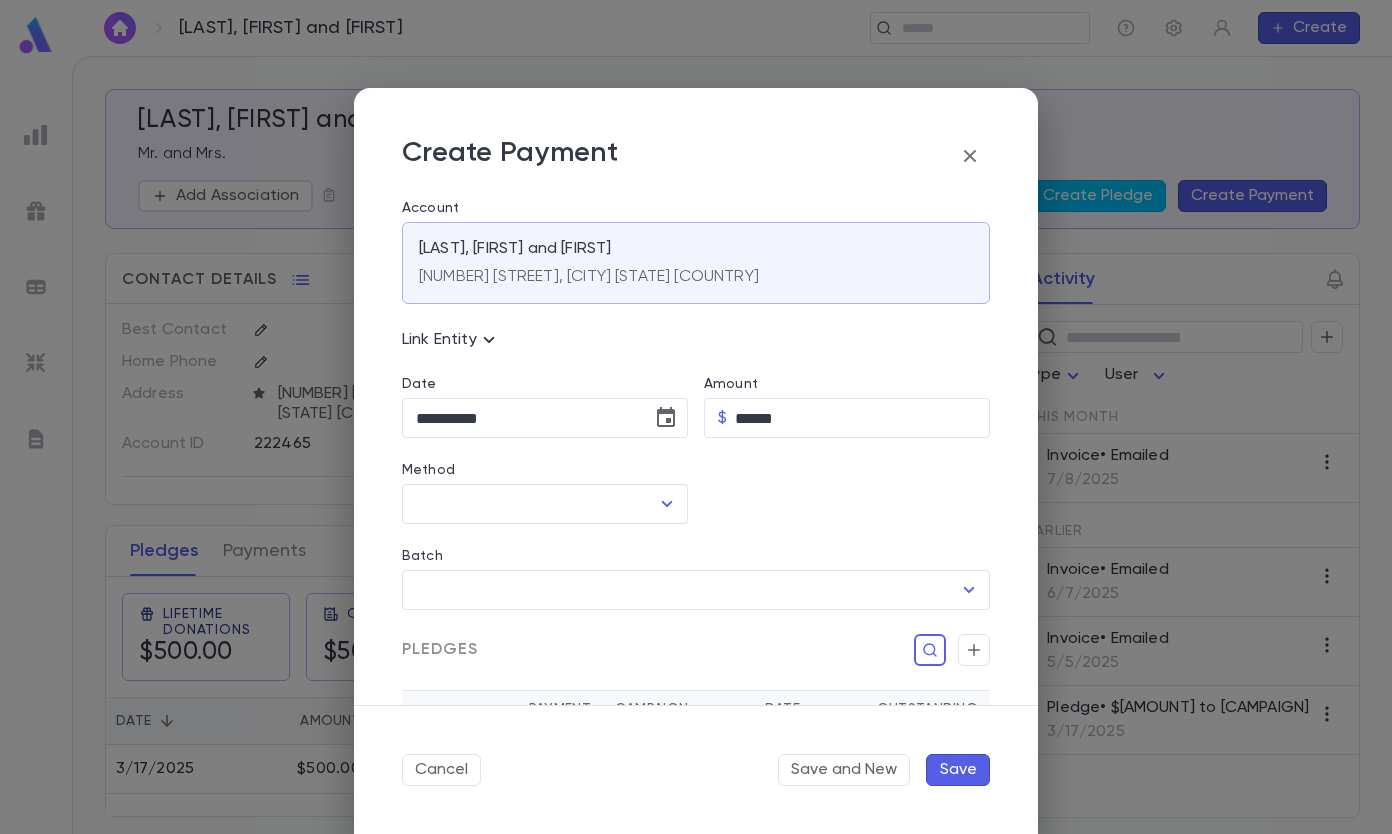 click at bounding box center (839, 481) 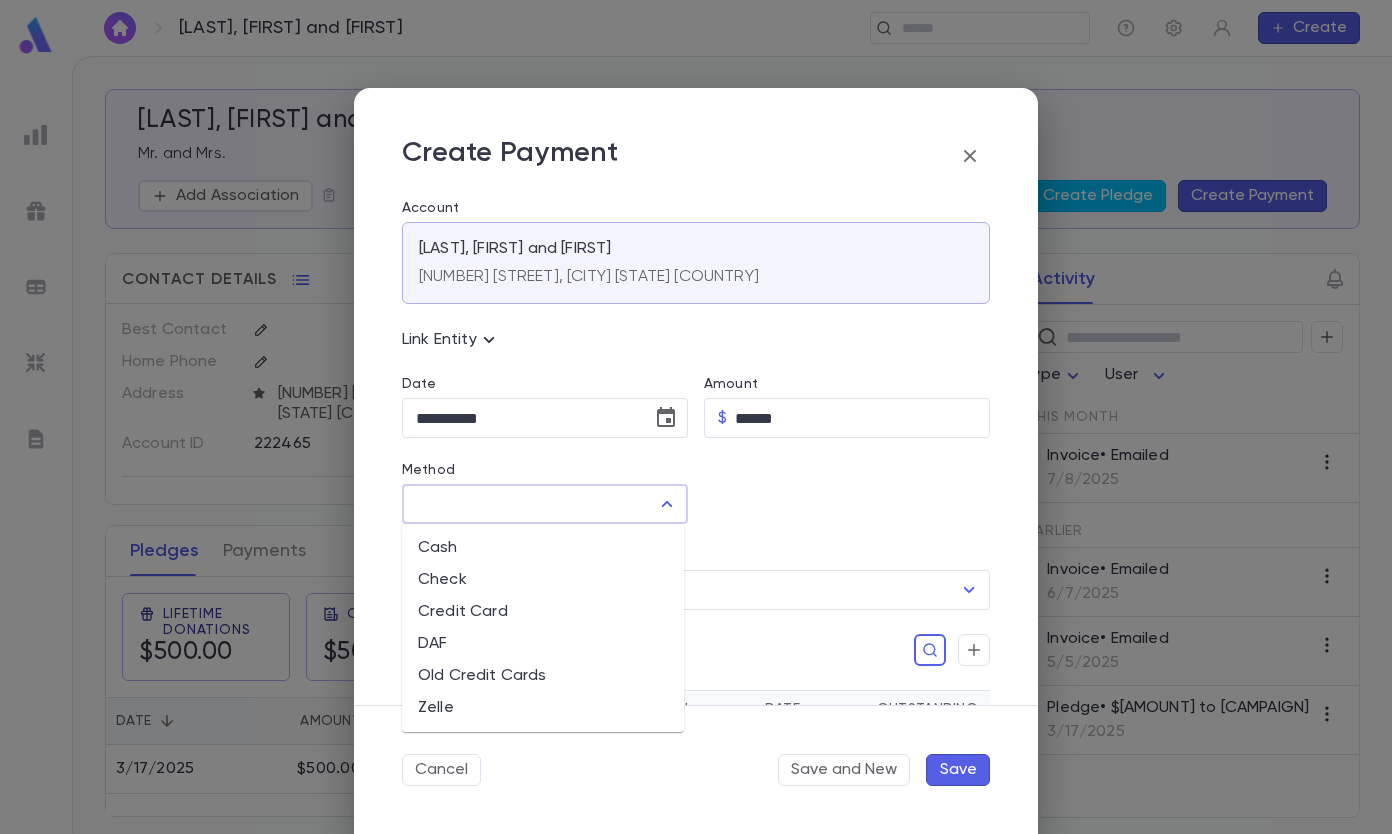 click on "Method" at bounding box center [530, 504] 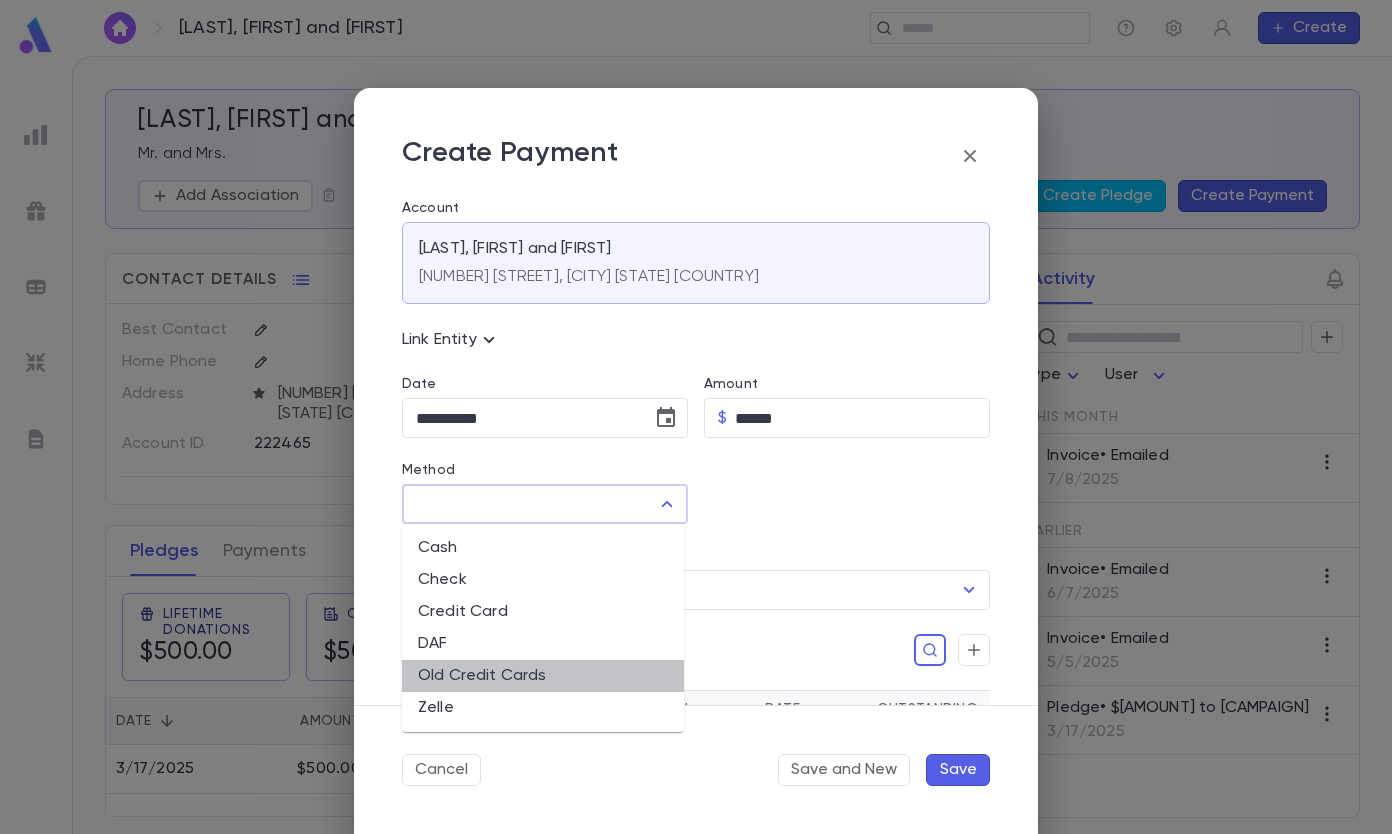 click on "Old Credit Cards" at bounding box center (543, 676) 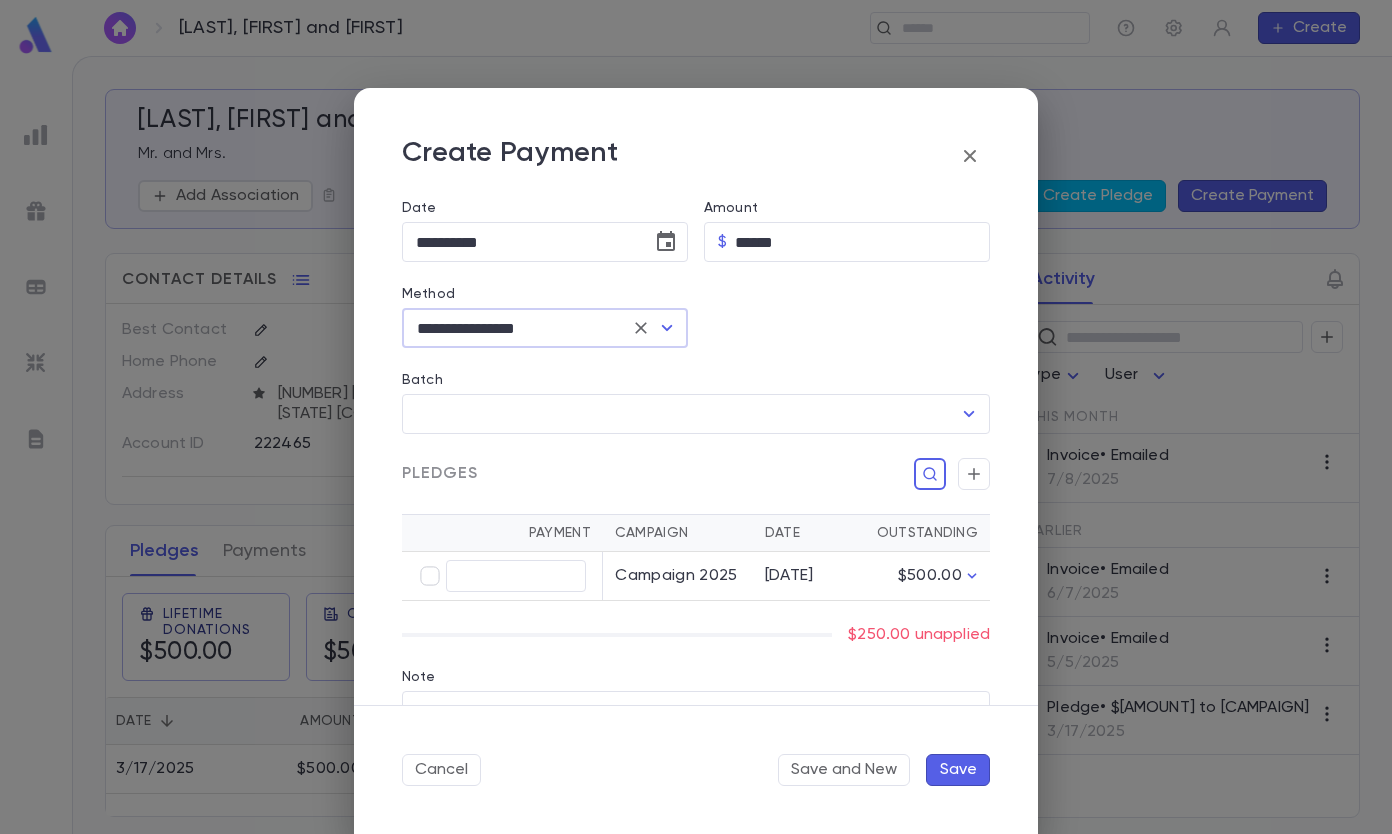 scroll, scrollTop: 272, scrollLeft: 0, axis: vertical 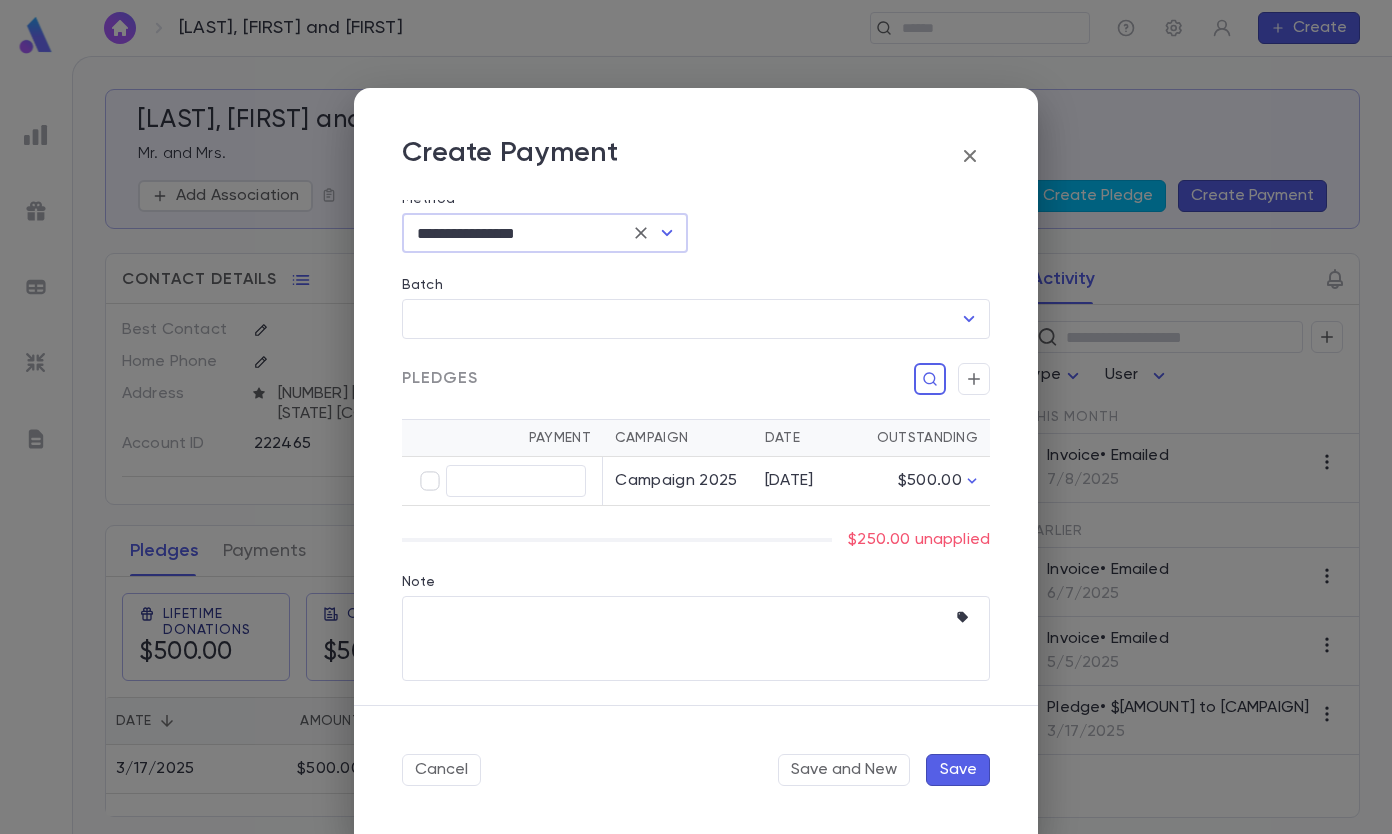 type on "******" 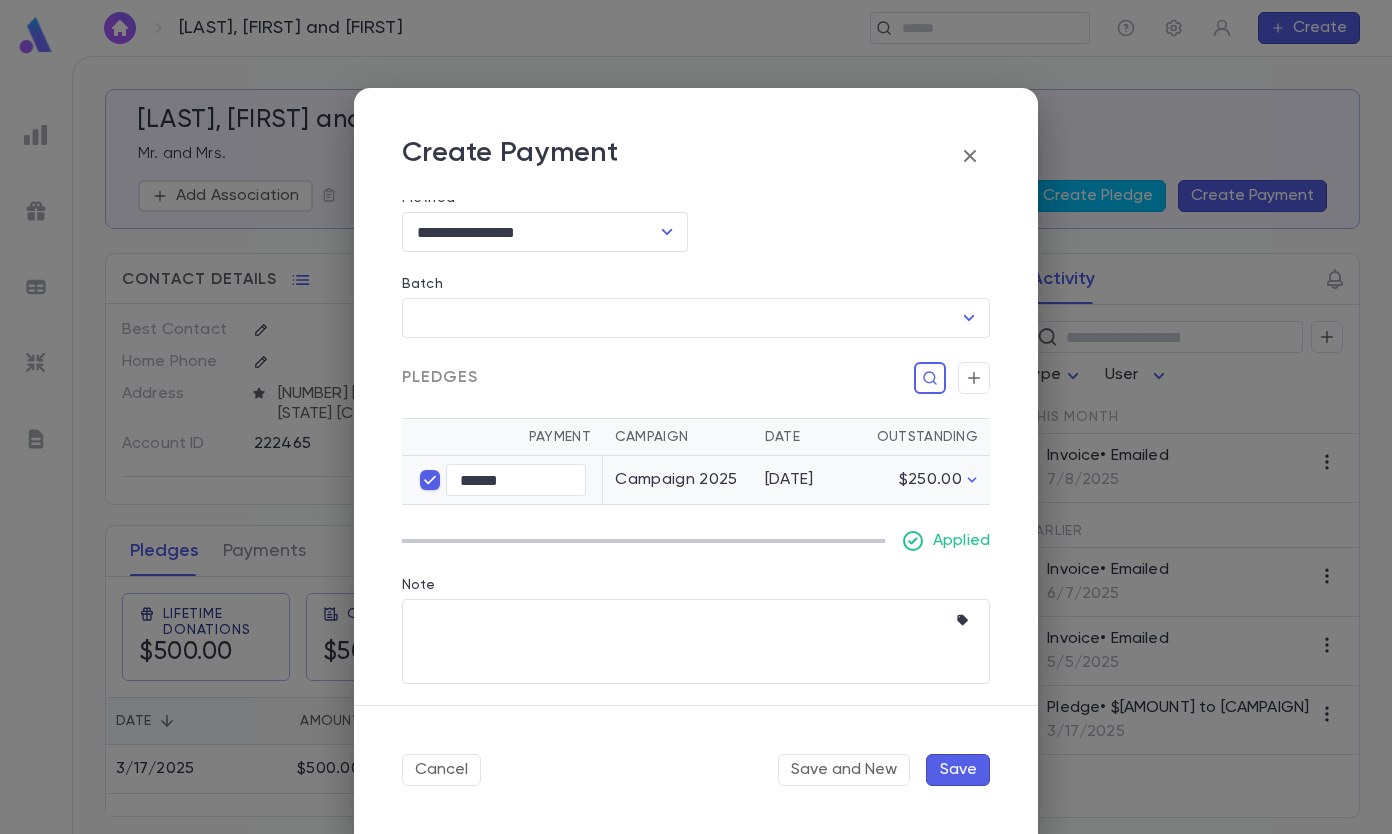 click on "Save" at bounding box center [958, 770] 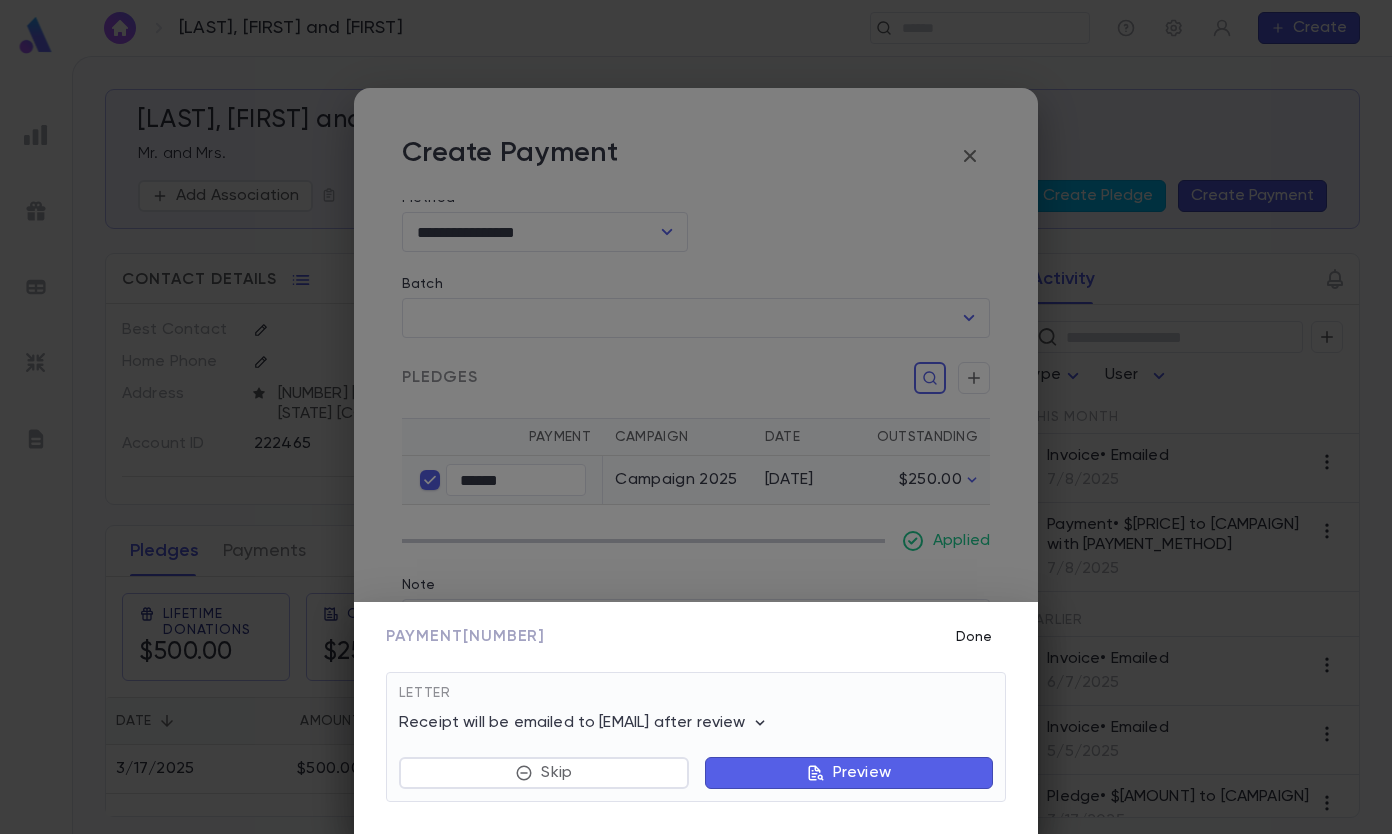 click on "Done" at bounding box center [974, 637] 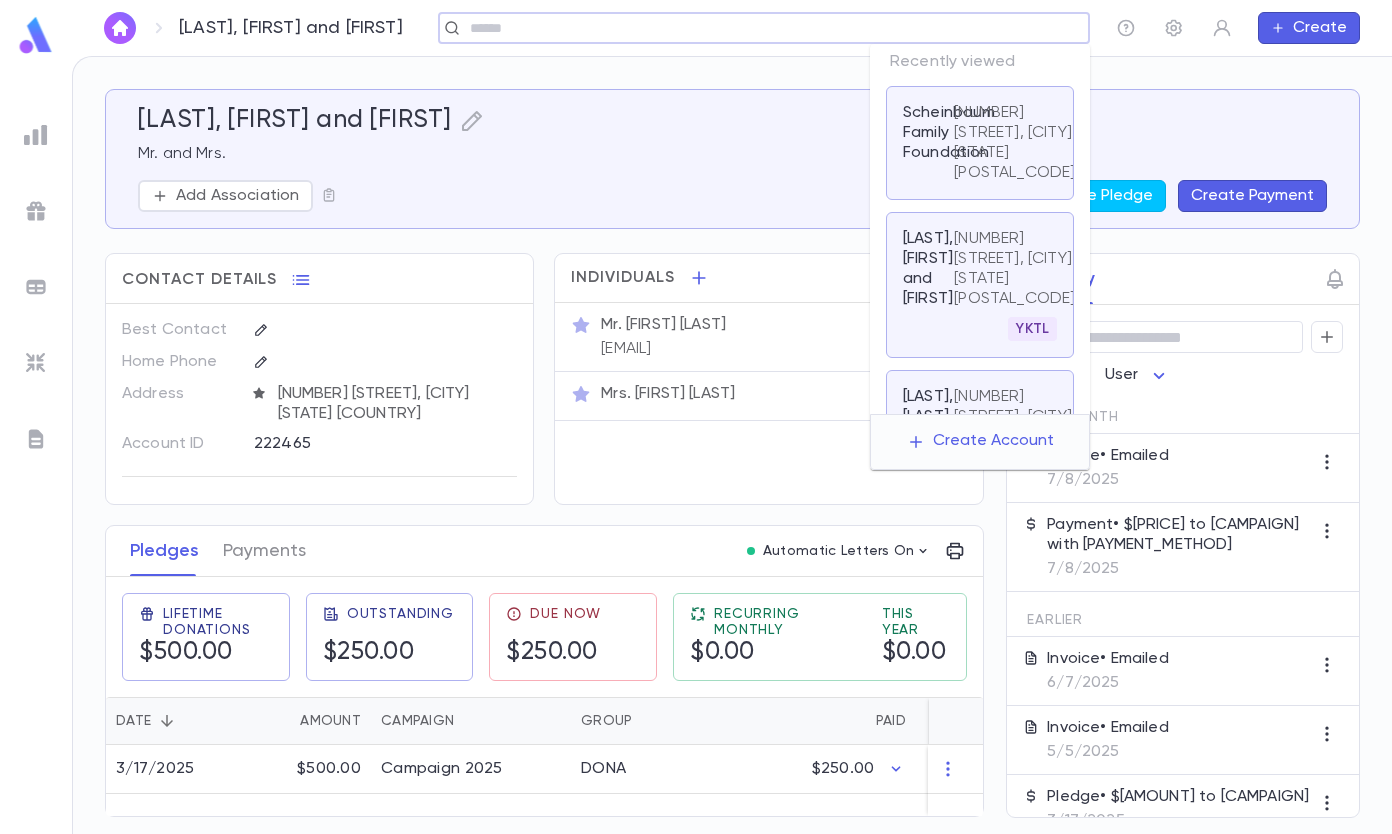 click at bounding box center [757, 28] 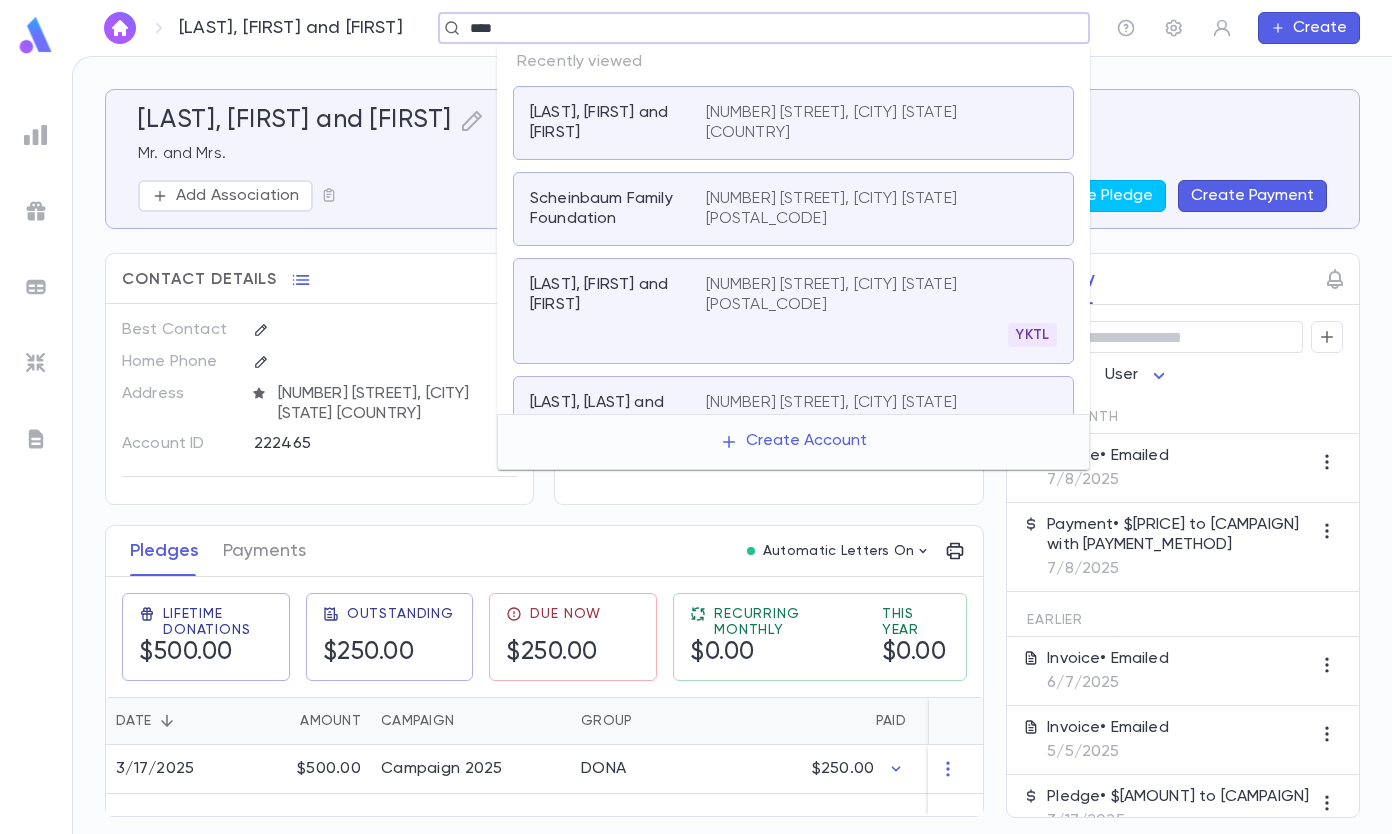 type on "****" 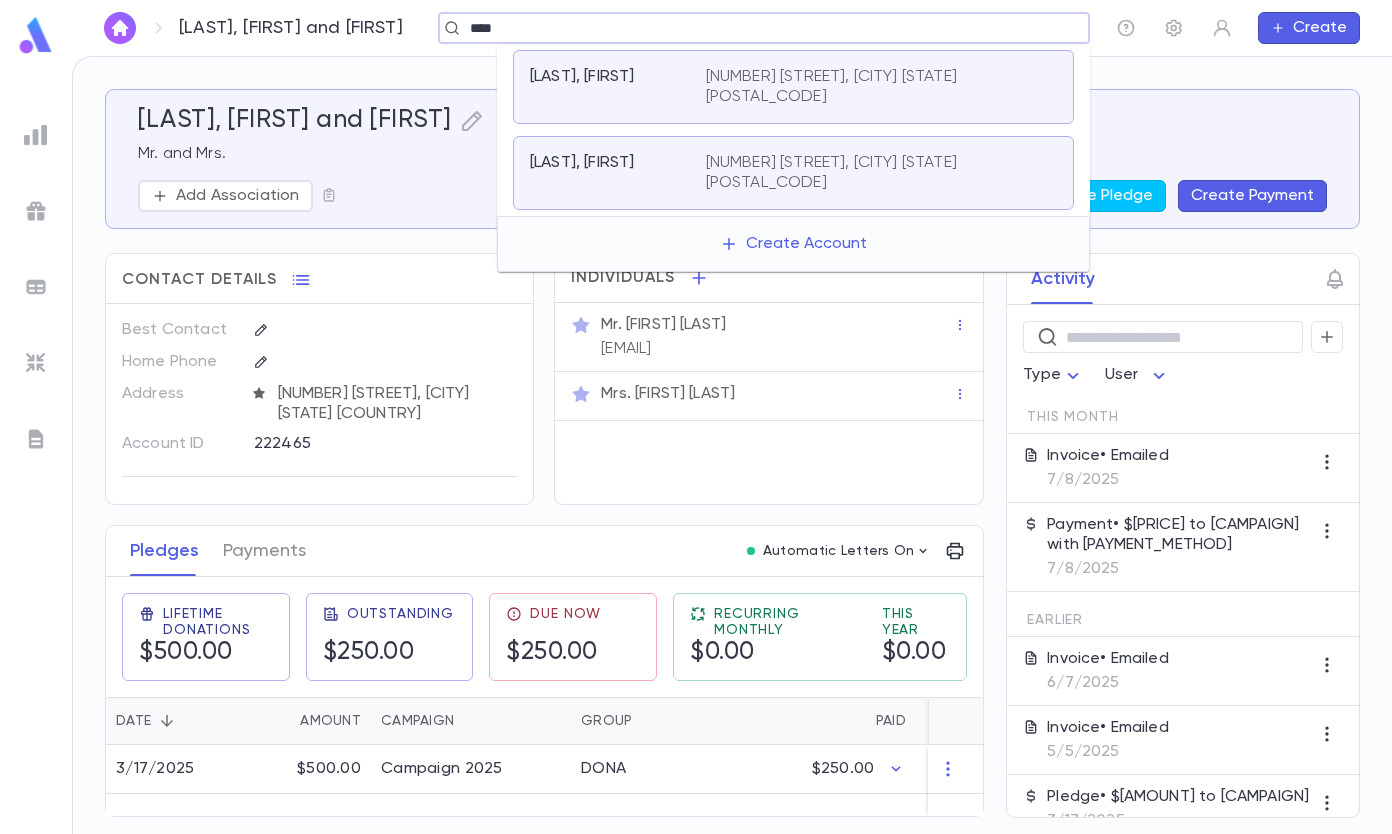 click on "[NUMBER] [STREET], [CITY] [STATE] [POSTAL_CODE]" at bounding box center (869, 173) 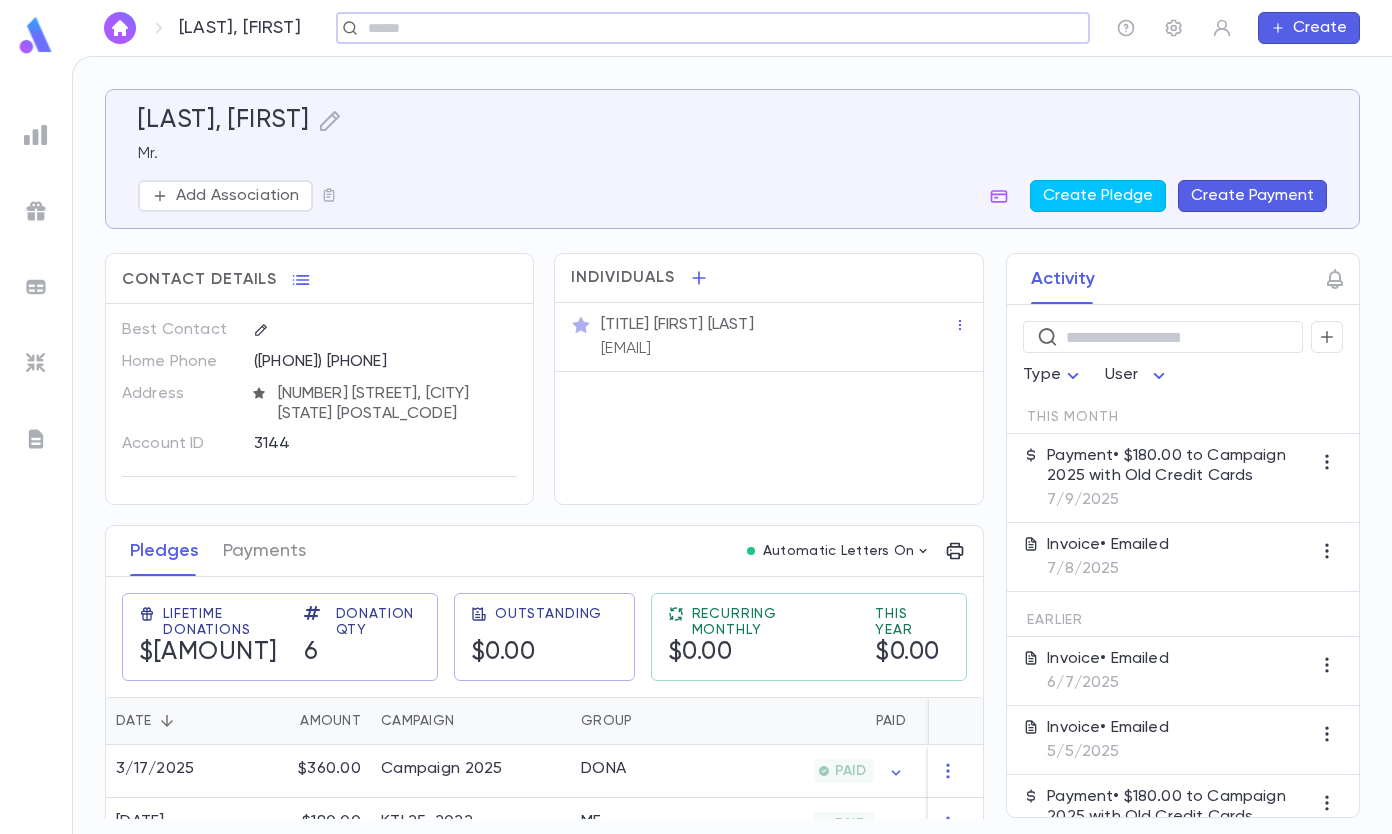 click on "Create Payment" at bounding box center [1252, 196] 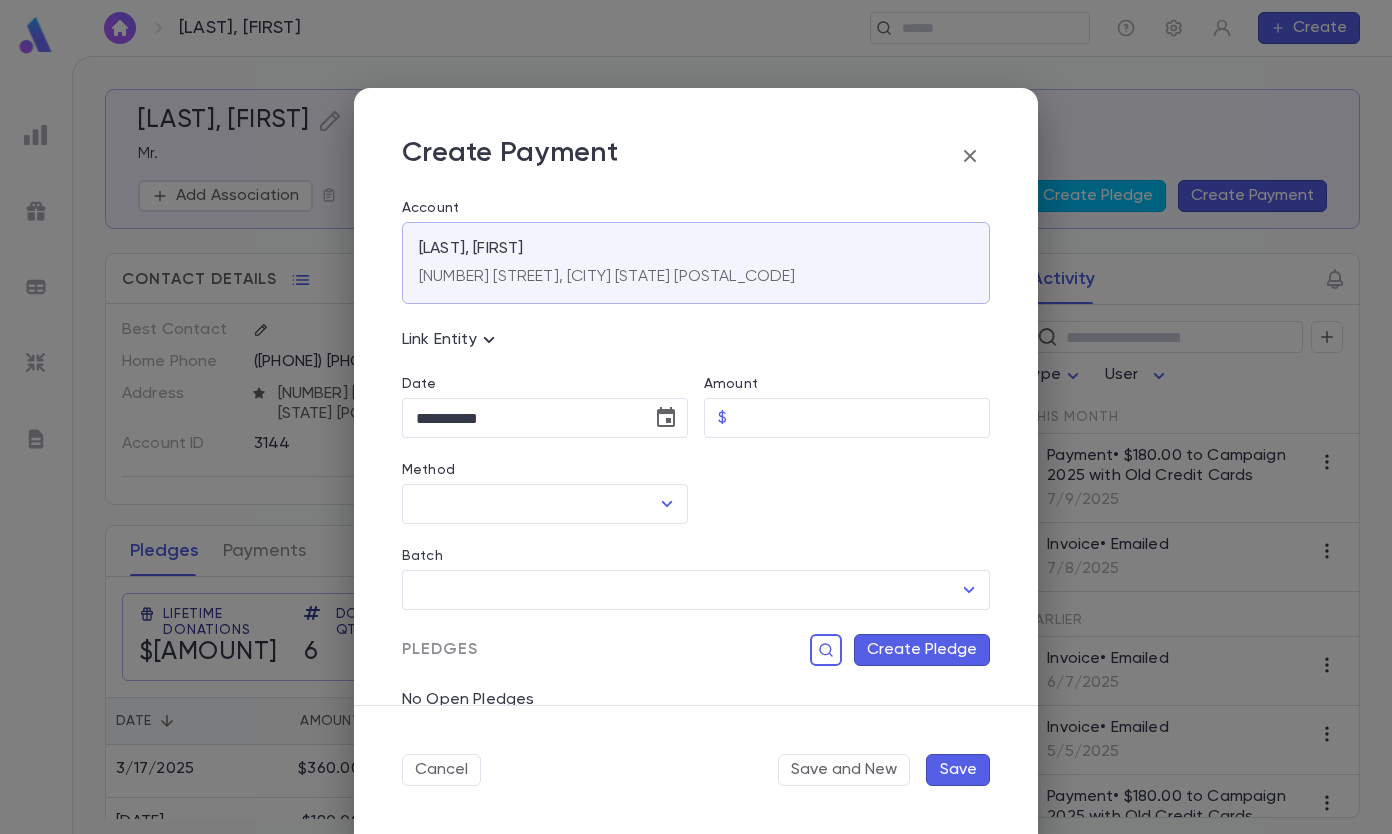 click 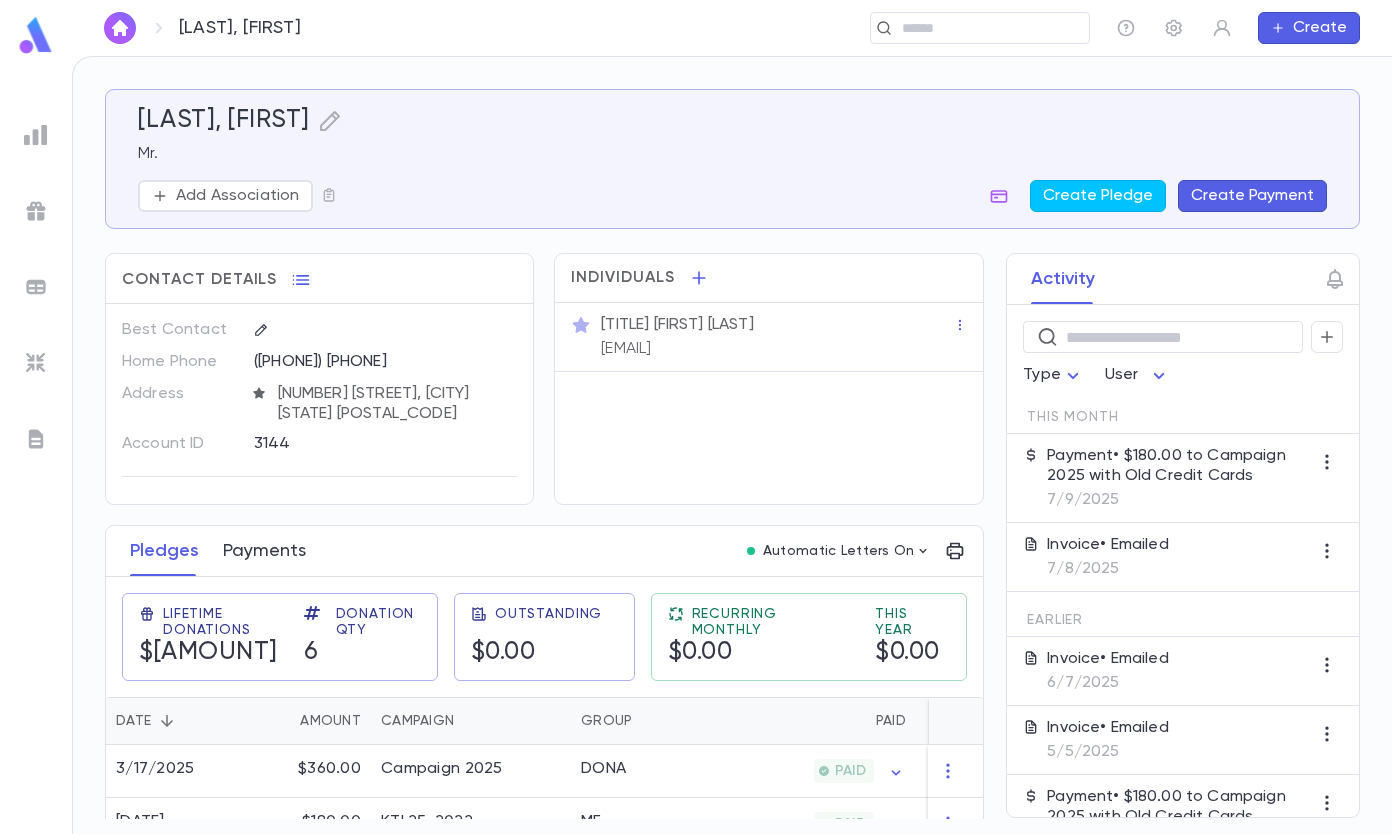 click on "Payments" at bounding box center [264, 551] 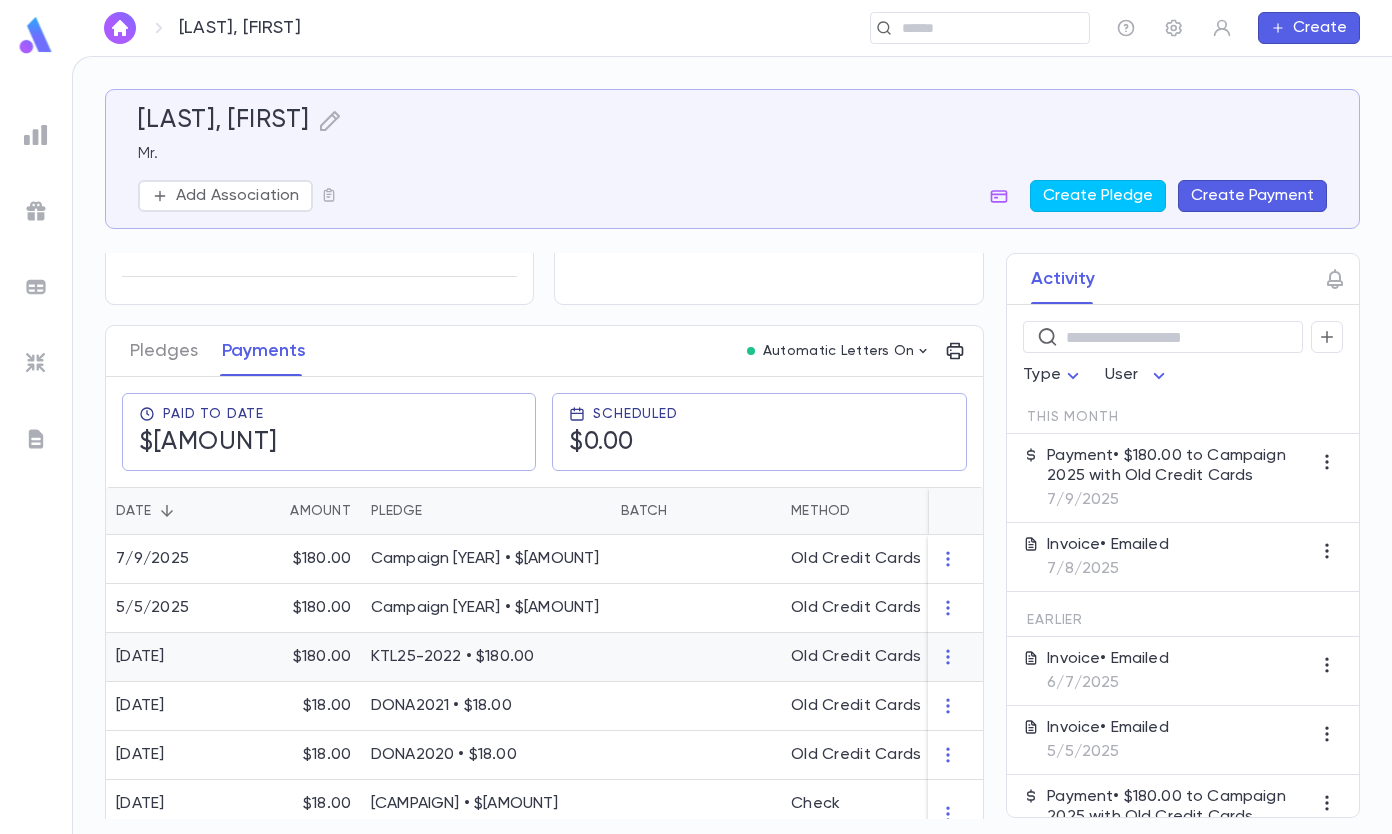 scroll, scrollTop: 100, scrollLeft: 0, axis: vertical 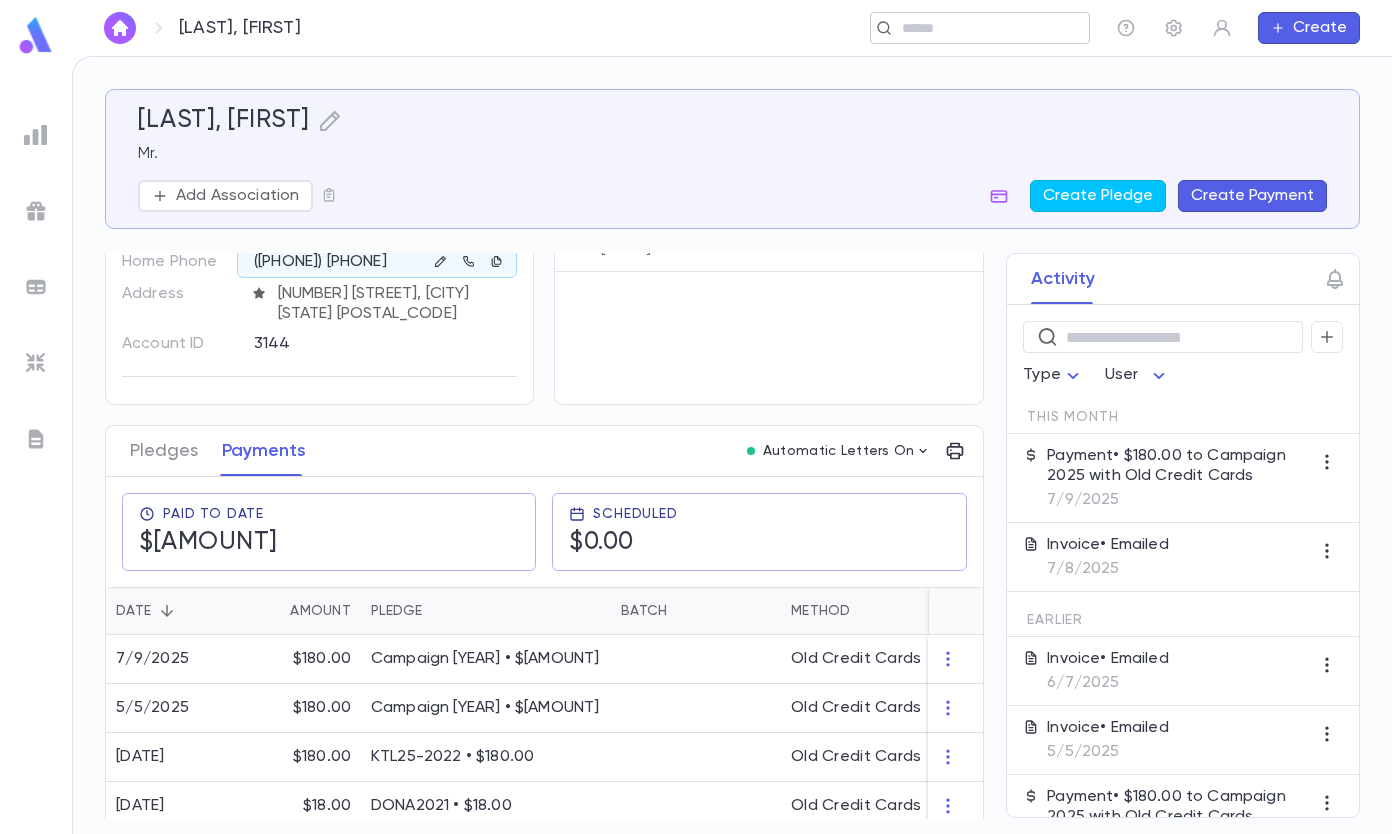click at bounding box center (973, 28) 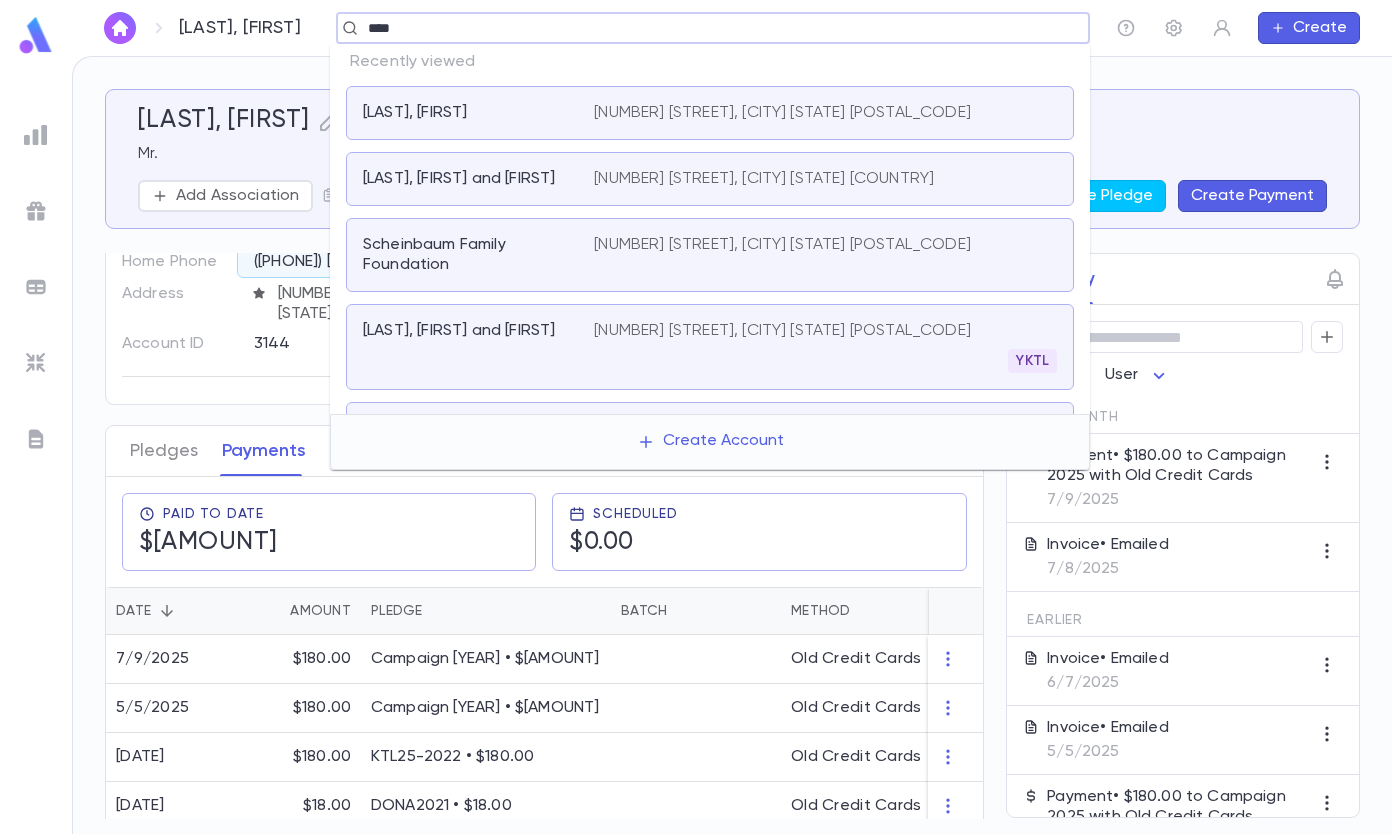 type on "****" 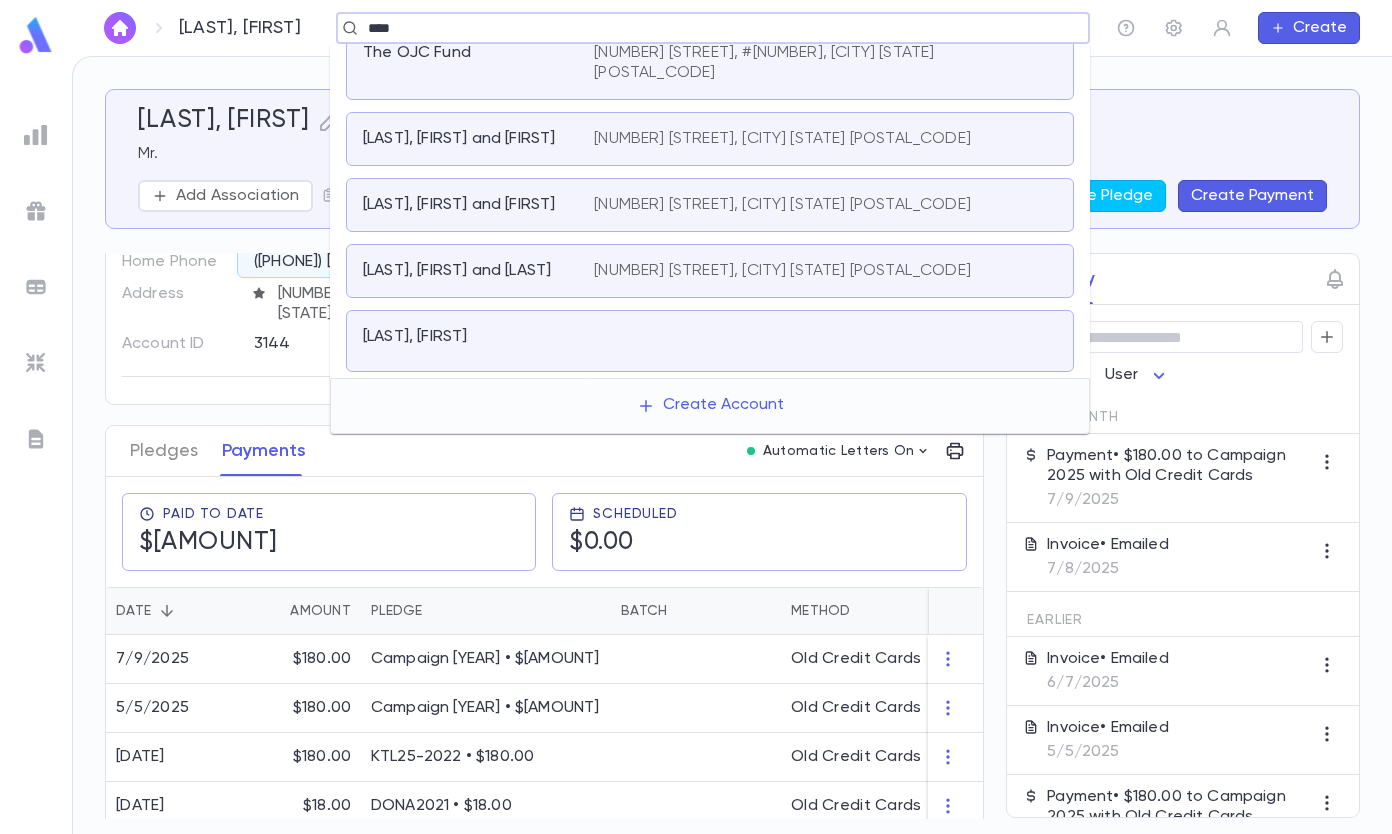 scroll, scrollTop: 336, scrollLeft: 0, axis: vertical 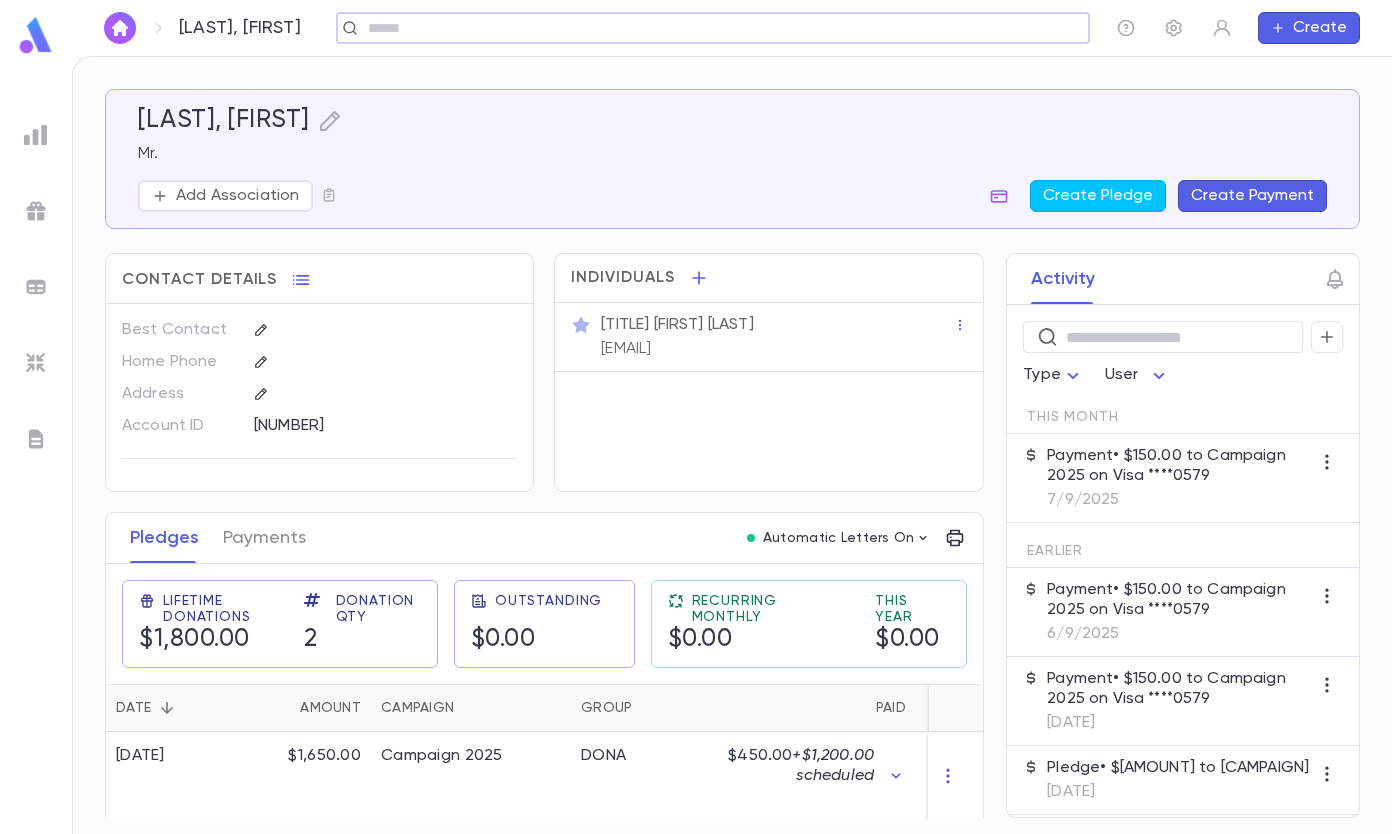 click at bounding box center (706, 28) 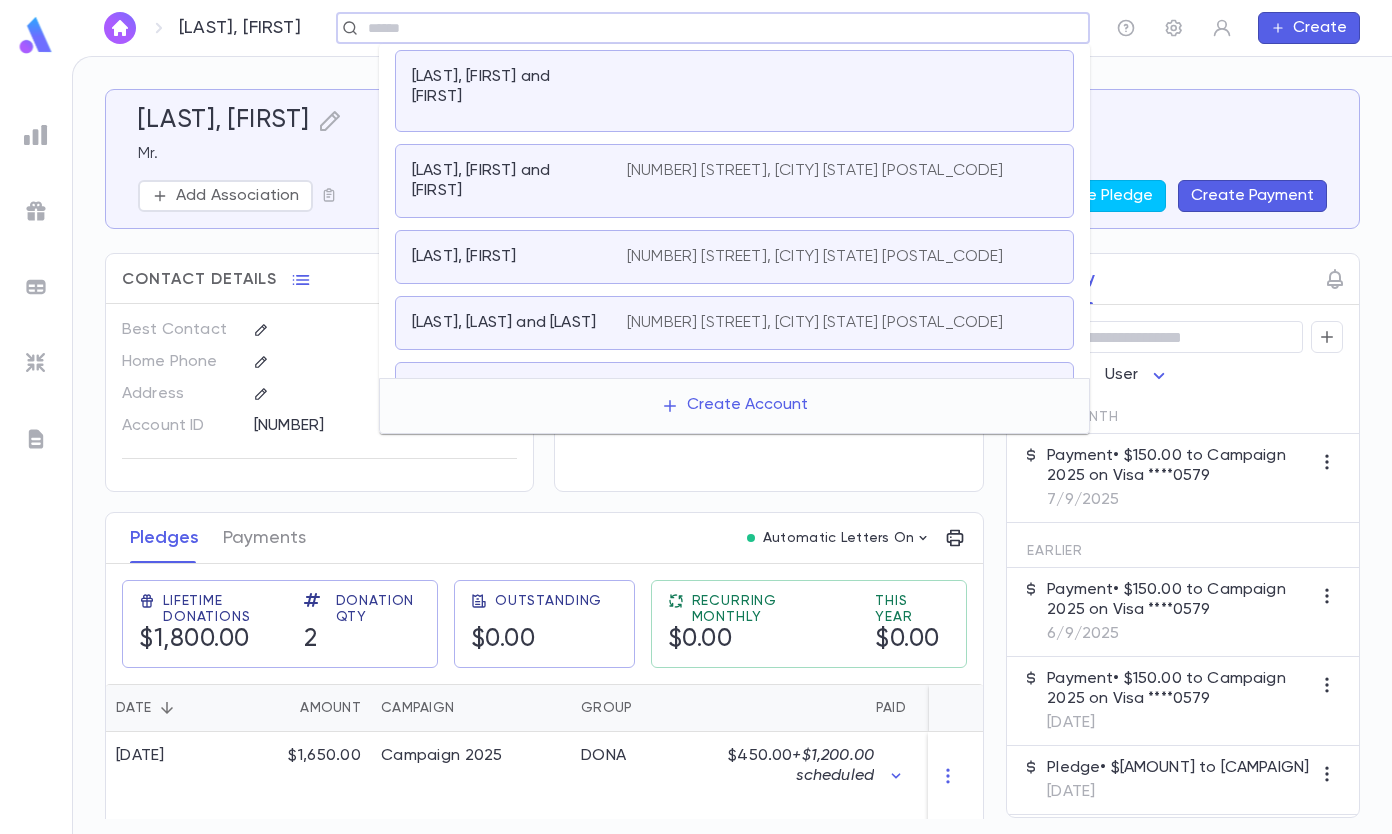 scroll, scrollTop: 356, scrollLeft: 0, axis: vertical 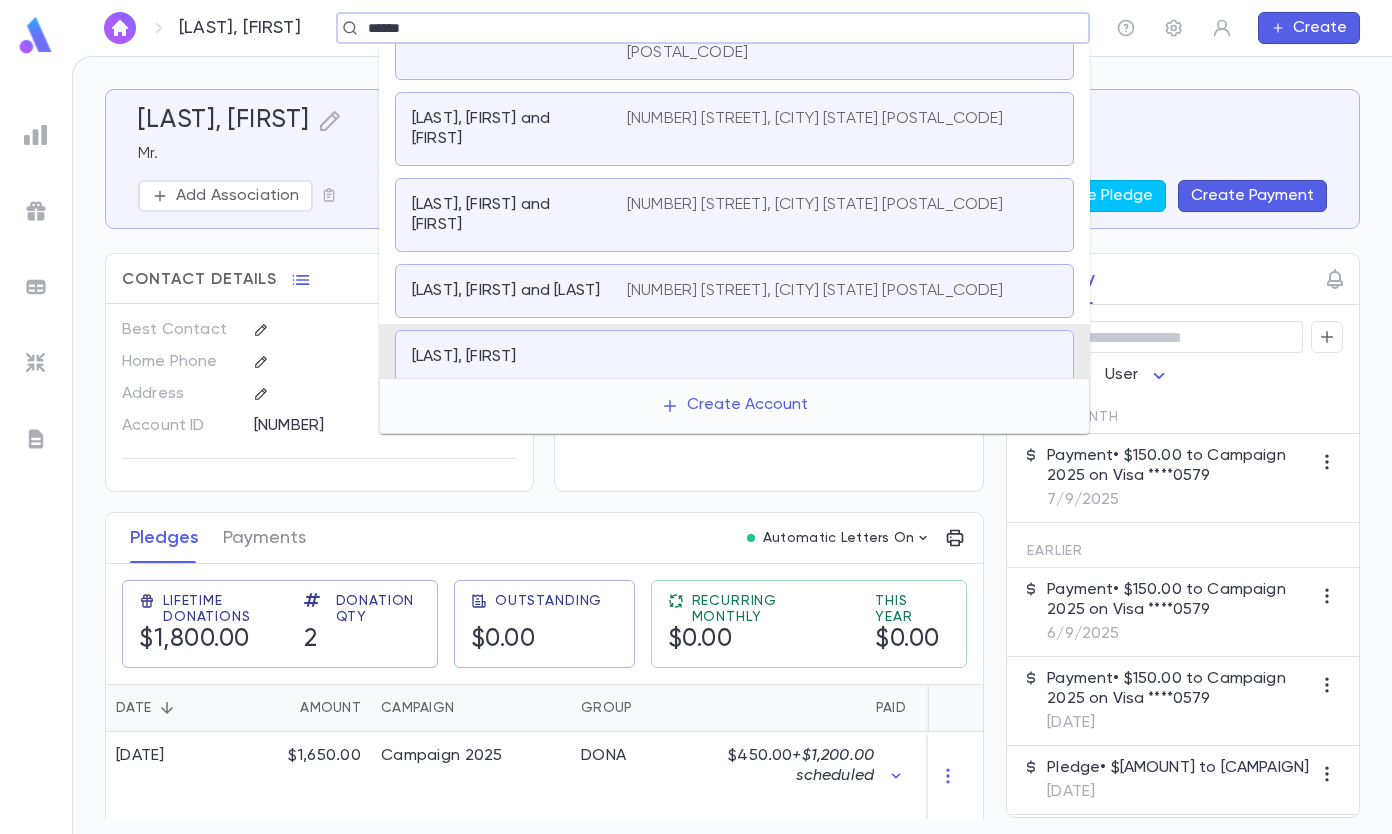 type on "******" 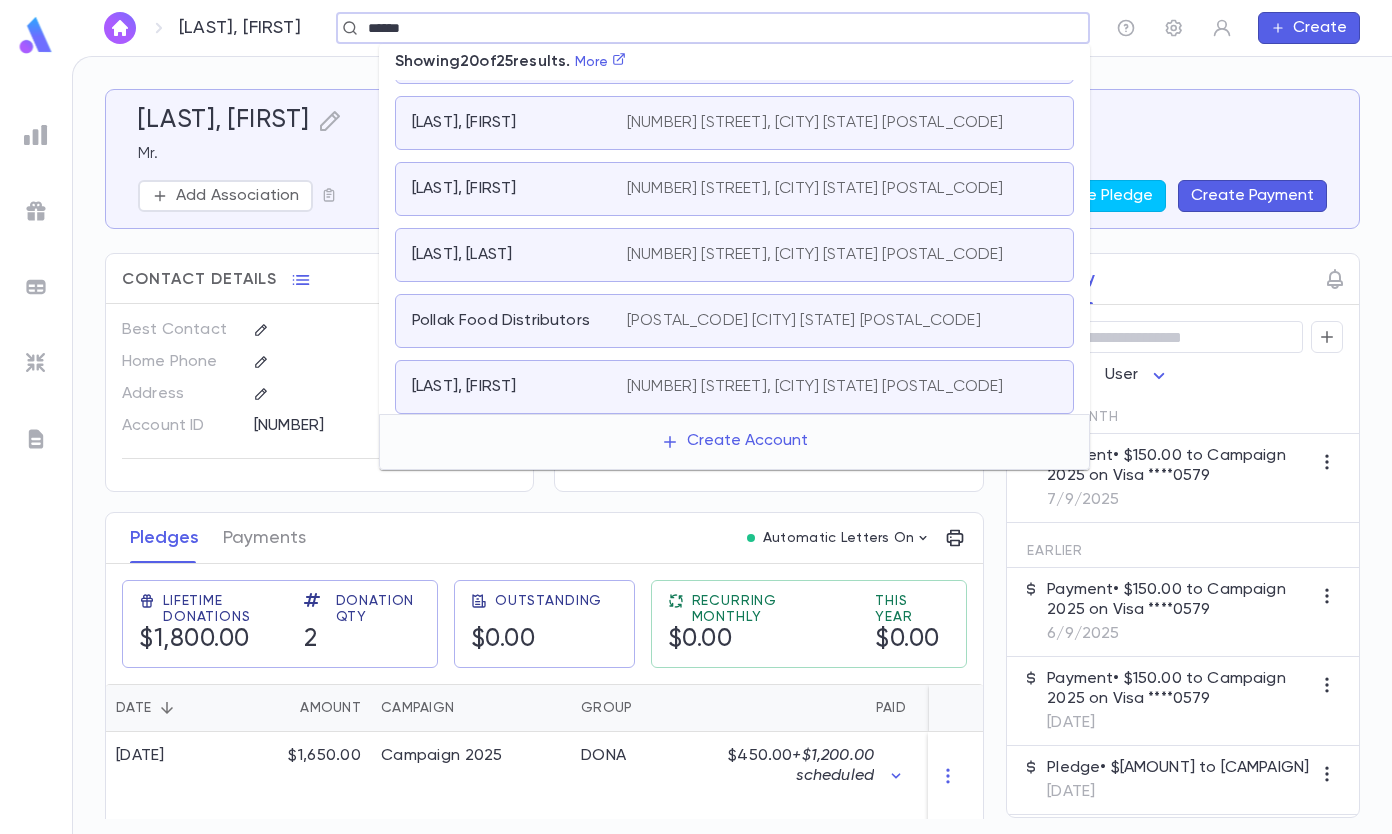 scroll, scrollTop: 300, scrollLeft: 0, axis: vertical 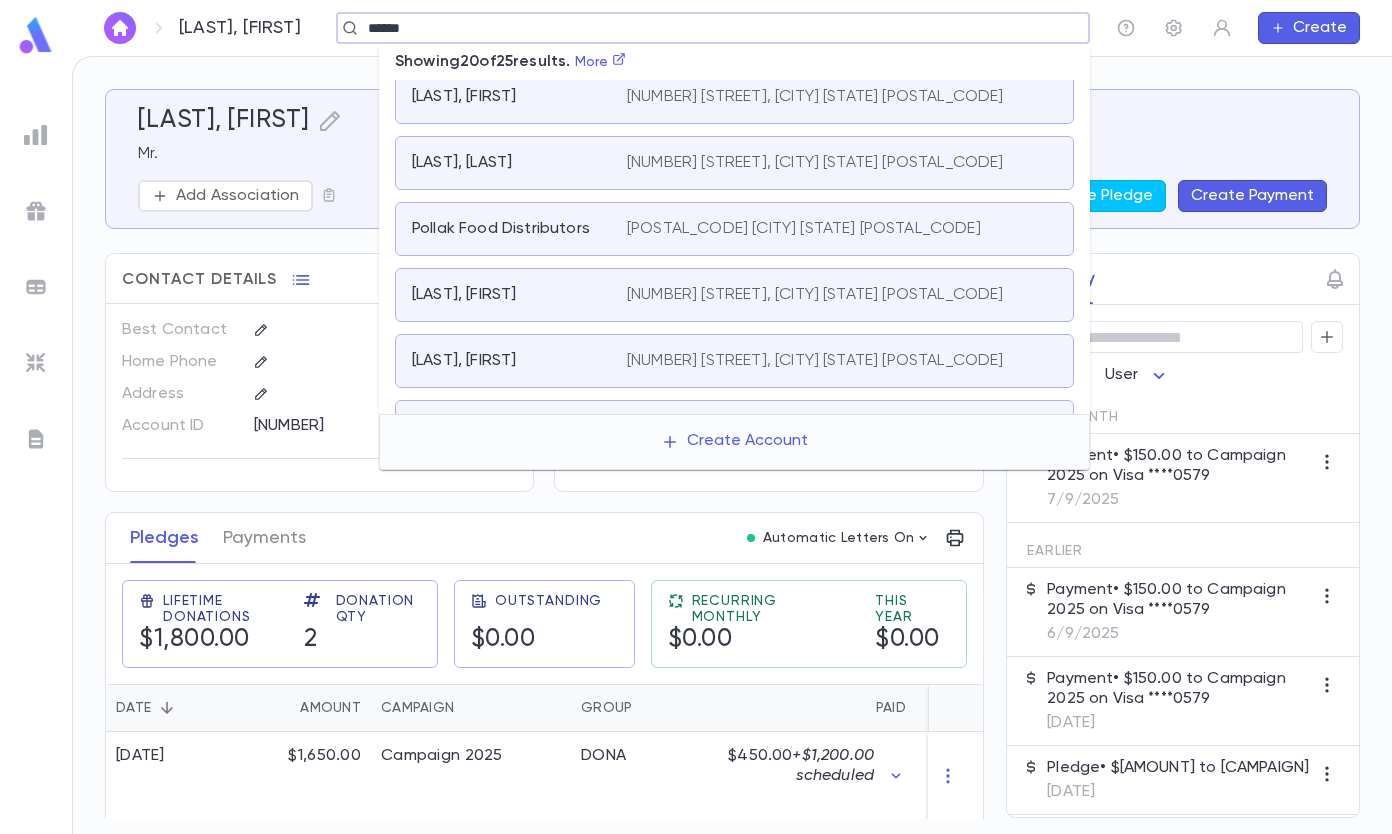 click on "[NUMBER] [STREET], [CITY] [STATE] [POSTAL_CODE]" at bounding box center [815, 163] 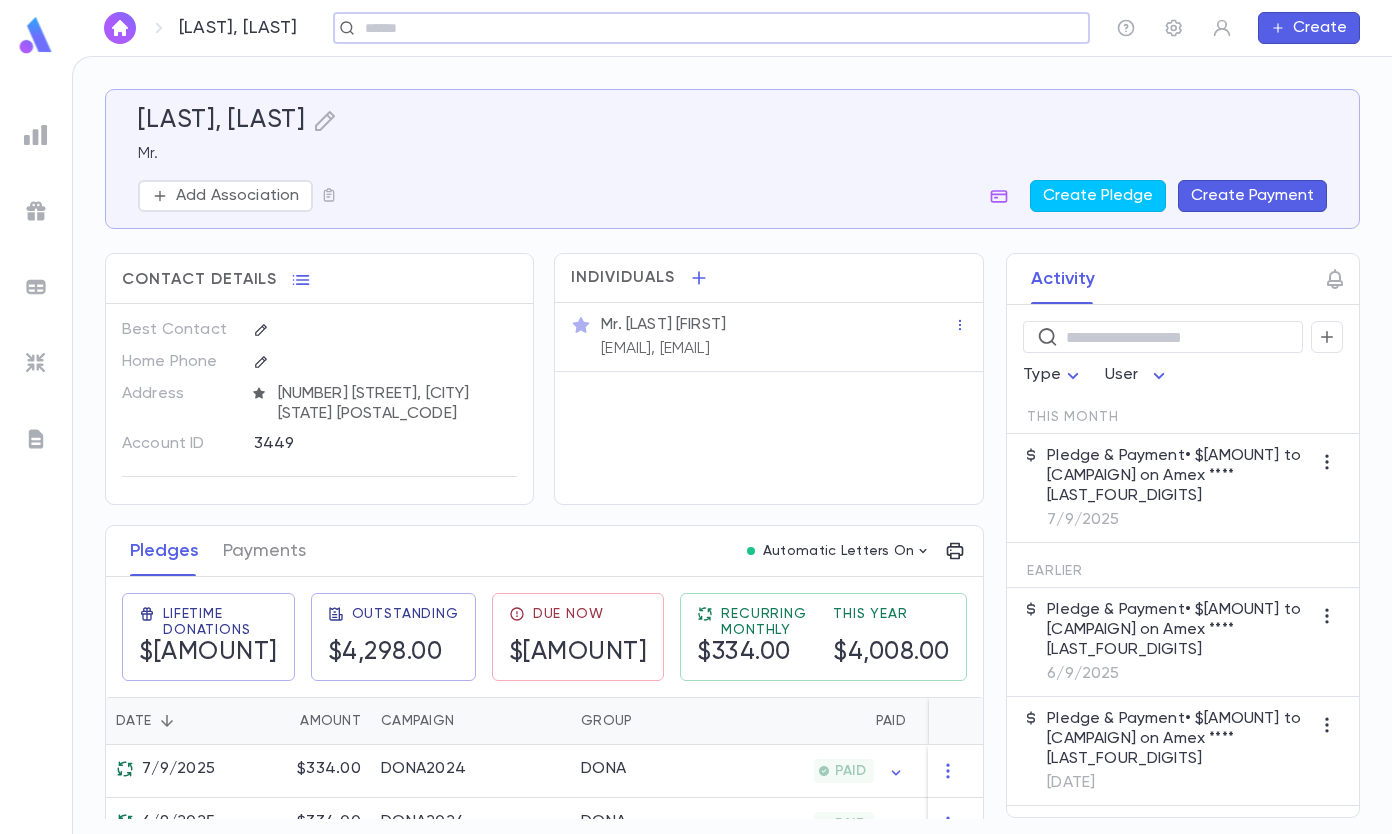 click at bounding box center (705, 28) 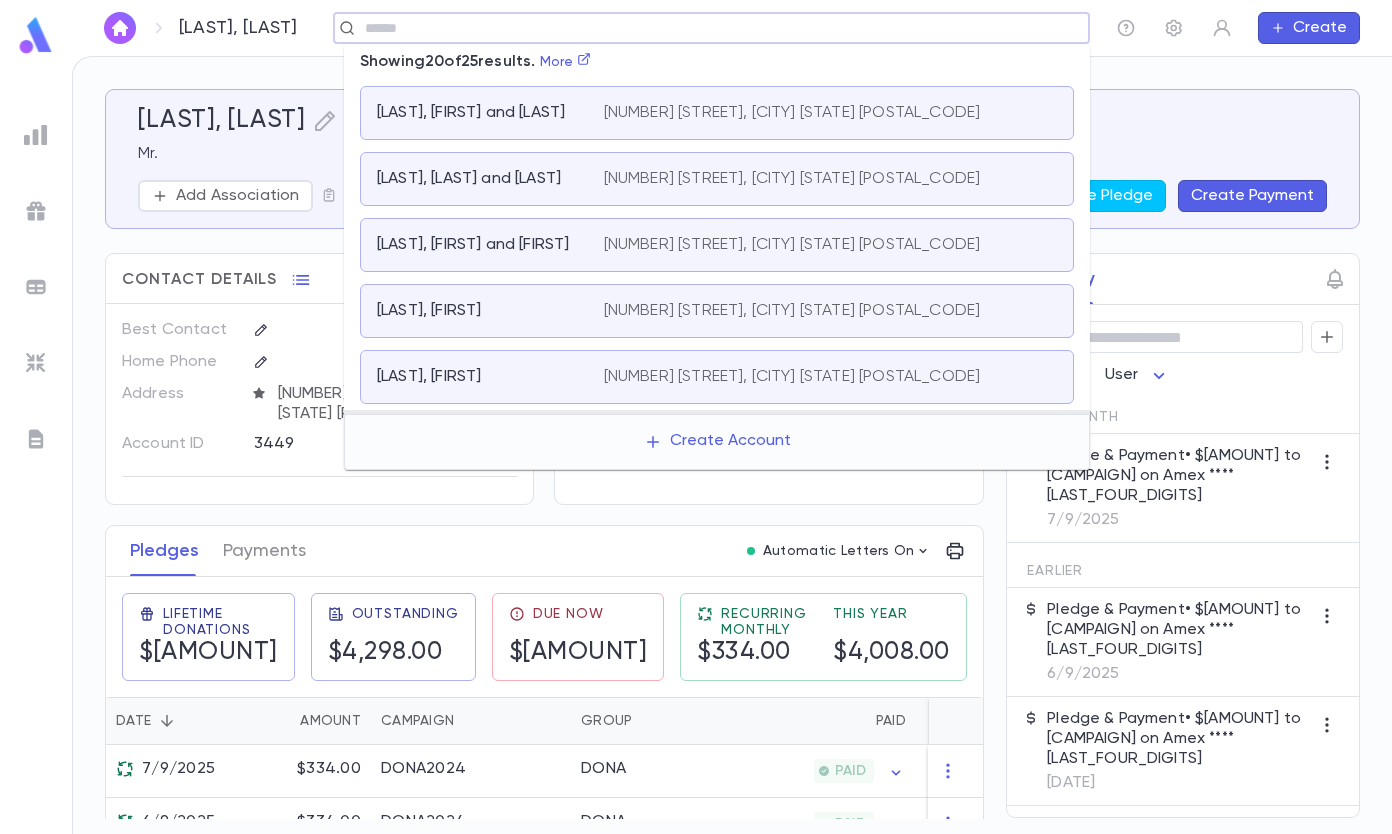 scroll, scrollTop: 118, scrollLeft: 0, axis: vertical 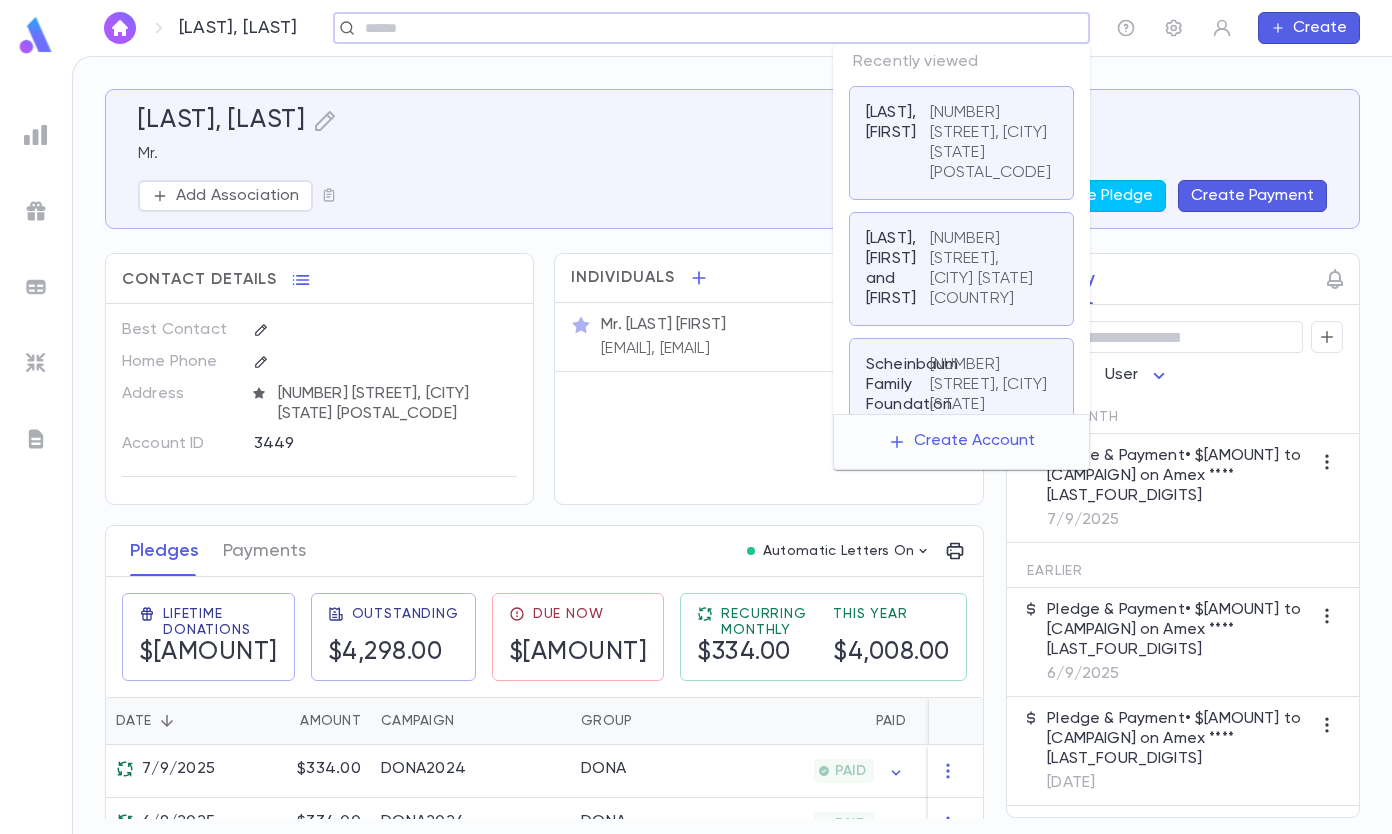 click at bounding box center [705, 28] 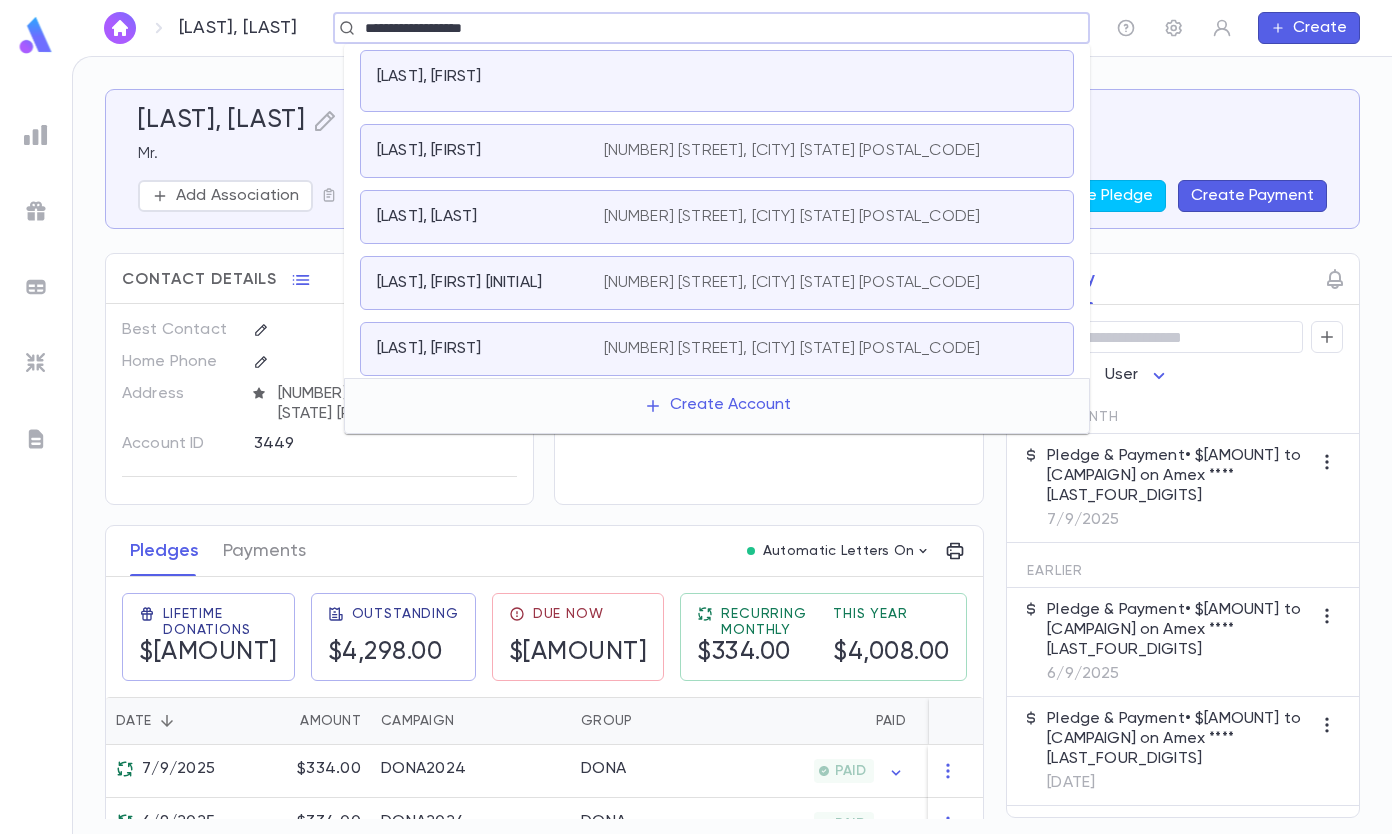 type on "**********" 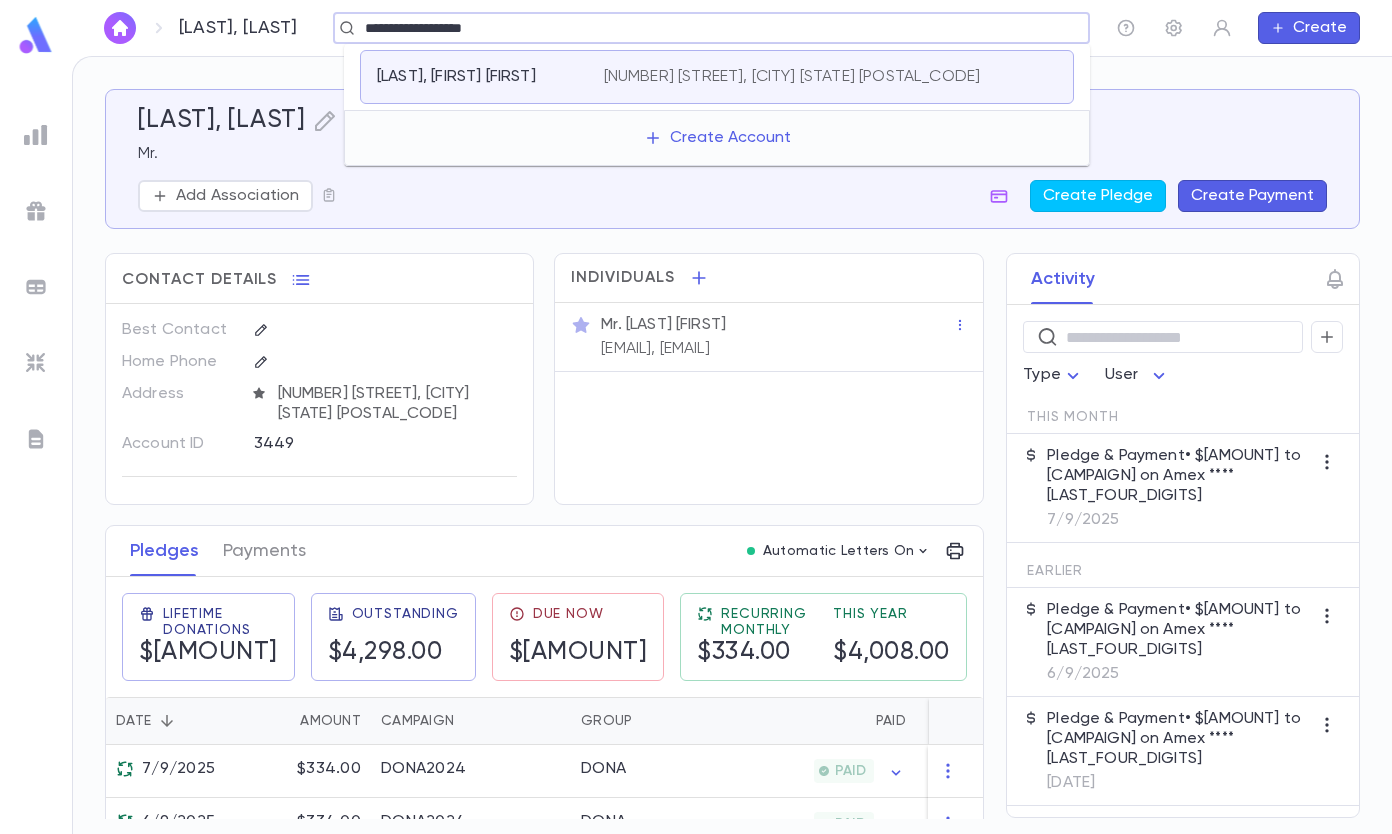click on "[NUMBER] [STREET], [CITY] [STATE] [POSTAL_CODE]" at bounding box center (792, 77) 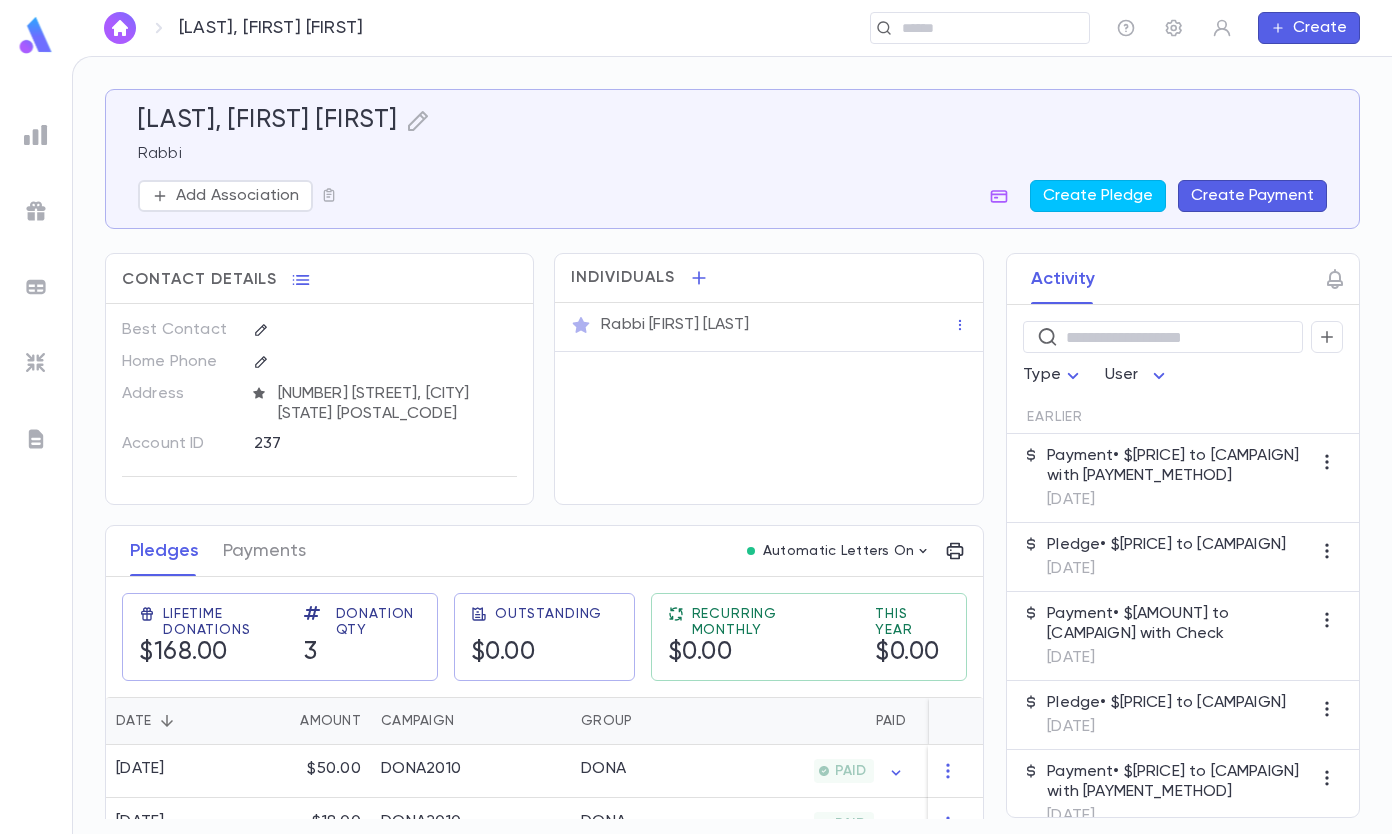 click on "Create Payment" at bounding box center (1252, 196) 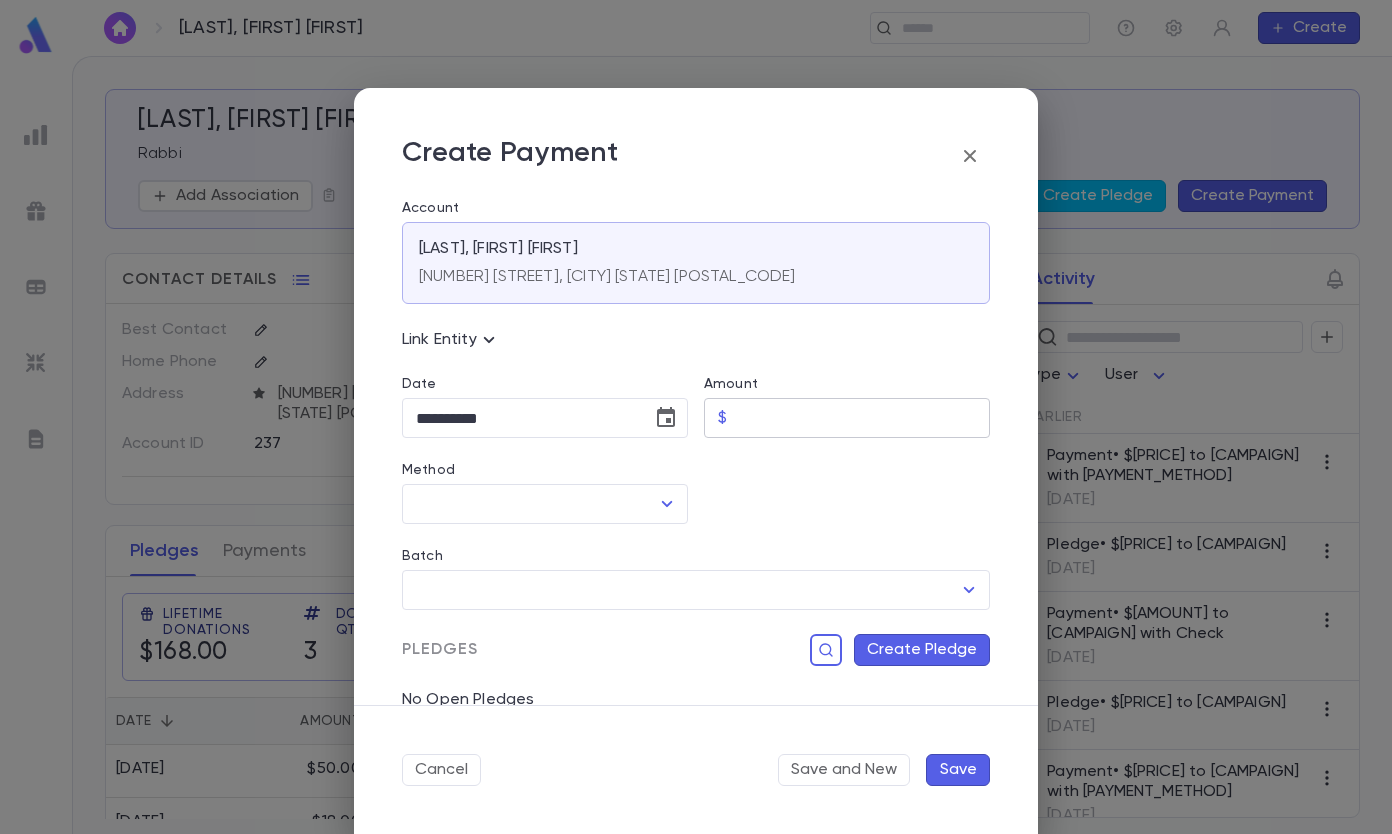 click on "Amount" at bounding box center [862, 418] 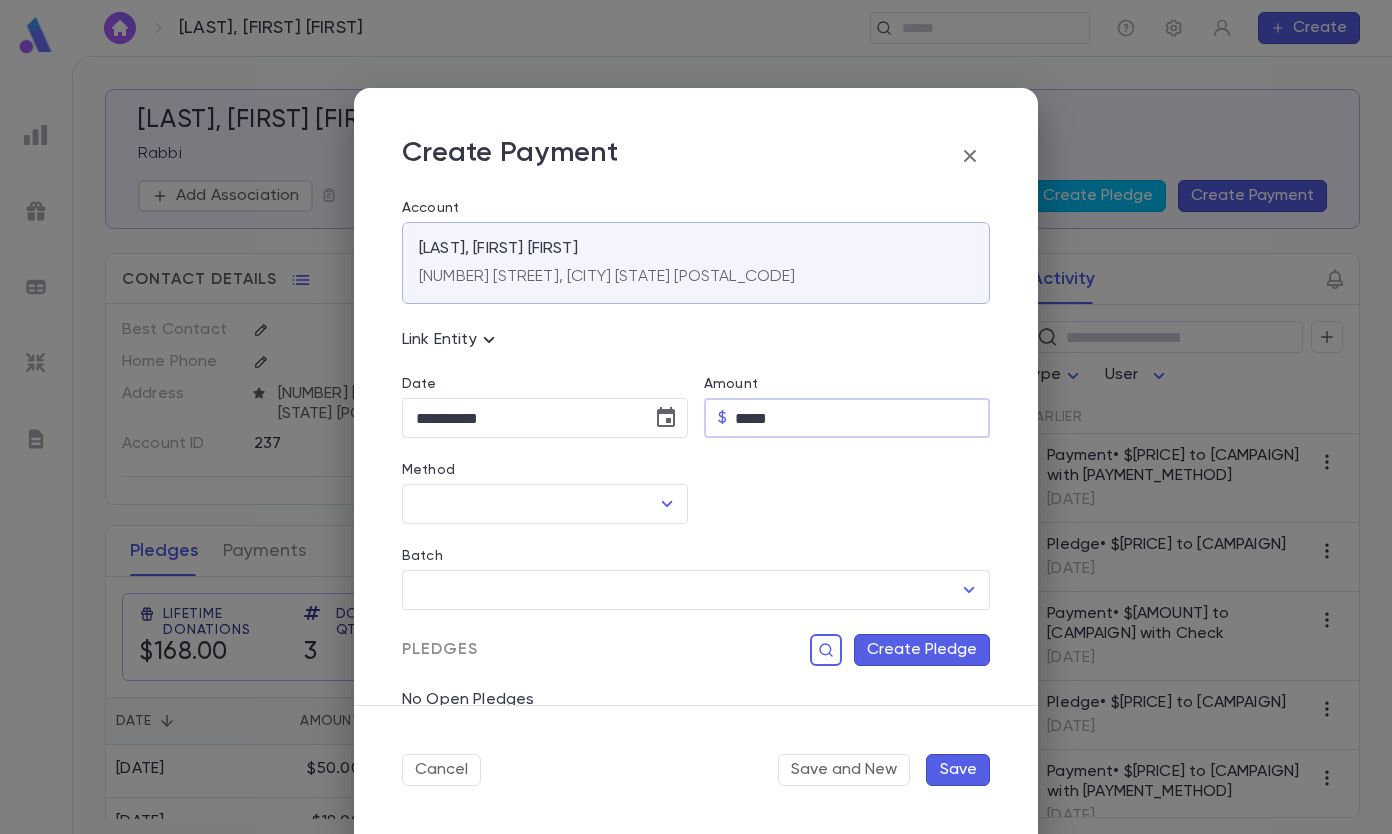 type on "*****" 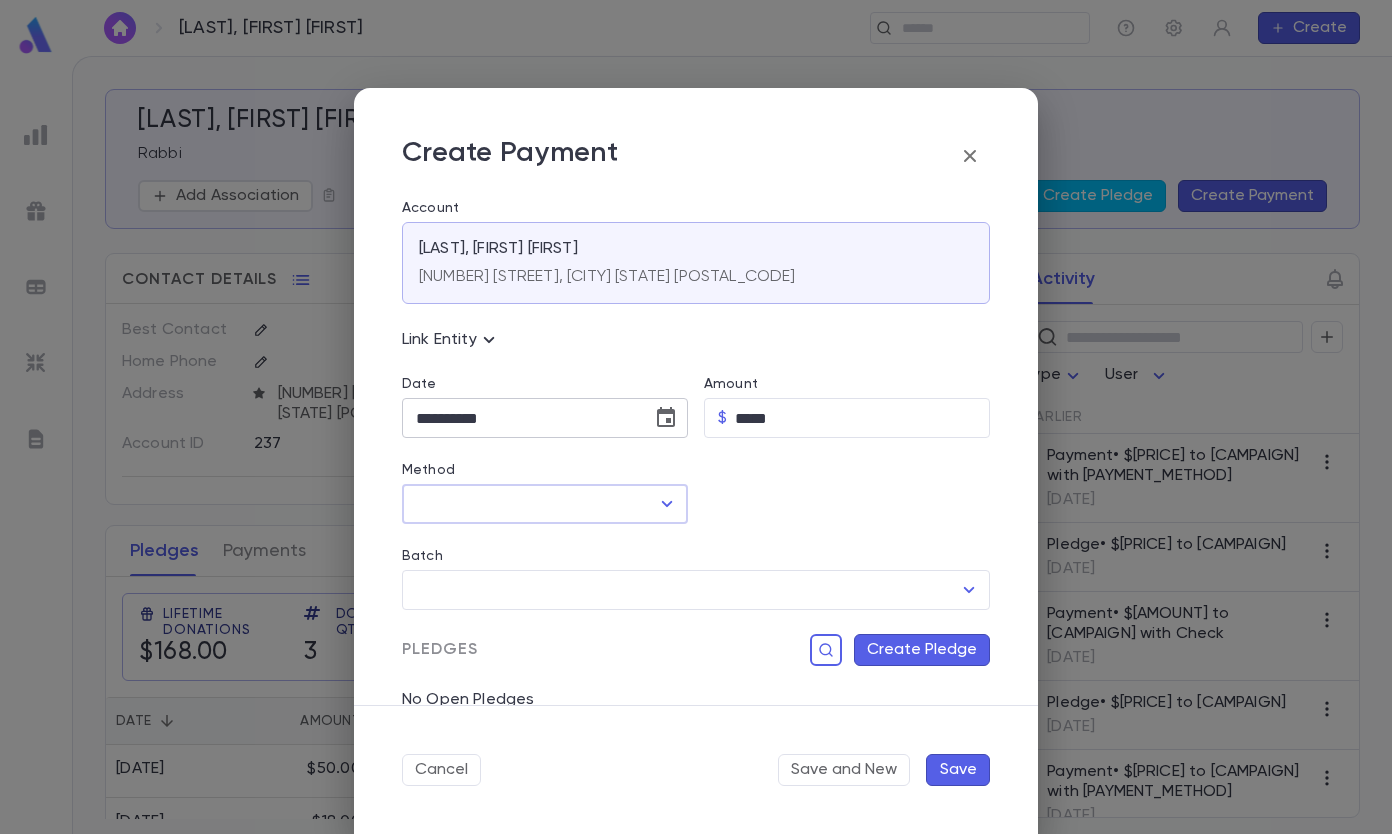click 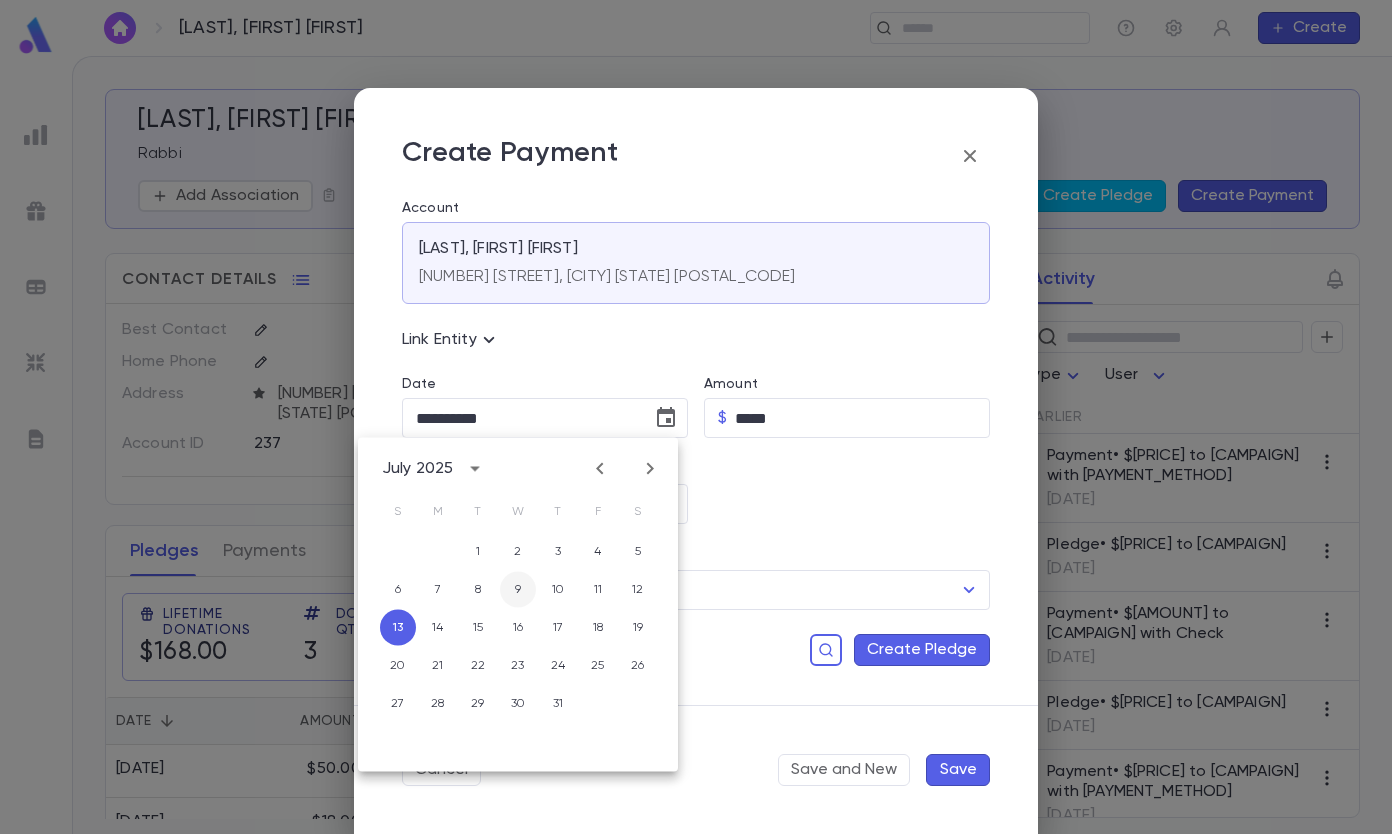 click on "9" at bounding box center [518, 590] 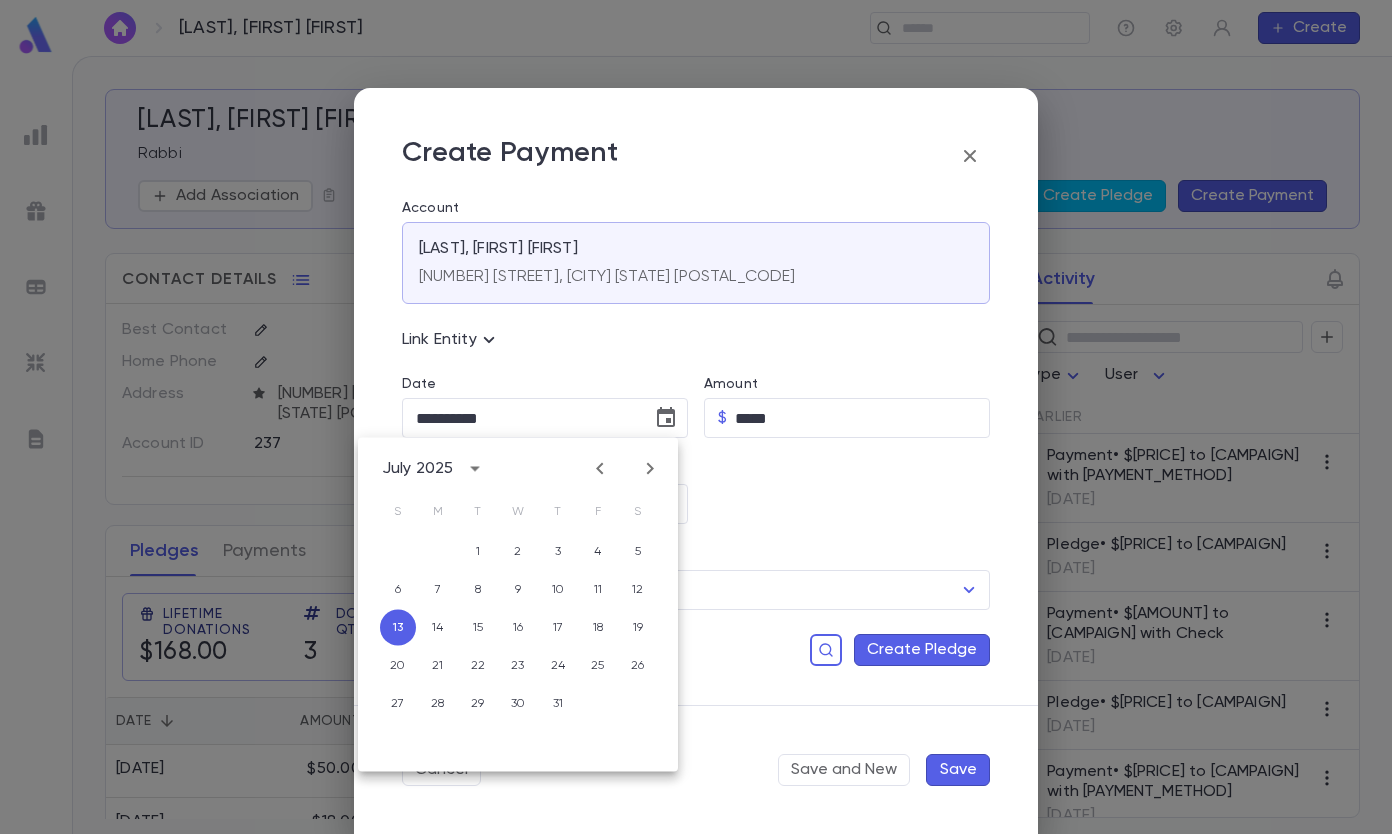 type on "**********" 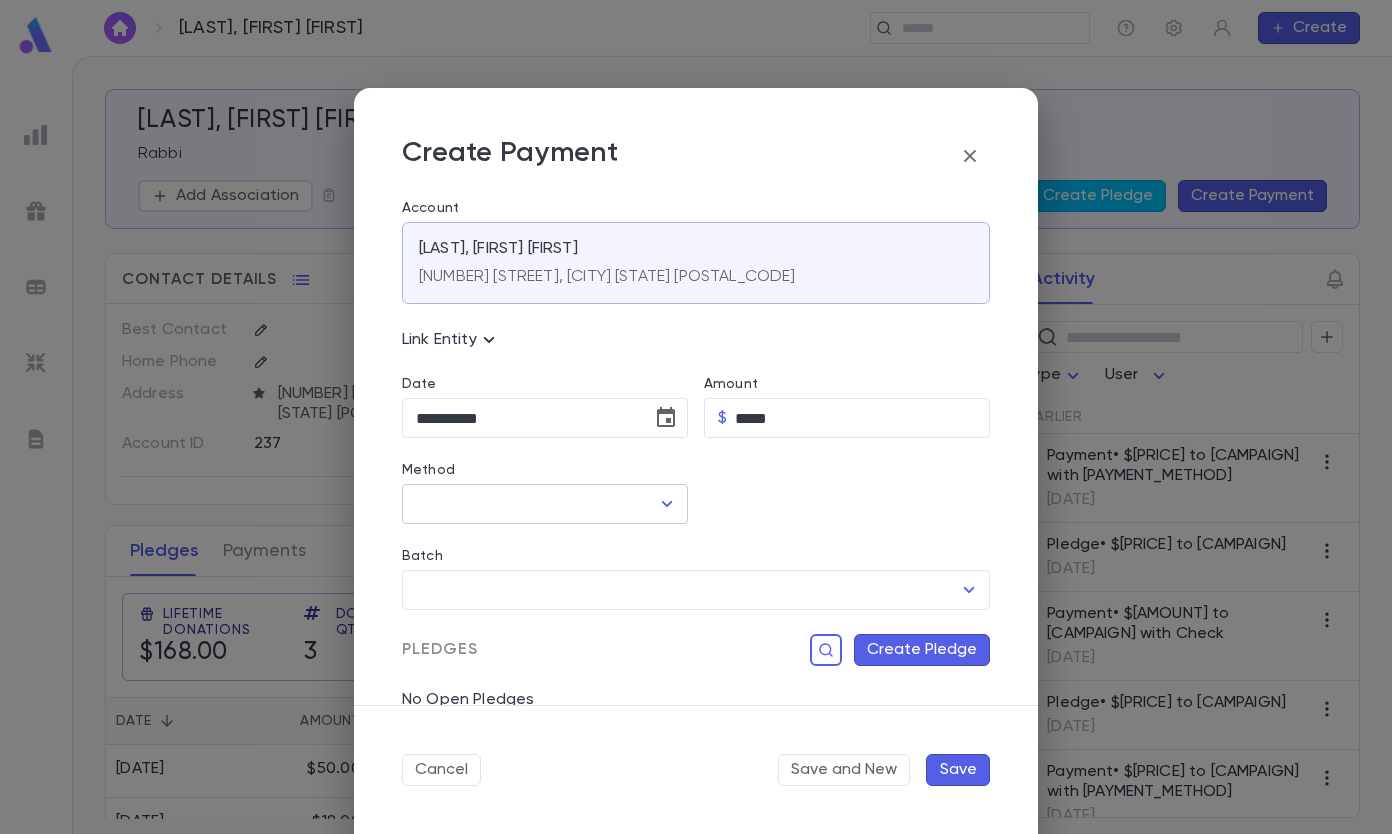 click on "Method" at bounding box center [530, 504] 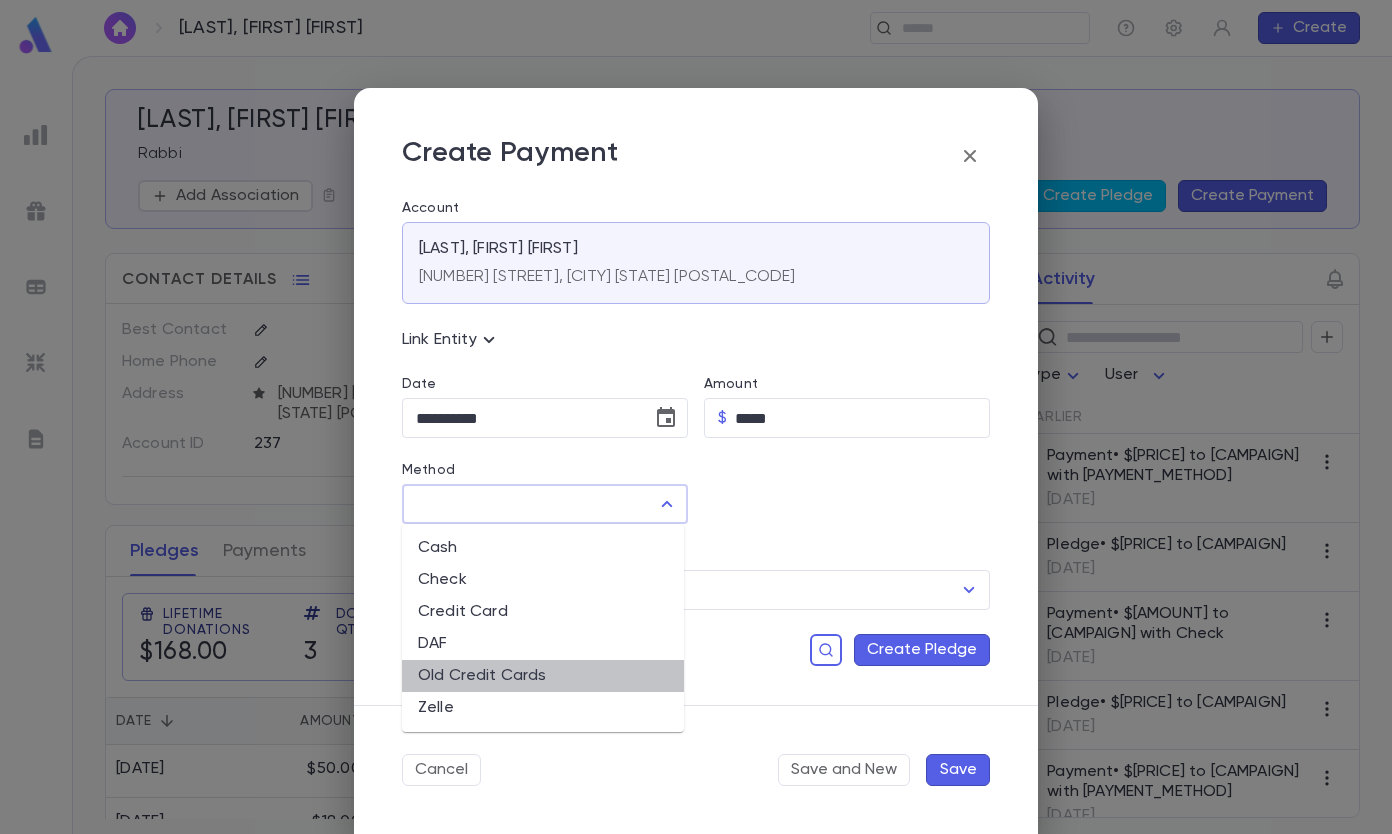 click on "Old Credit Cards" at bounding box center [543, 676] 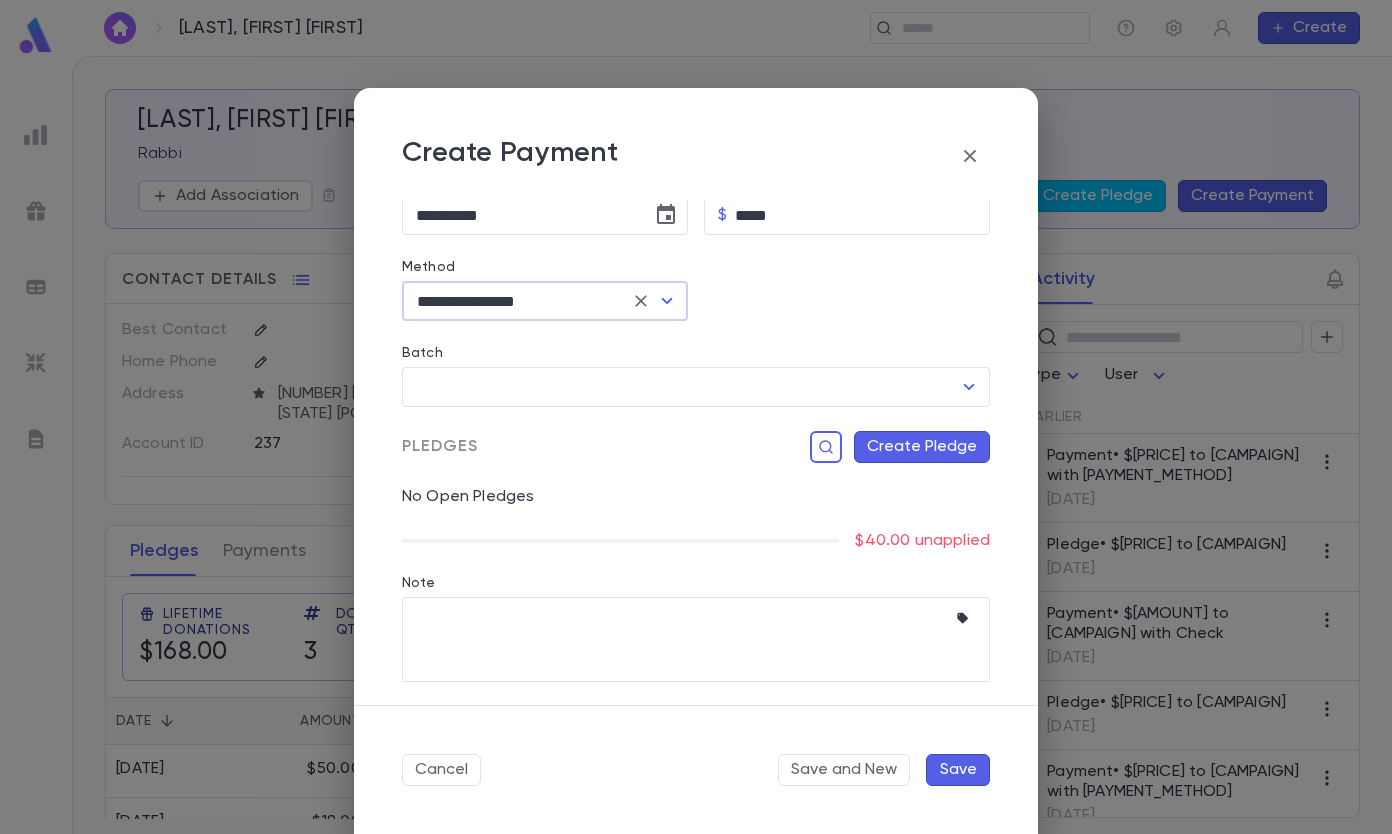 scroll, scrollTop: 204, scrollLeft: 0, axis: vertical 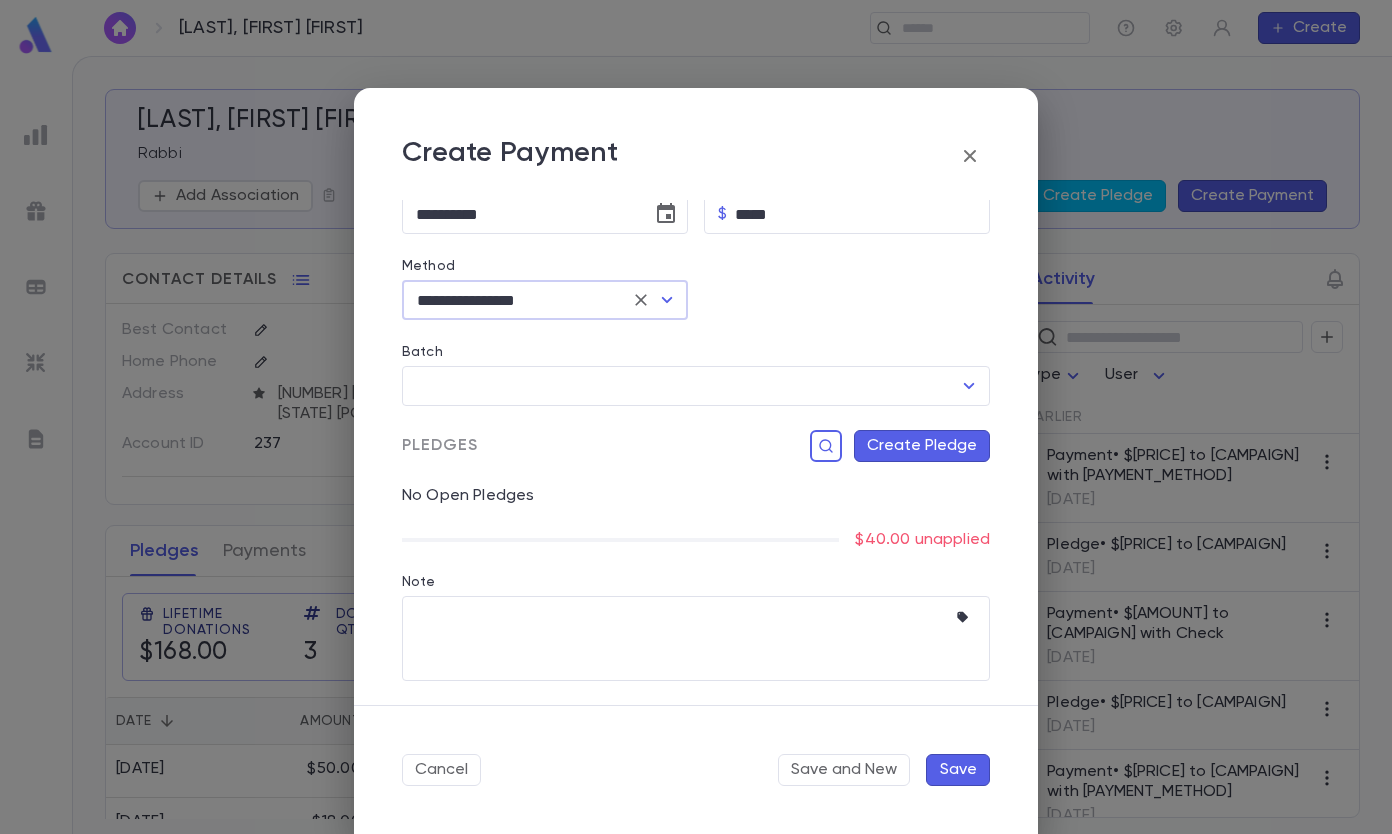 click on "Create Pledge" at bounding box center (922, 446) 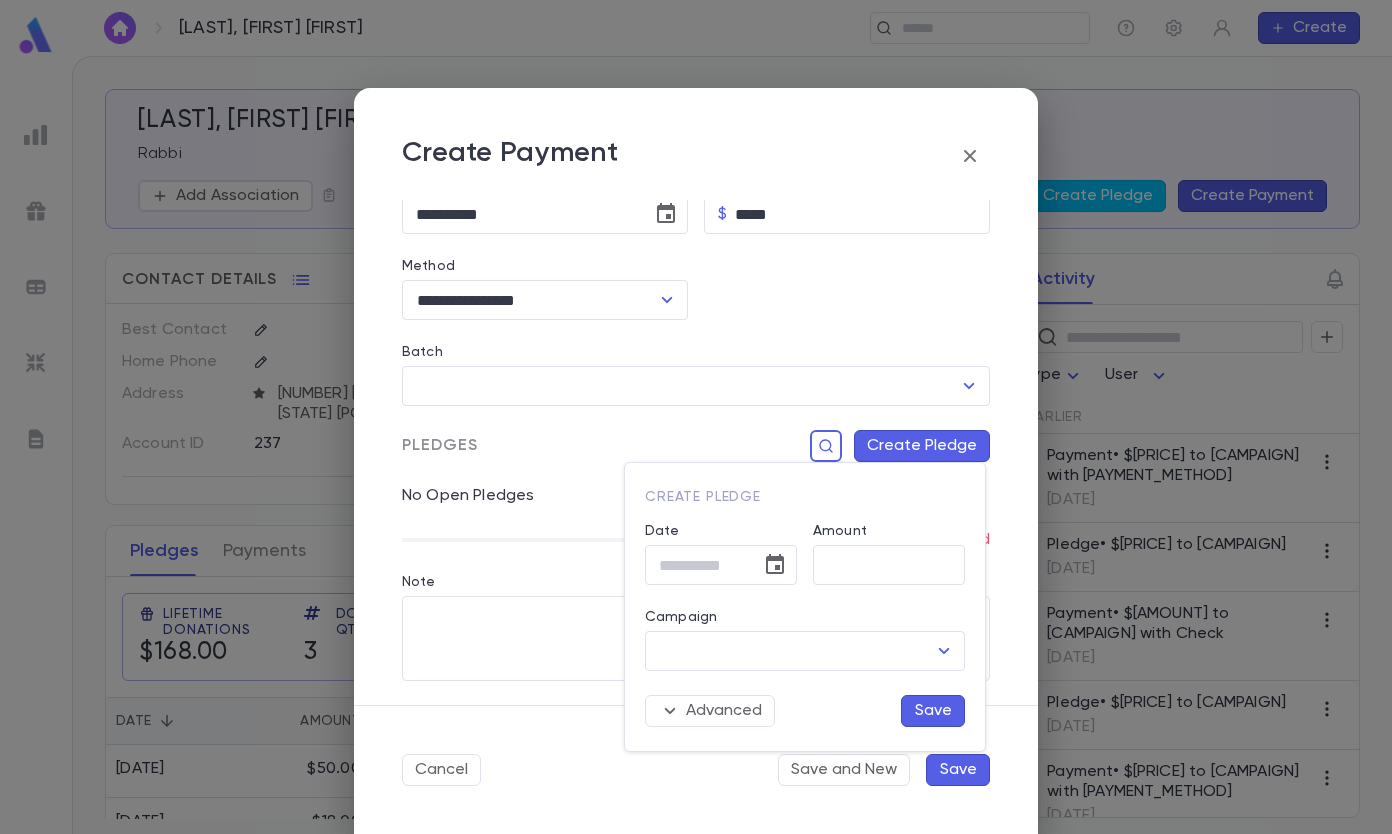 type on "******" 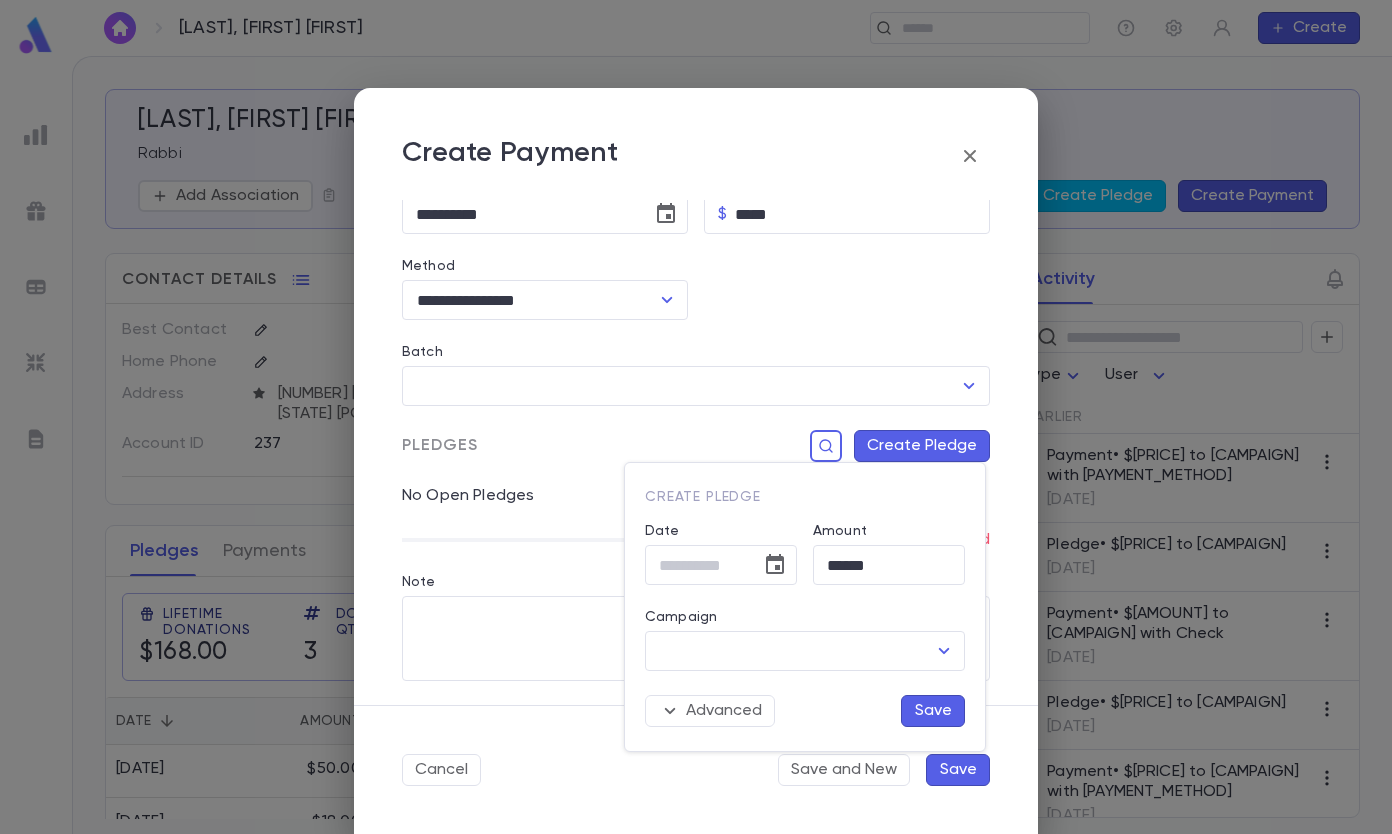 type on "**********" 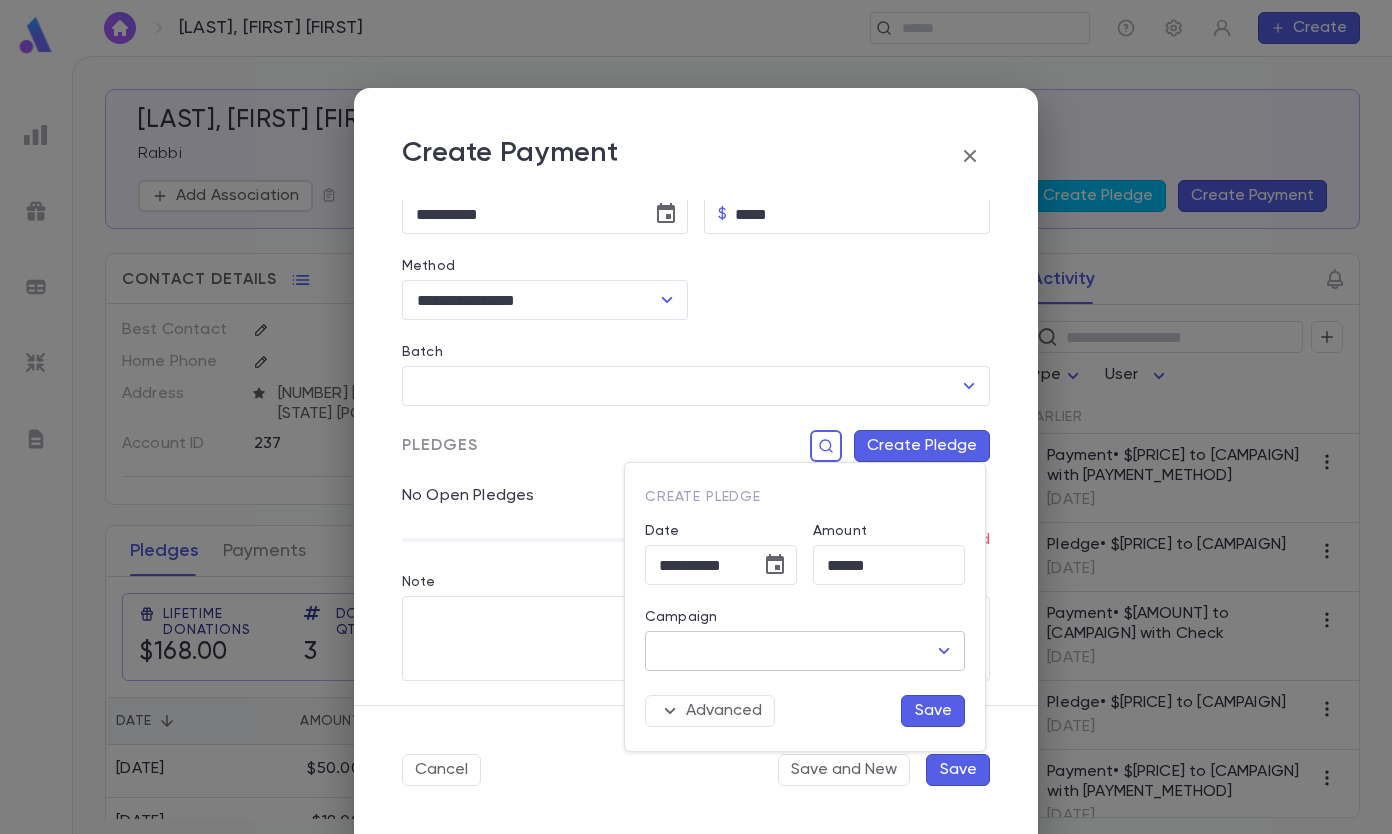 click on "Campaign" at bounding box center (790, 651) 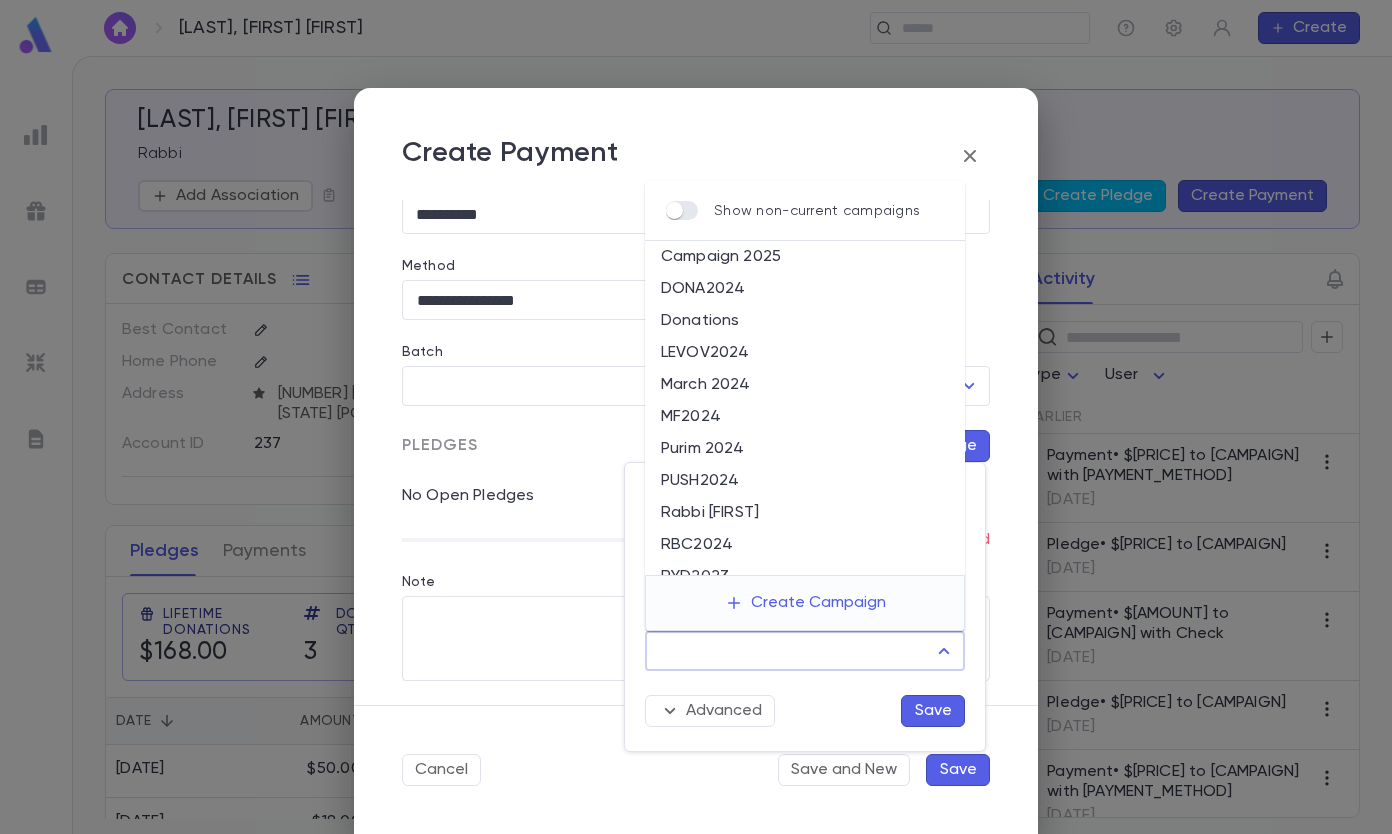 click on "Donations" at bounding box center [805, 321] 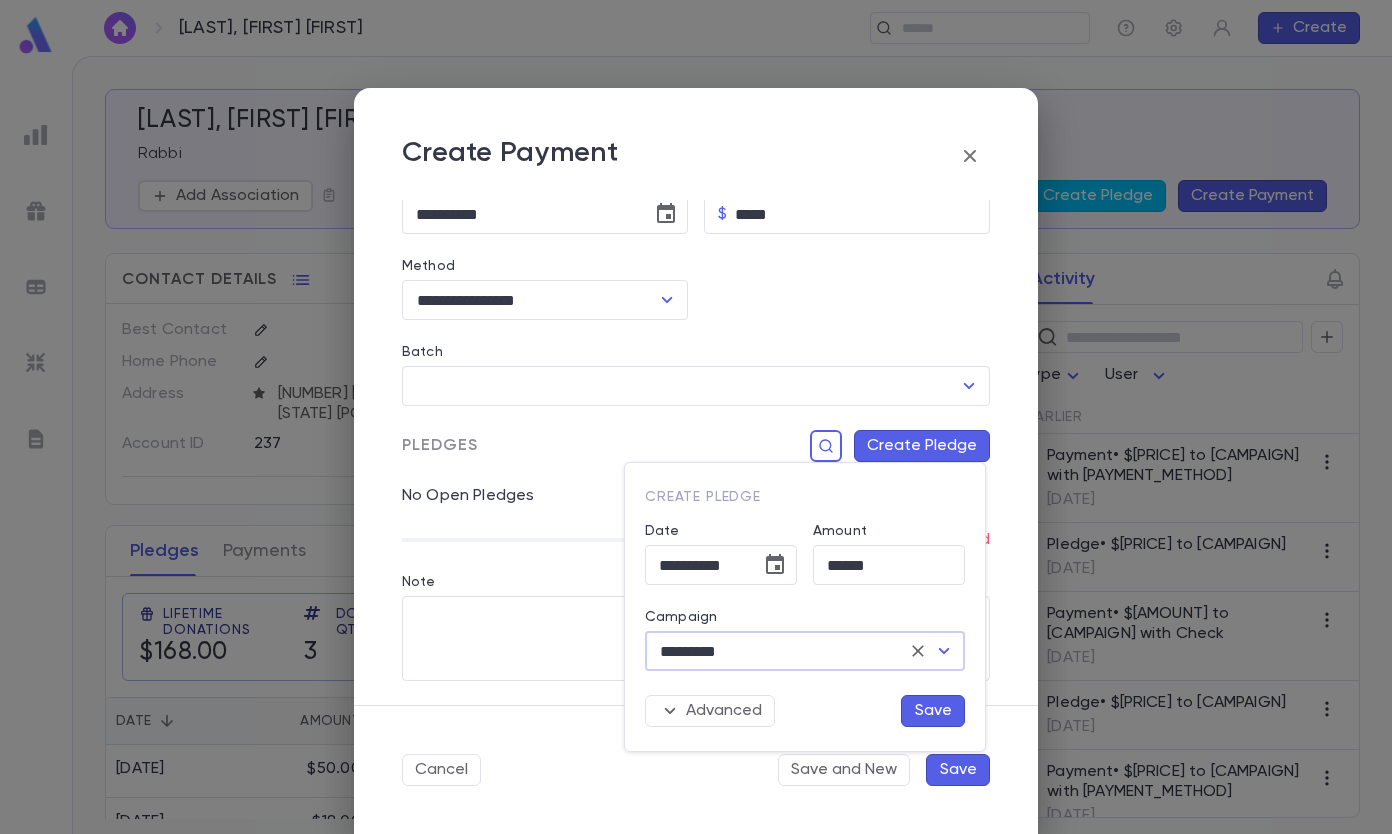 click on "Save" at bounding box center [933, 711] 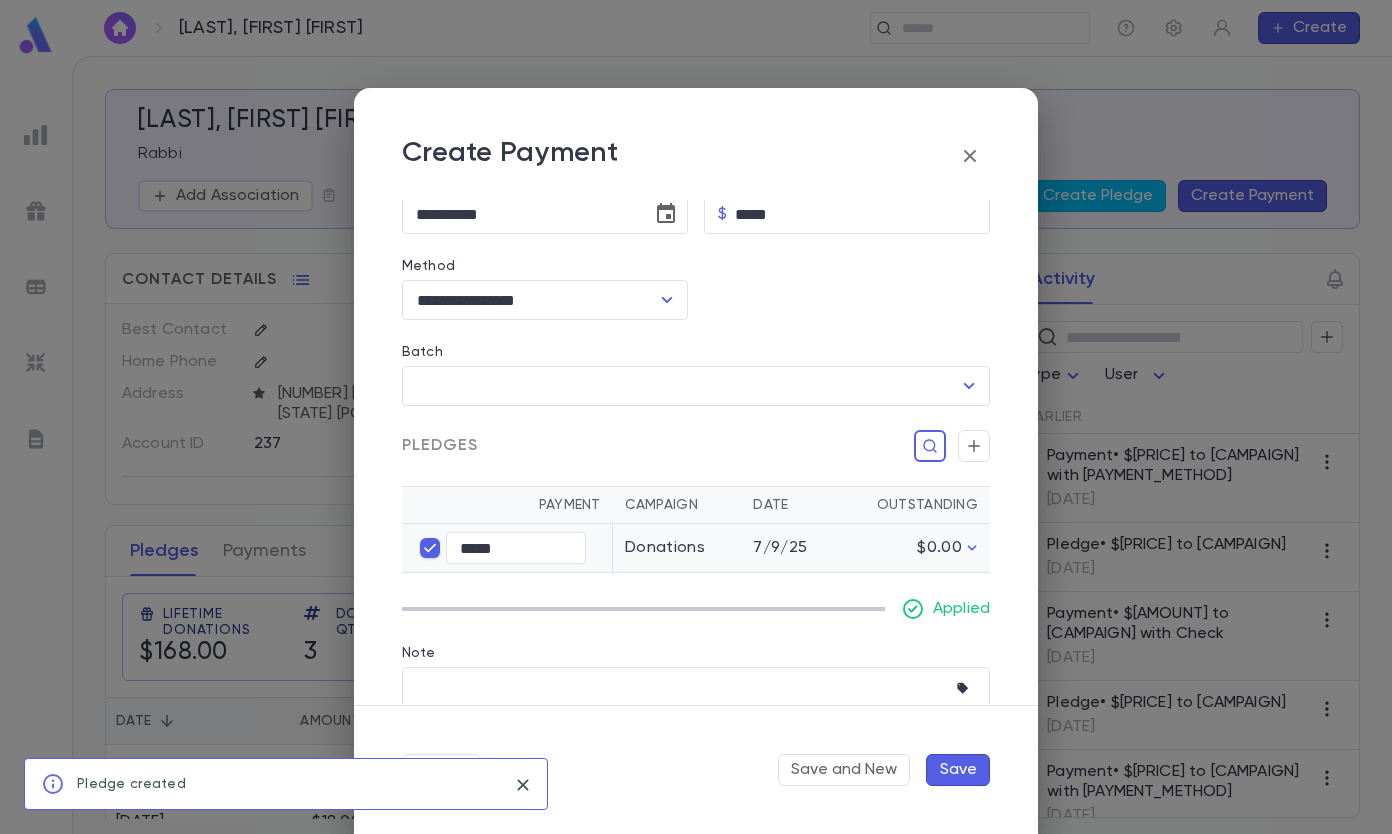click on "Save" at bounding box center (958, 770) 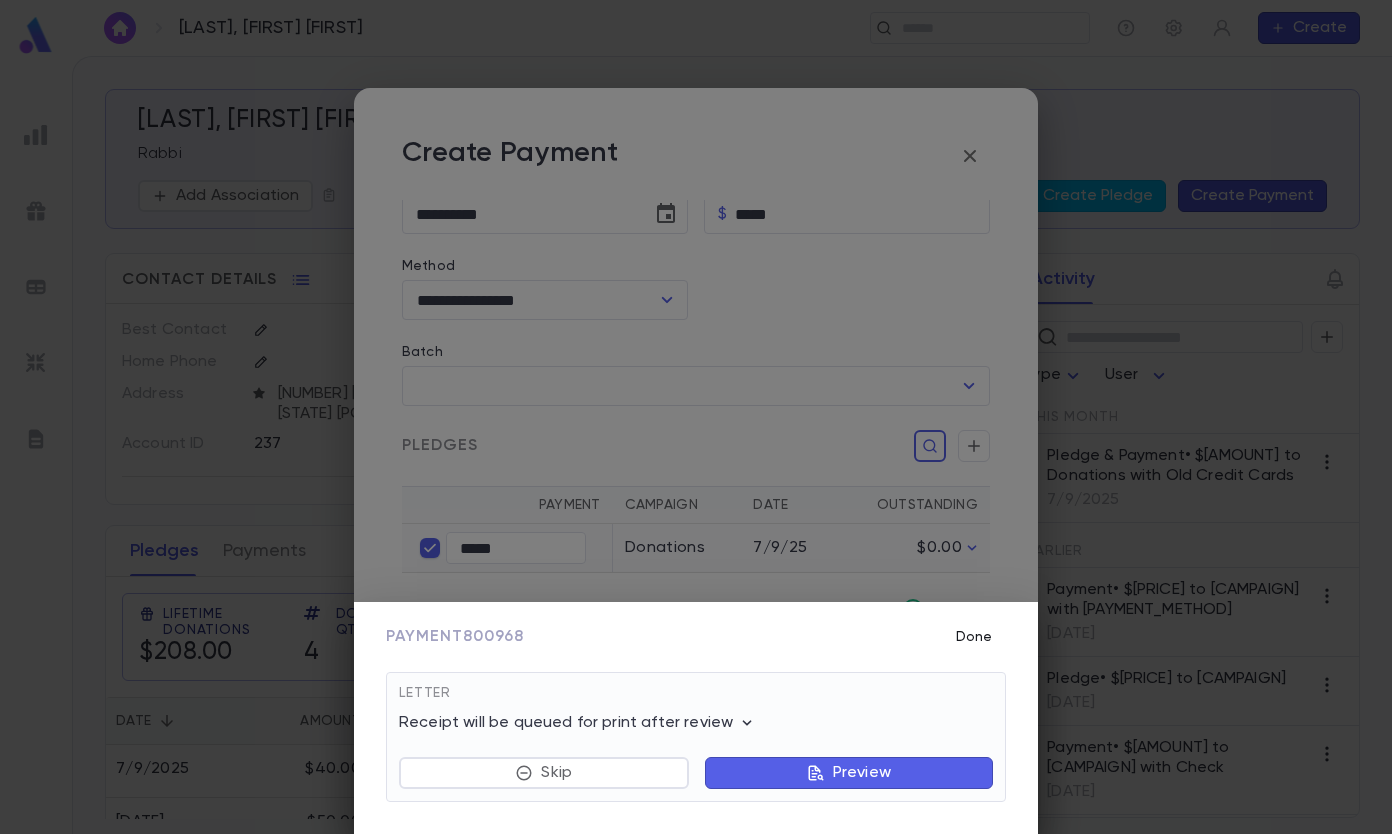 click on "Done" at bounding box center [974, 637] 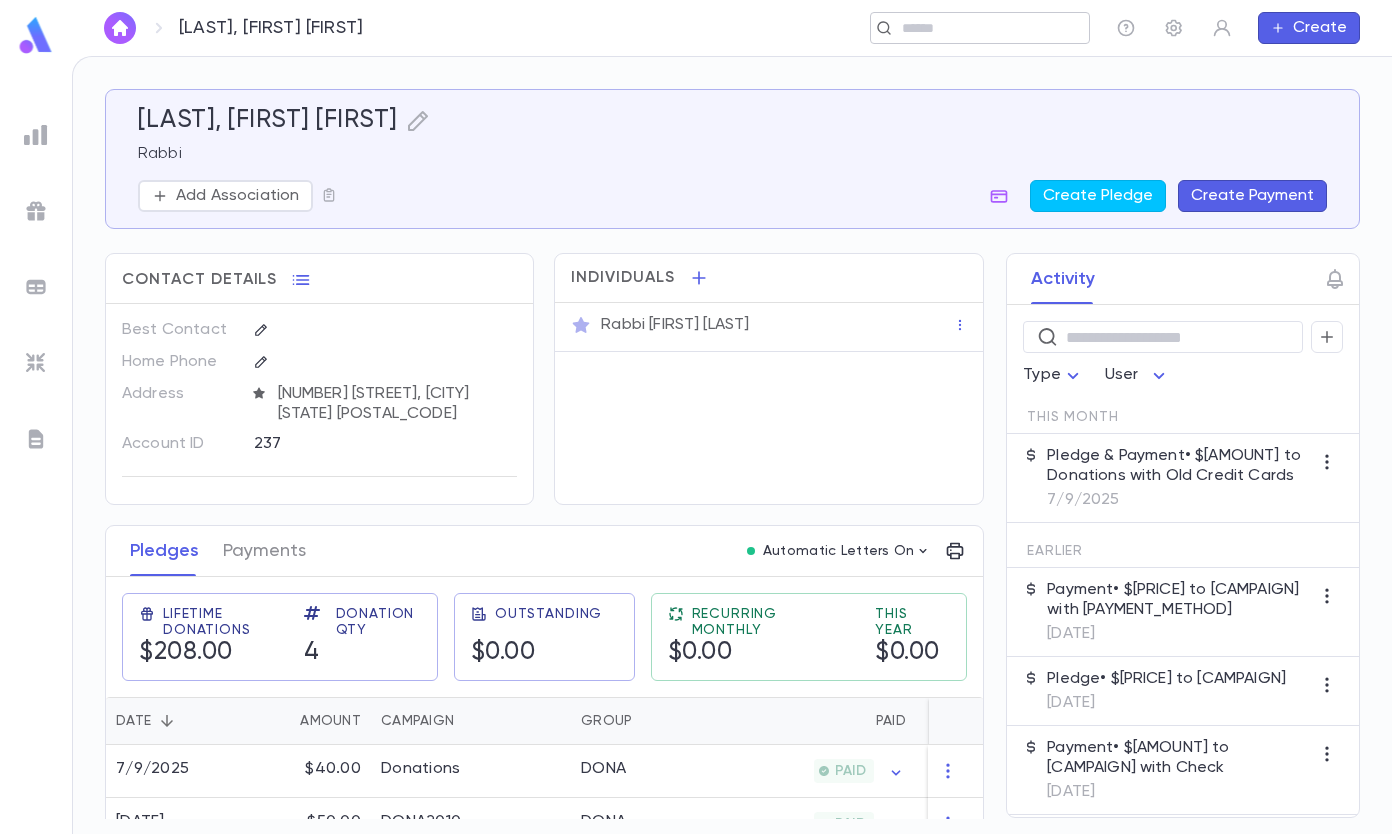 click at bounding box center (973, 28) 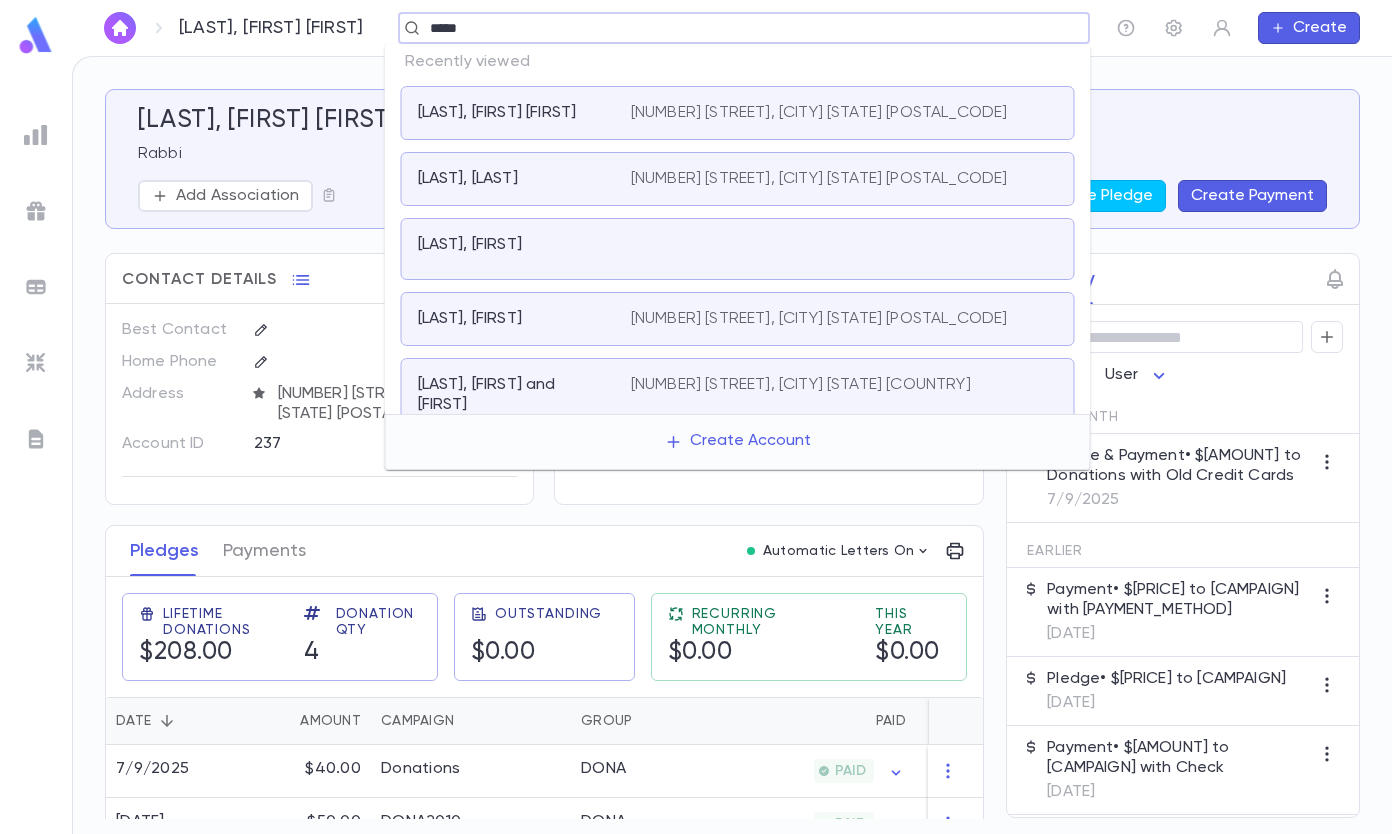 type on "*****" 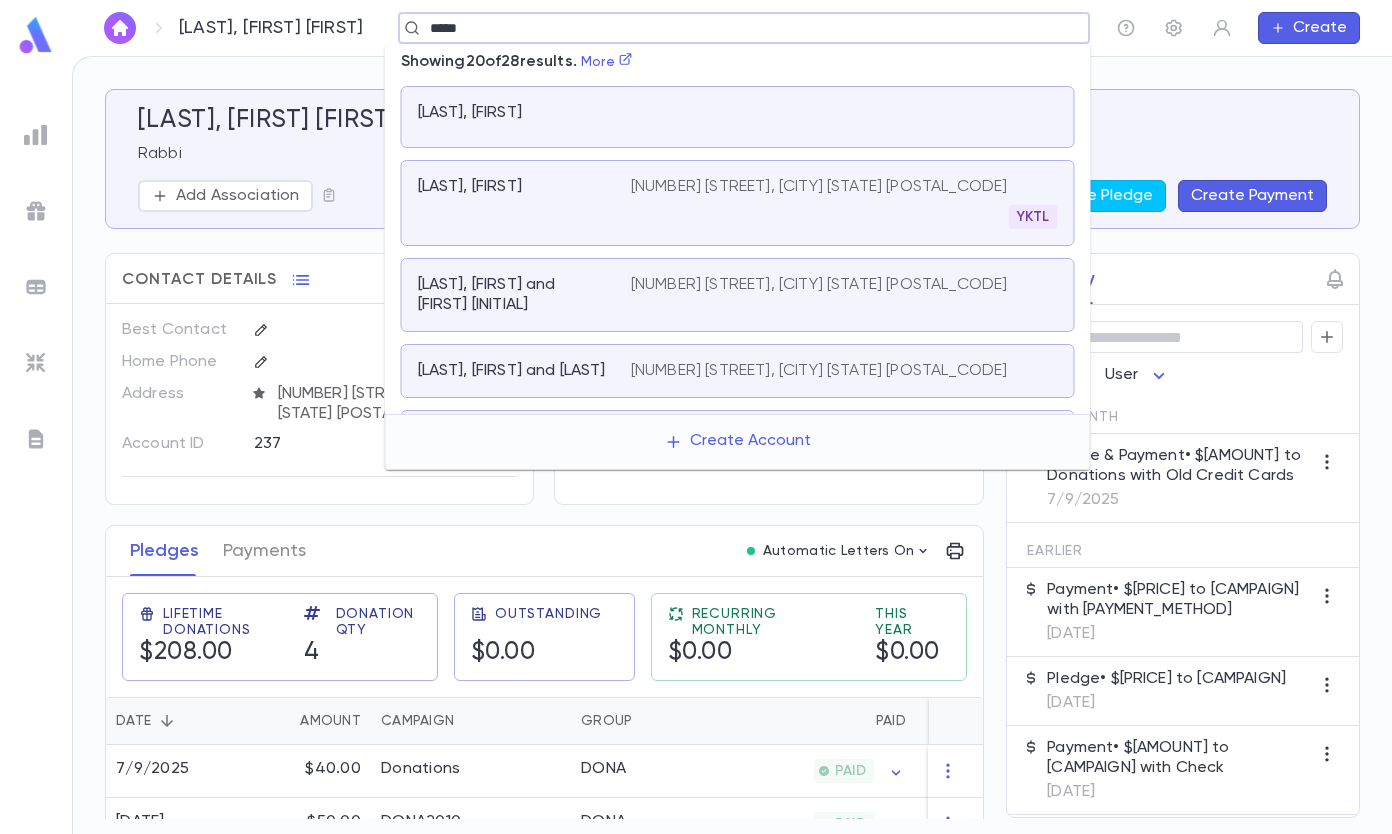click on "[NUMBER] [STREET], [CITY] [STATE] [POSTAL_CODE]" at bounding box center (819, 371) 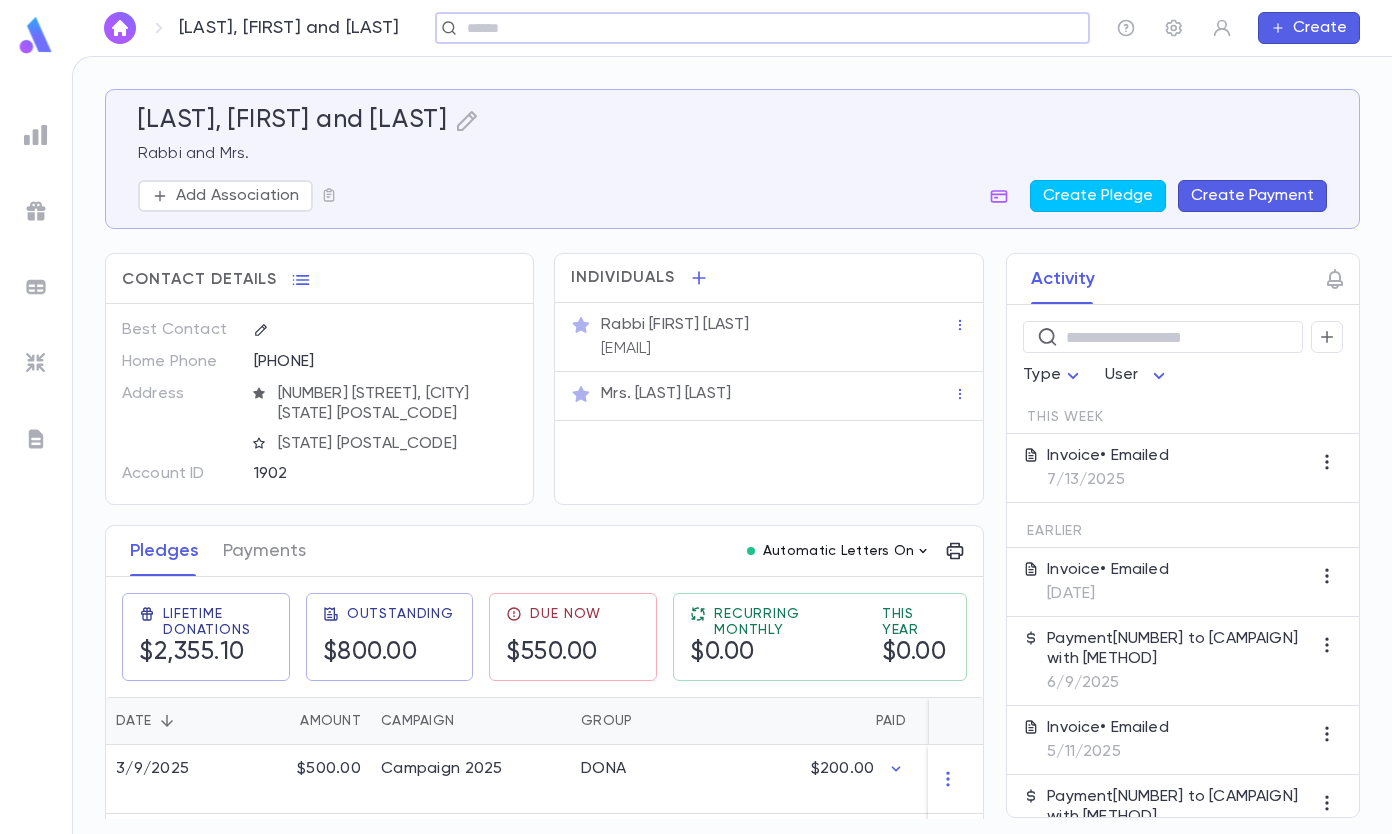 click on "Automatic Letters On" at bounding box center (839, 551) 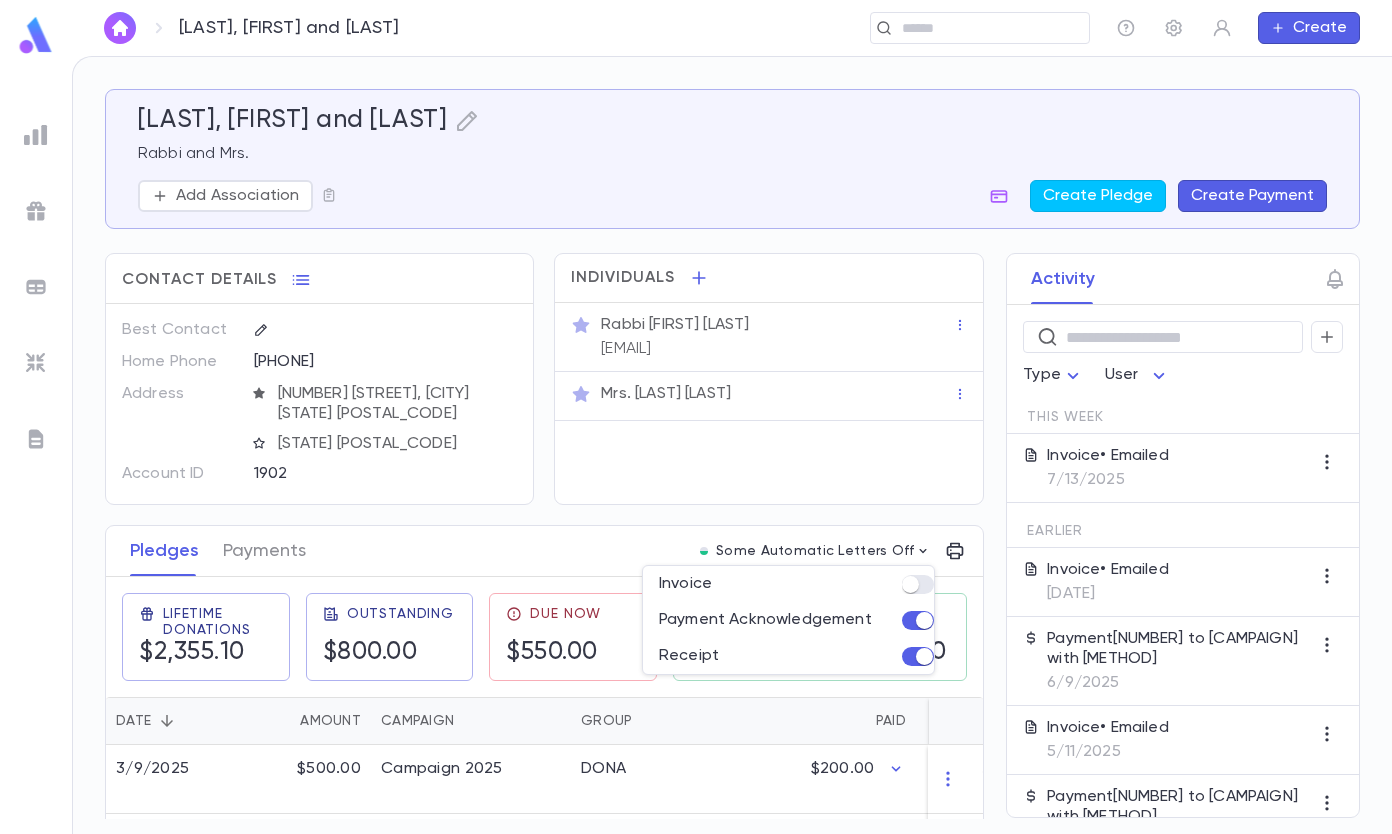 click at bounding box center [696, 417] 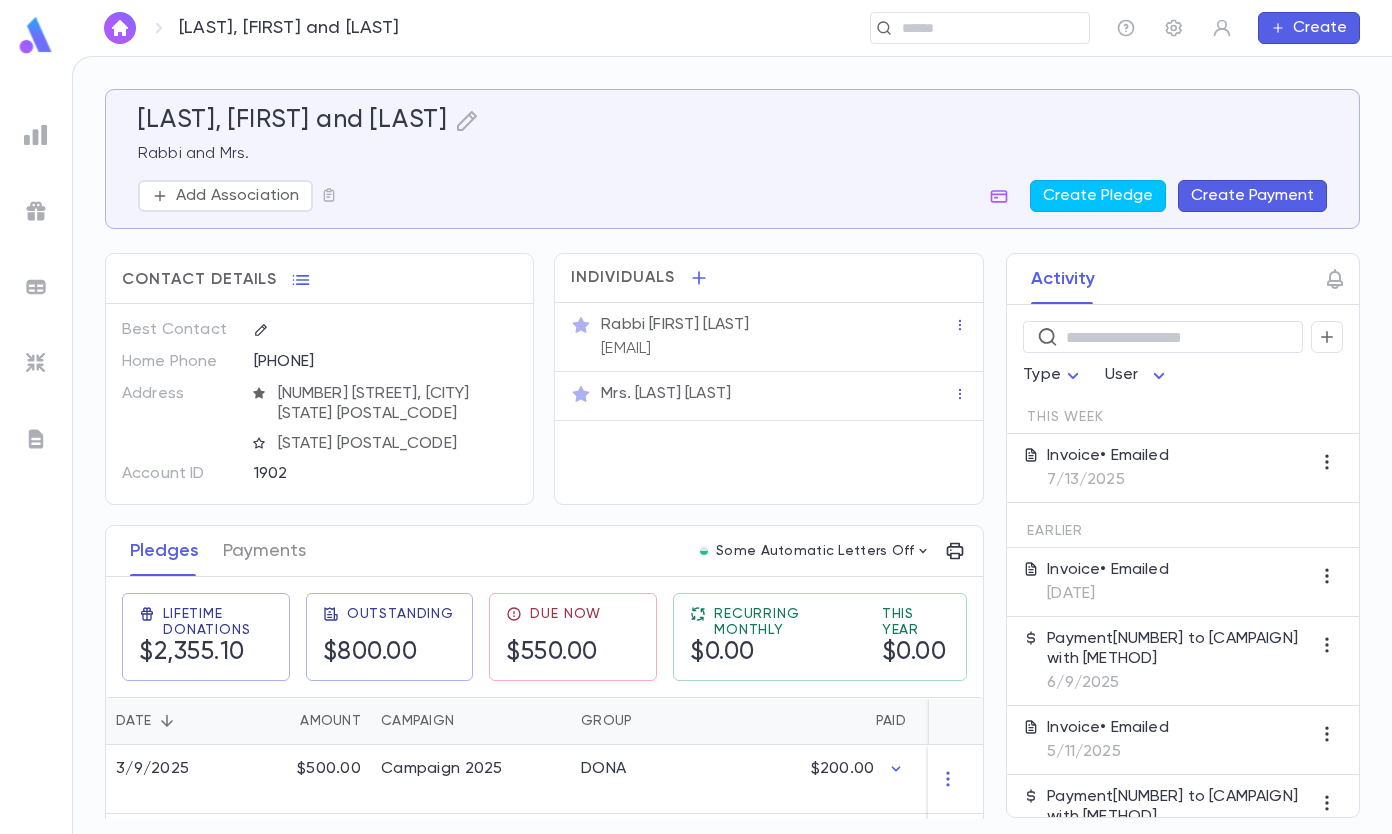 click on "Create Payment" at bounding box center [1252, 196] 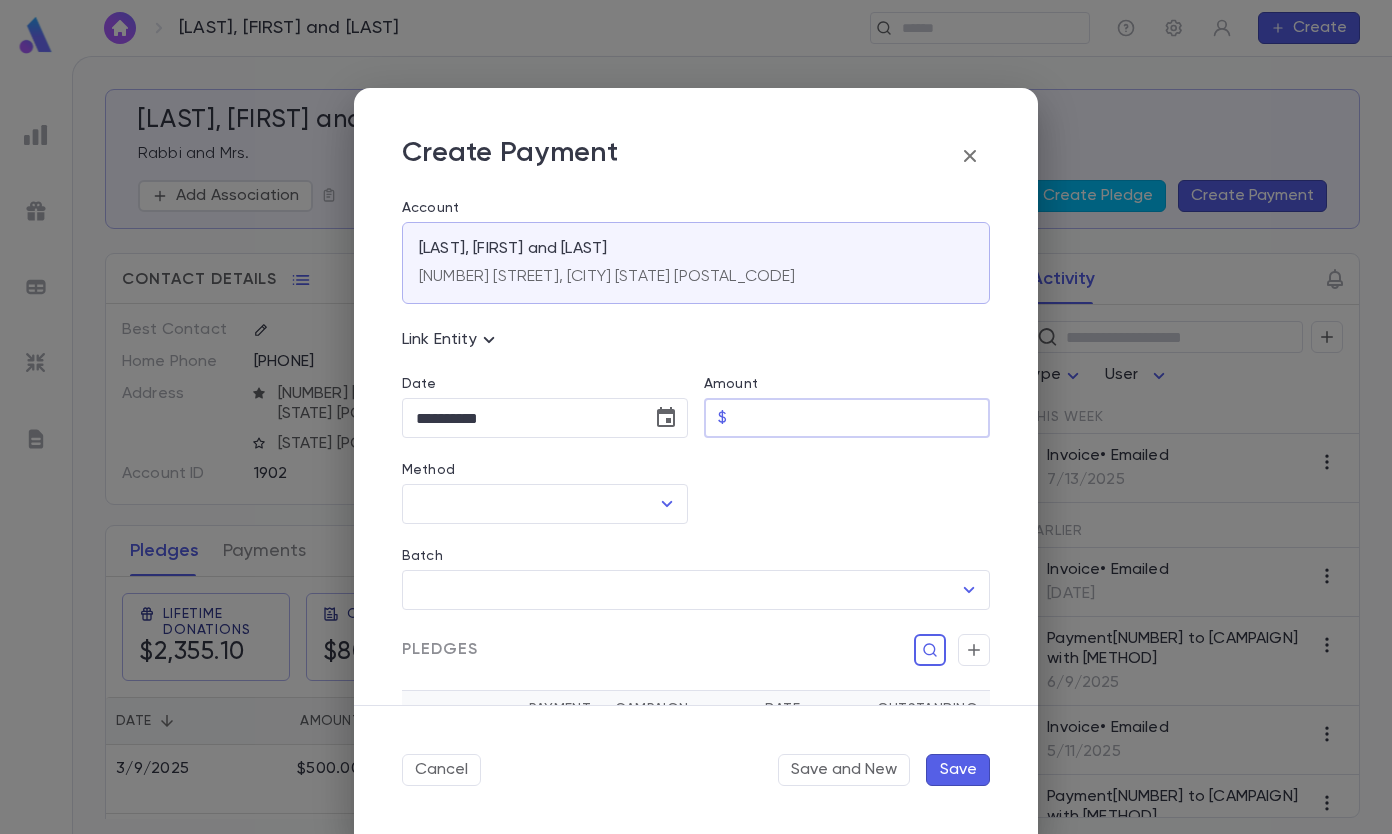 click on "Amount" at bounding box center (862, 418) 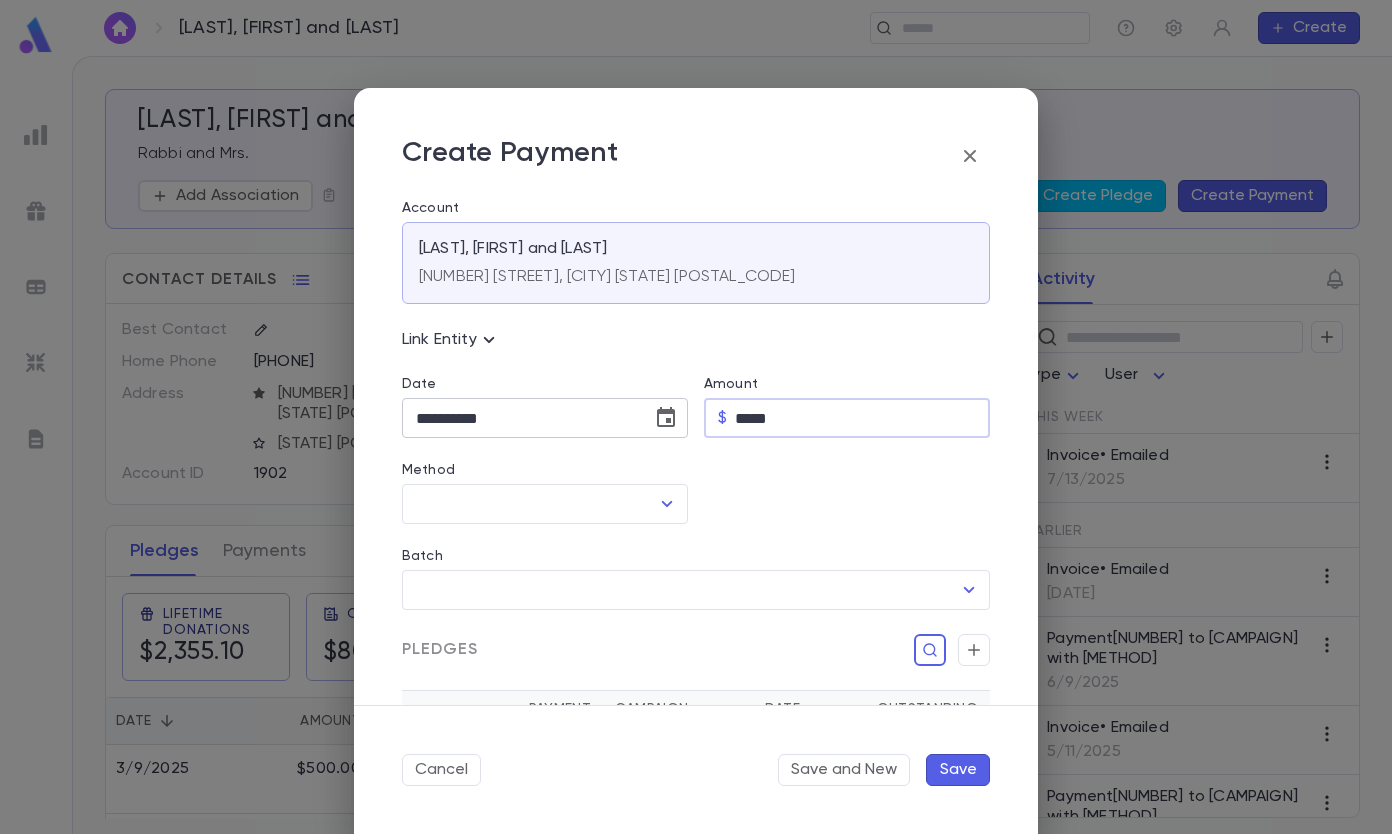 type on "*****" 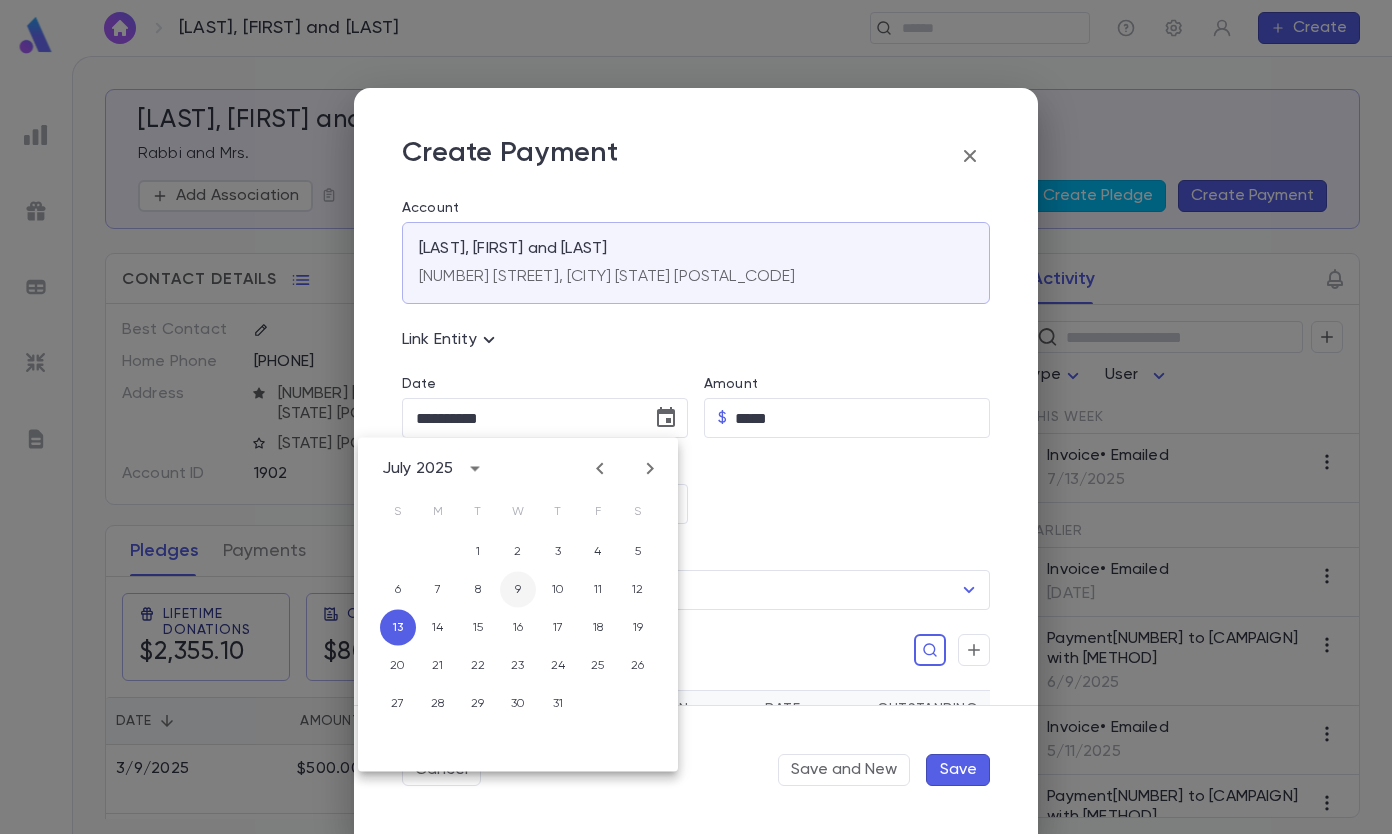 click on "9" at bounding box center (518, 590) 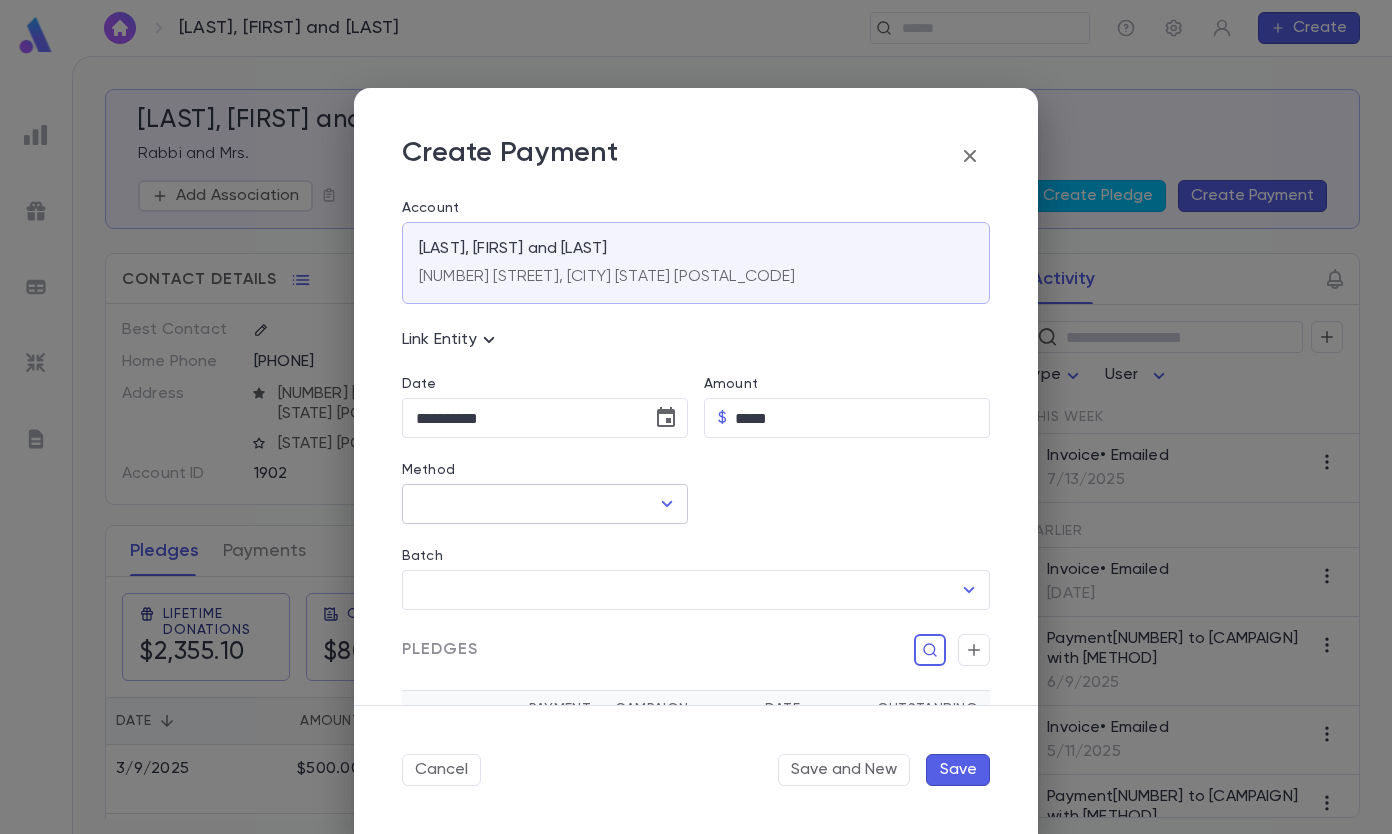click on "Method" at bounding box center (530, 504) 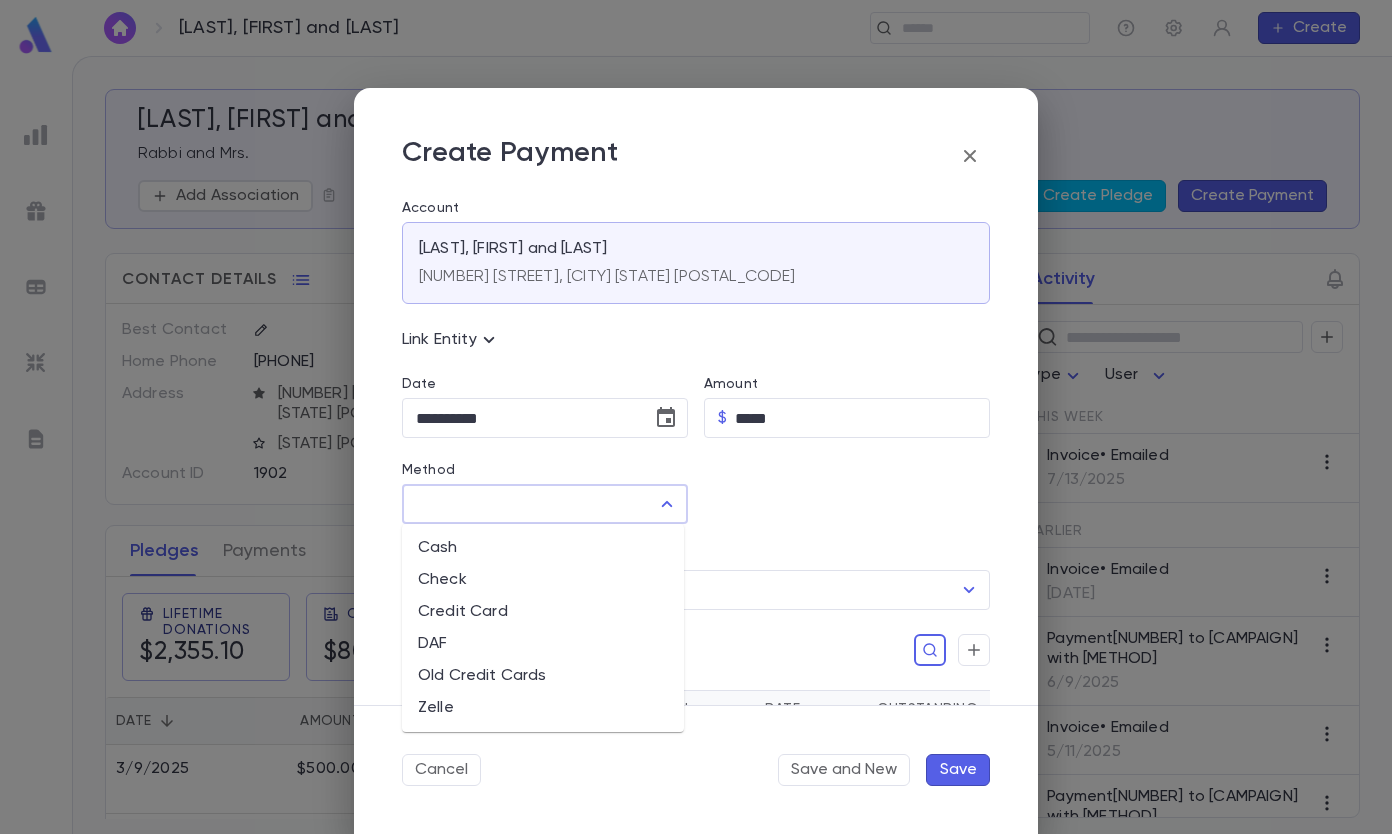 click on "Old Credit Cards" at bounding box center [543, 676] 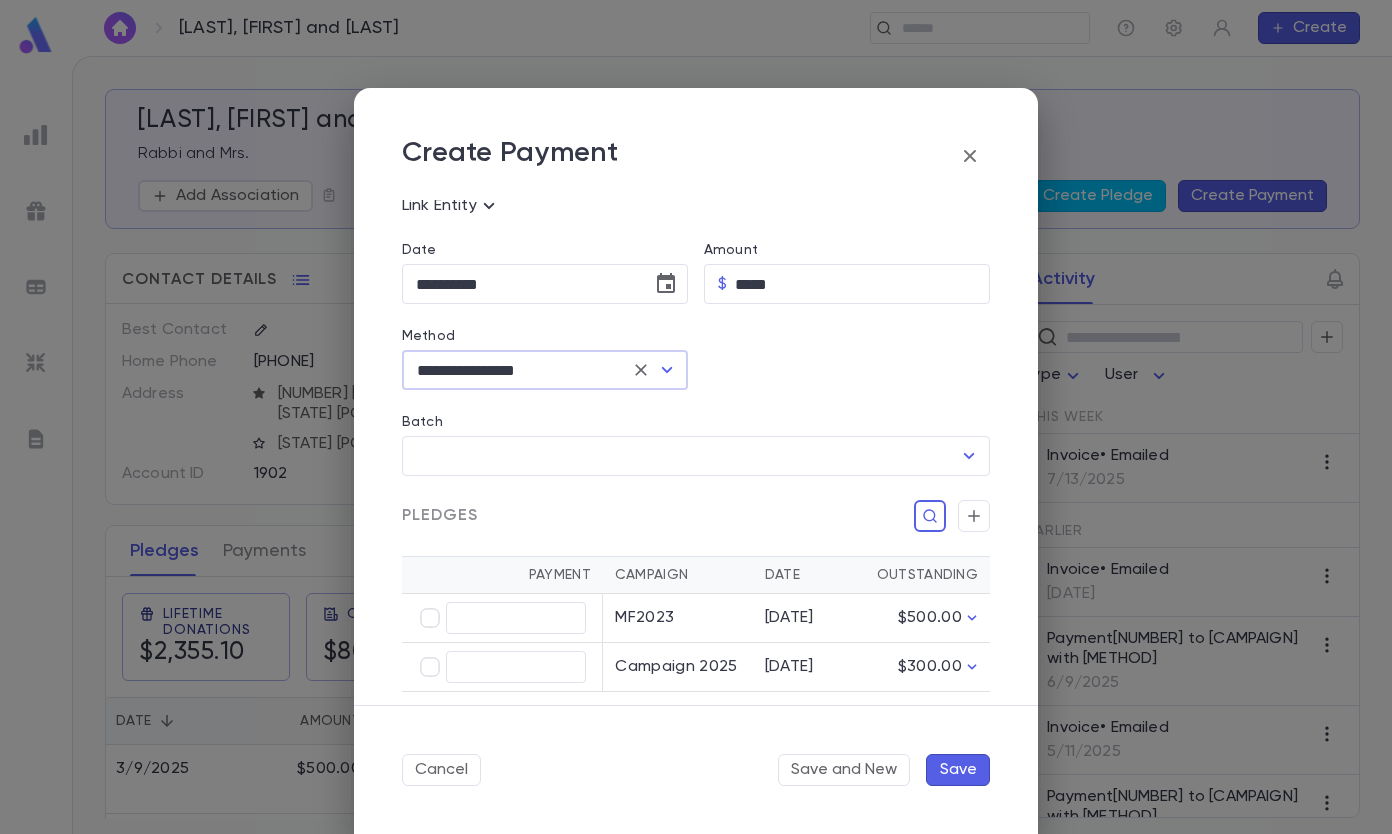scroll, scrollTop: 300, scrollLeft: 0, axis: vertical 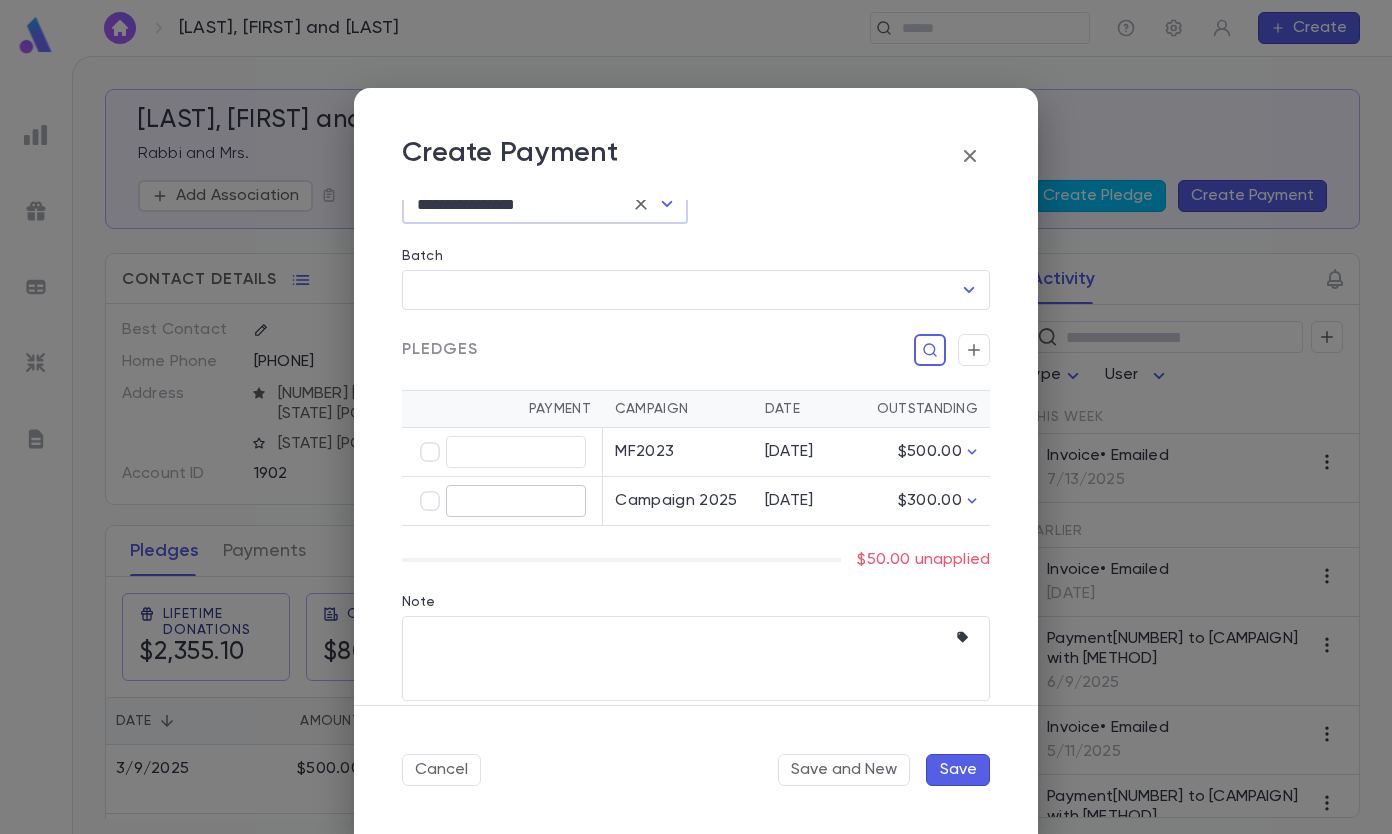 type on "*****" 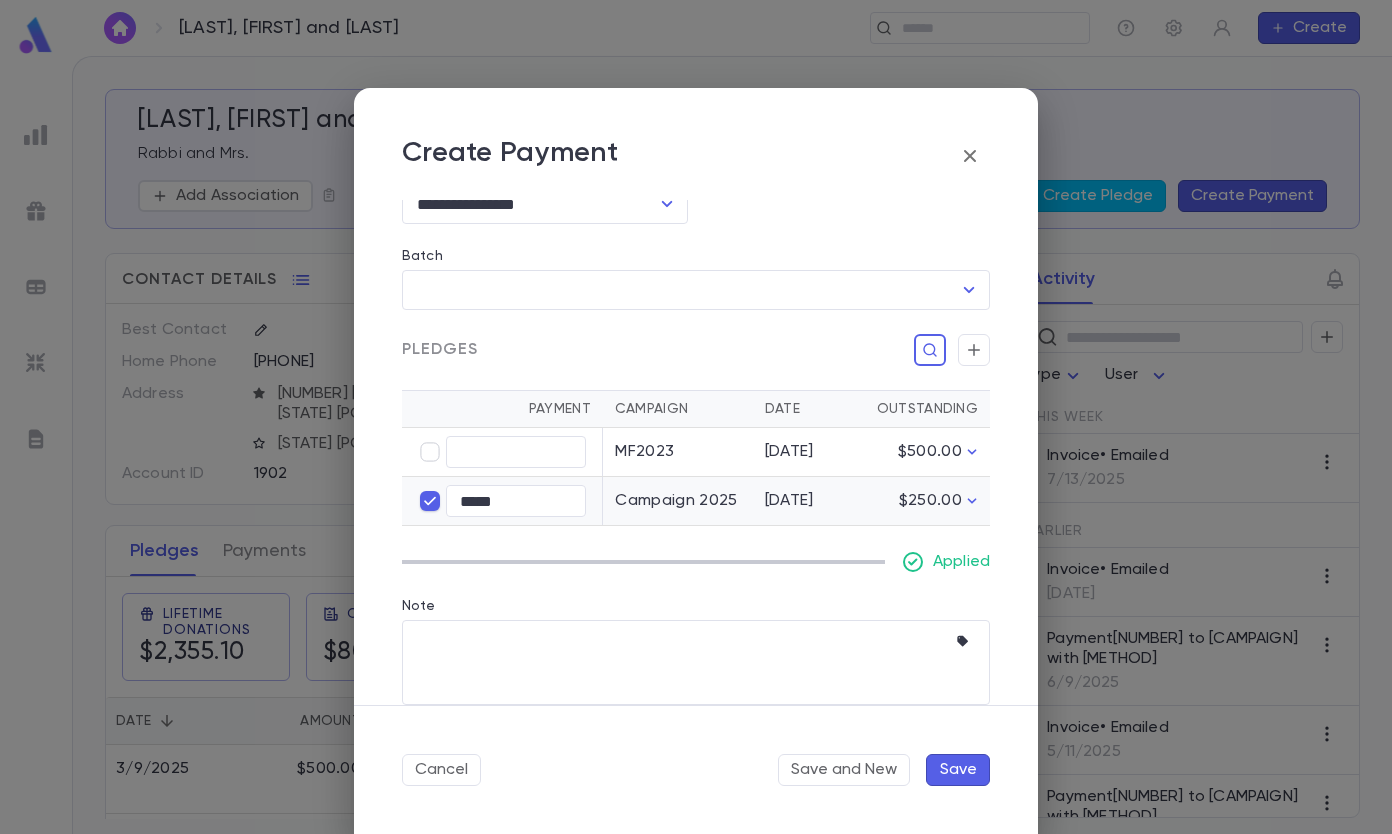 click on "Save" at bounding box center [958, 770] 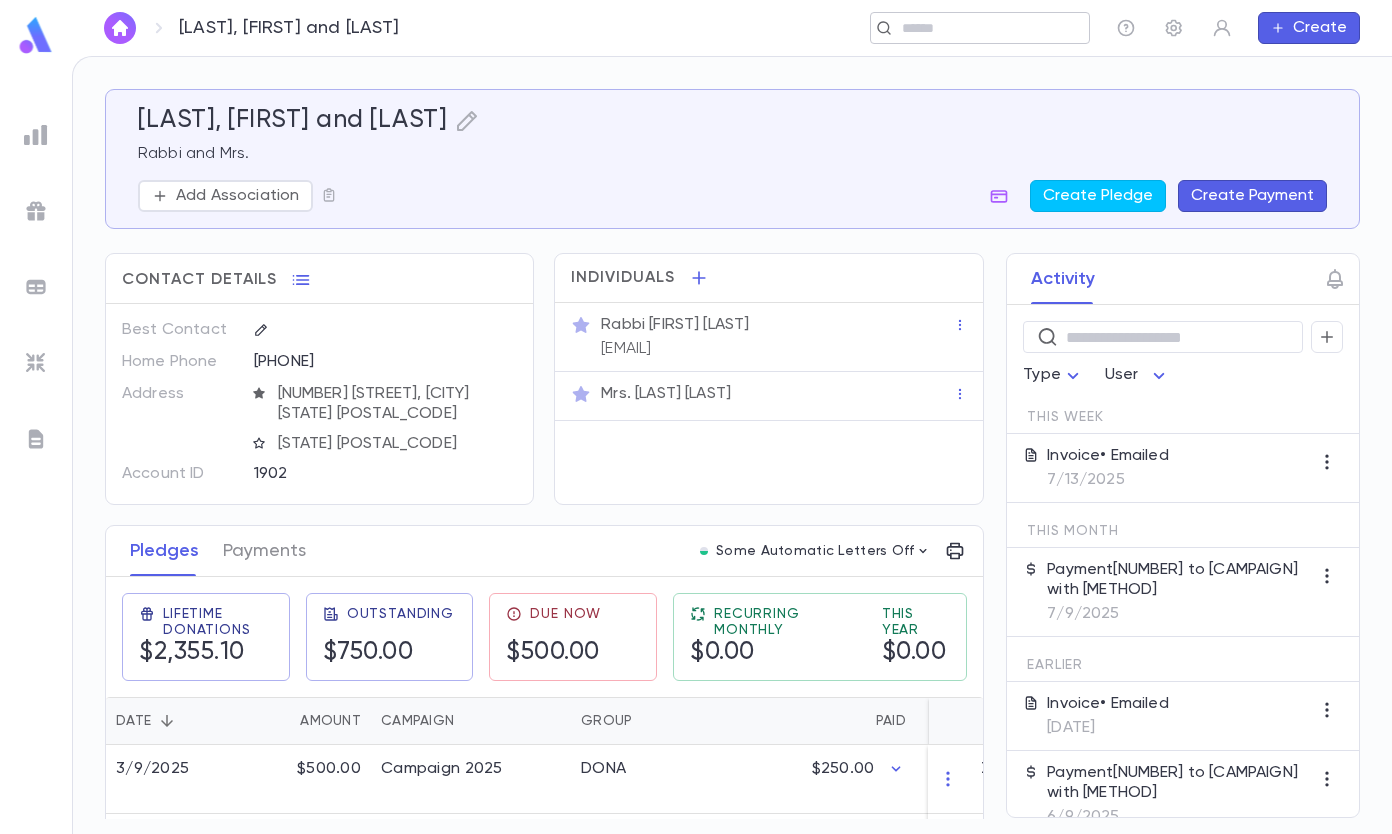 click at bounding box center [973, 28] 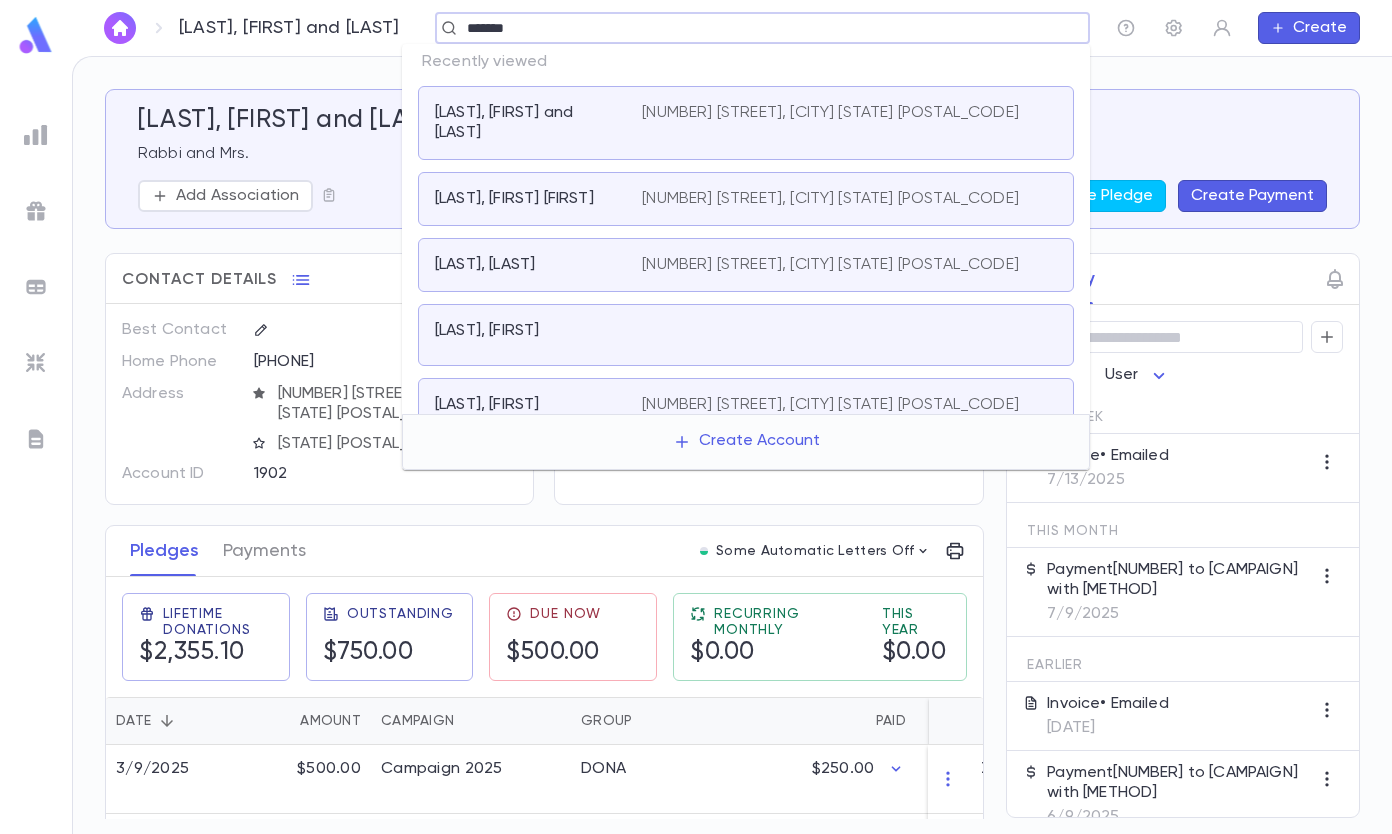 type on "*******" 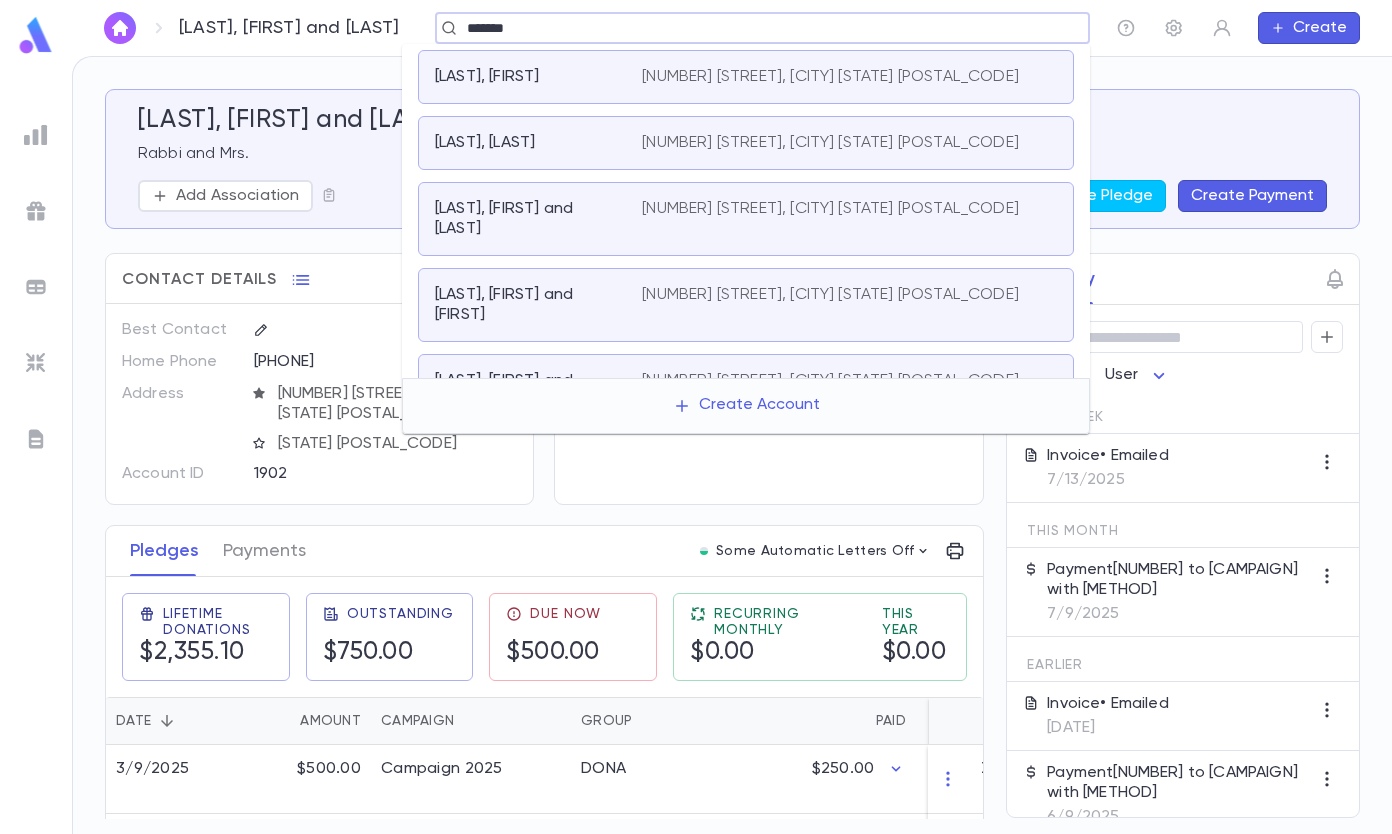 click on "[NUMBER] [STREET], [CITY] [STATE] [POSTAL_CODE]" at bounding box center [849, 305] 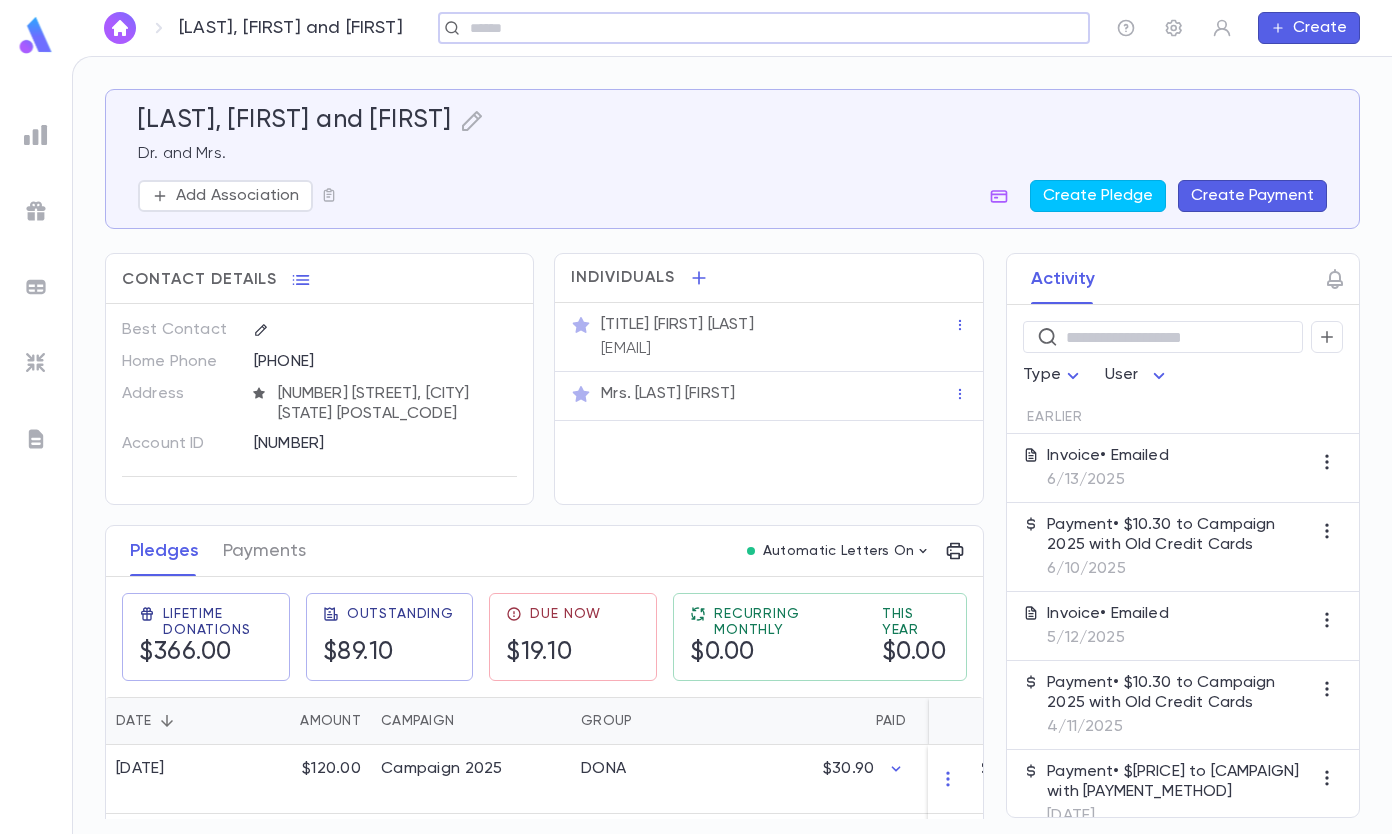 click on "Create Payment" at bounding box center (1252, 196) 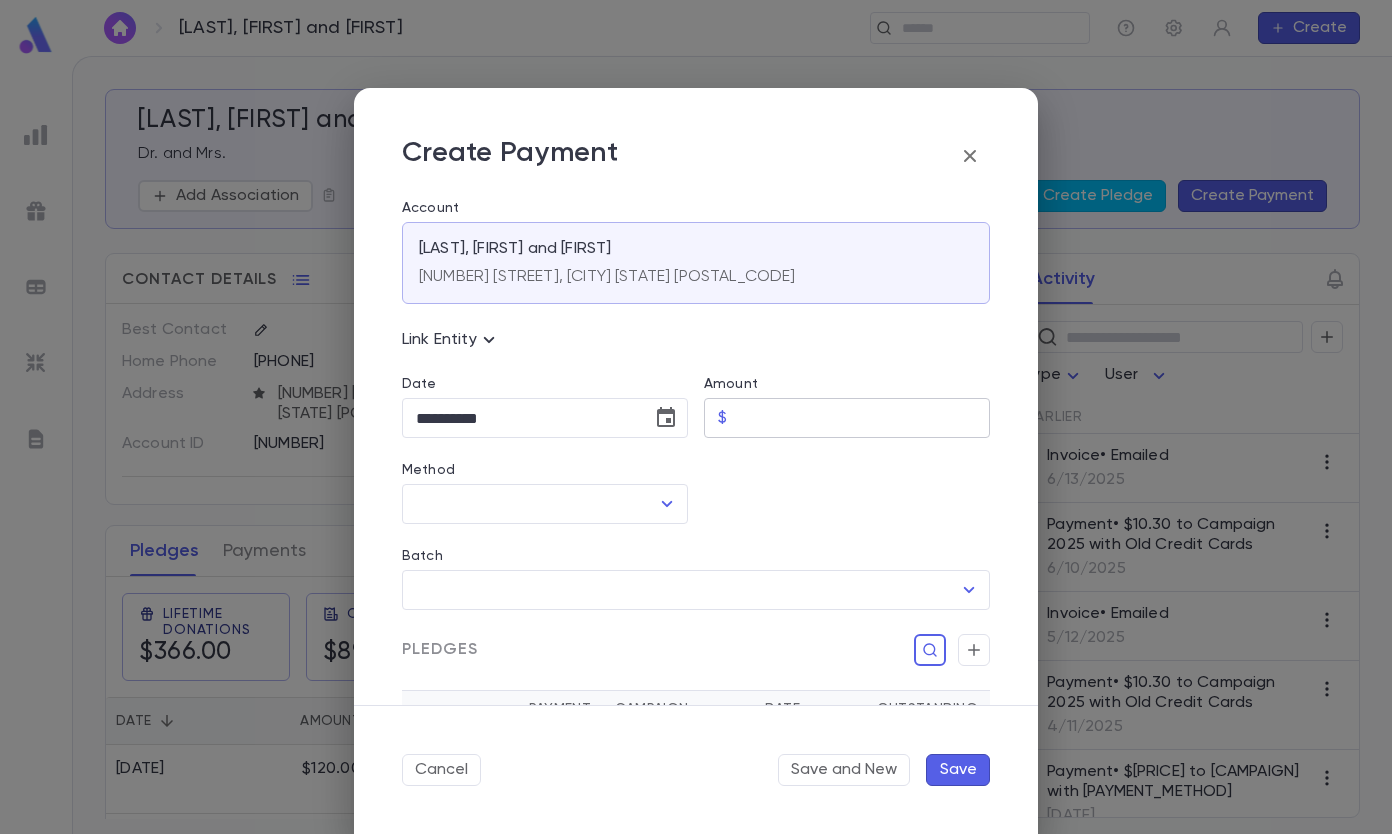 click on "Amount" at bounding box center [862, 418] 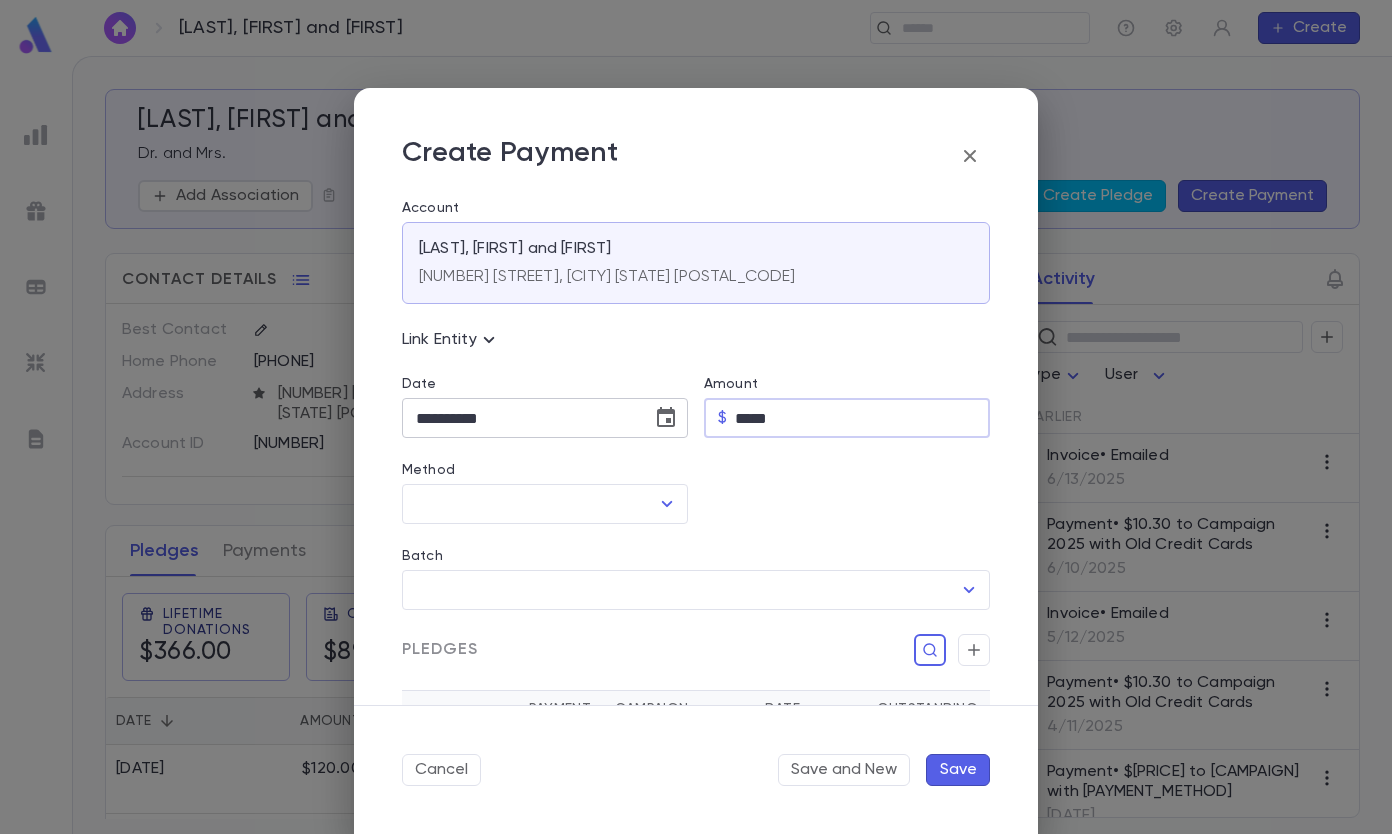 type on "*****" 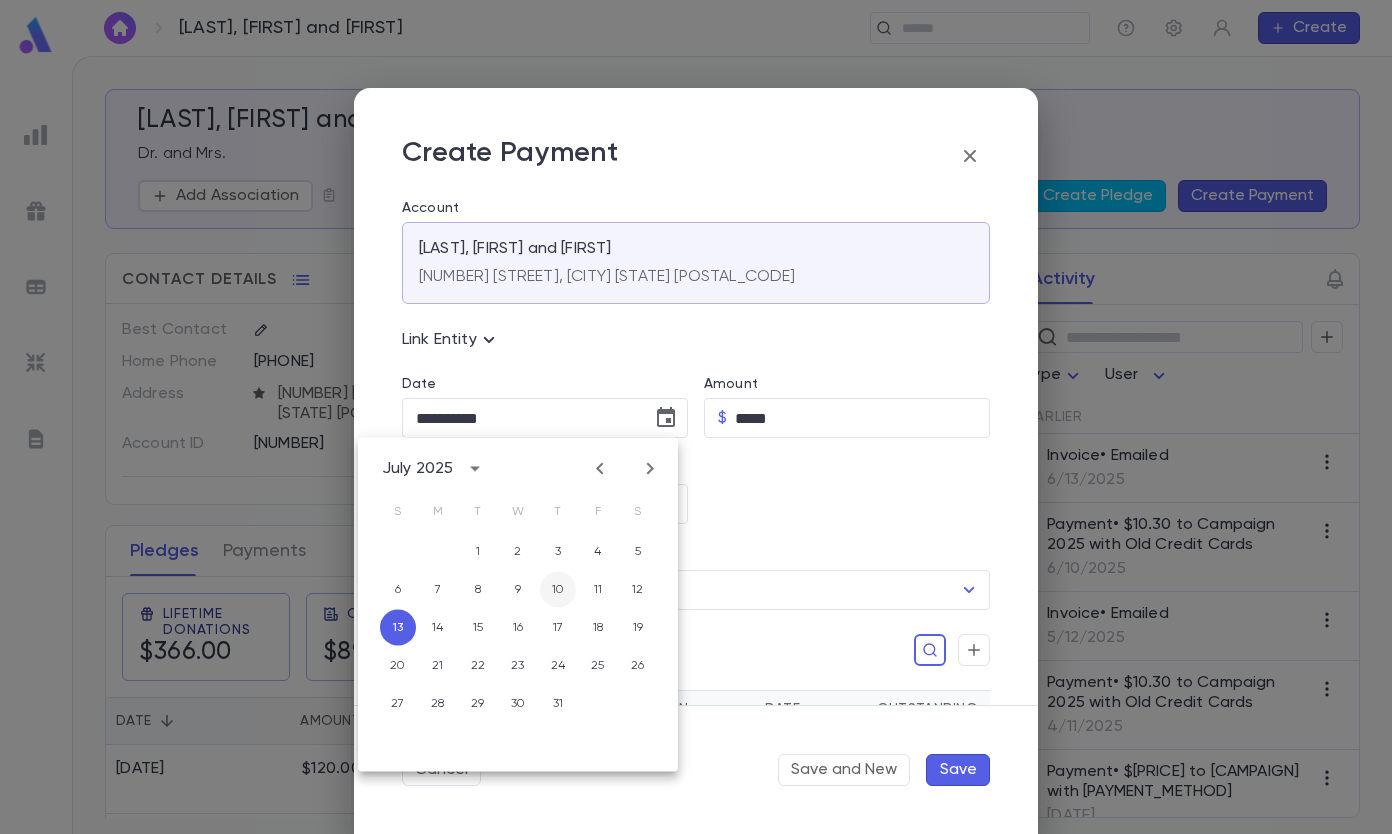 click on "10" at bounding box center (558, 590) 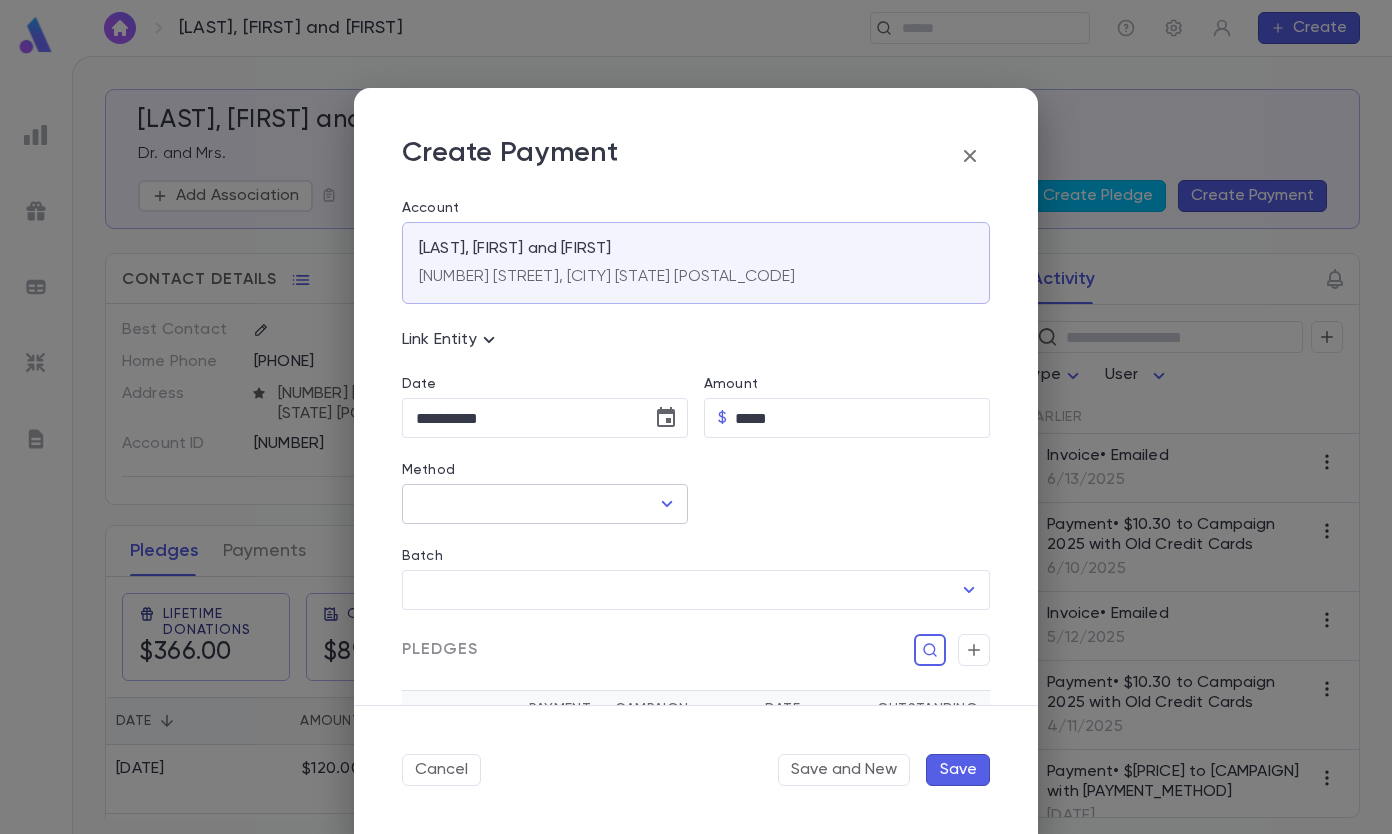click on "Method" at bounding box center [530, 504] 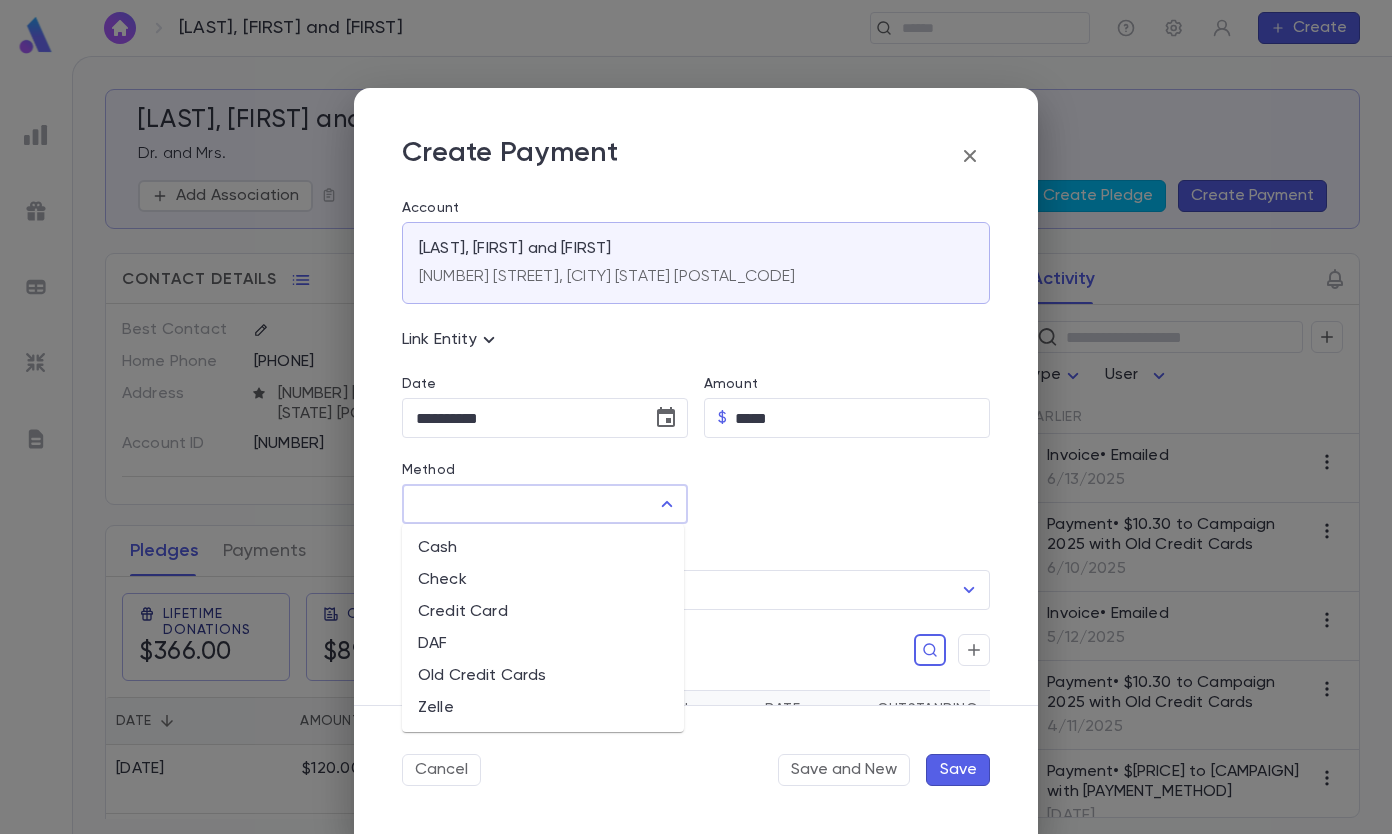 click on "Old Credit Cards" at bounding box center [543, 676] 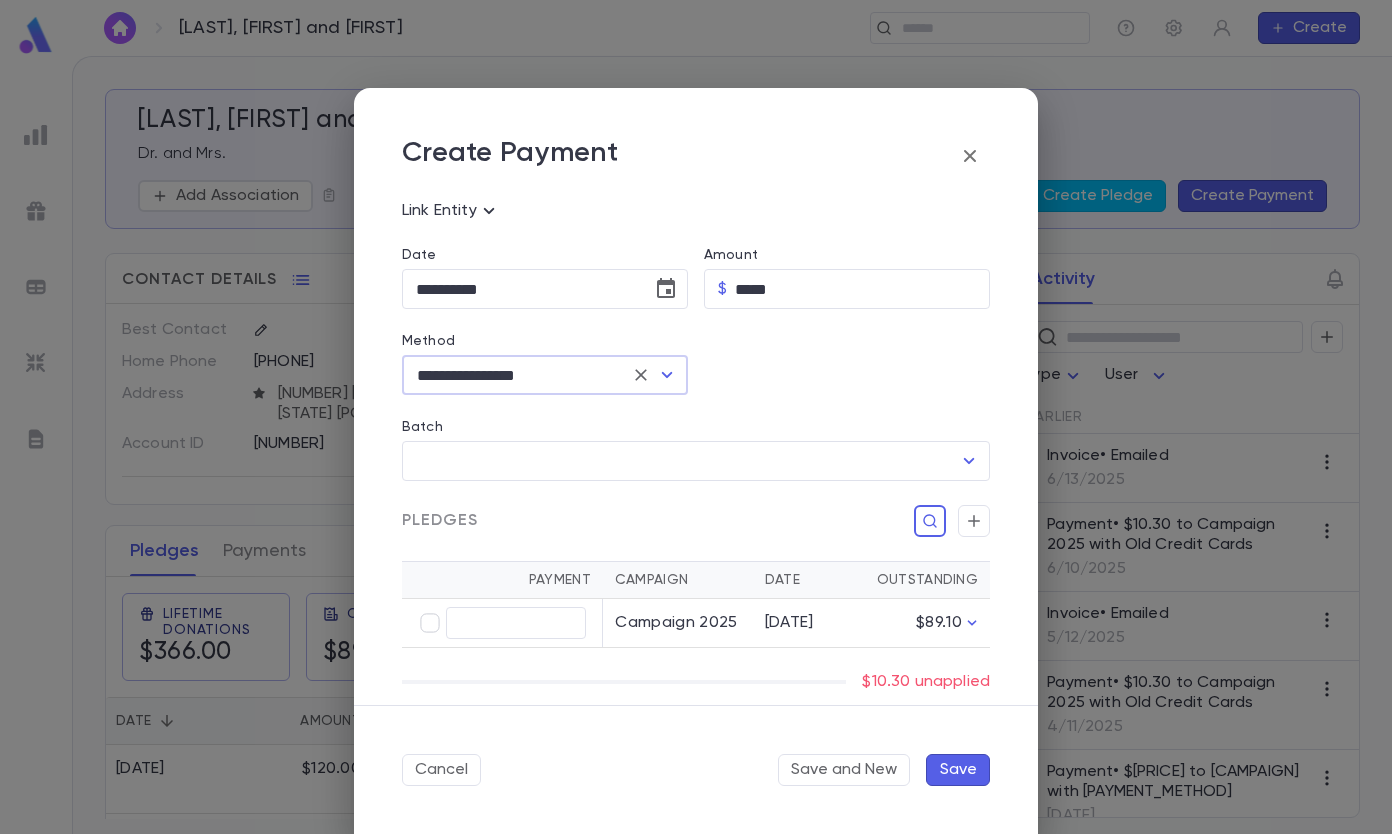 scroll, scrollTop: 272, scrollLeft: 0, axis: vertical 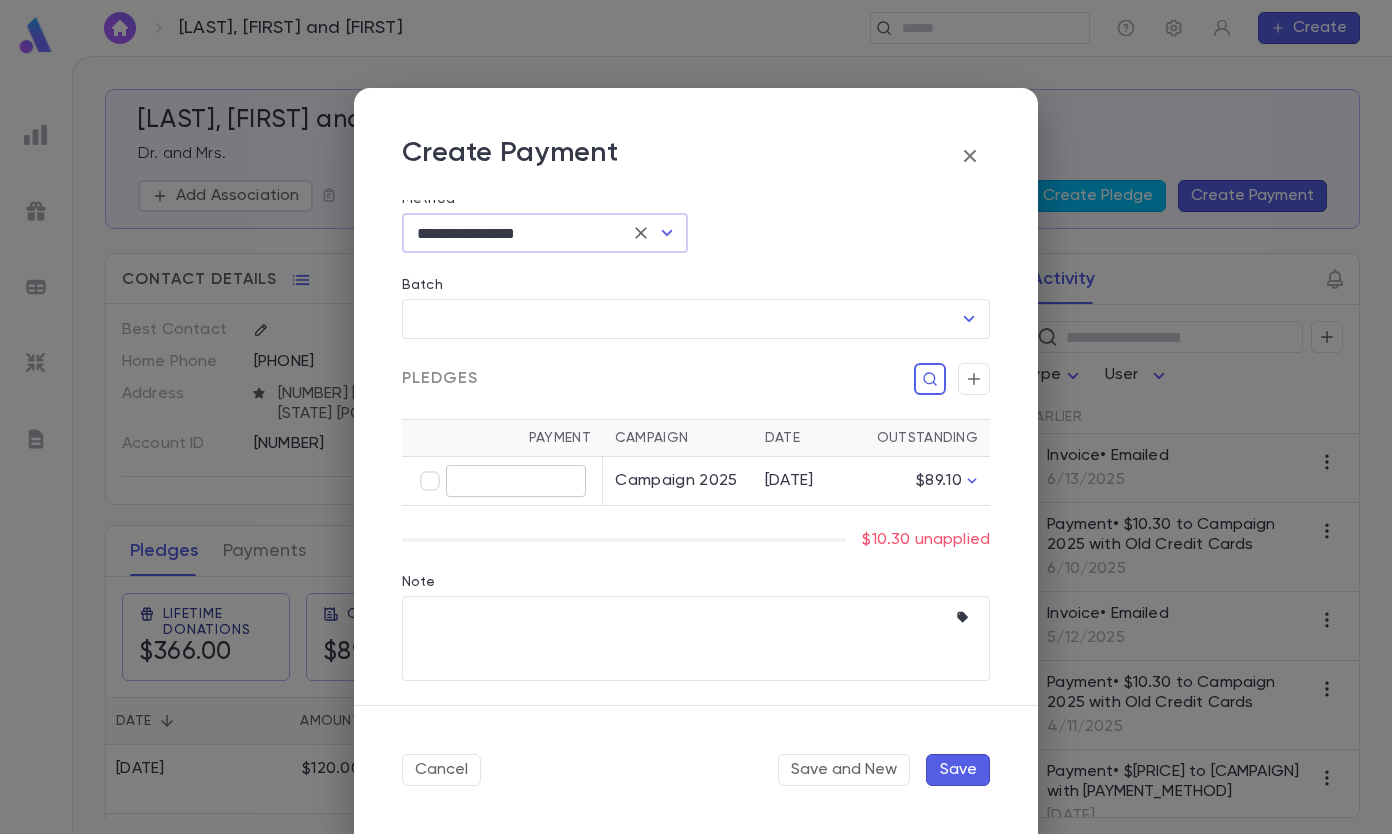 type on "*****" 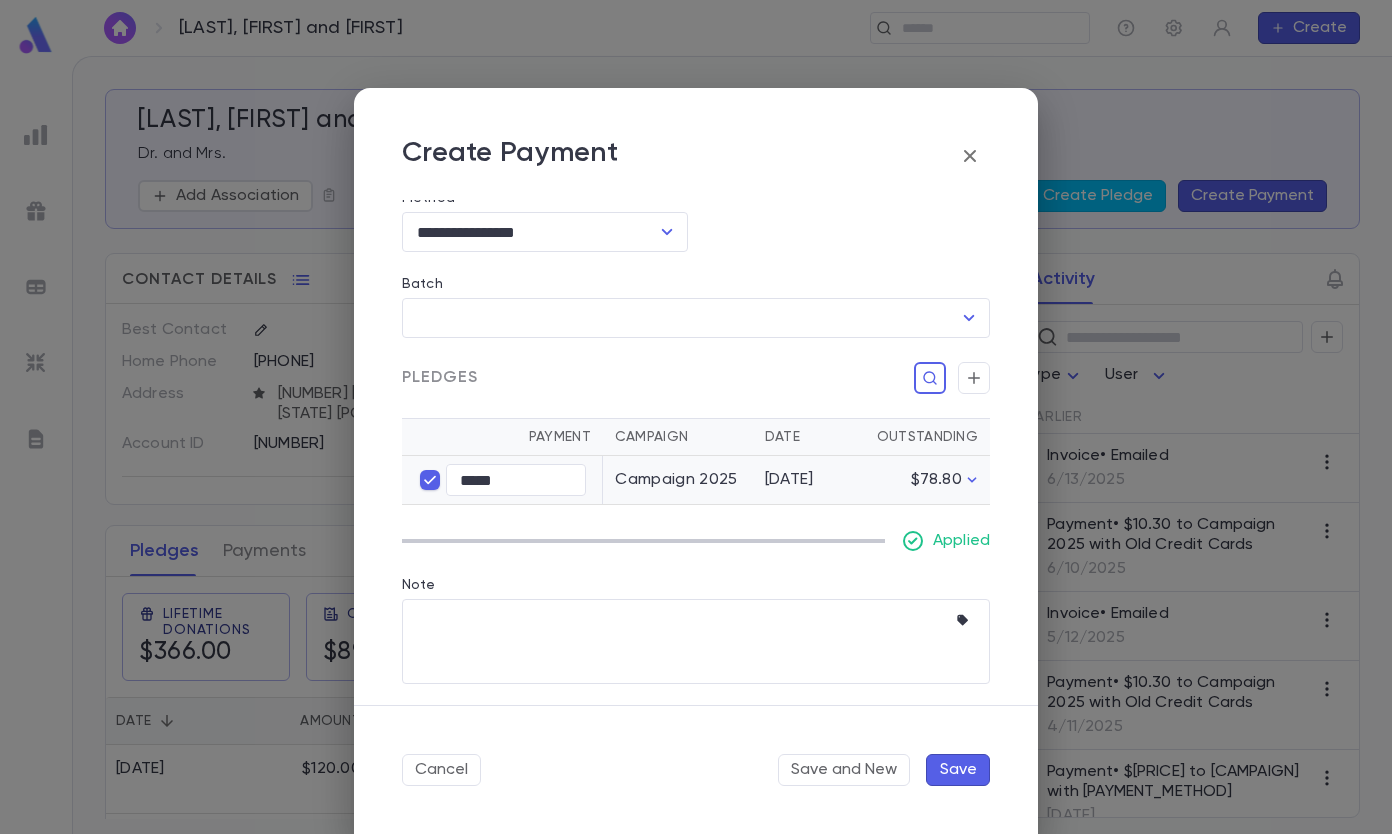 click on "Save" at bounding box center [958, 770] 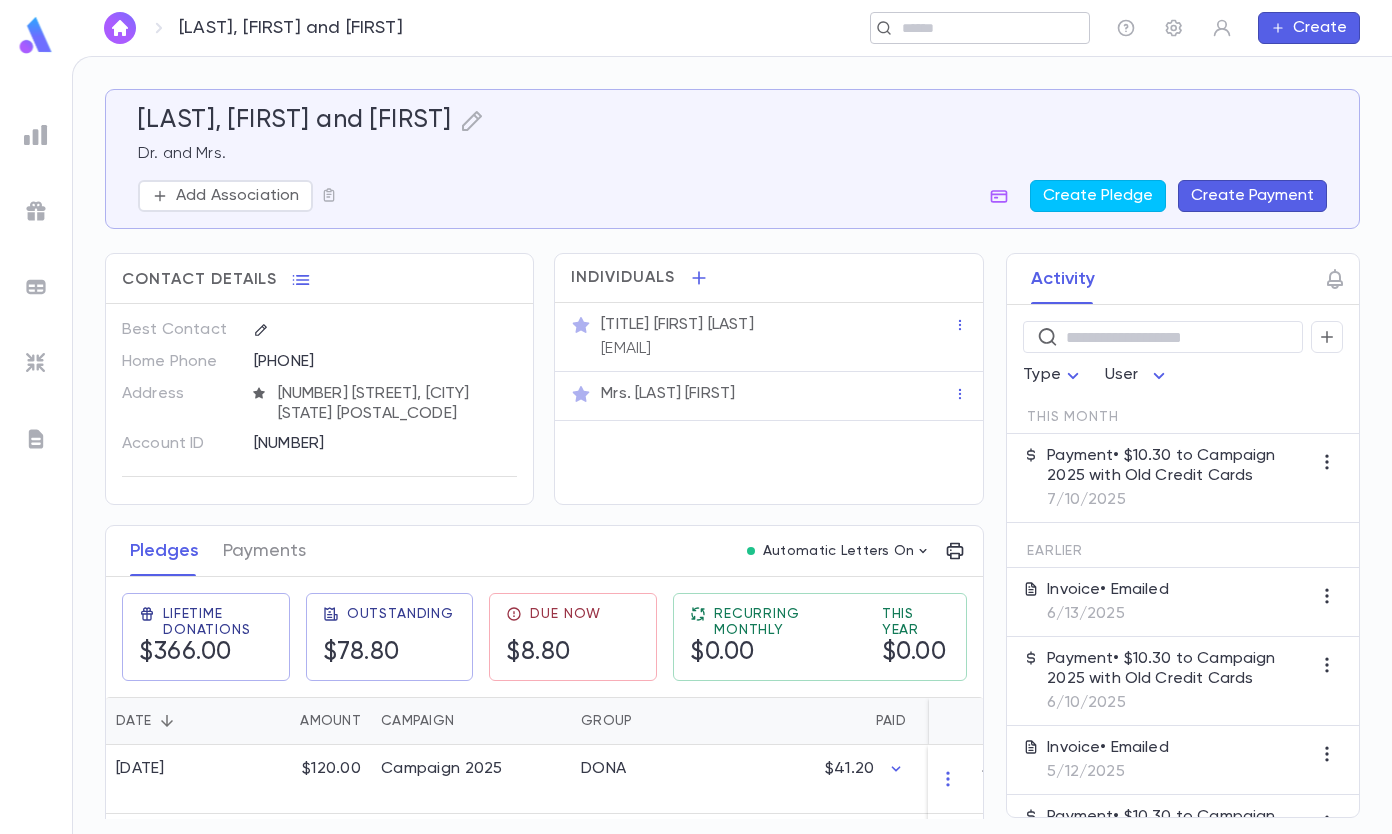 click at bounding box center (973, 28) 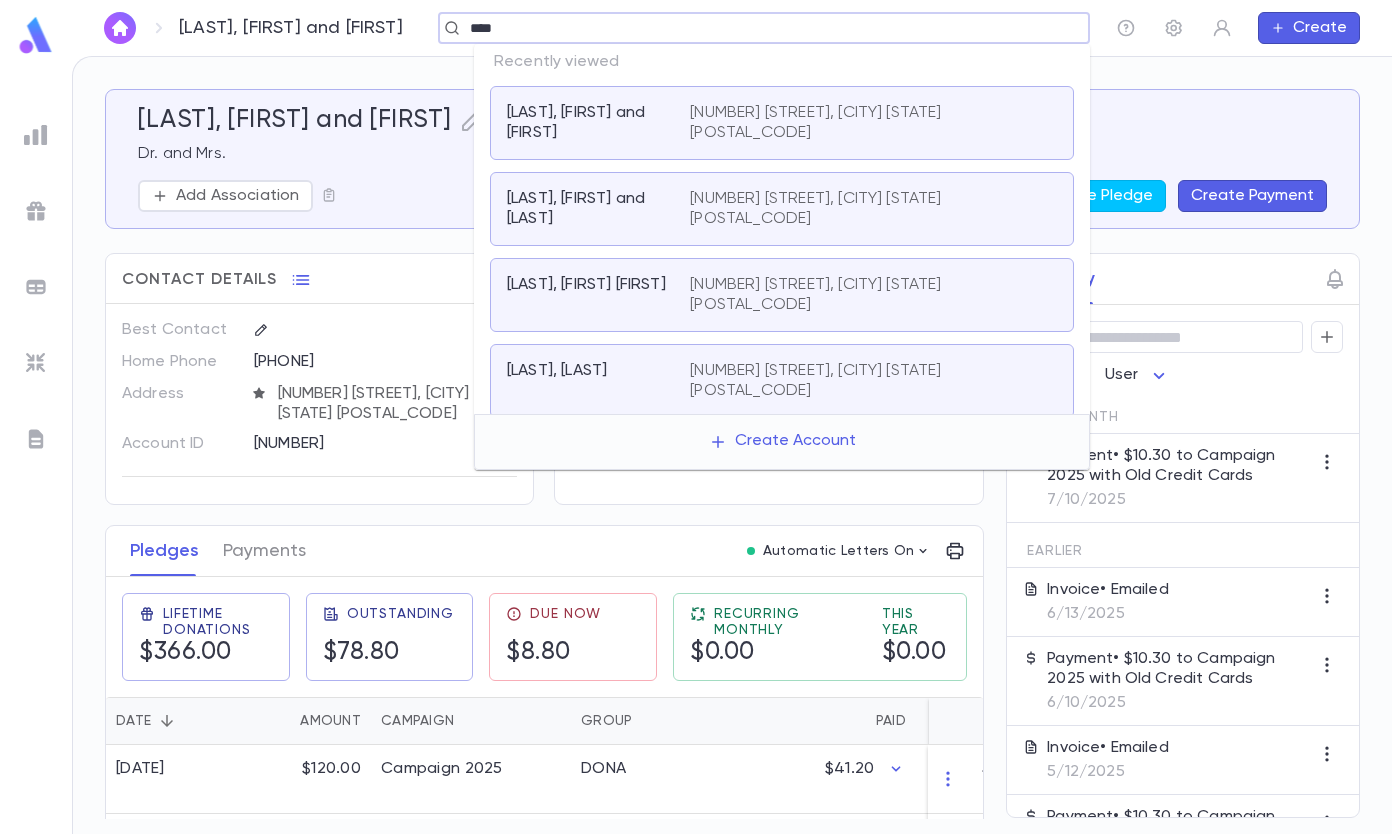 type on "****" 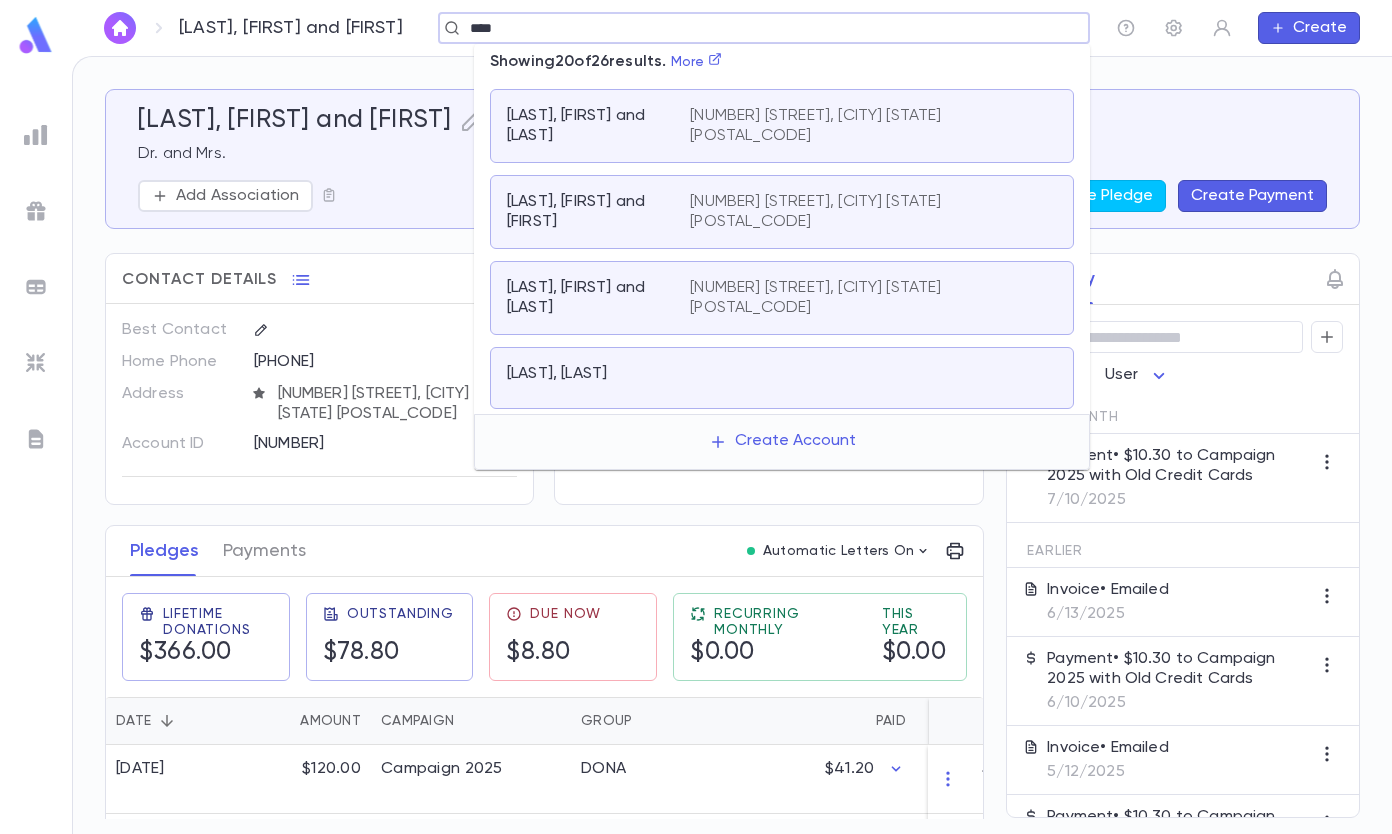 click on "[LAST], [FIRST] [NUMBER] [STREET], [CITY] [STATE] [POSTAL_CODE] [LAST], [FIRST] [LAST], [FIRST] and [FIRST] [NUMBER] [STREET], [CITY] [STATE] [POSTAL_CODE] [LAST], [FIRST] and [FIRST] [NUMBER] [STREET], [CITY] [STATE] [POSTAL_CODE] [LAST], [FIRST] and [FIRST] [NUMBER] [STREET], [CITY] [STATE] [POSTAL_CODE] [LAST], [FIRST] [LAST], [FIRST] [NUMBER] [STREET], [CITY] [STATE] [POSTAL_CODE] [LAST], [FIRST] and [FIRST] [NUMBER] [STREET], [CITY] [STATE] [POSTAL_CODE] [LAST], [FIRST] [NUMBER] [STREET], [CITY] [STATE] [POSTAL_CODE] [LAST], [FIRST] and [FIRST] [NUMBER] [STREET], [CITY] [STATE] [POSTAL_CODE] [LAST], [FIRST] [NUMBER] [STREET], [CITY] [STATE] [POSTAL_CODE] [LAST], [FIRST] and [FIRST] [NUMBER] [STREET], [CITY] [STATE] [POSTAL_CODE]" at bounding box center (782, 247) 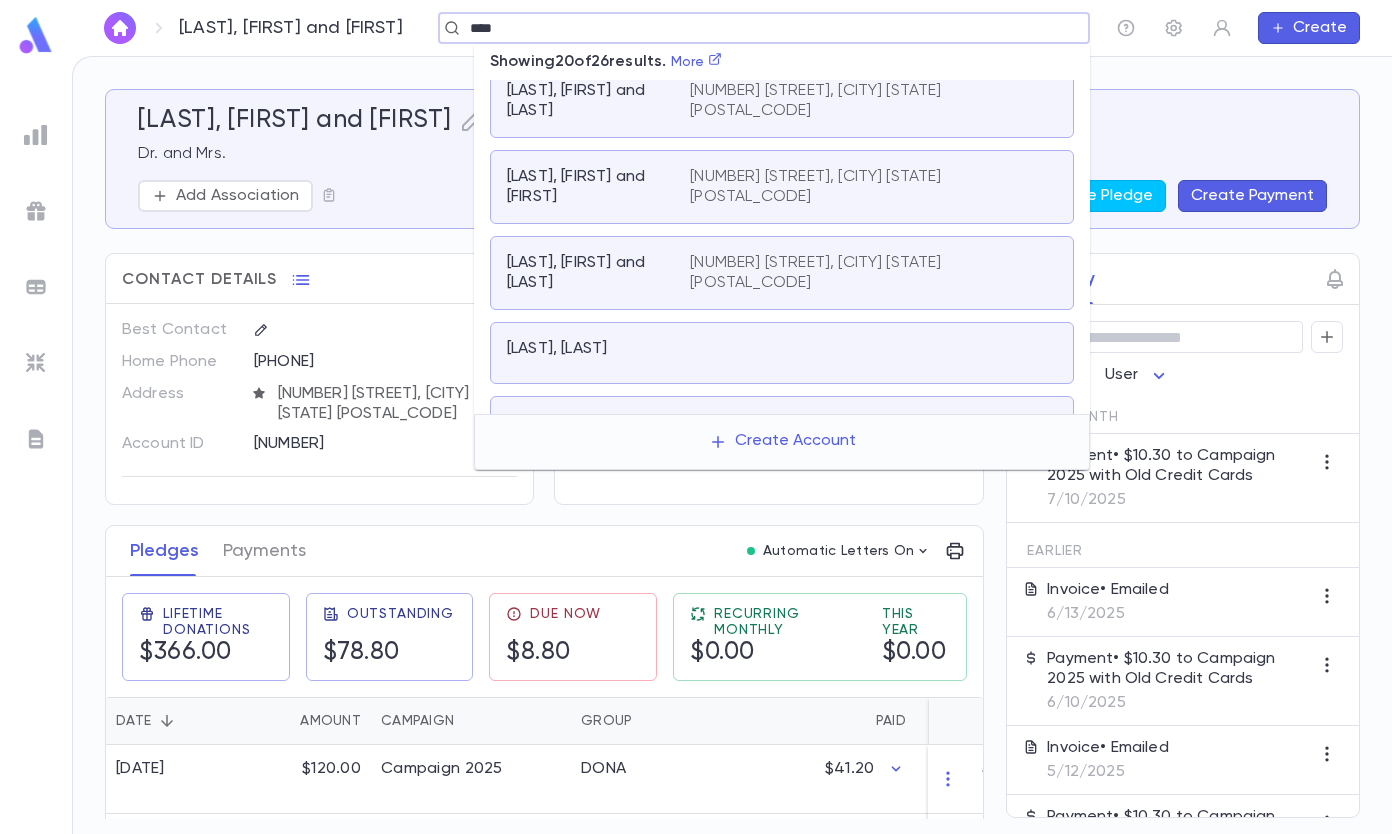 click on "[LAST], [FIRST] and [FIRST]" at bounding box center [586, 187] 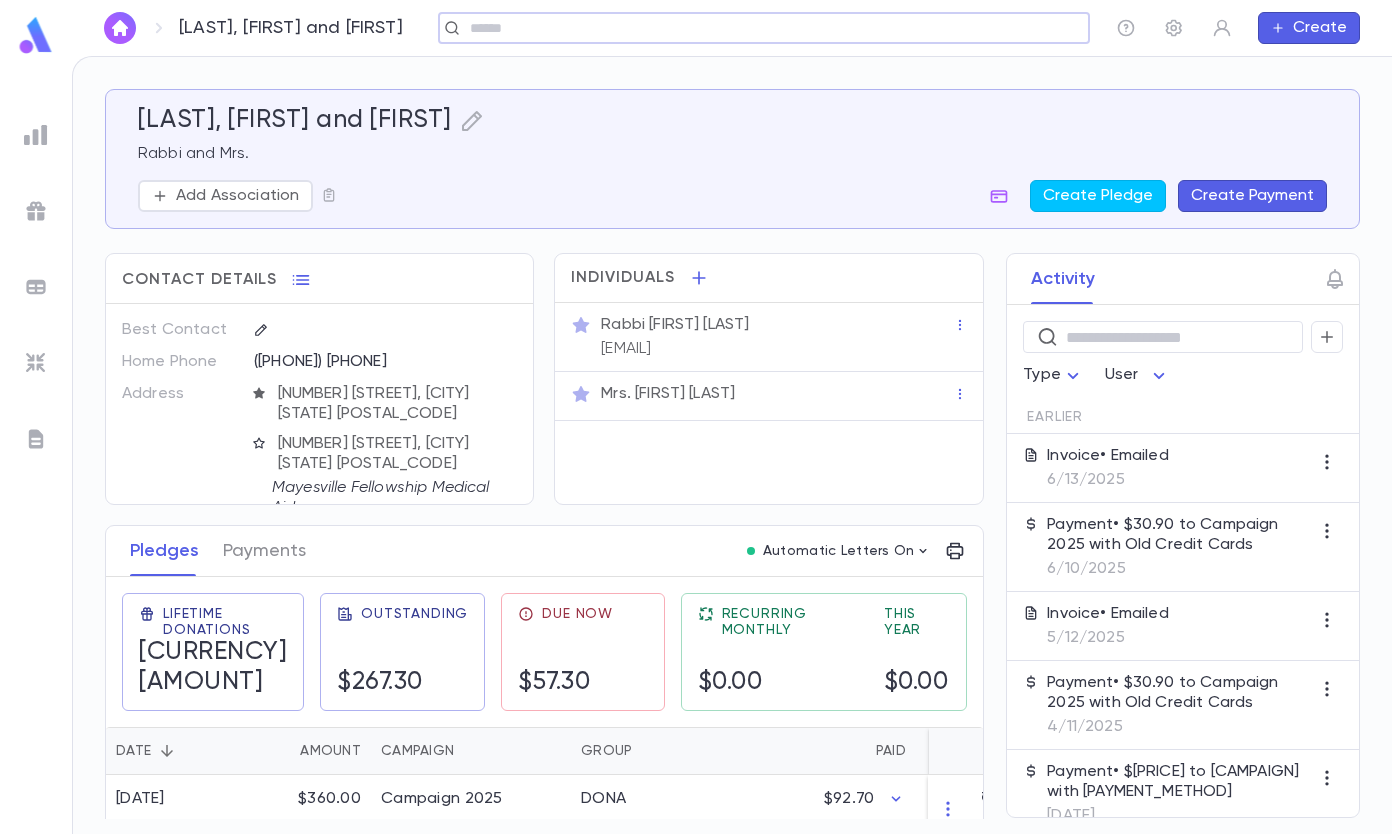 click on "Create Payment" at bounding box center (1252, 196) 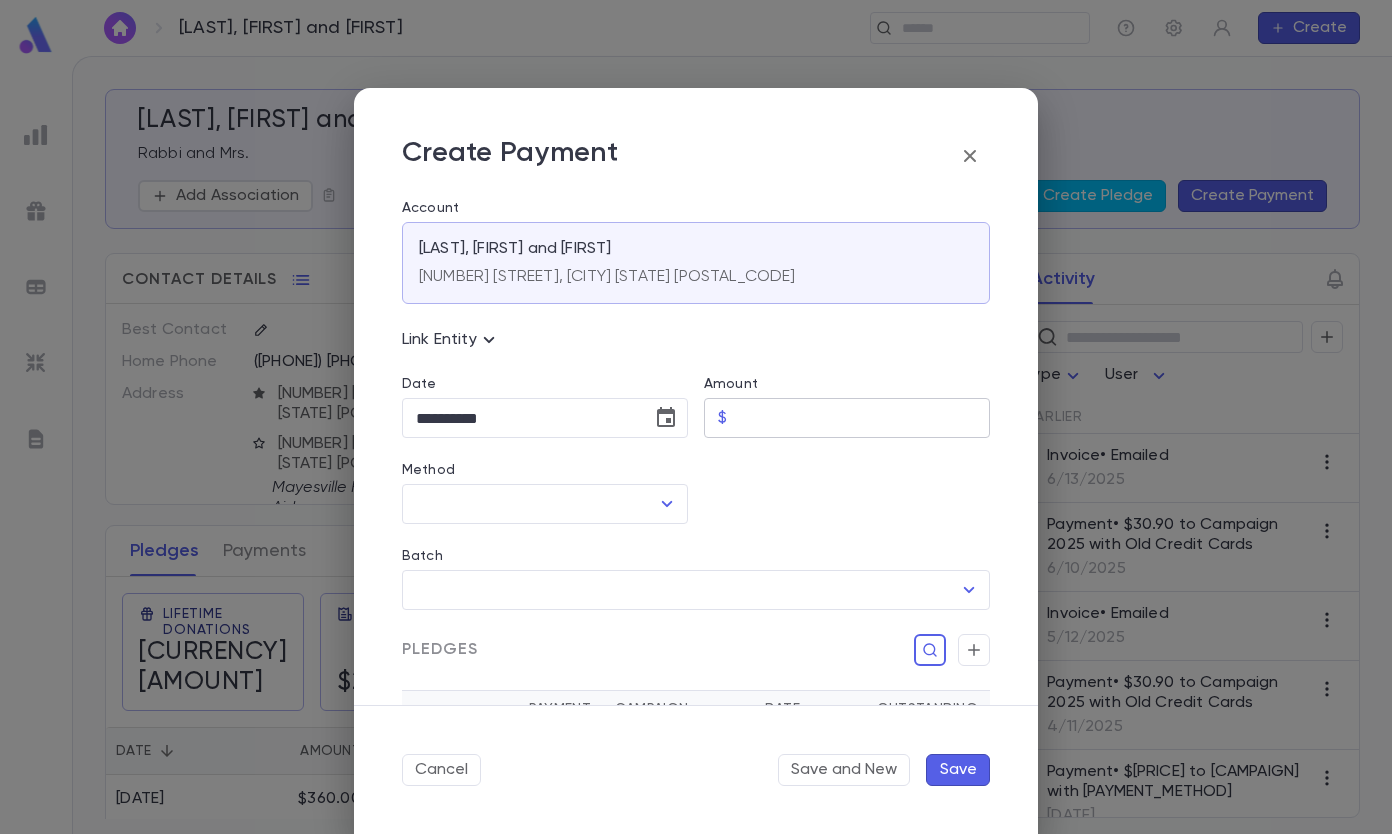 click on "Amount" at bounding box center (862, 418) 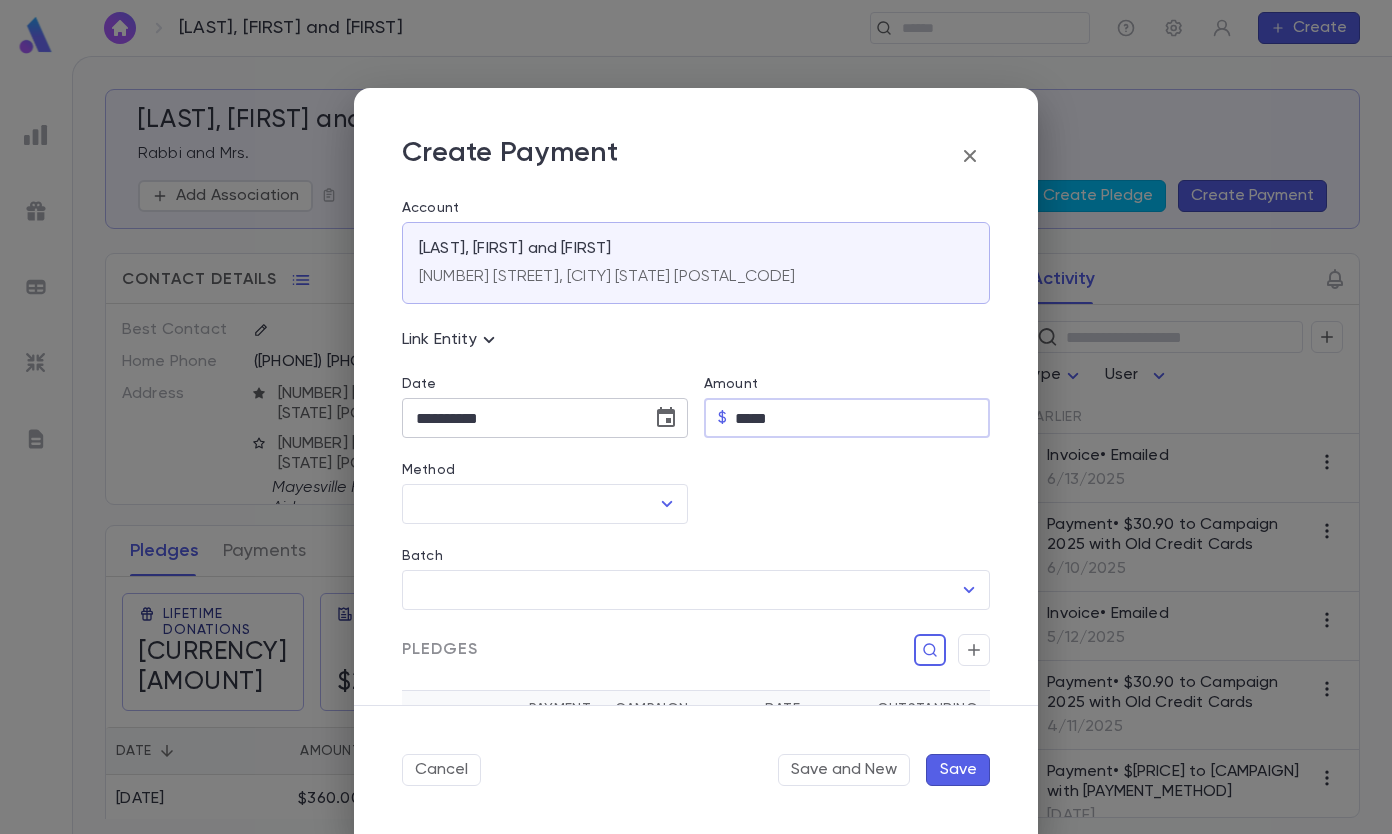 type on "*****" 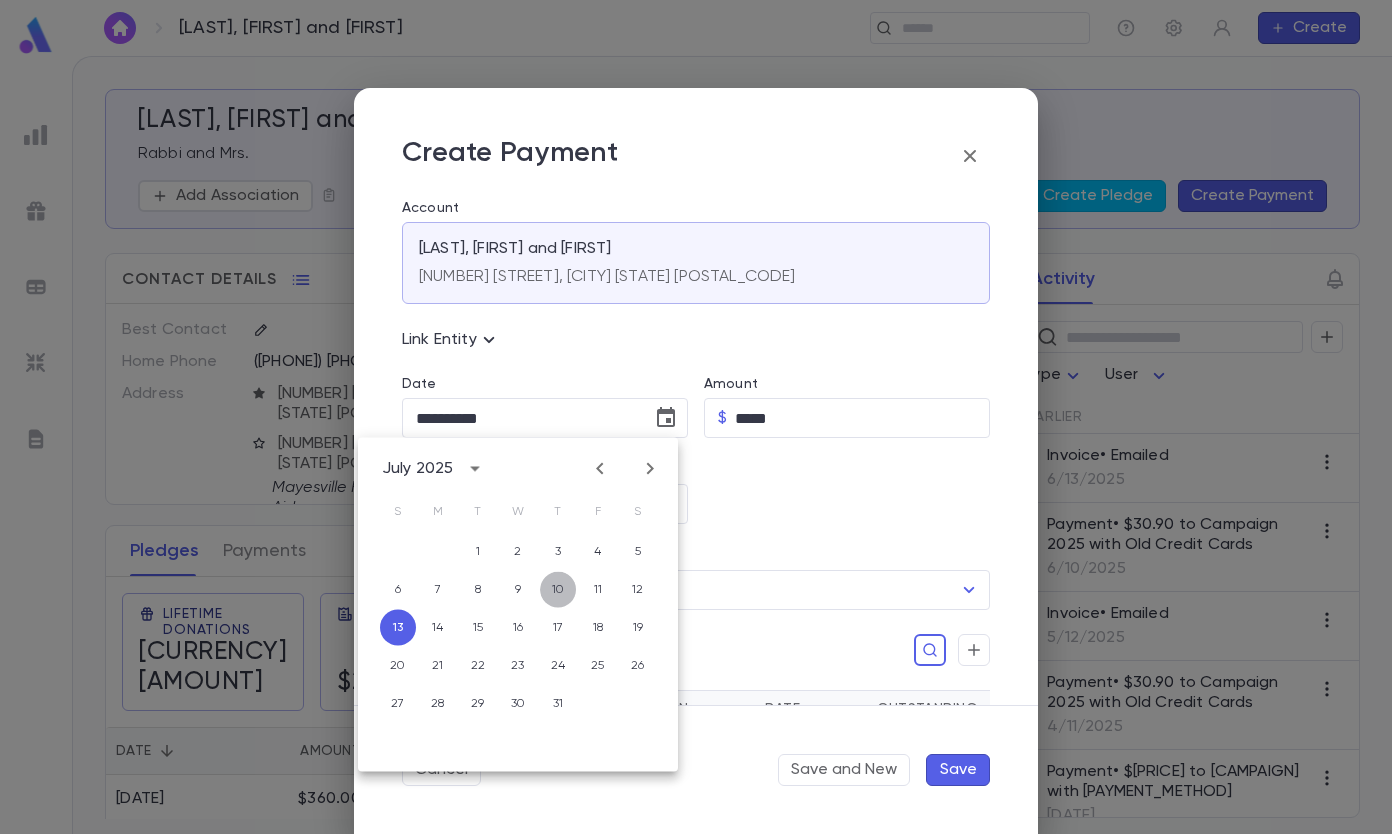 click on "10" at bounding box center (558, 590) 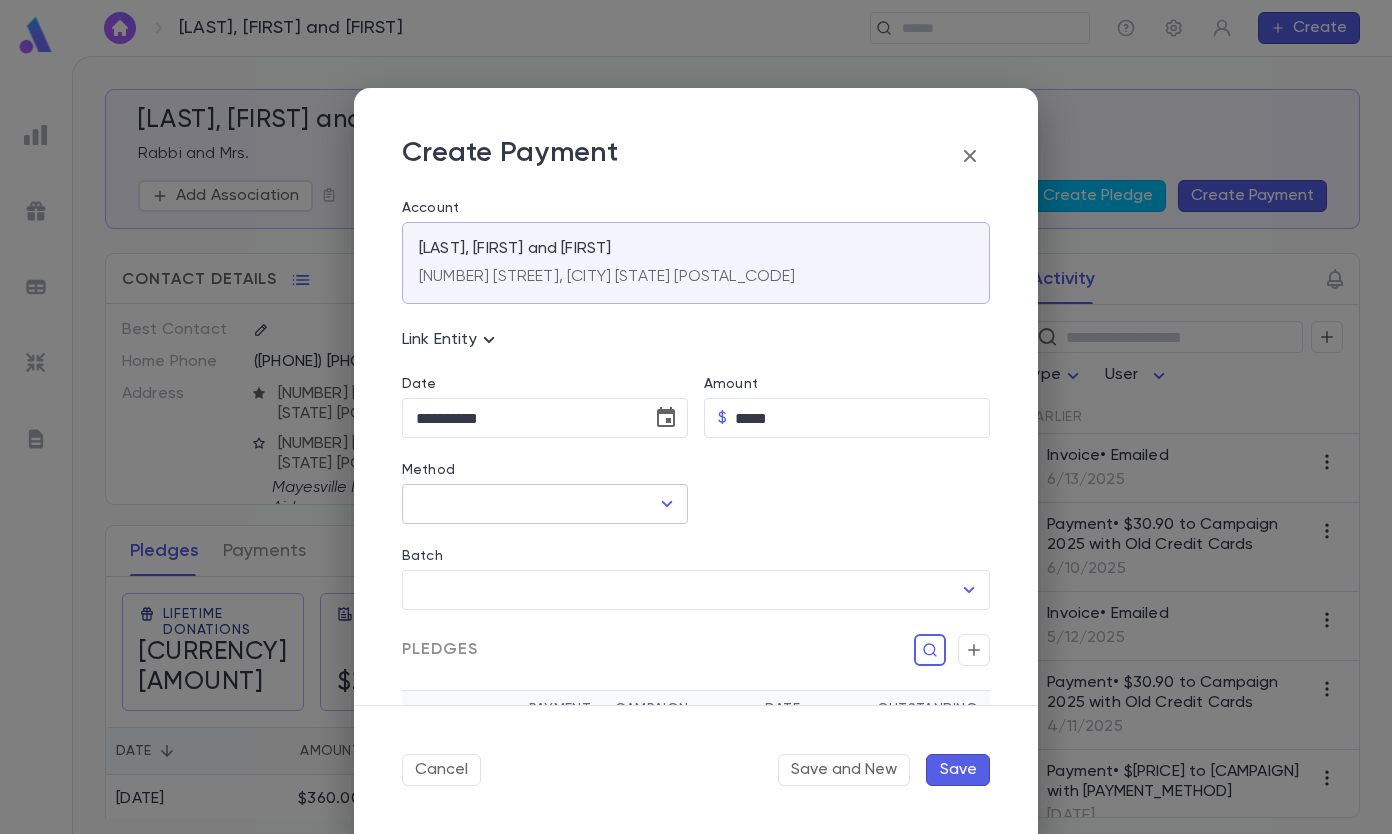 click on "Method" at bounding box center [530, 504] 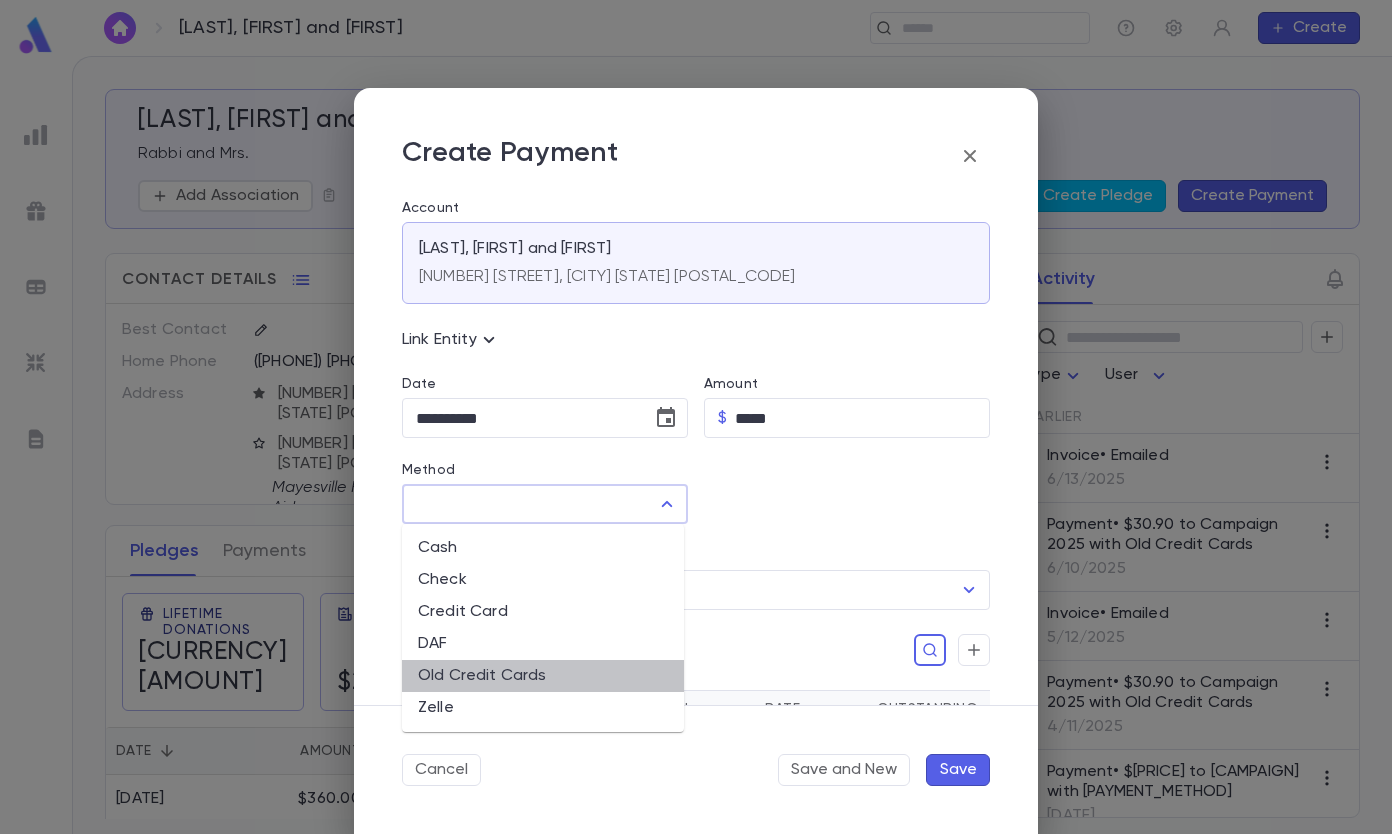click on "Old Credit Cards" at bounding box center [543, 676] 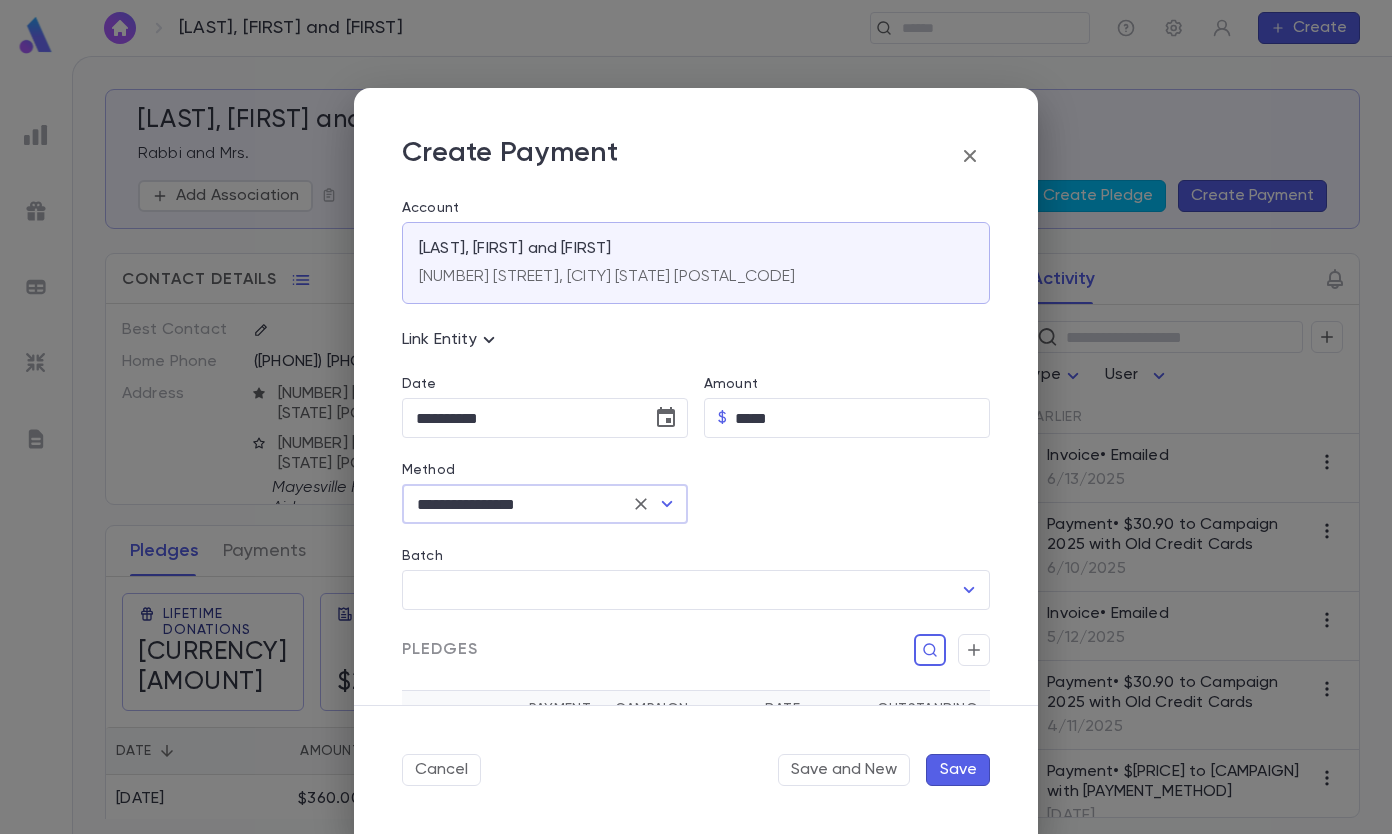 scroll, scrollTop: 272, scrollLeft: 0, axis: vertical 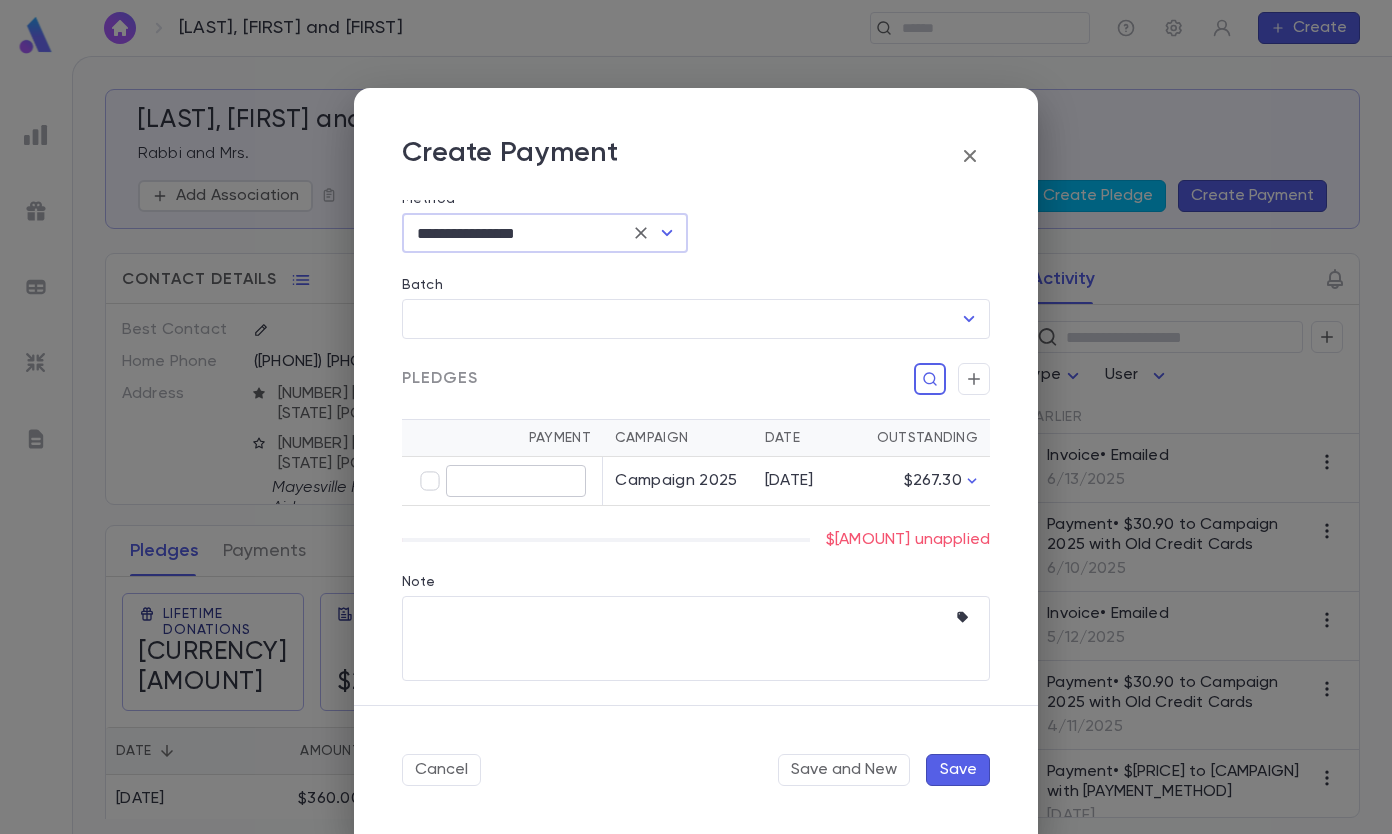 type on "*****" 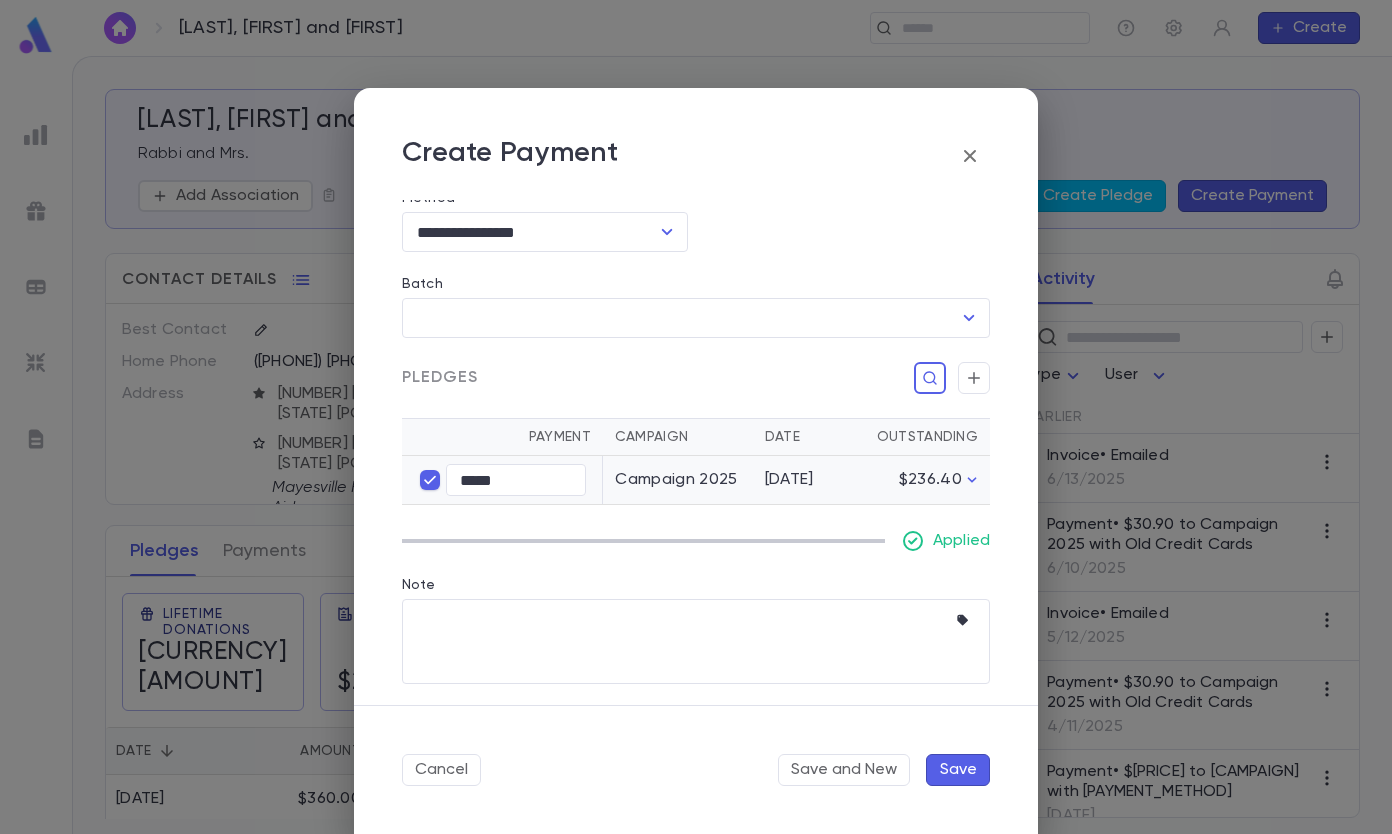 click on "Save" at bounding box center (958, 770) 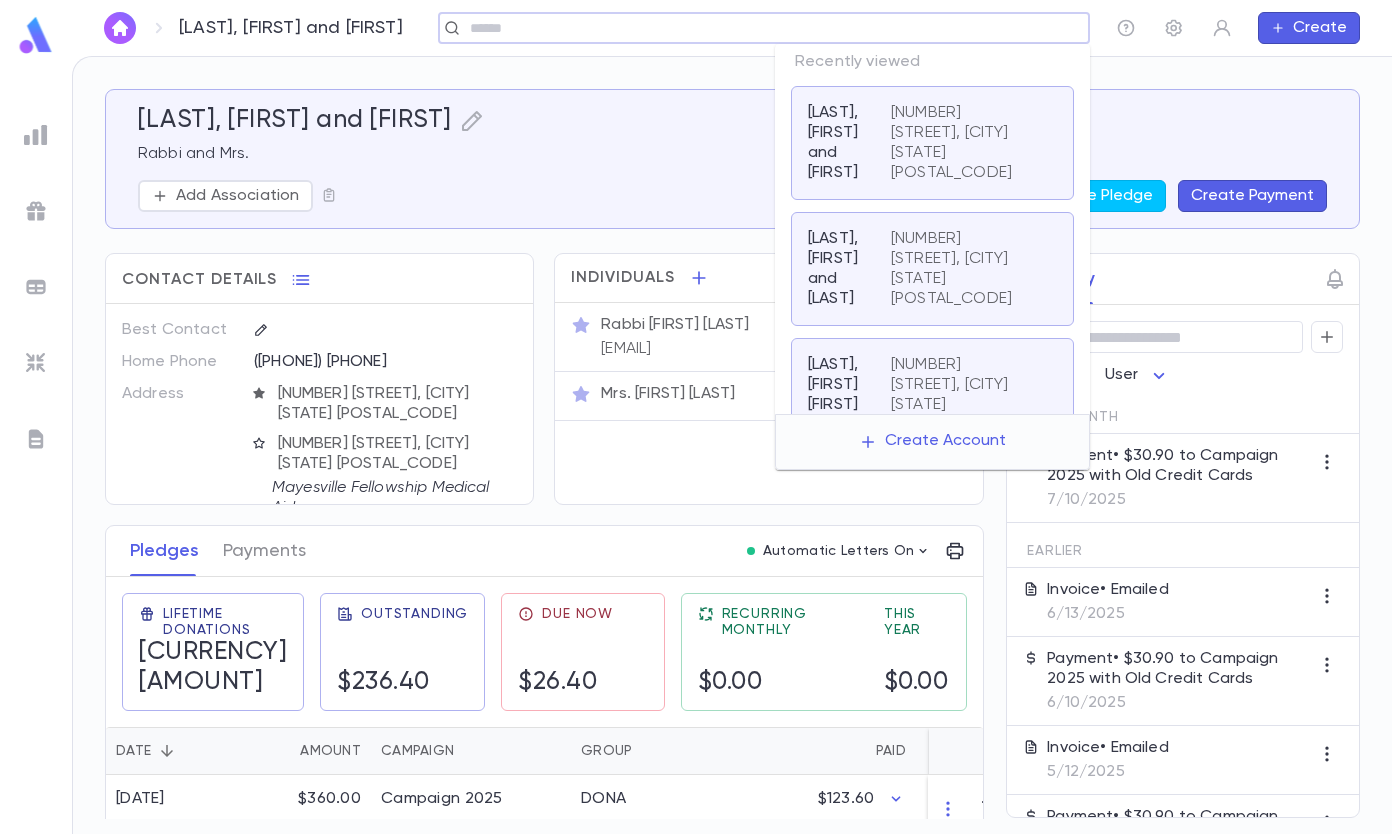 click at bounding box center [757, 28] 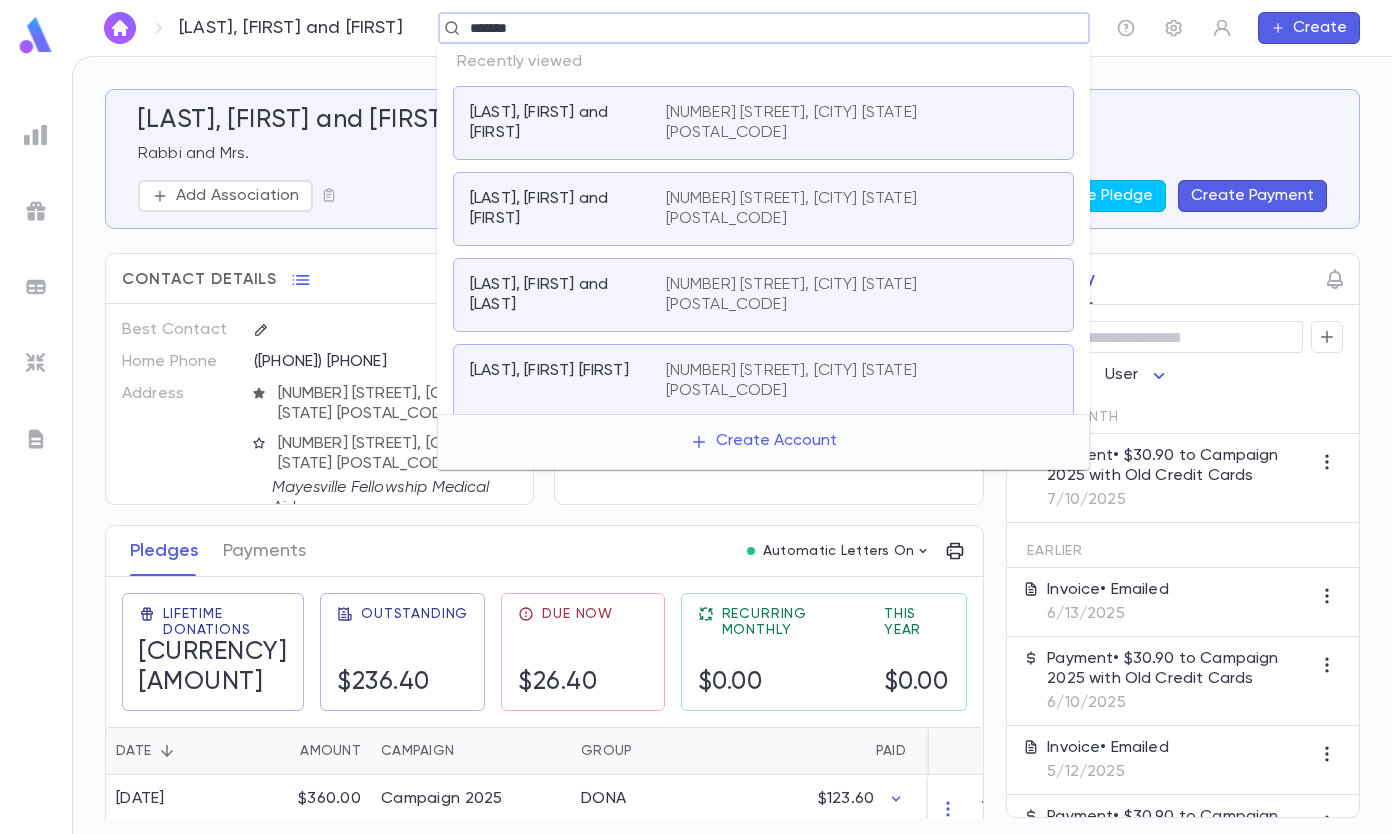 type on "*******" 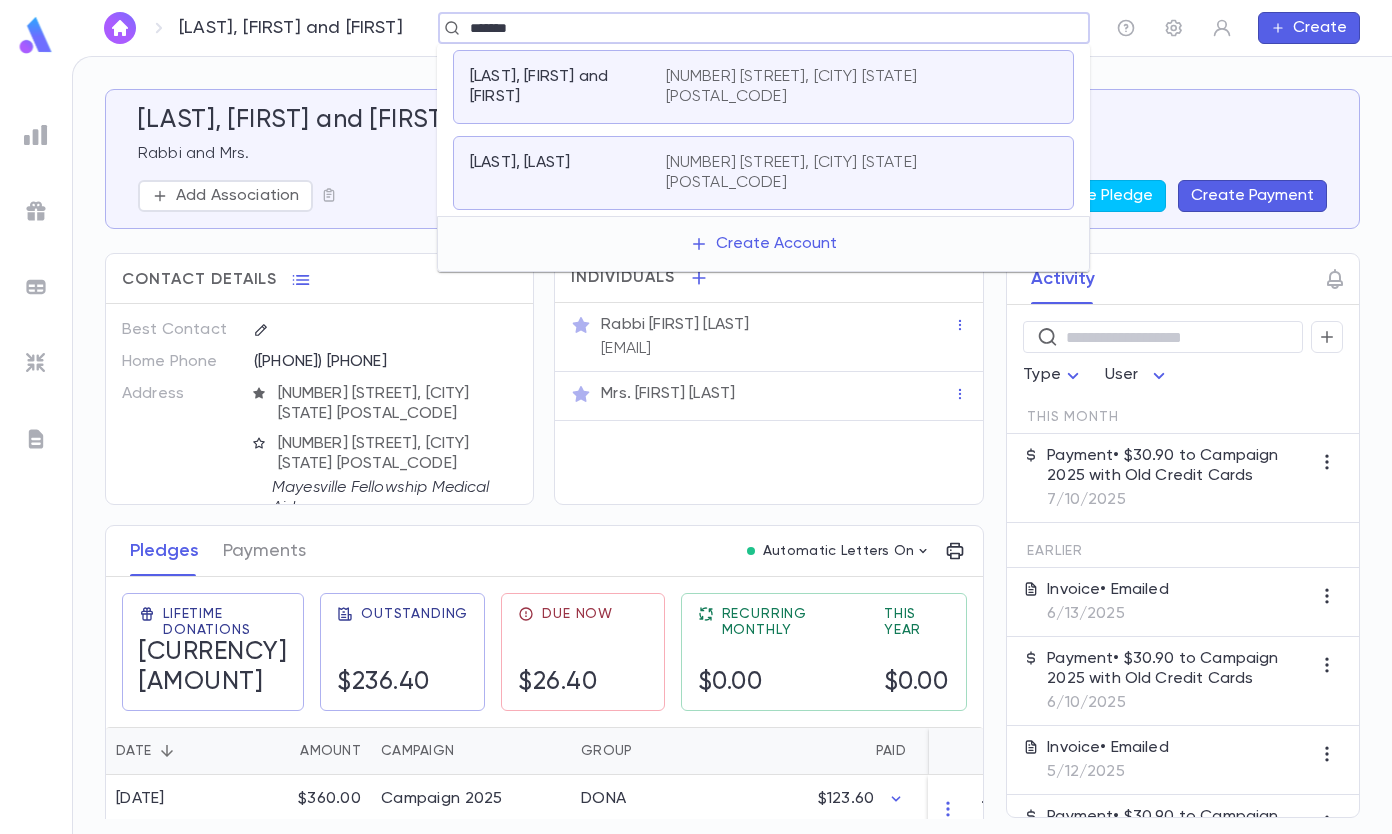 click on "[NUMBER] [STREET], [CITY] [STATE] [POSTAL_CODE]" at bounding box center [849, 87] 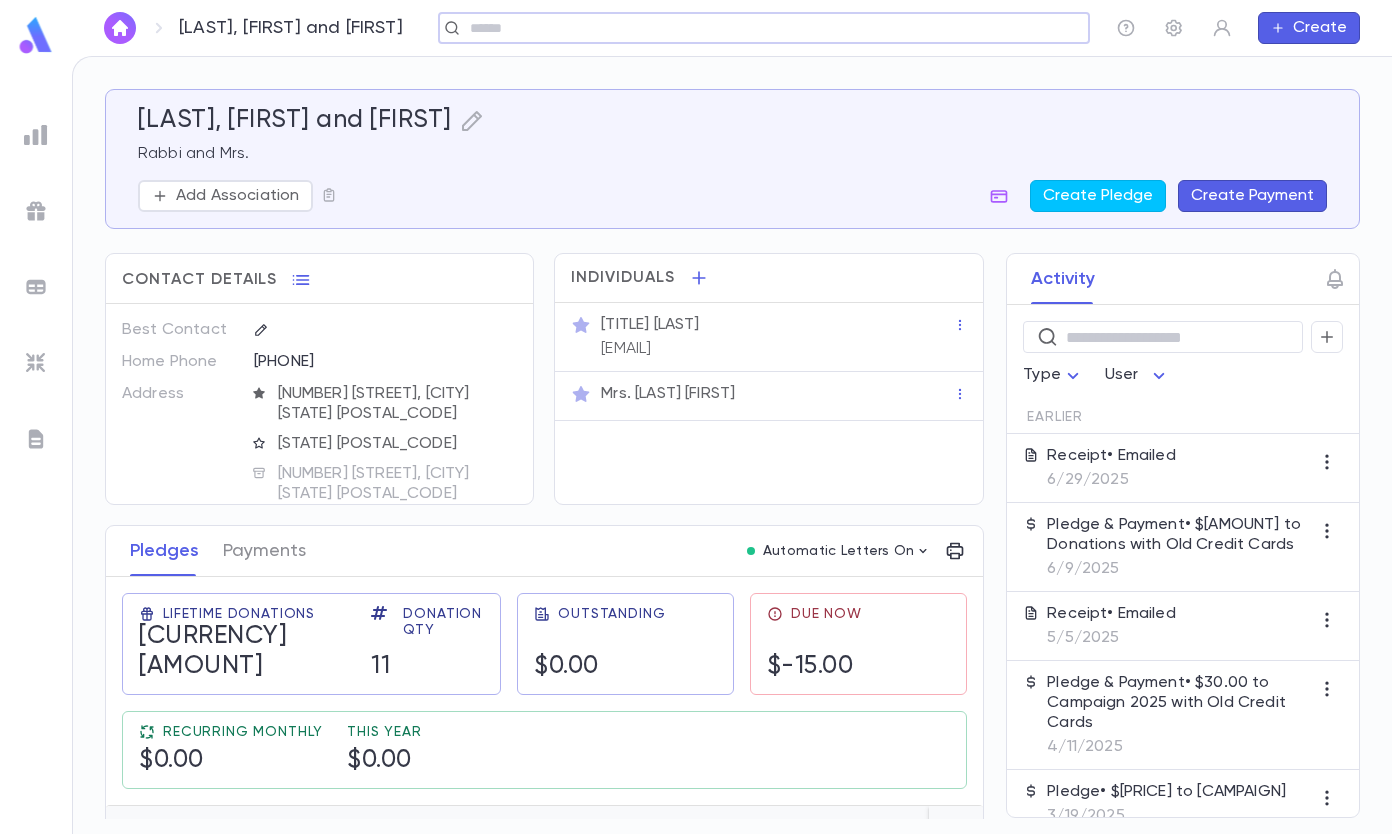 click on "Create Payment" at bounding box center (1252, 196) 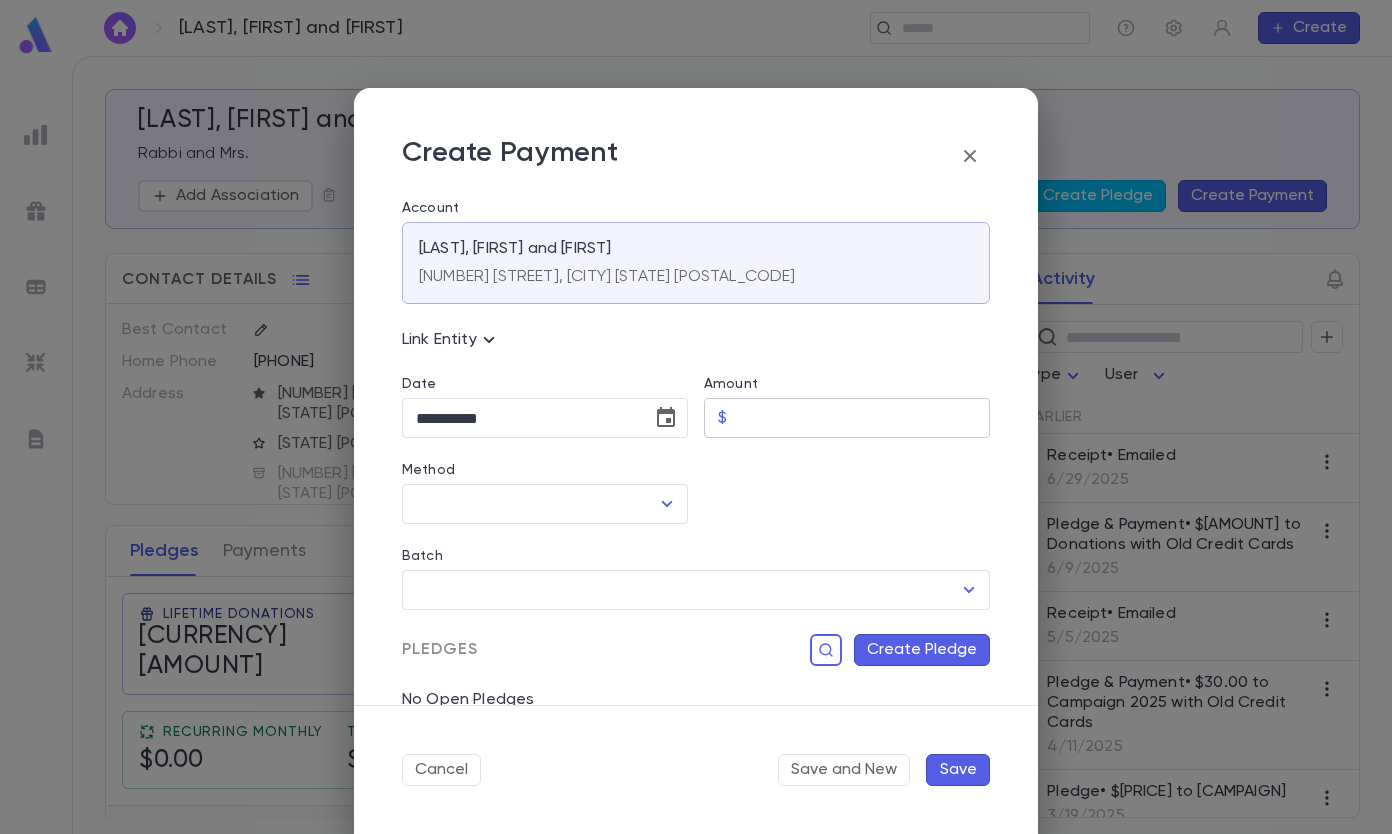 click on "Amount" at bounding box center (862, 418) 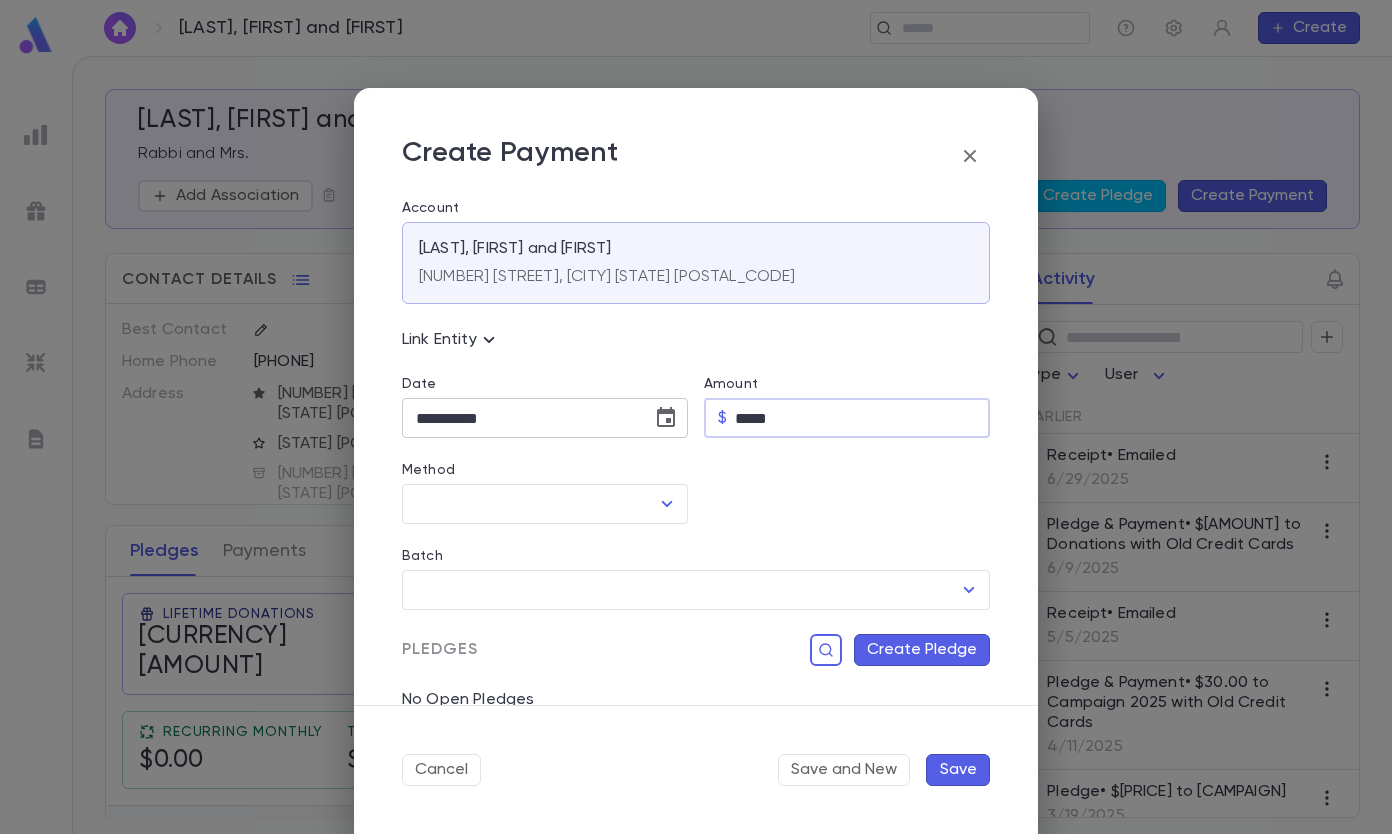 type on "*****" 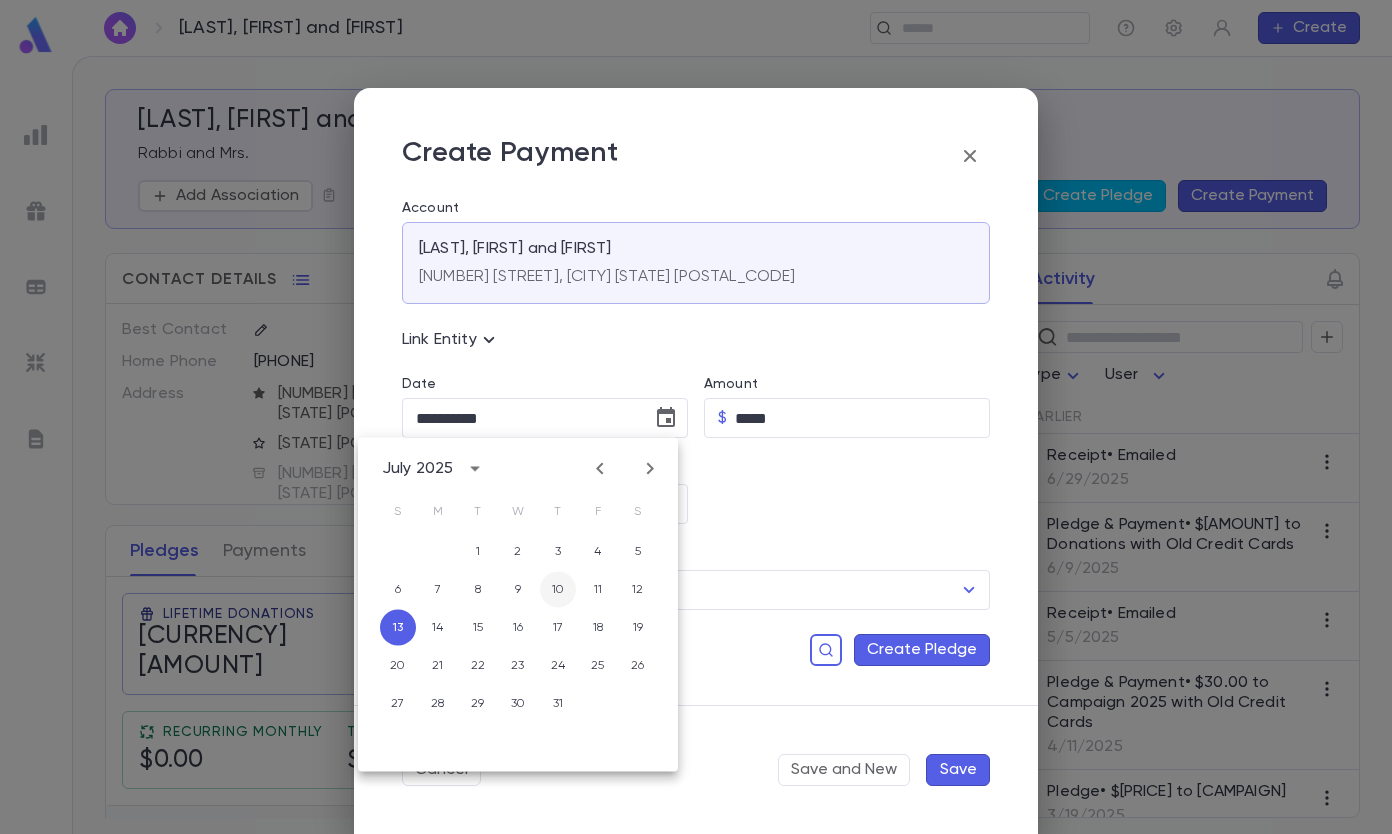 click on "10" at bounding box center (558, 590) 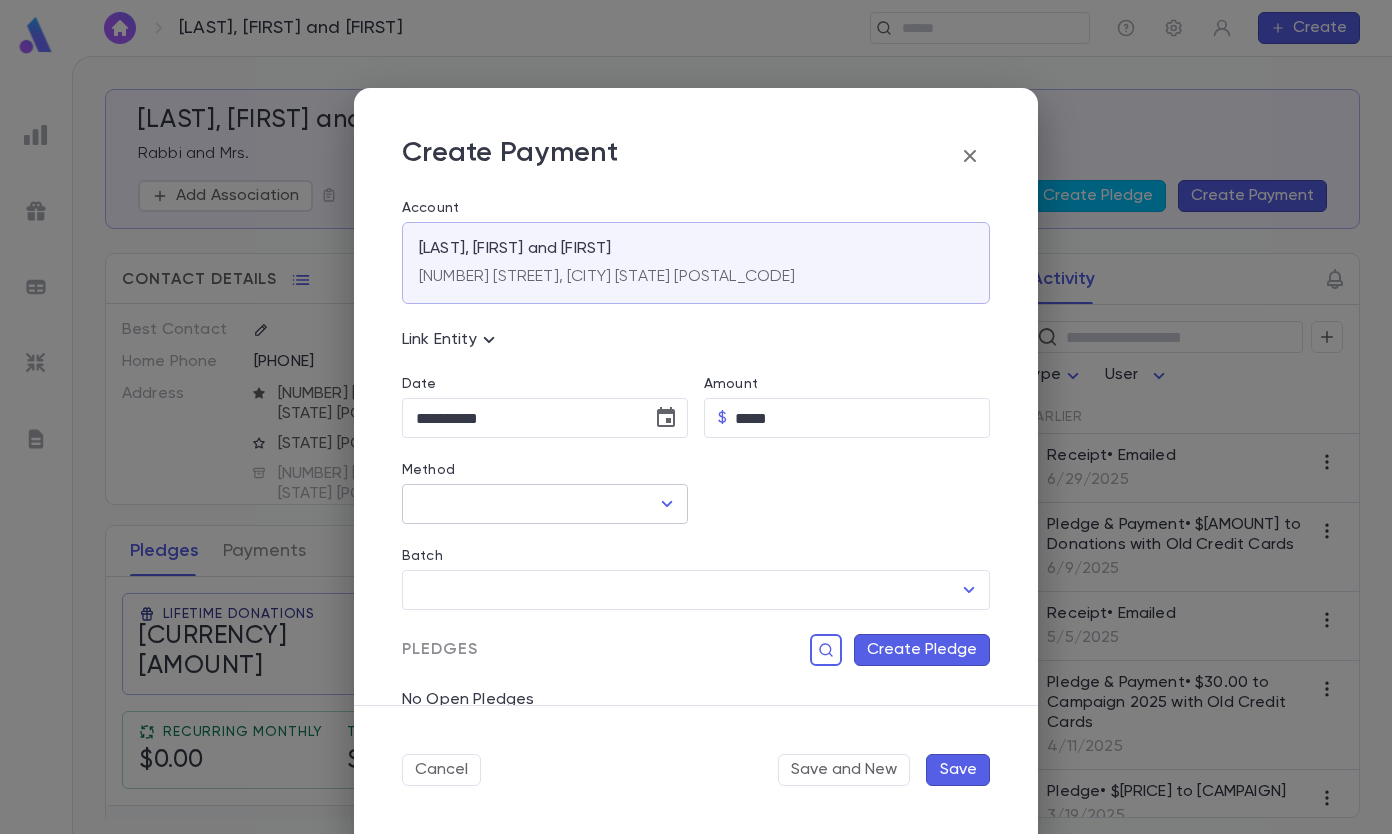click on "Method" at bounding box center (530, 504) 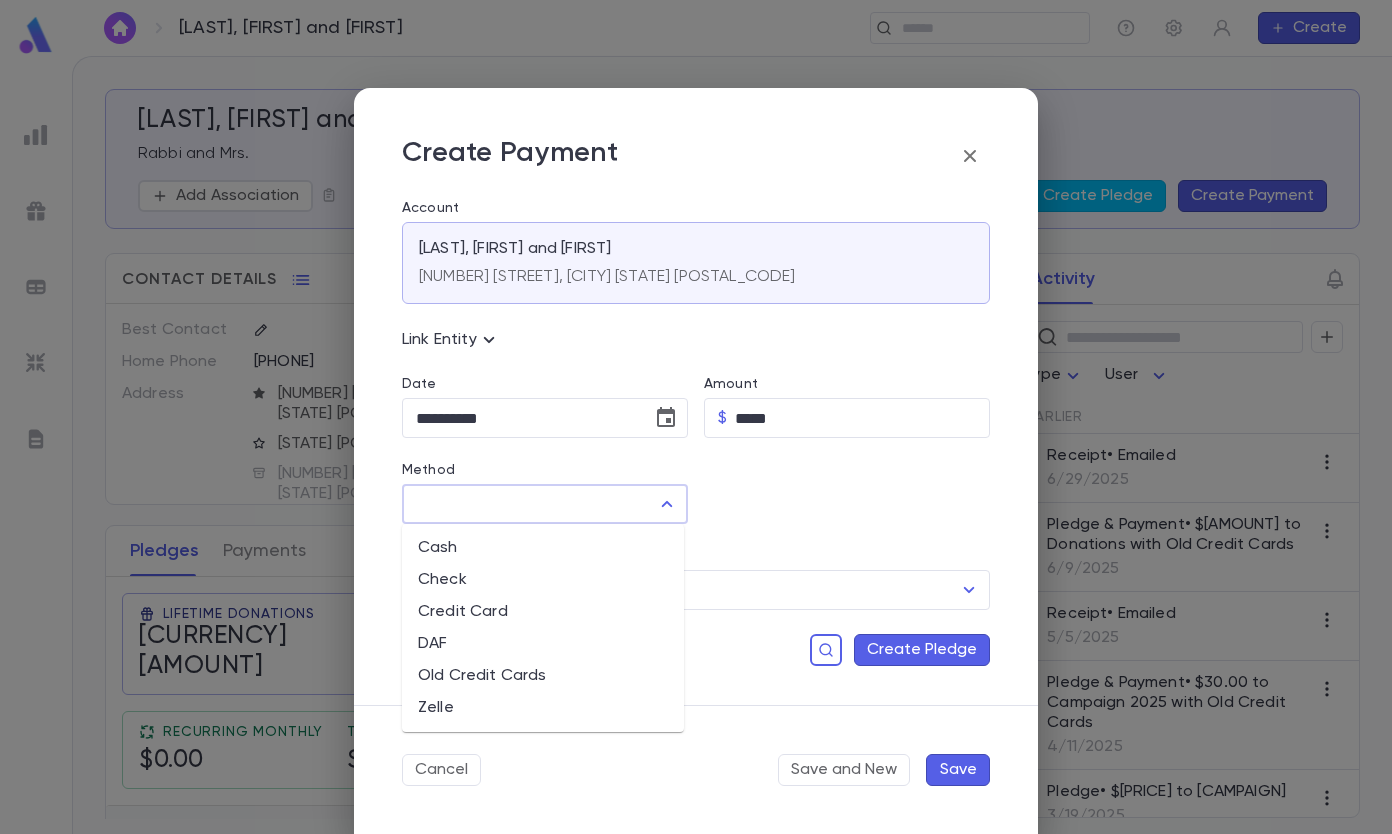 click on "Old Credit Cards" at bounding box center (543, 676) 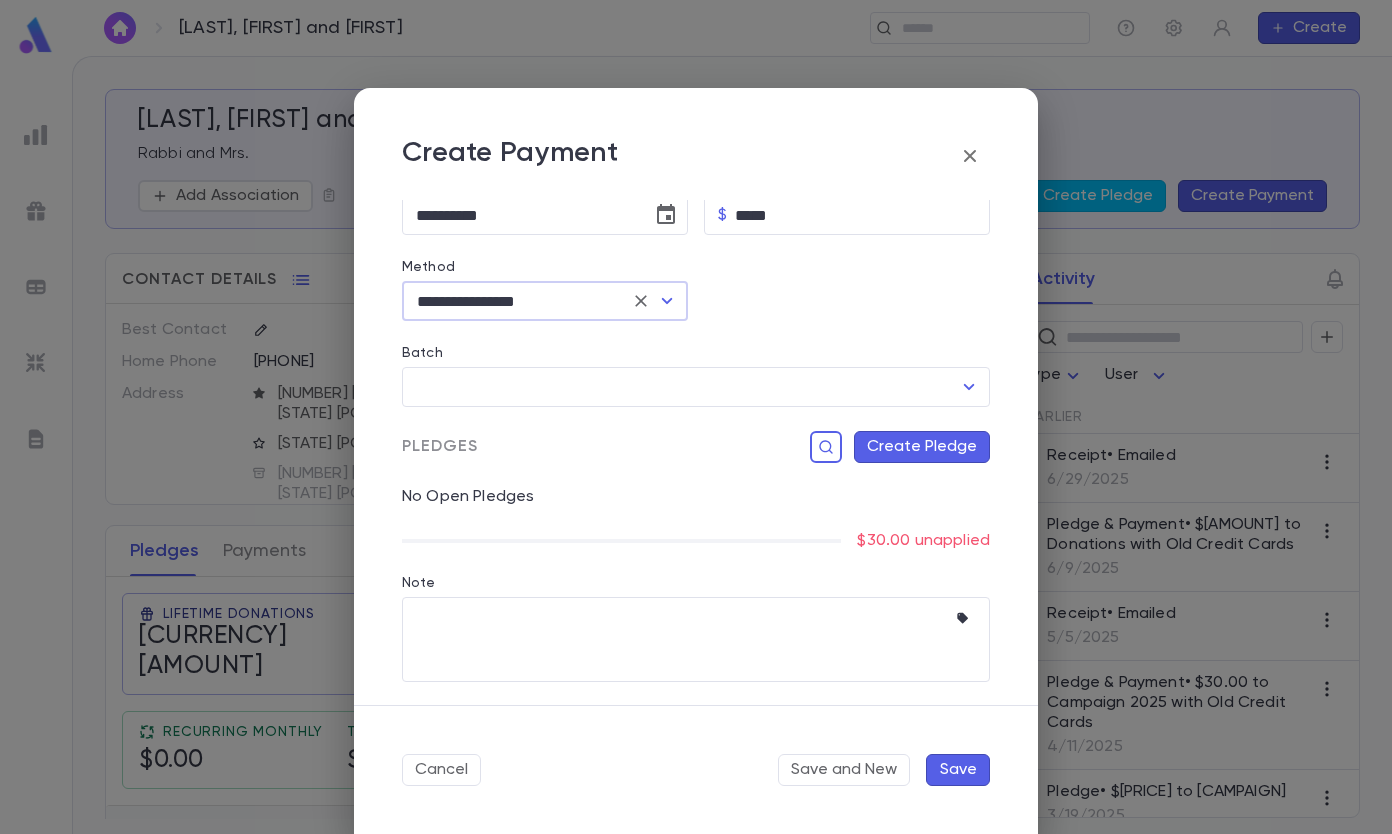 scroll, scrollTop: 204, scrollLeft: 0, axis: vertical 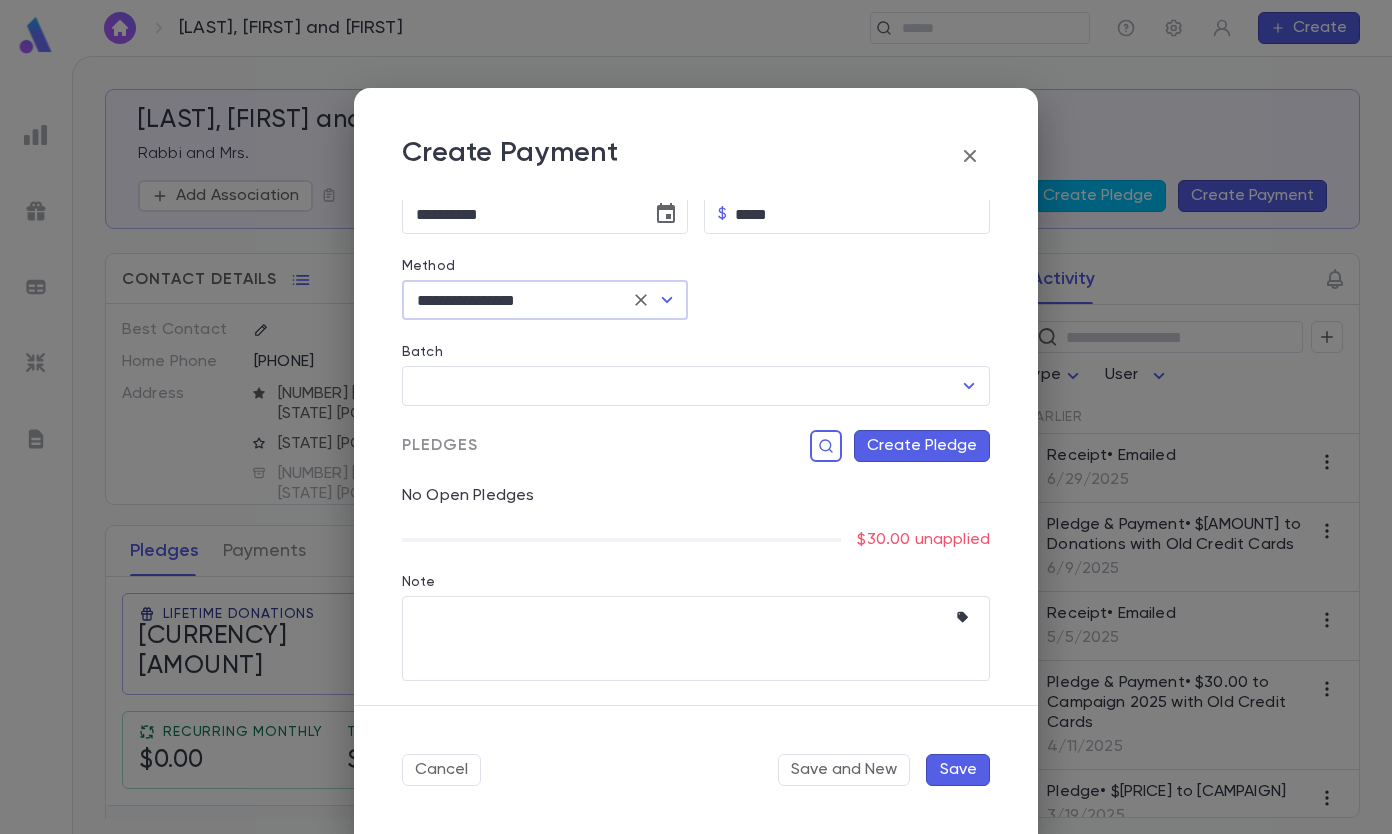 click on "Create Pledge" at bounding box center [922, 446] 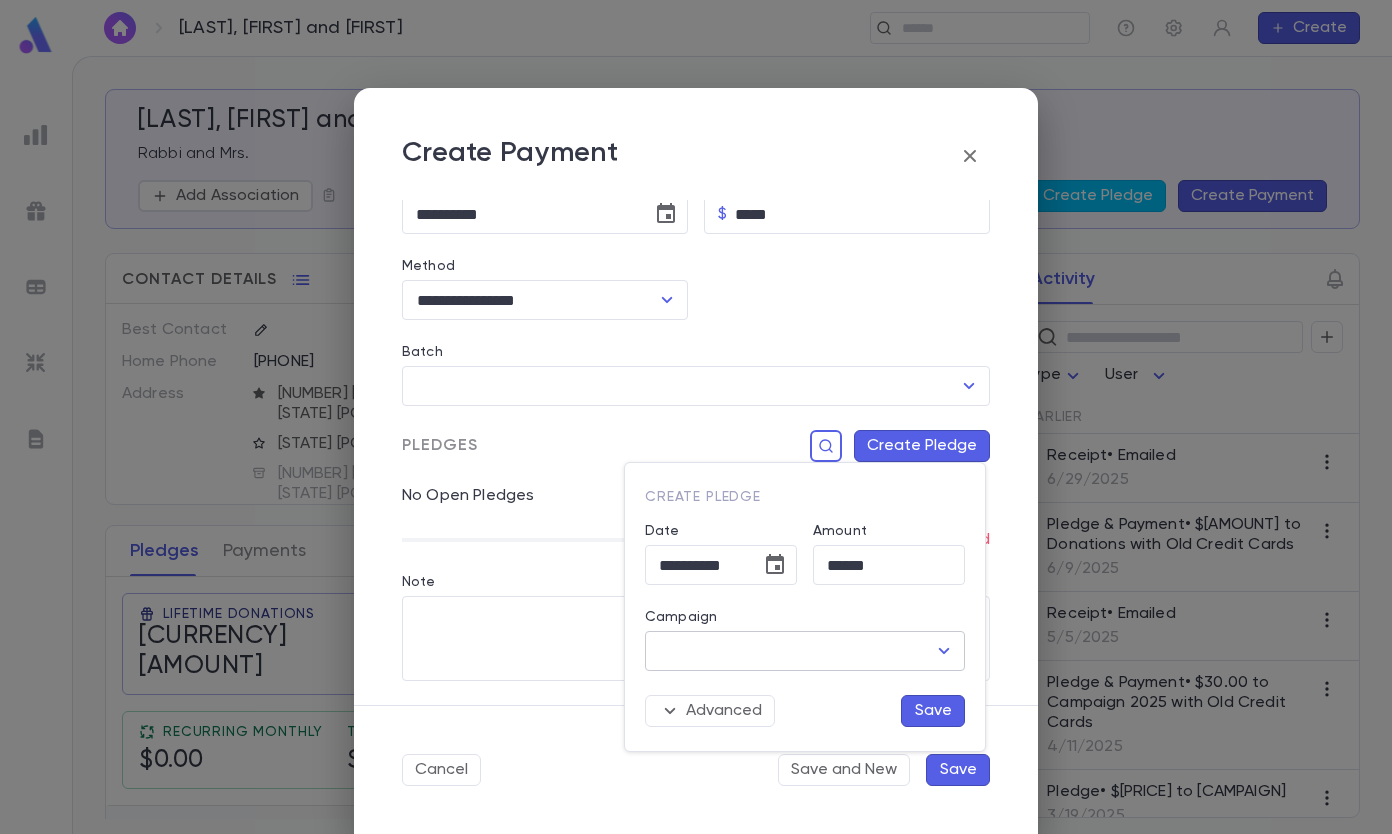 click on "Campaign" at bounding box center [790, 651] 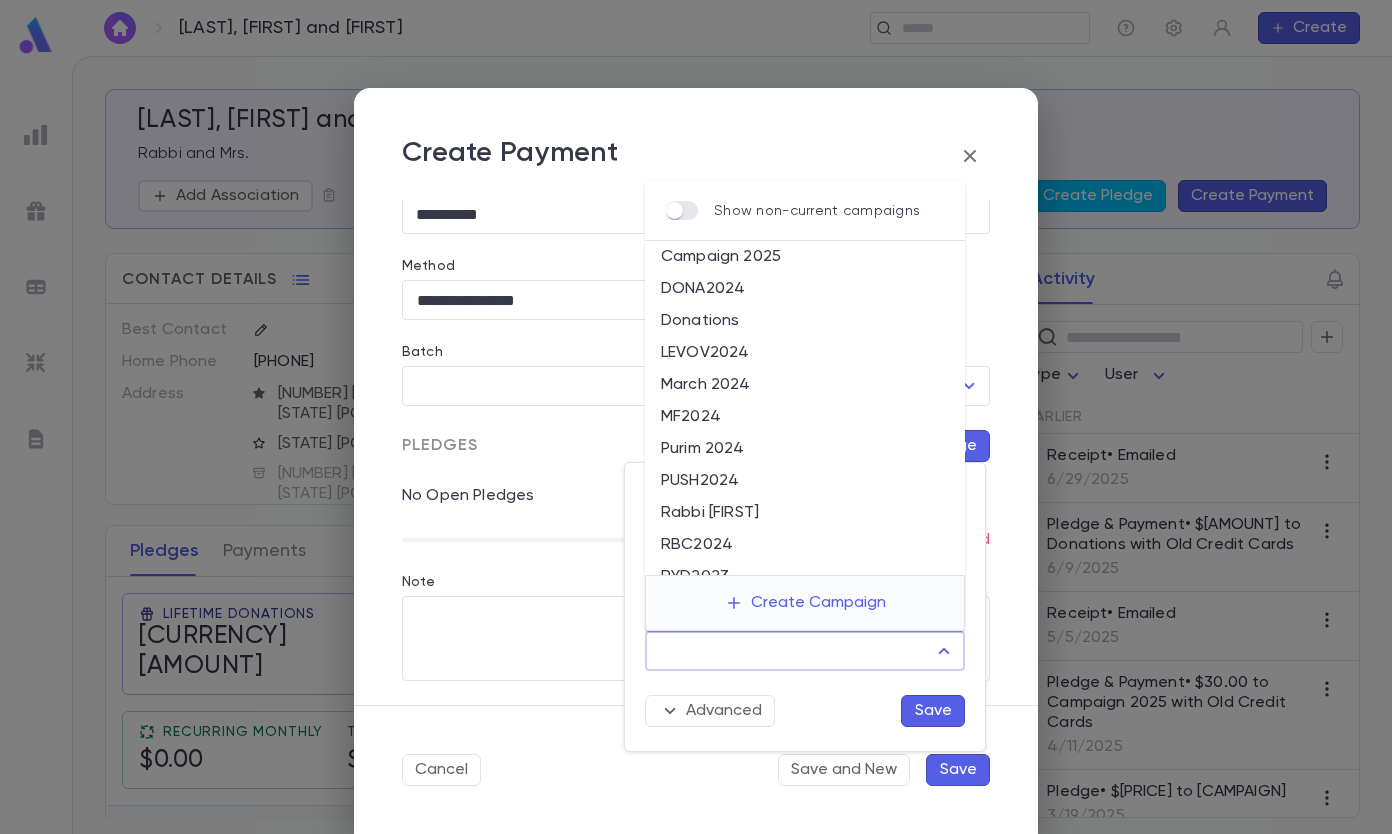 click on "Donations" at bounding box center [805, 321] 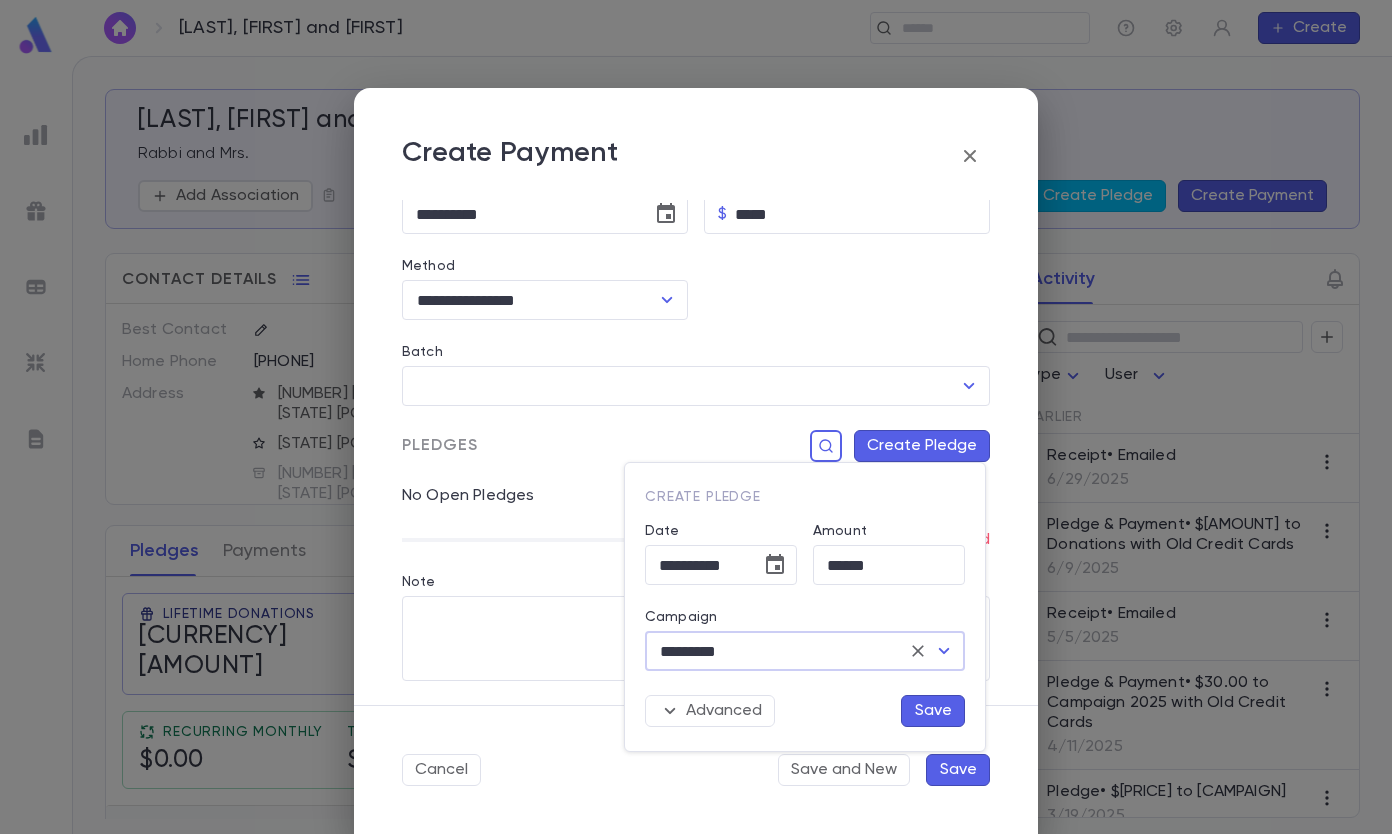 click on "Save" at bounding box center (933, 711) 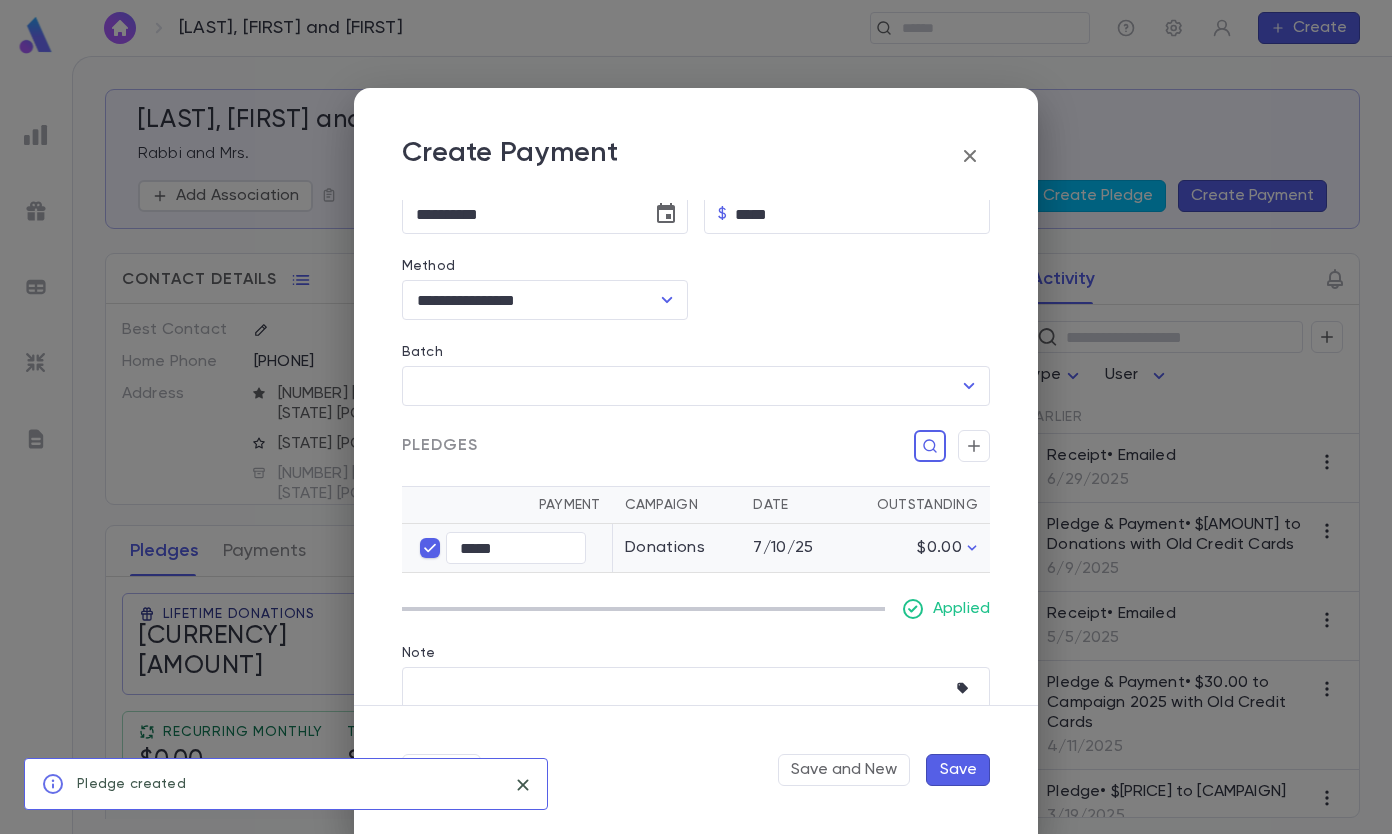 click on "Save" at bounding box center (958, 770) 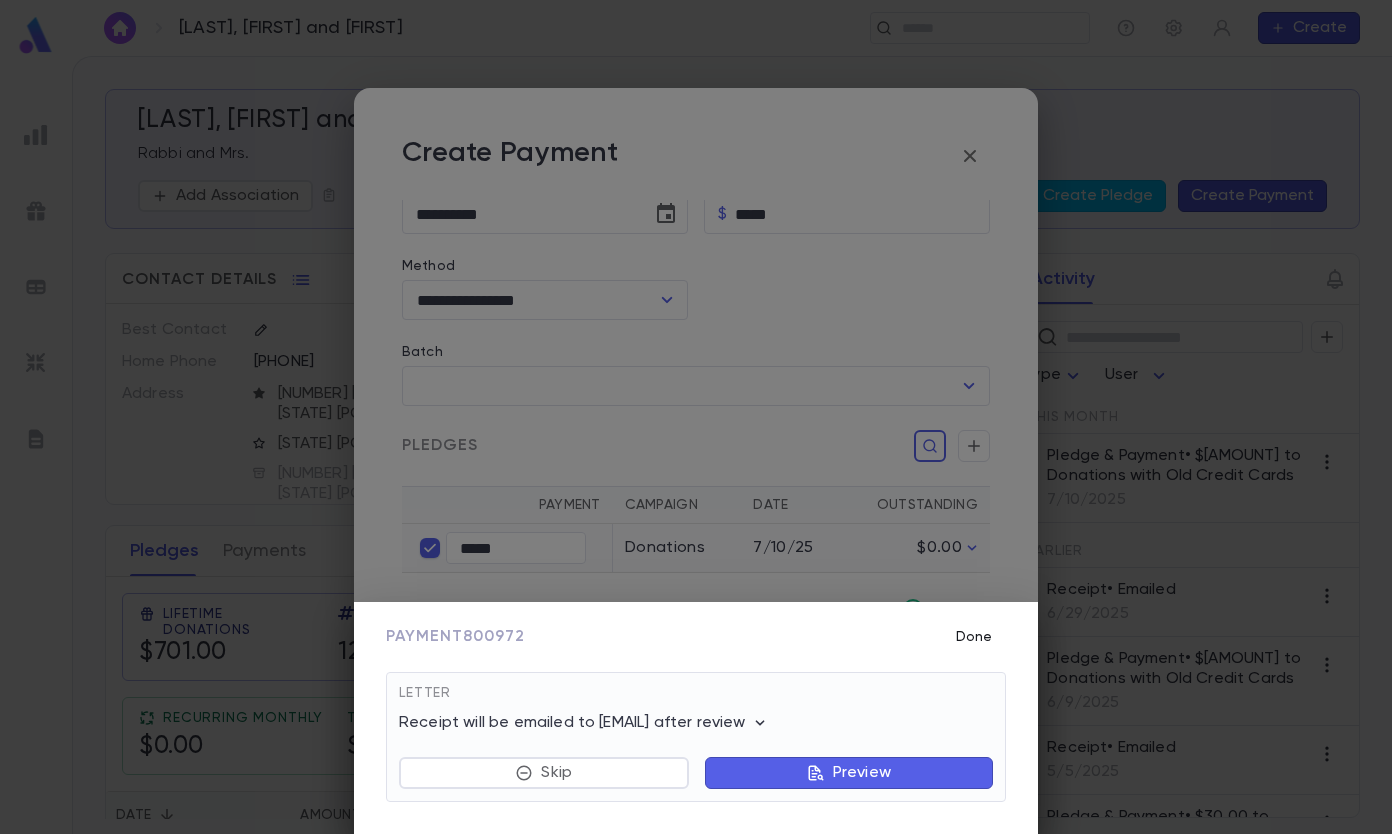 click on "Done" at bounding box center [974, 637] 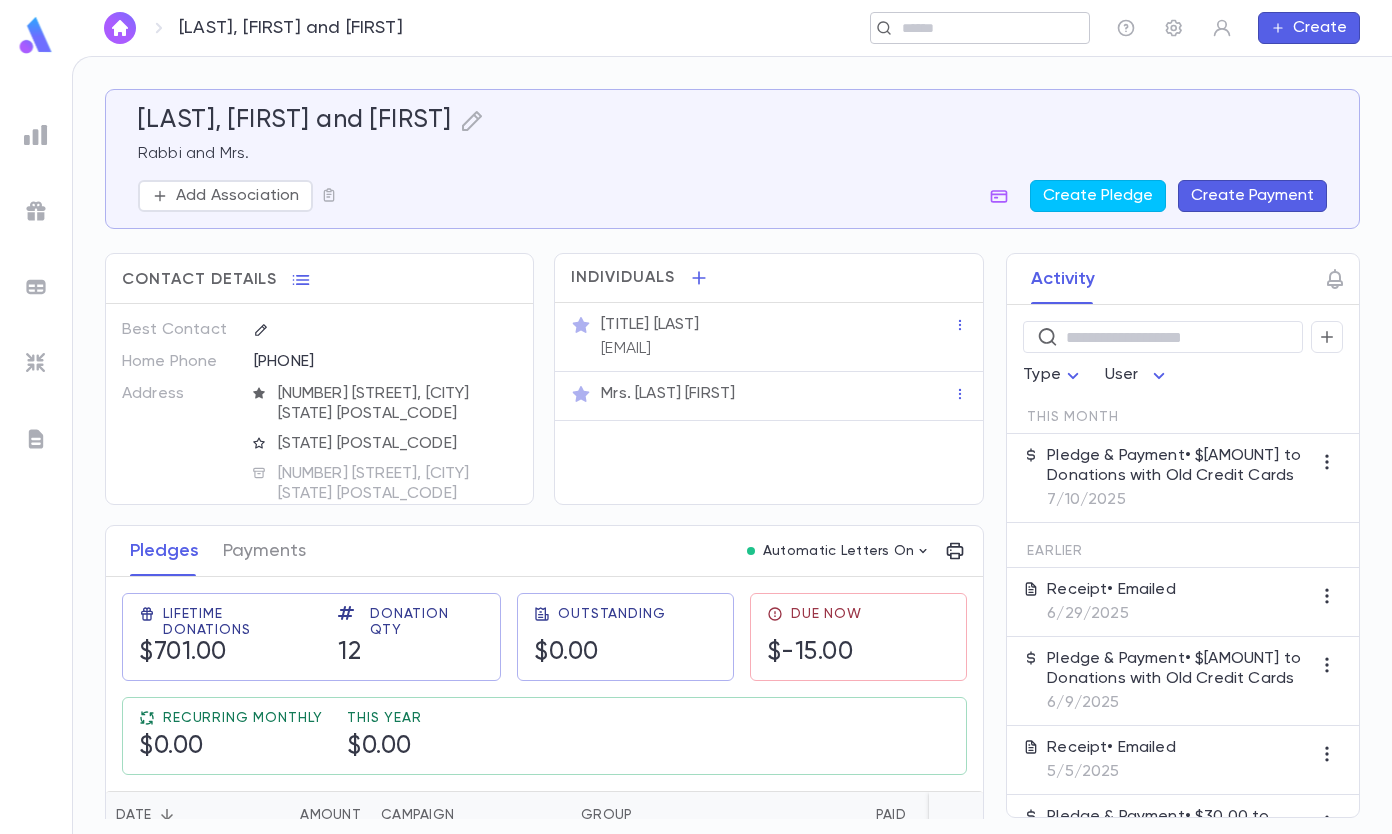 click at bounding box center [973, 28] 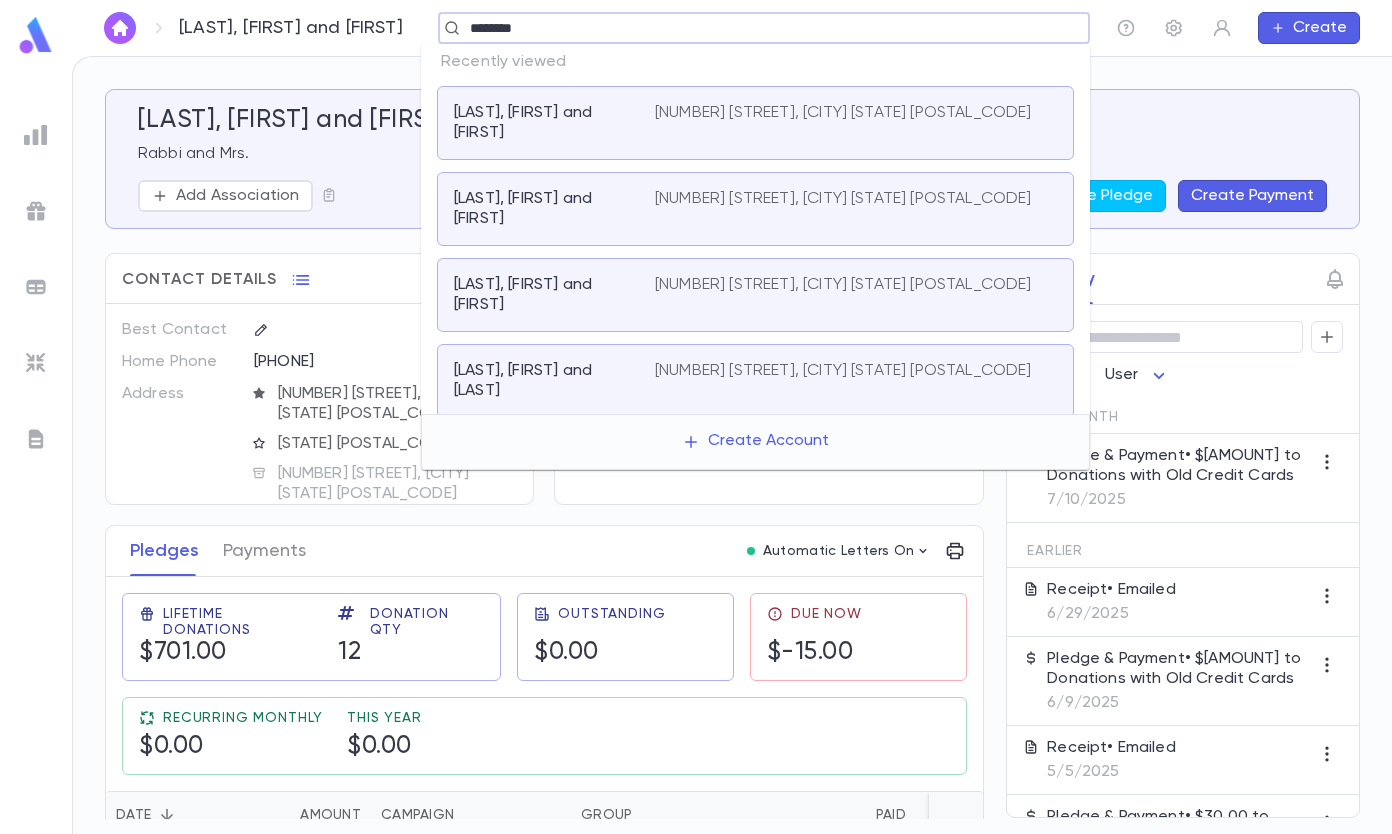type on "********" 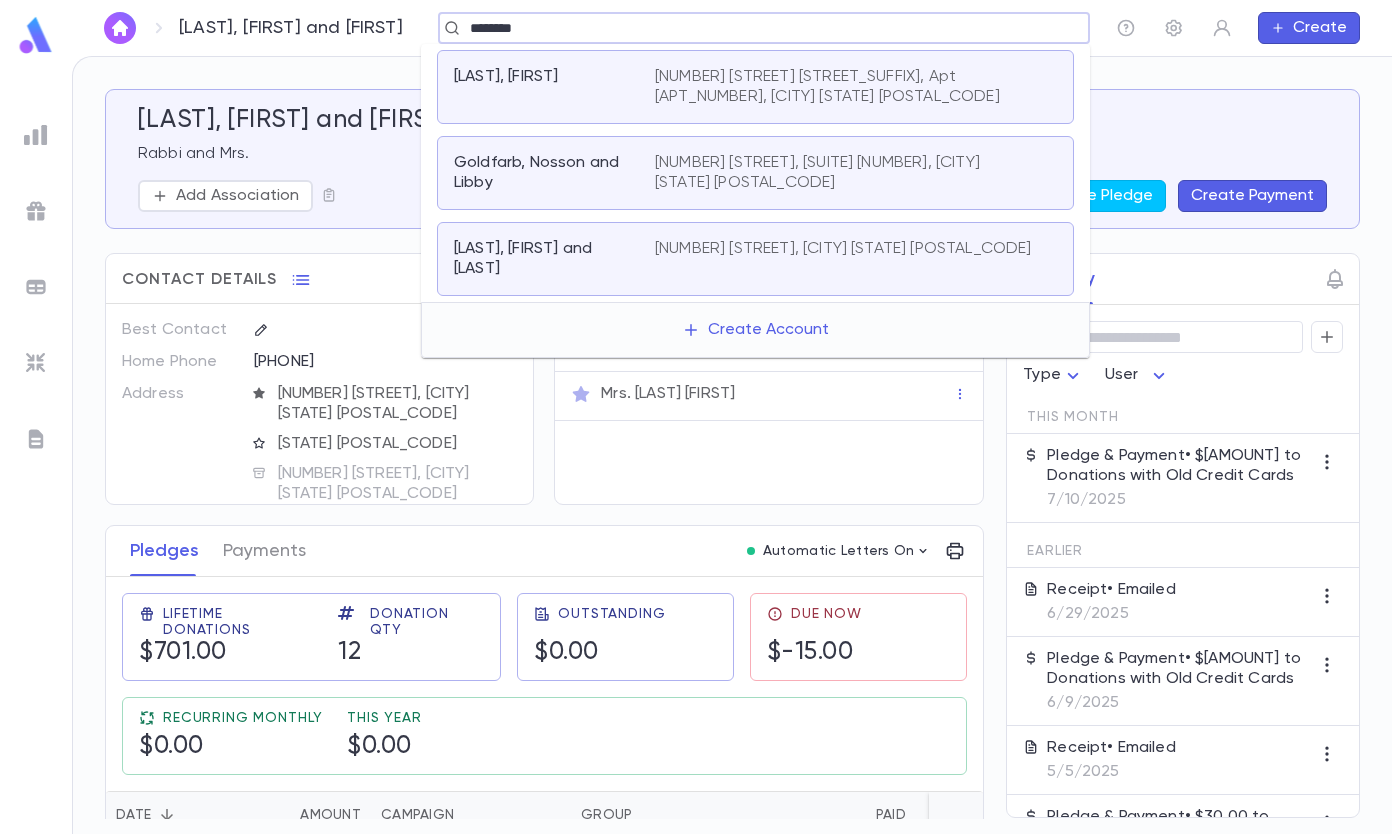 click on "Goldfarb, Nosson and Libby" at bounding box center (542, 173) 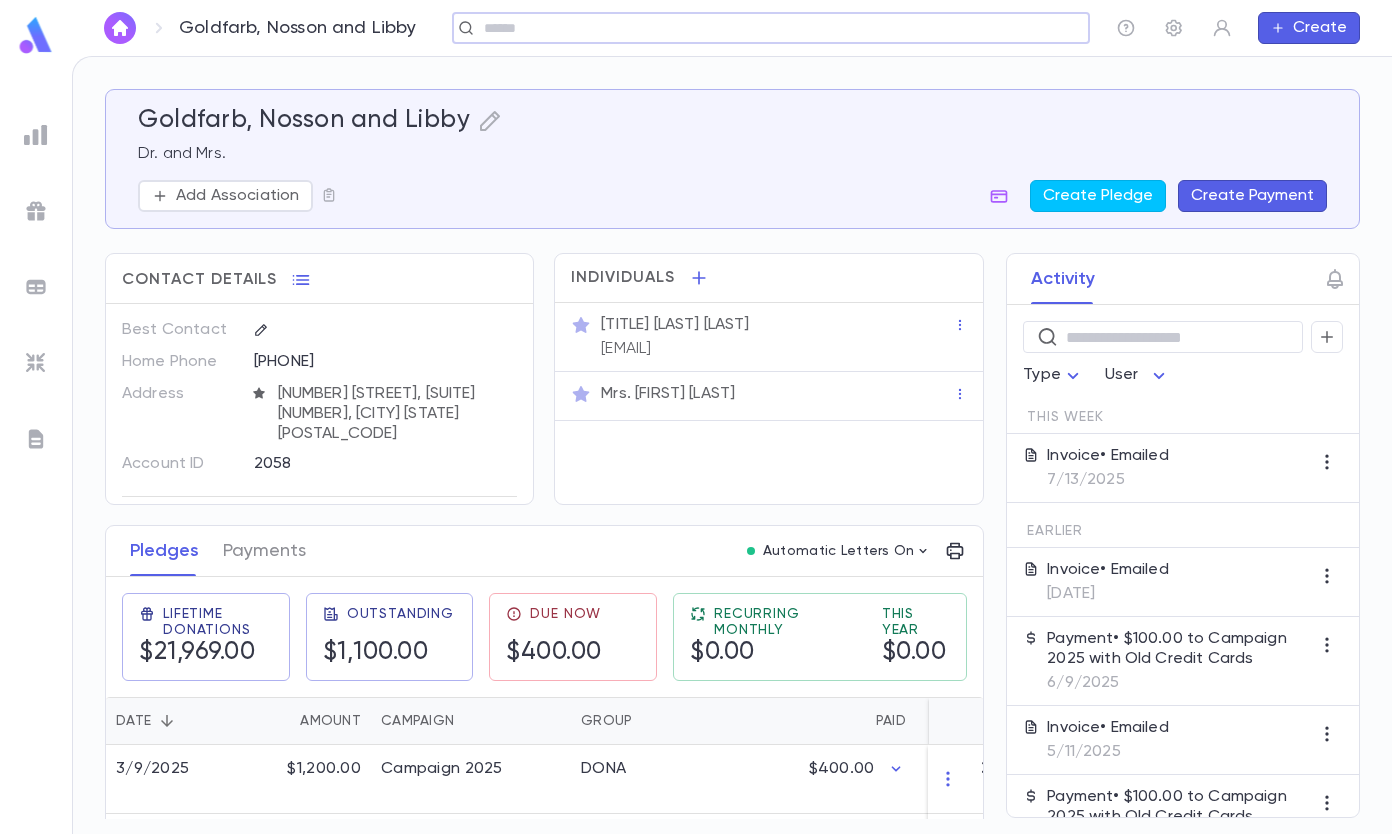 click on "Create Payment" at bounding box center [1252, 196] 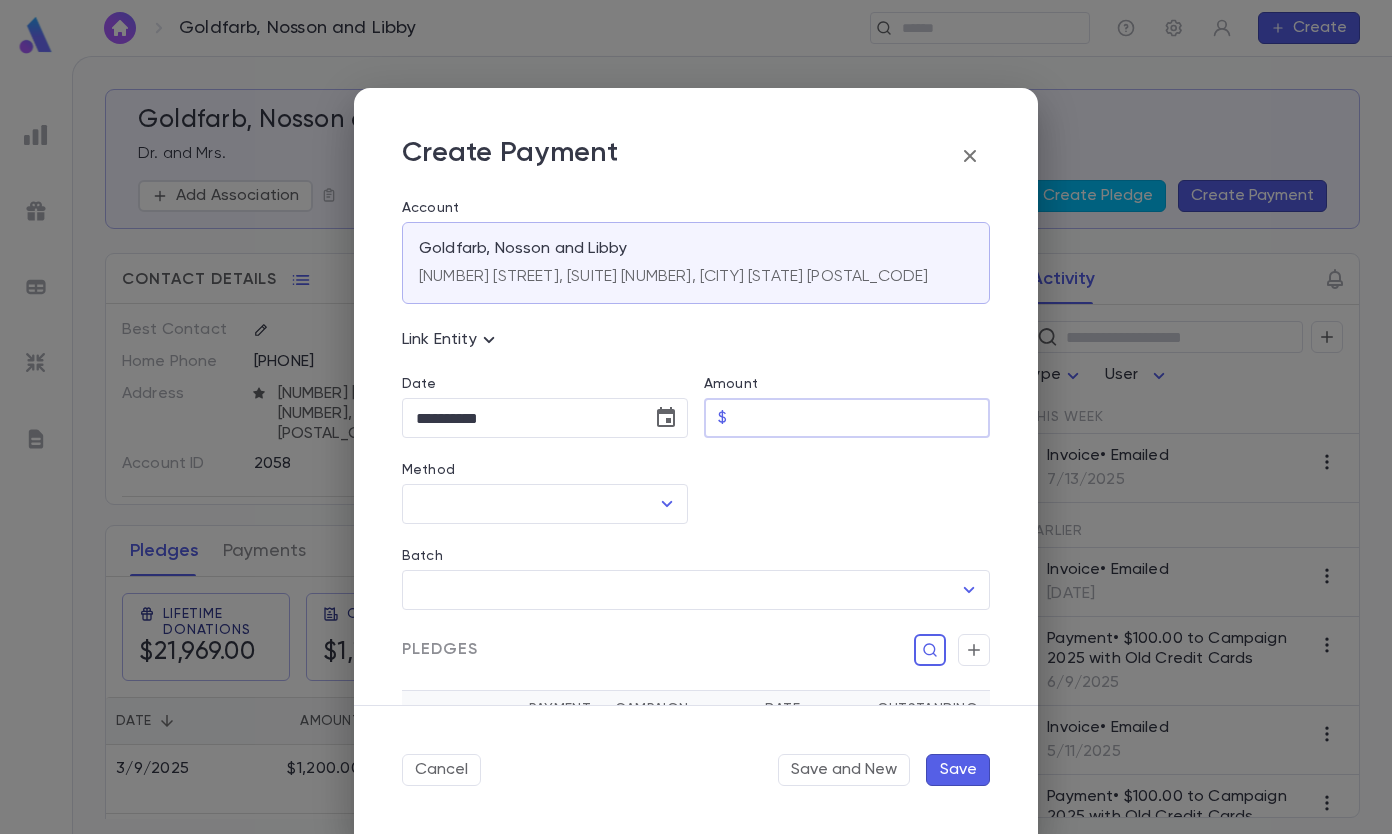 click on "Amount" at bounding box center [862, 418] 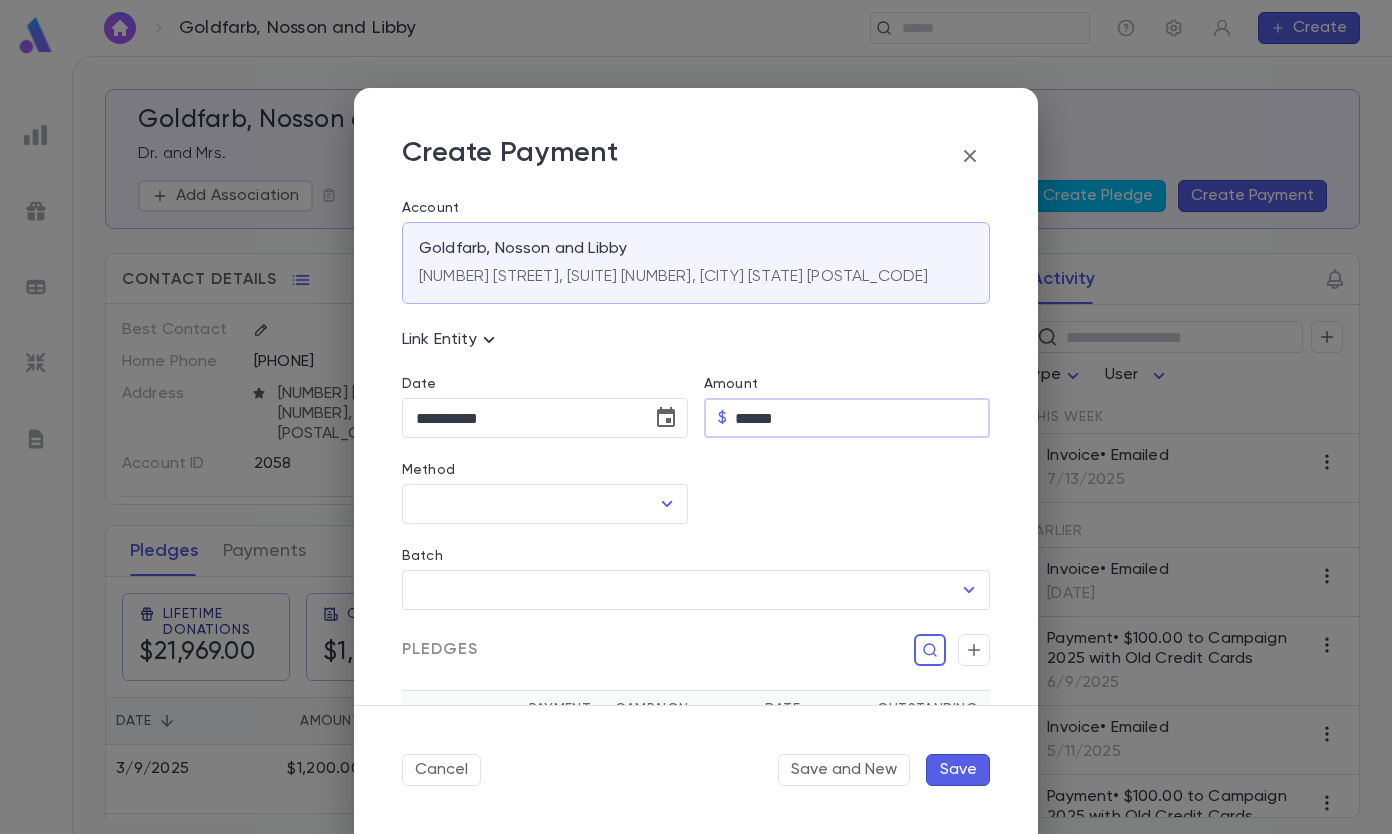 type on "******" 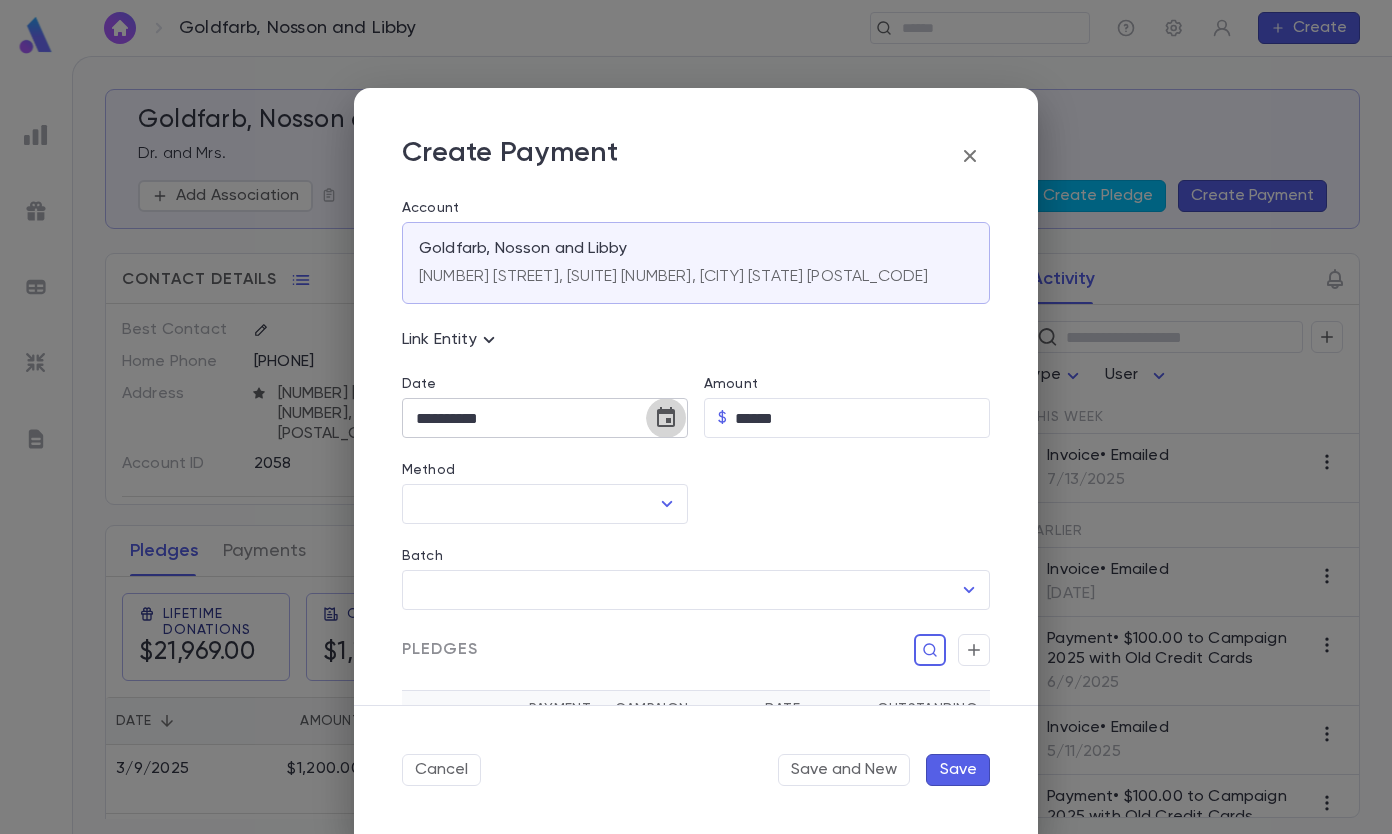 click 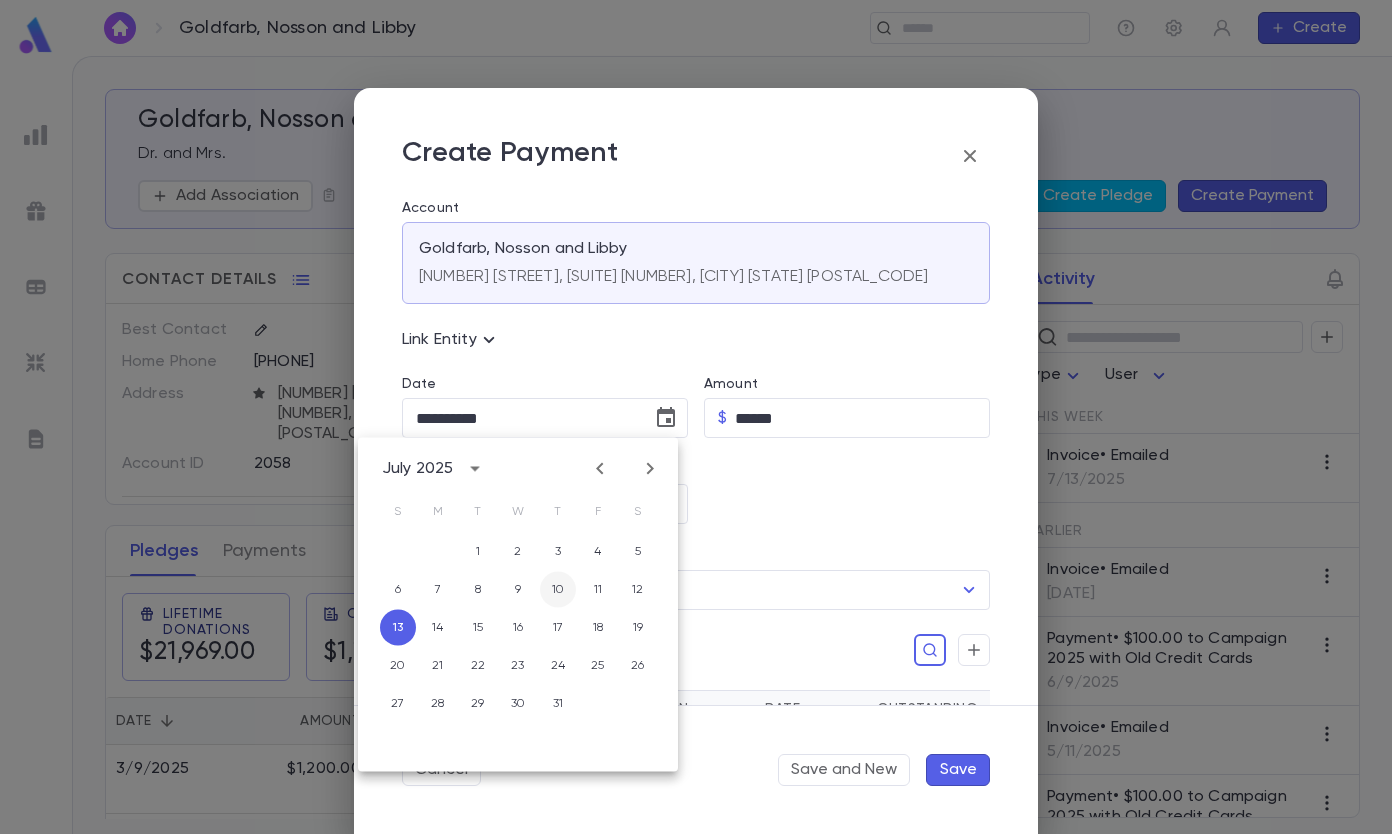 click on "10" at bounding box center [558, 590] 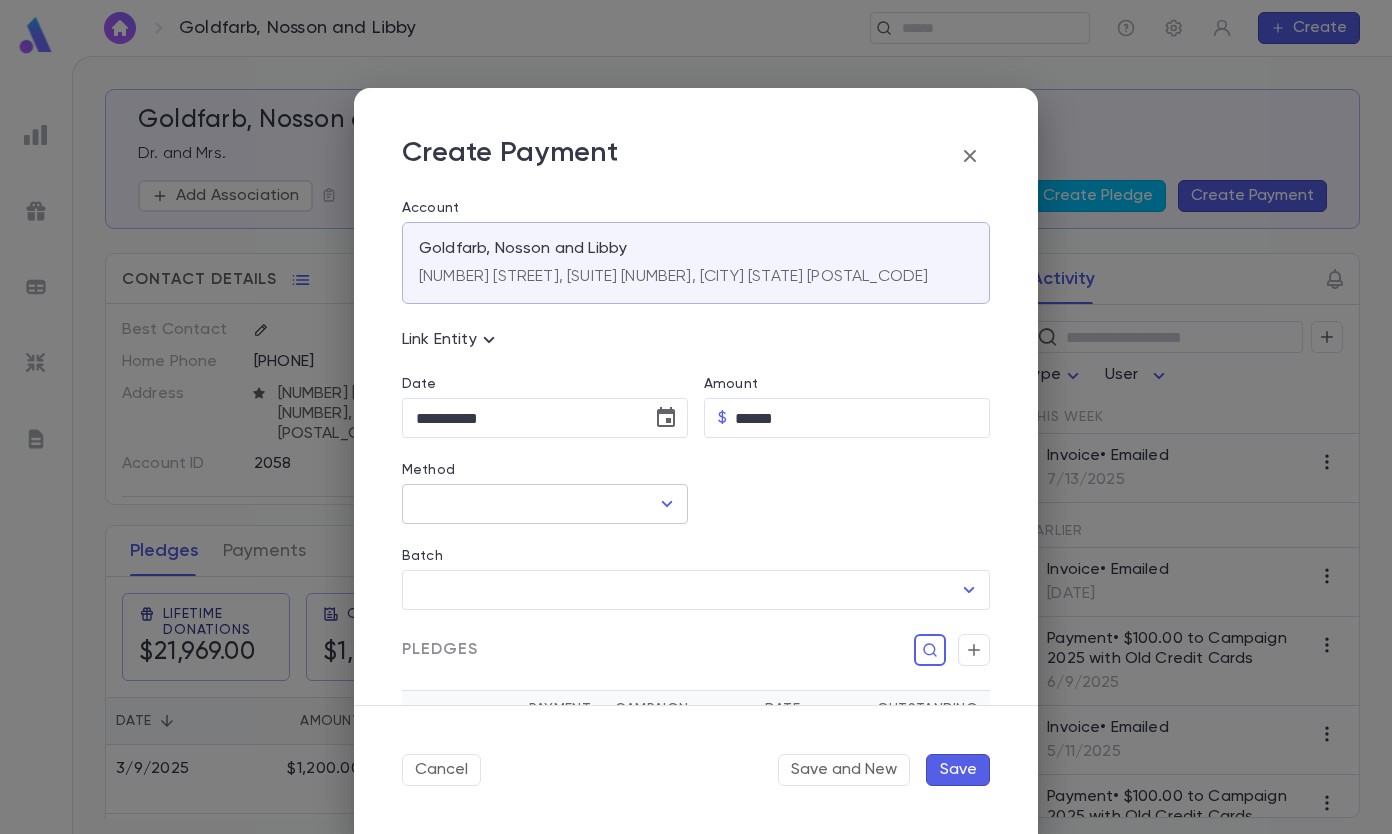 click on "Method" at bounding box center [530, 504] 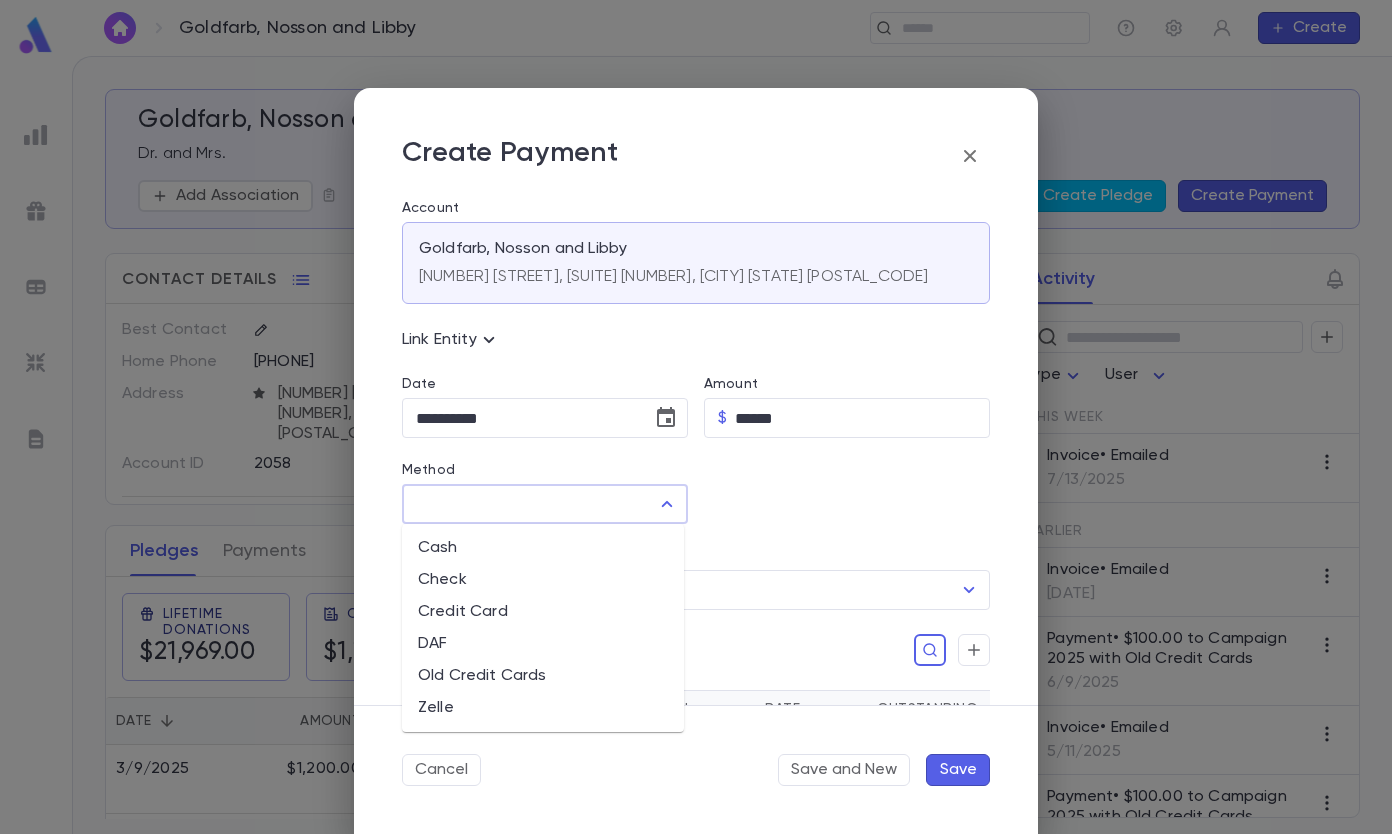 click on "Old Credit Cards" at bounding box center [543, 676] 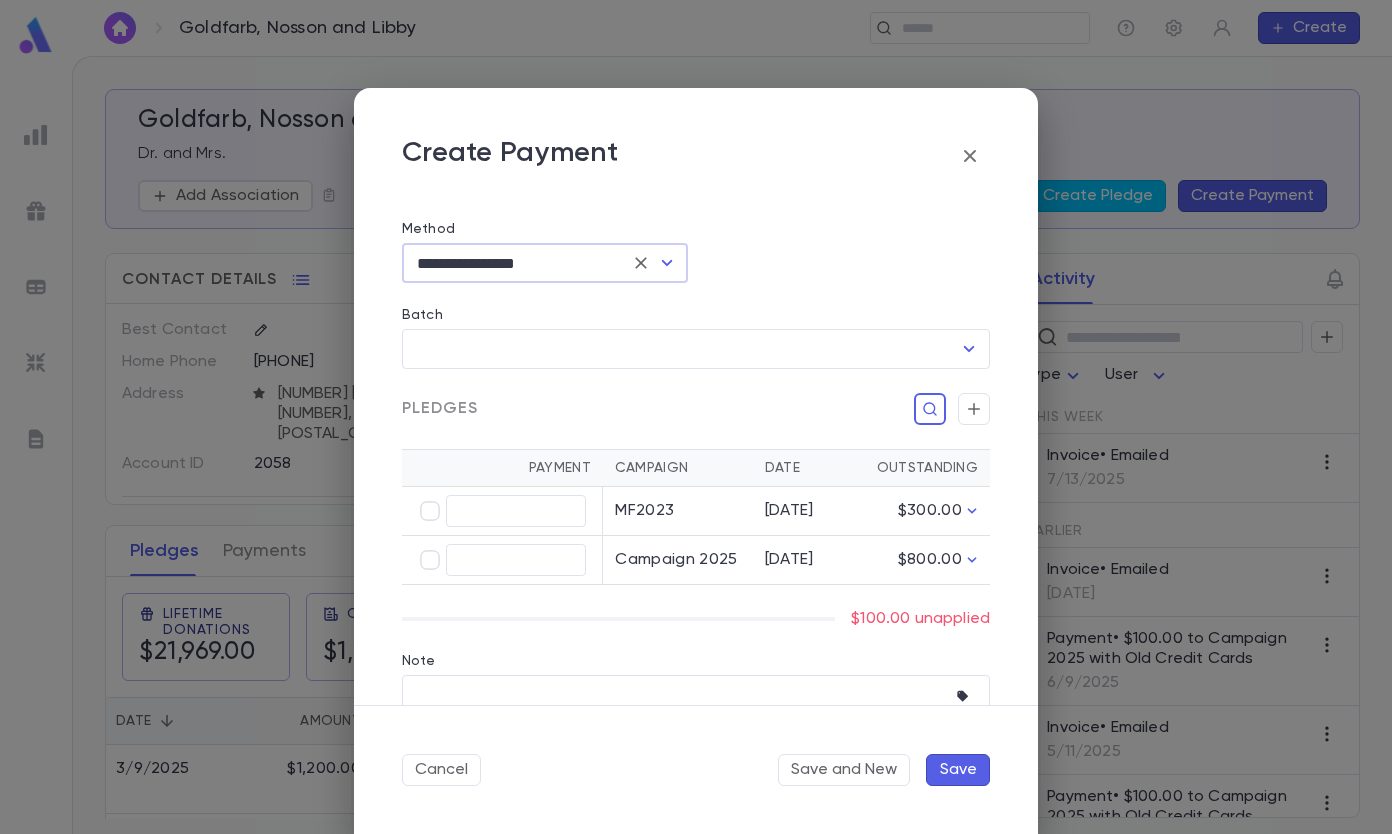 scroll, scrollTop: 323, scrollLeft: 0, axis: vertical 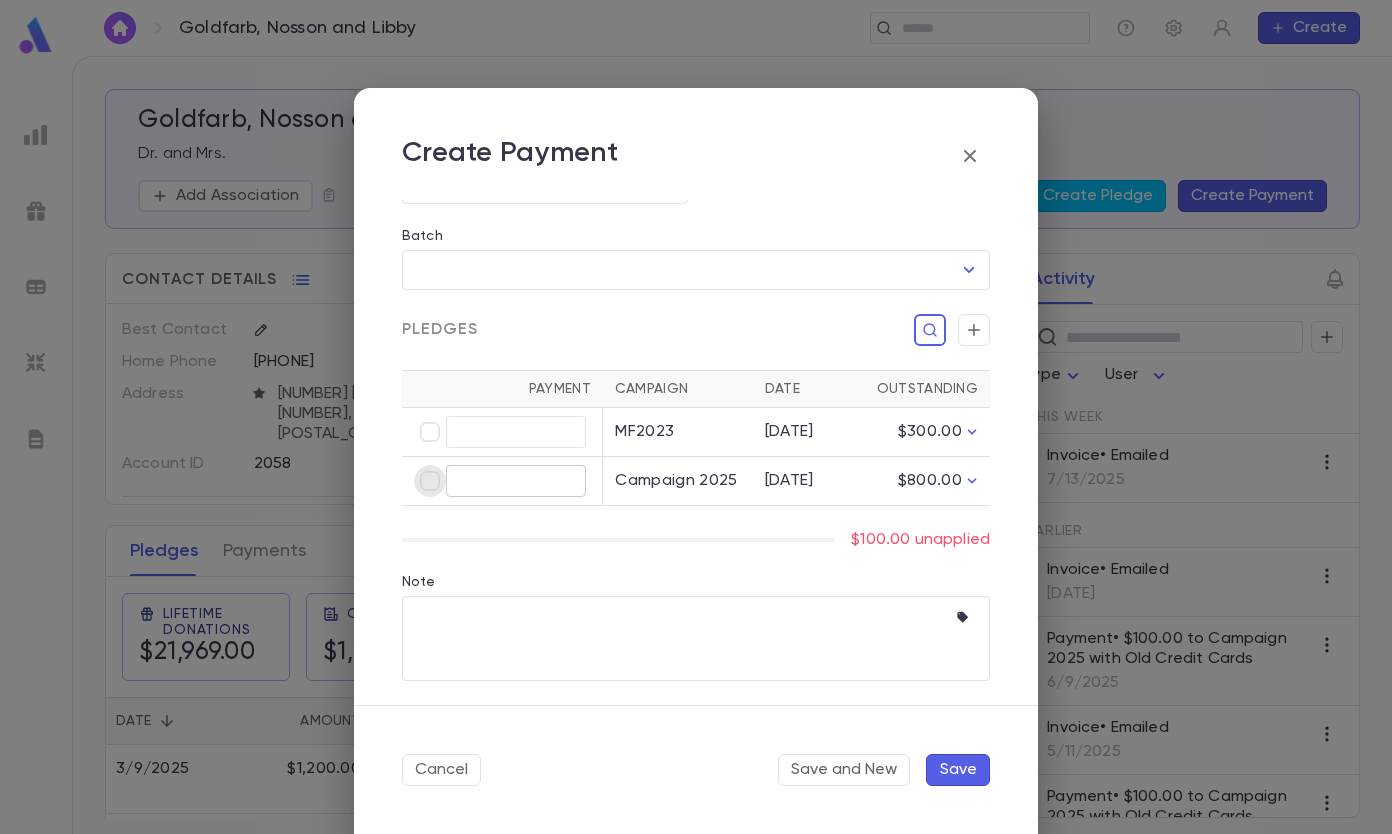 type on "******" 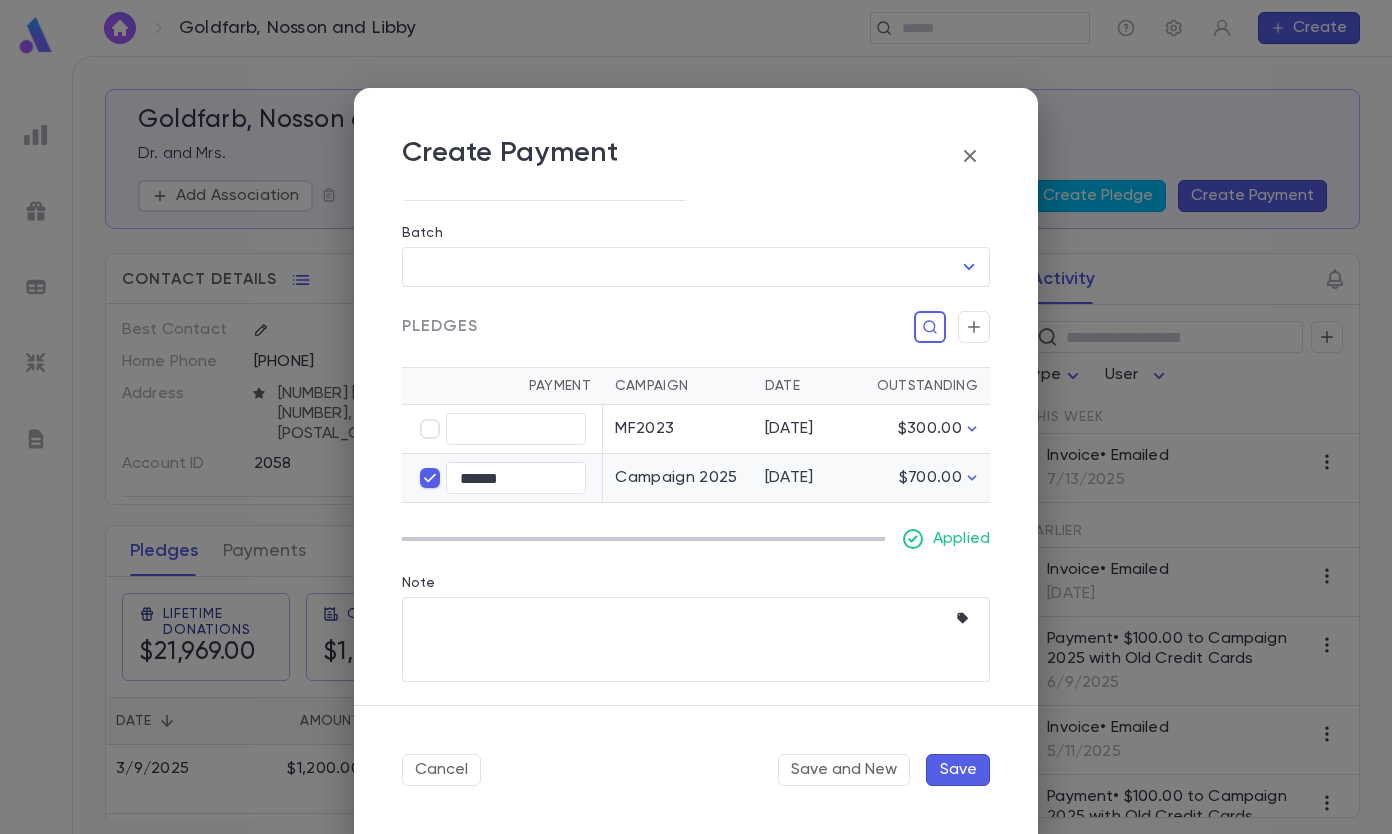 click on "Cancel Save and New Save" at bounding box center (696, 769) 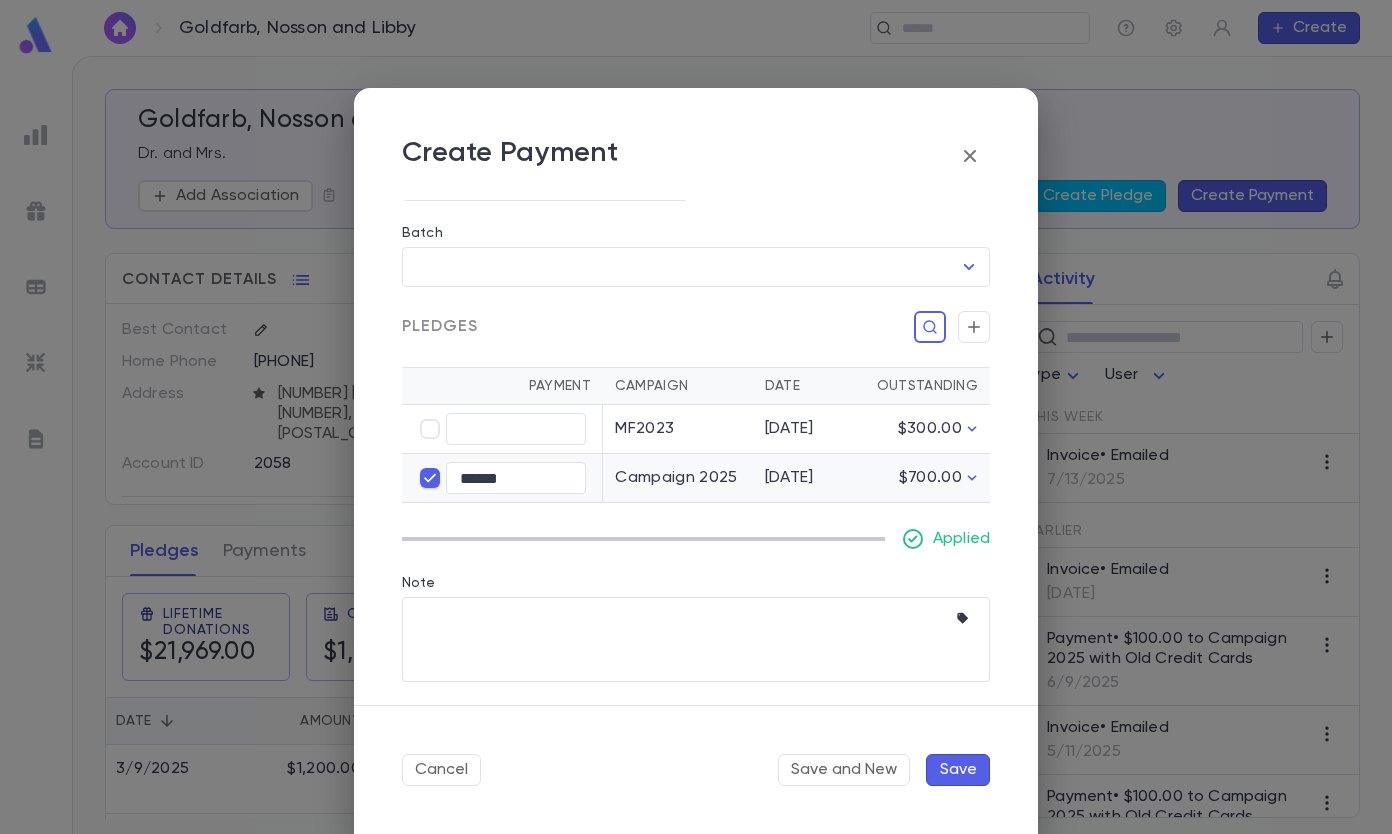 click on "Save" at bounding box center (958, 770) 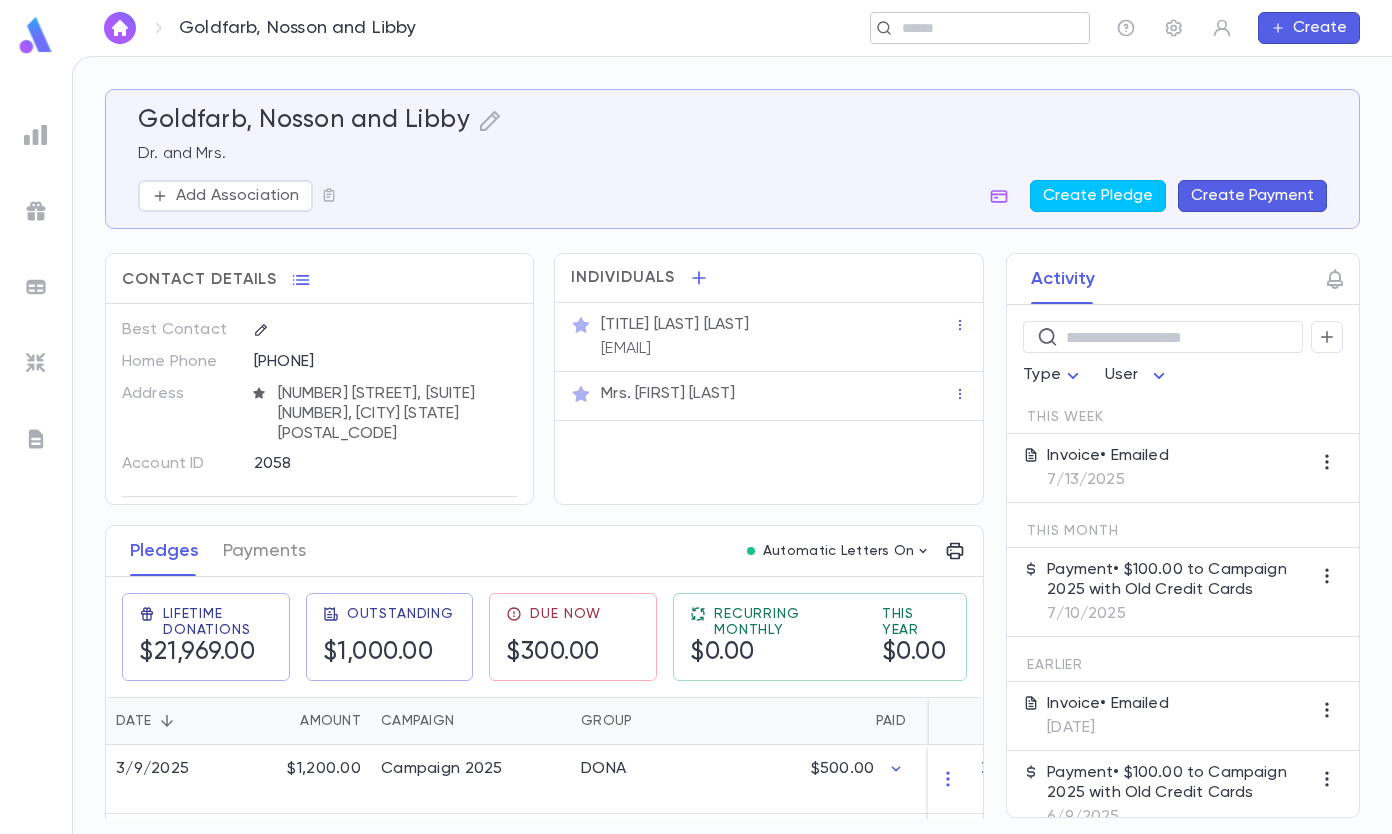 click at bounding box center (973, 28) 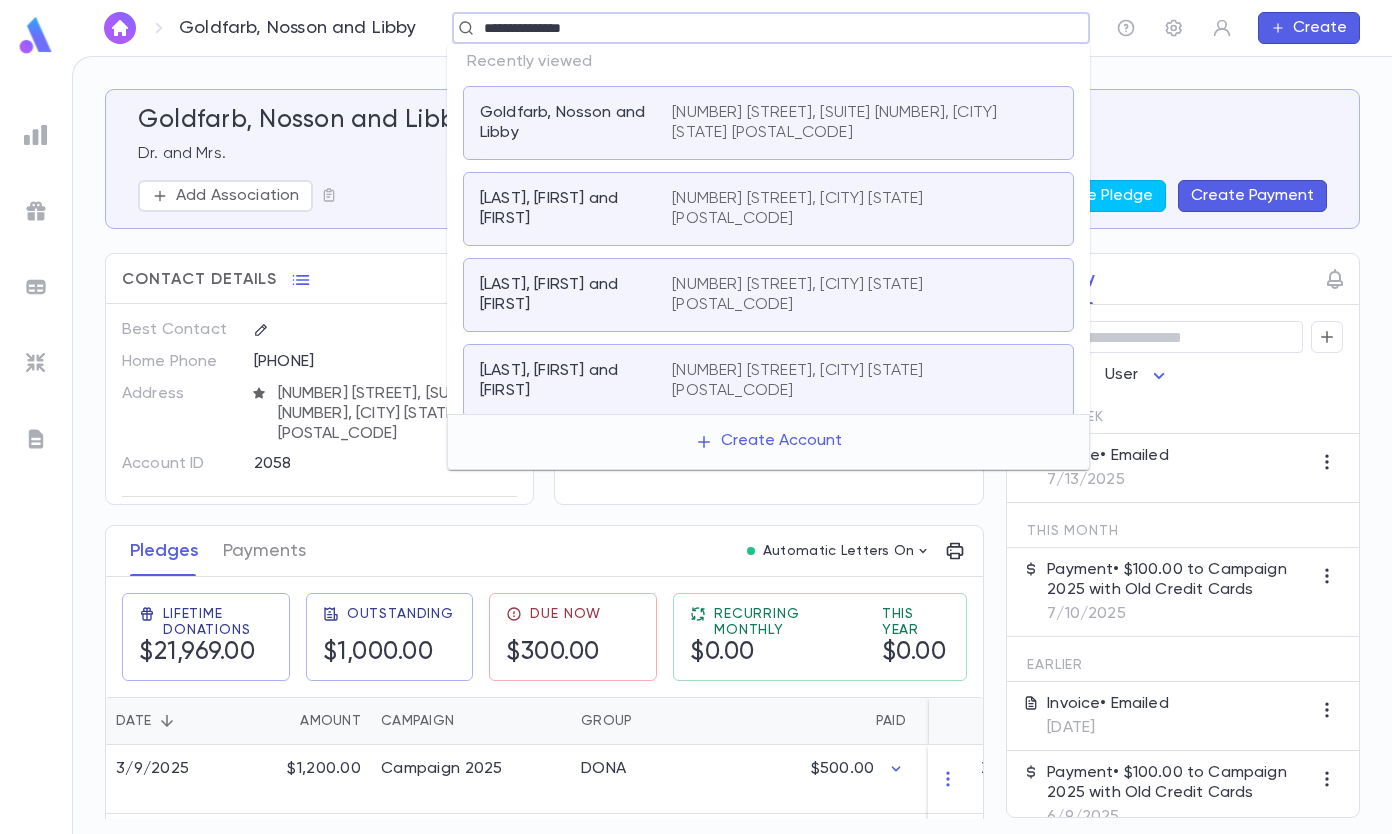 type on "**********" 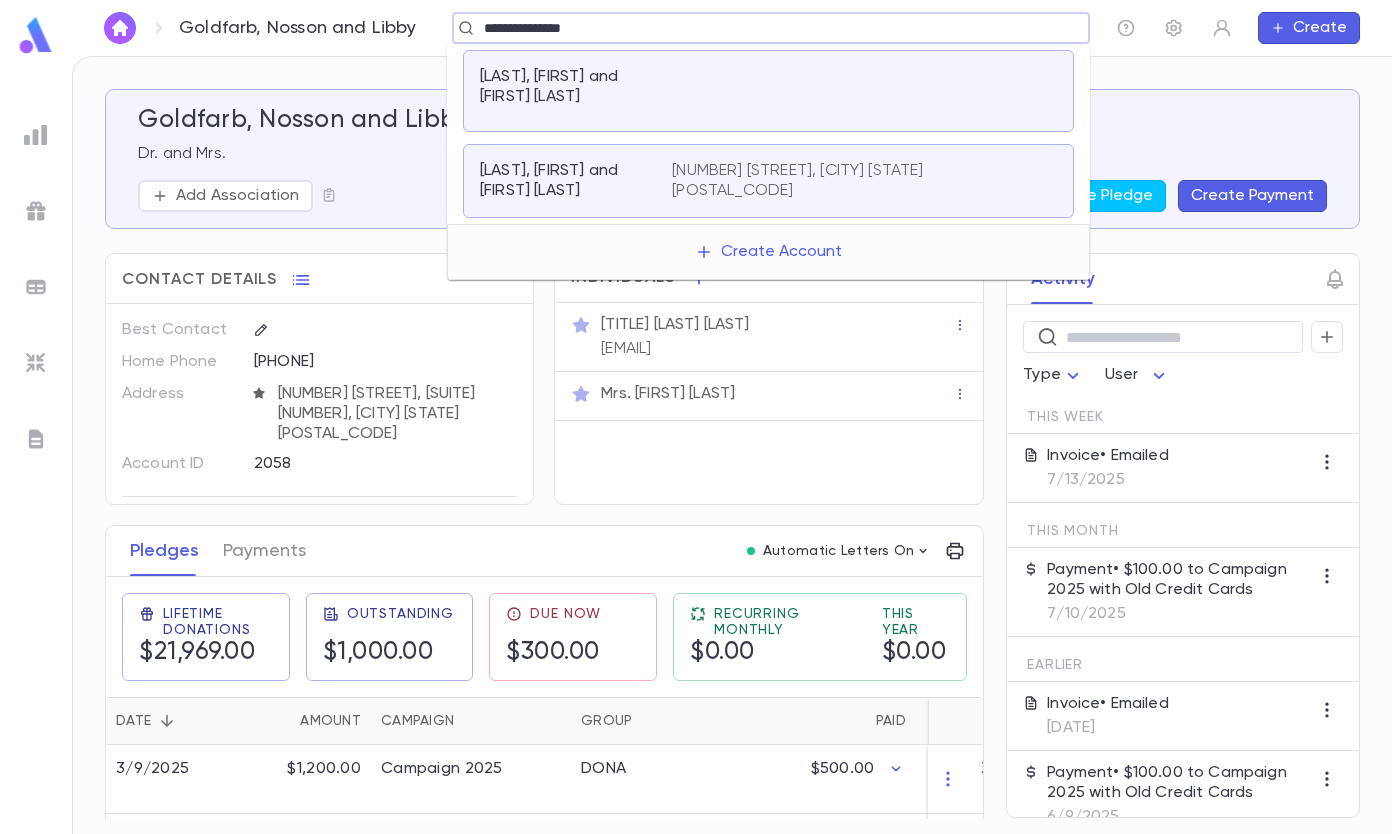 click on "[NUMBER] [STREET], [CITY] [STATE] [POSTAL_CODE]" at bounding box center (852, 181) 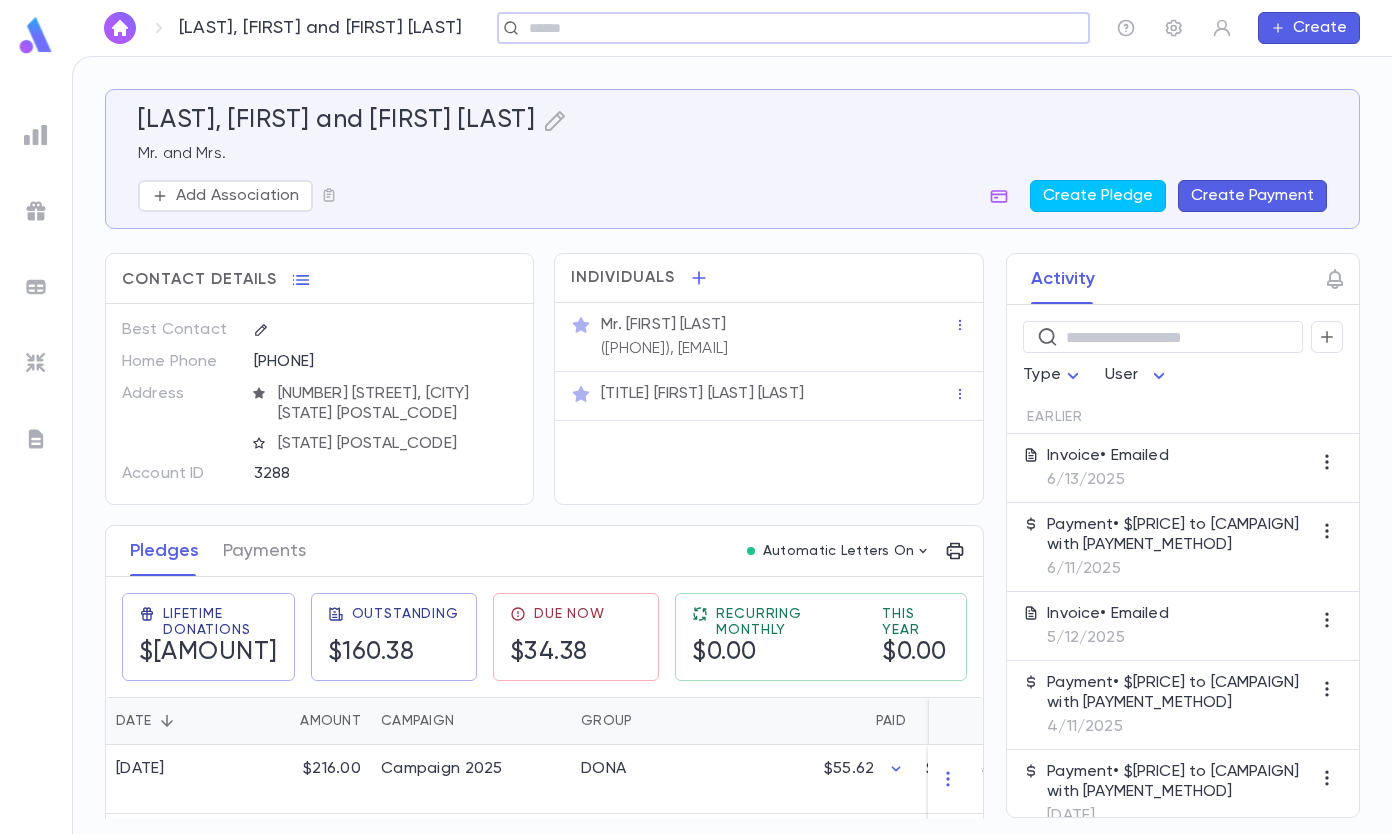 click on "Create Payment" at bounding box center [1252, 196] 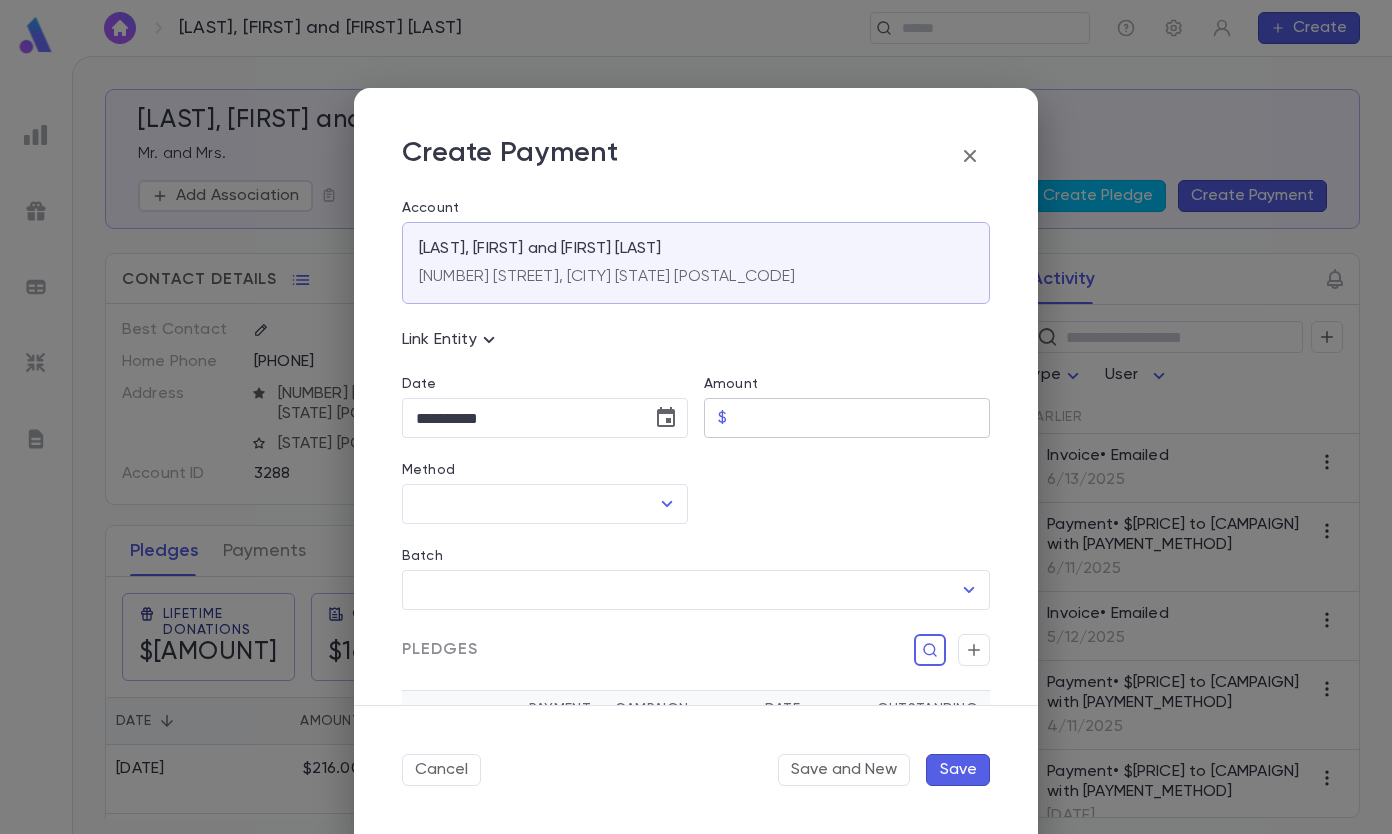 click on "Amount" at bounding box center [862, 418] 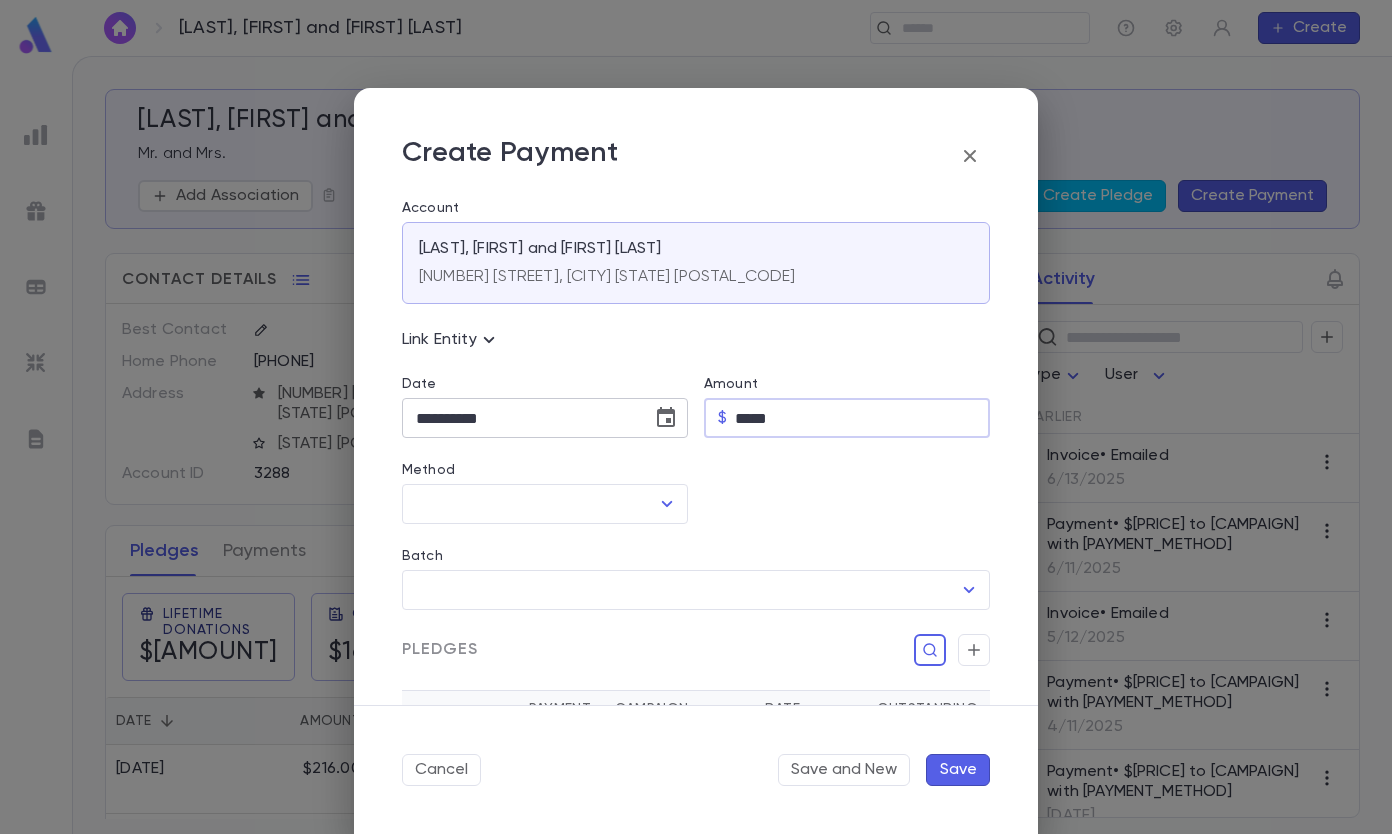 type on "*****" 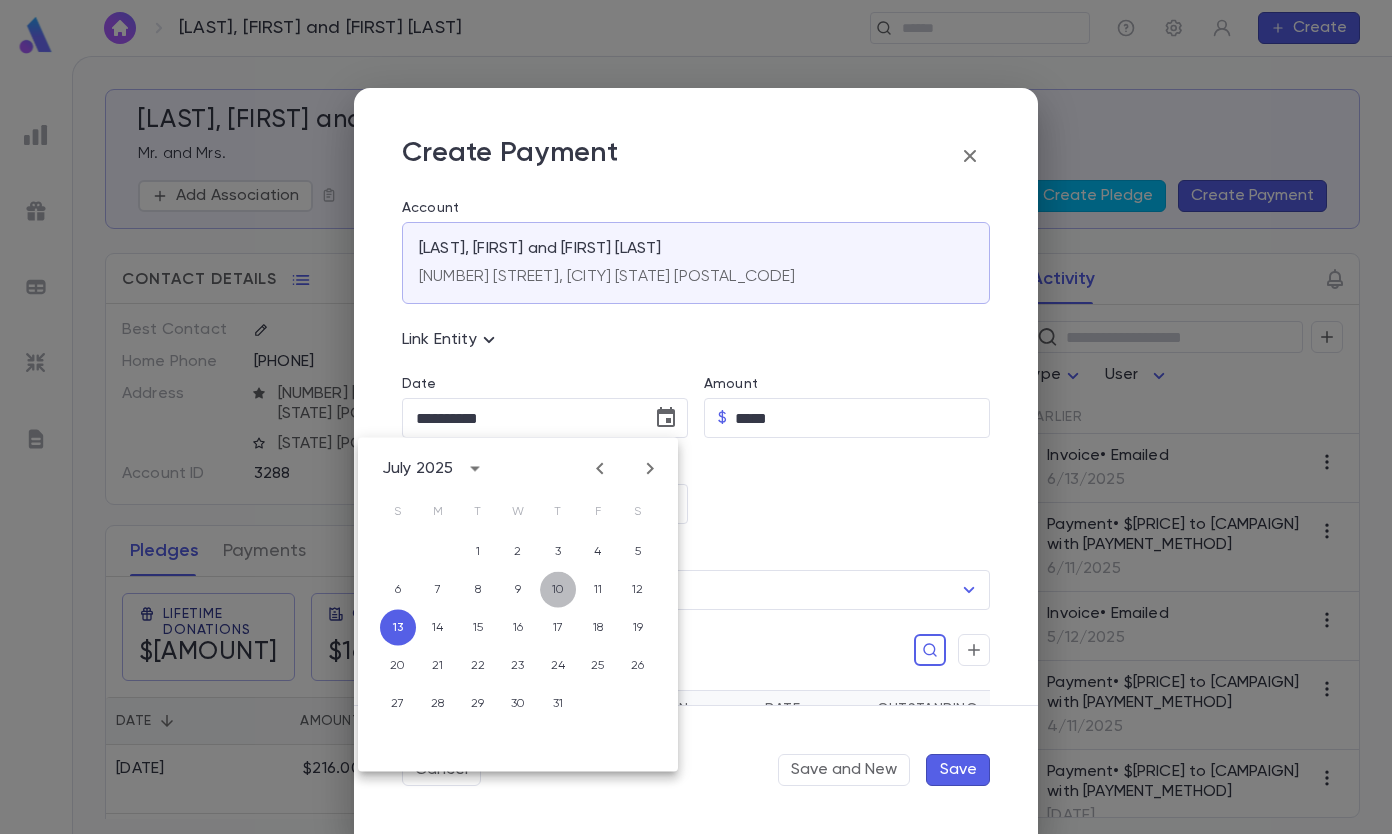 click on "10" at bounding box center [558, 590] 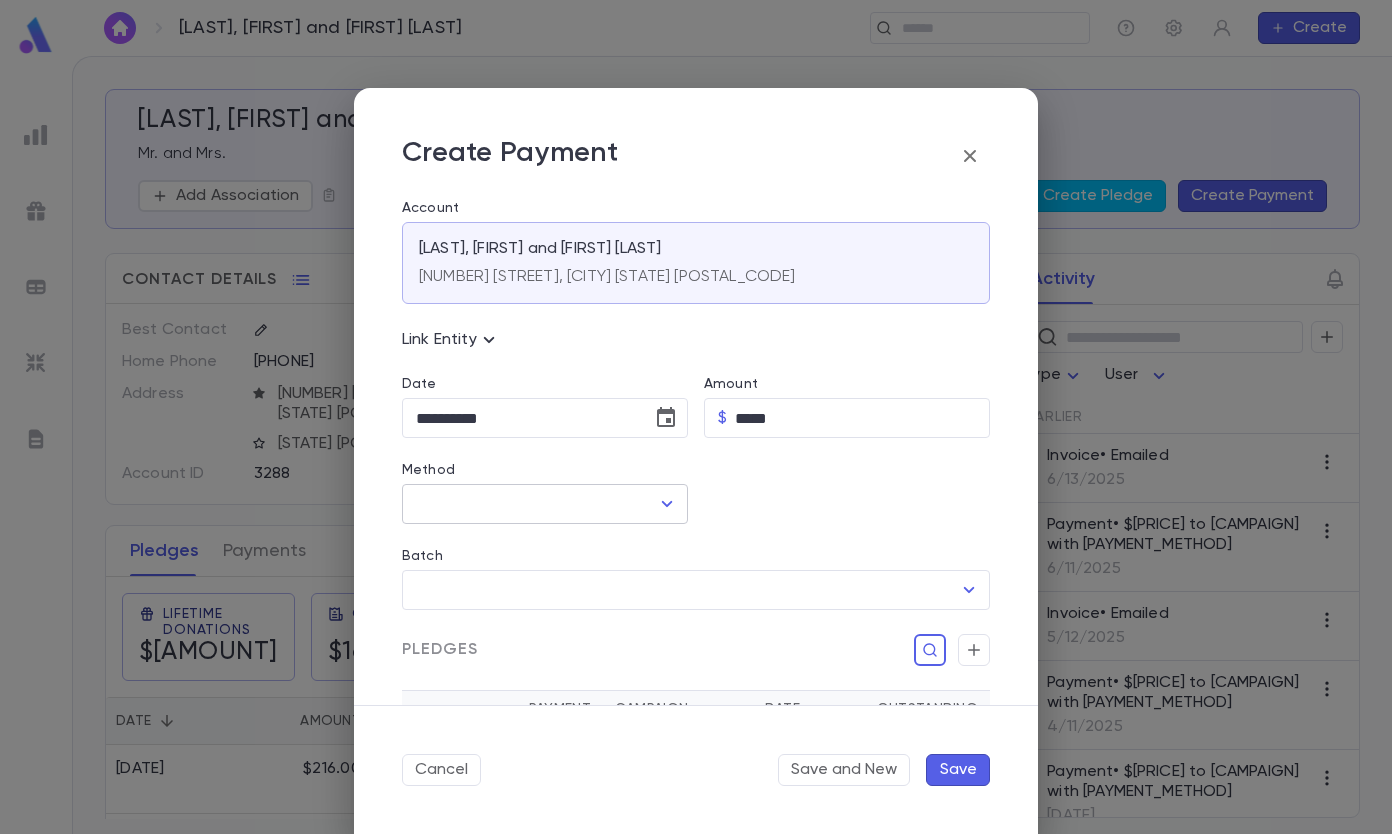 click on "Method" at bounding box center (530, 504) 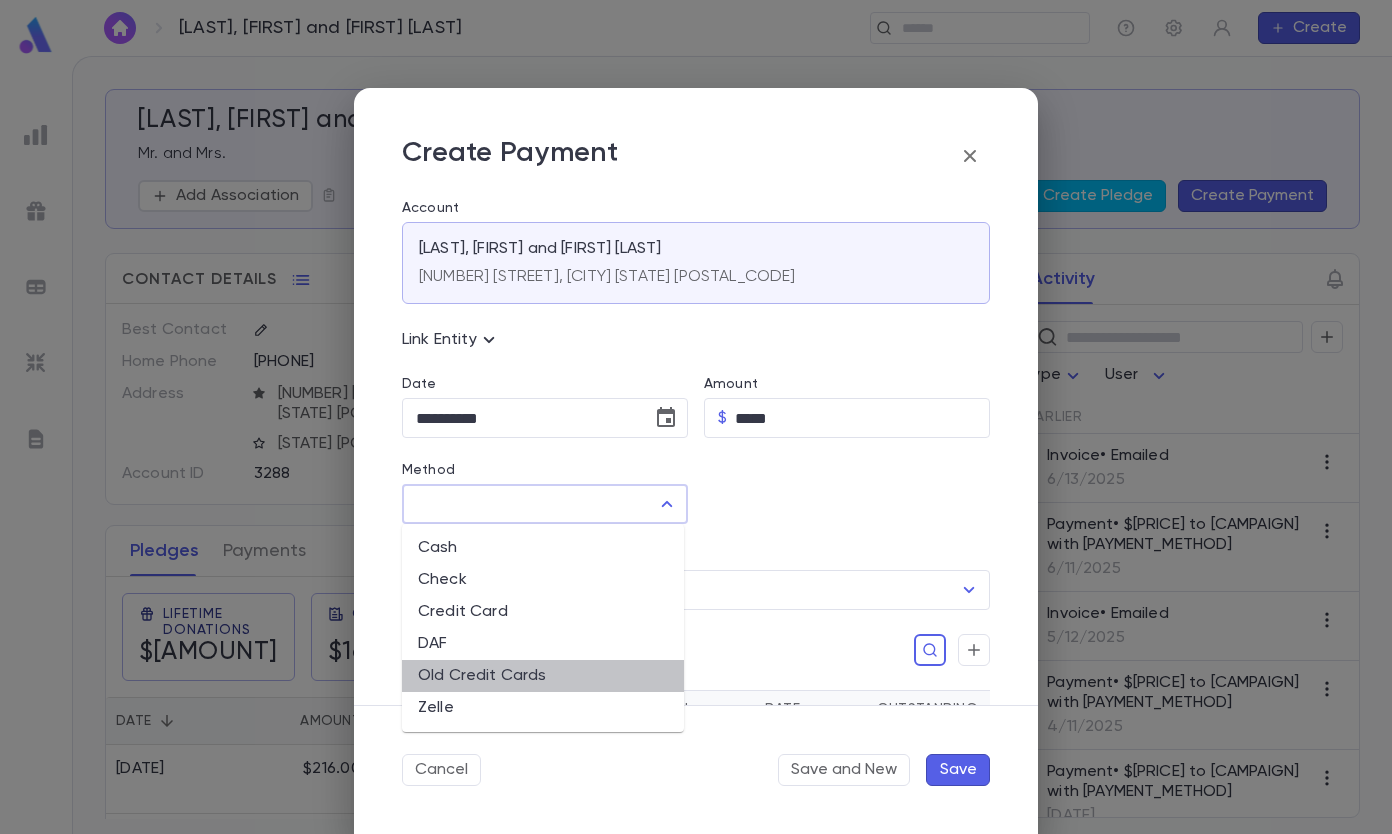 click on "Old Credit Cards" at bounding box center (543, 676) 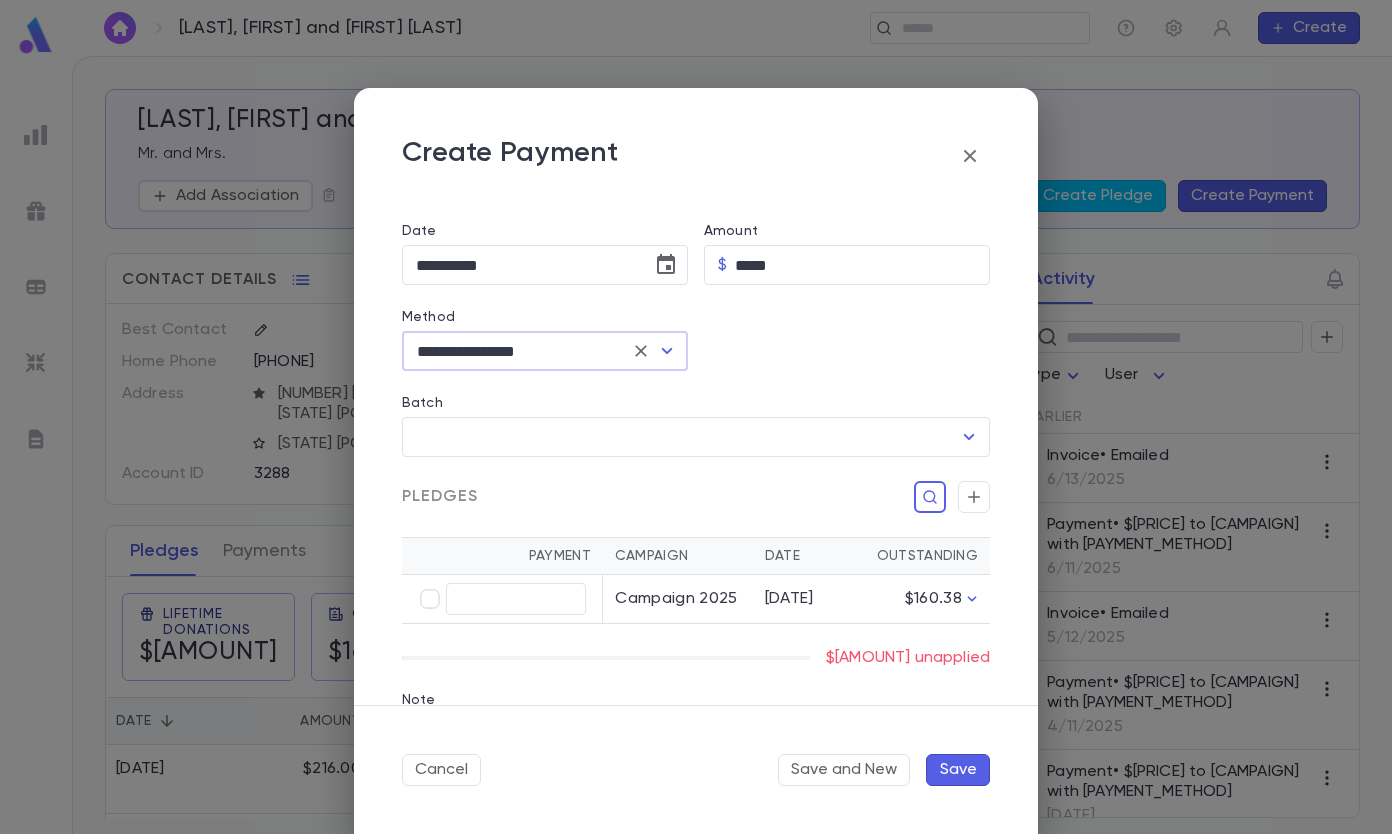 scroll, scrollTop: 272, scrollLeft: 0, axis: vertical 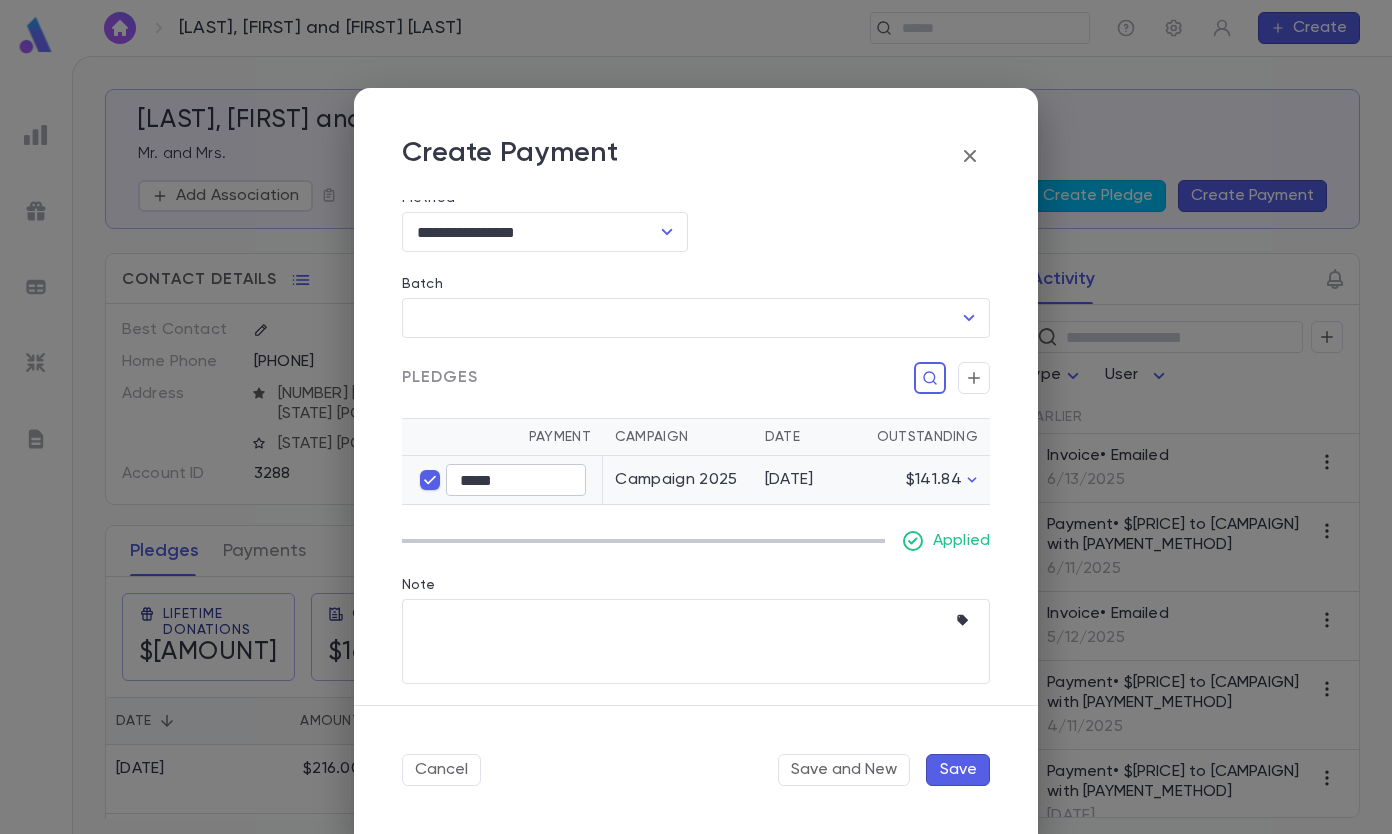 type on "*****" 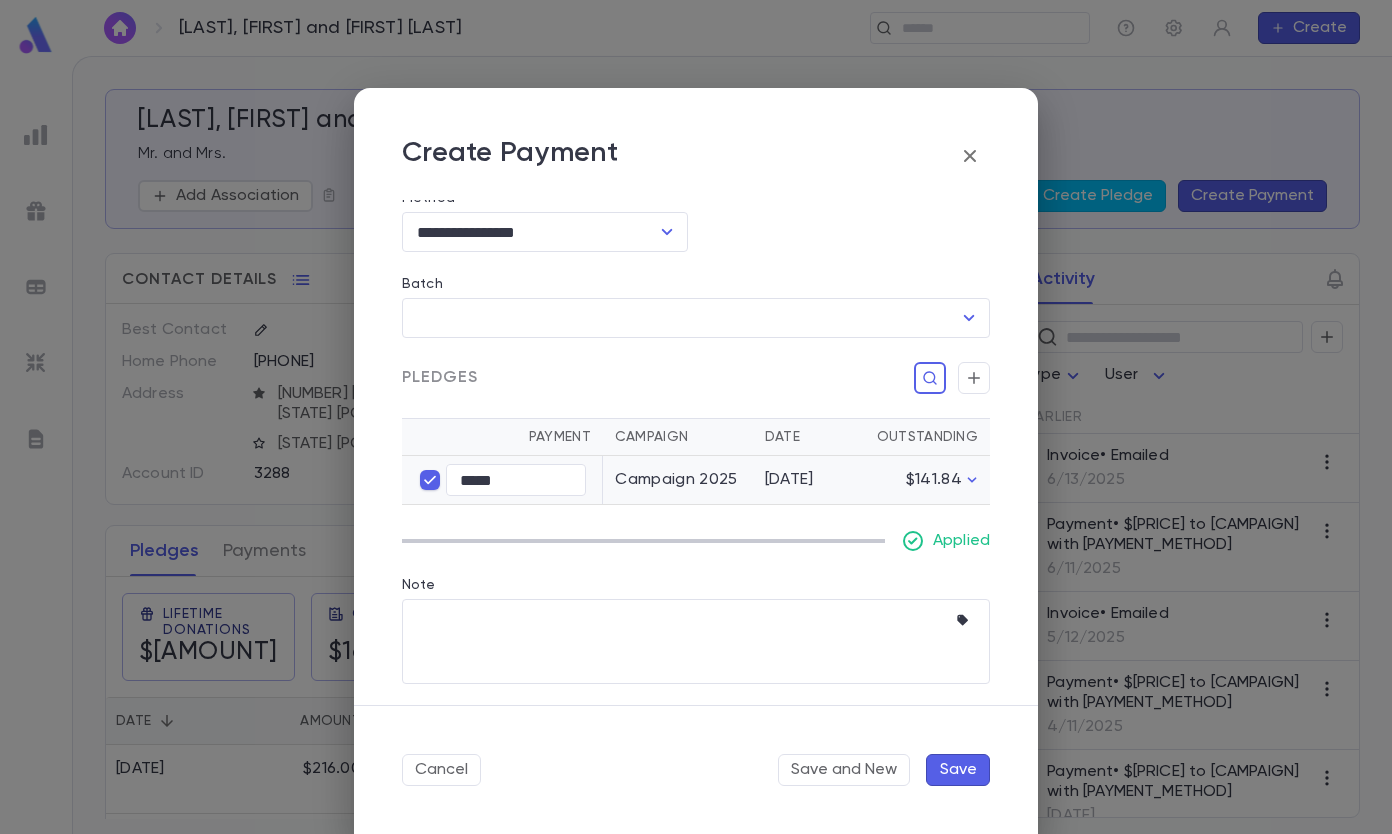 click on "Save" at bounding box center (958, 770) 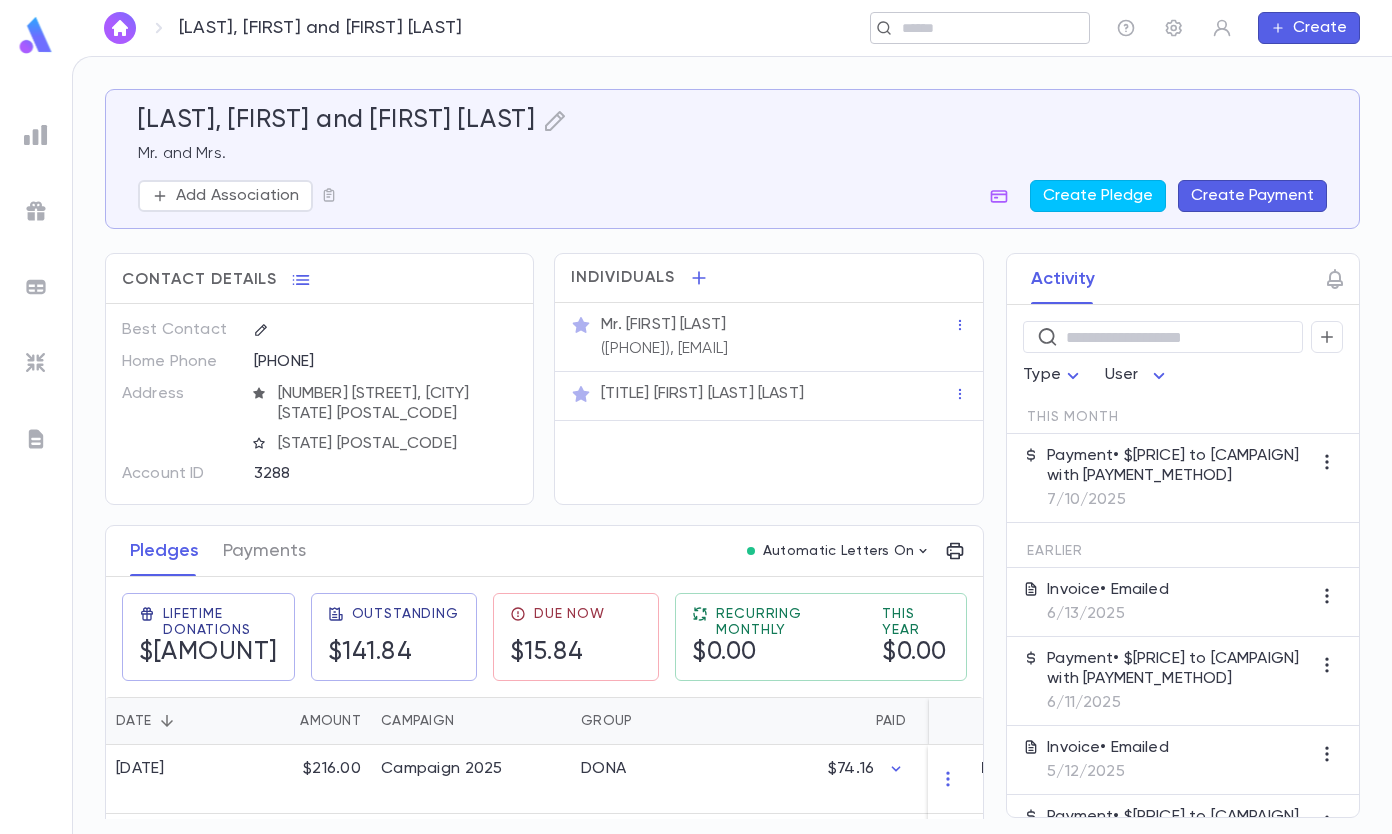 click at bounding box center [973, 28] 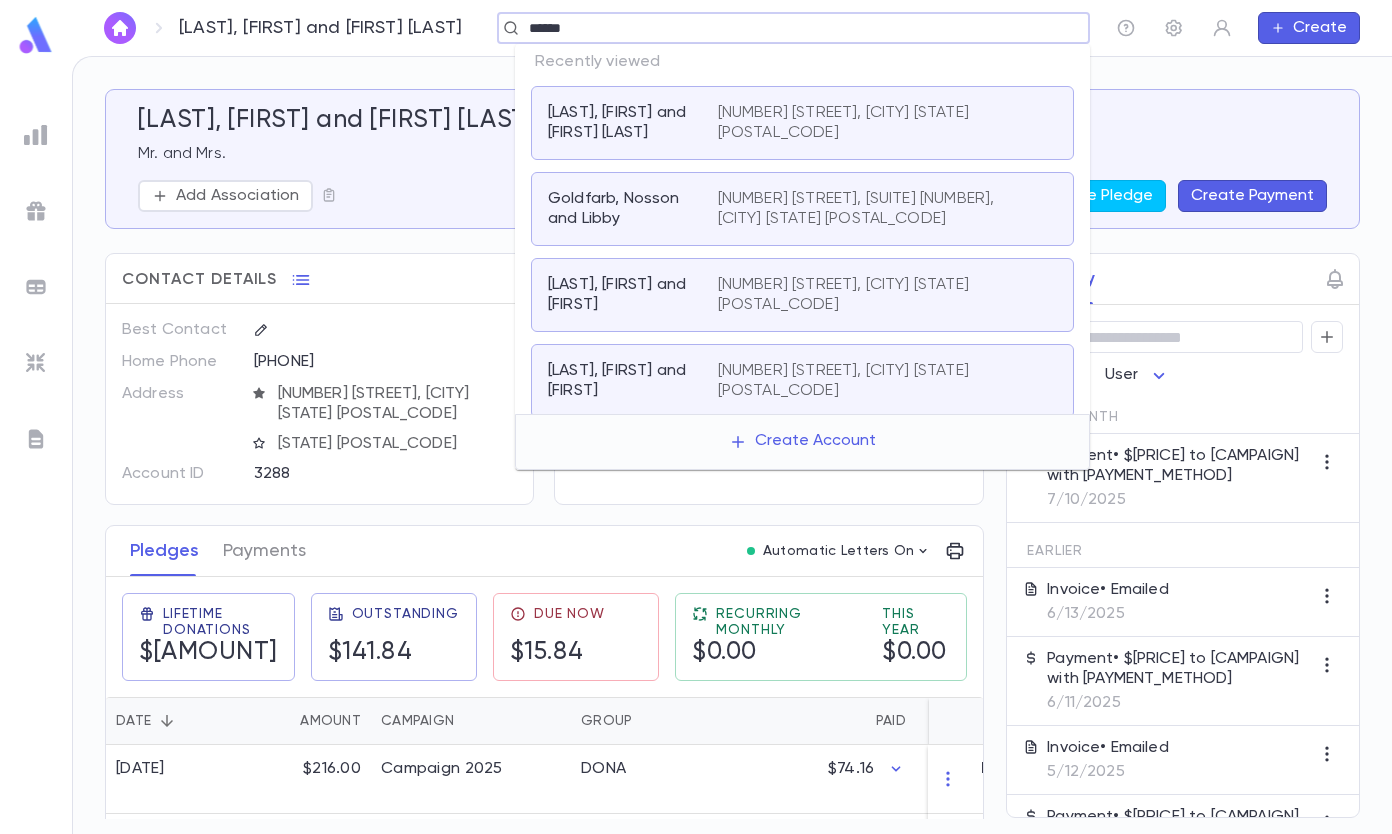 type on "******" 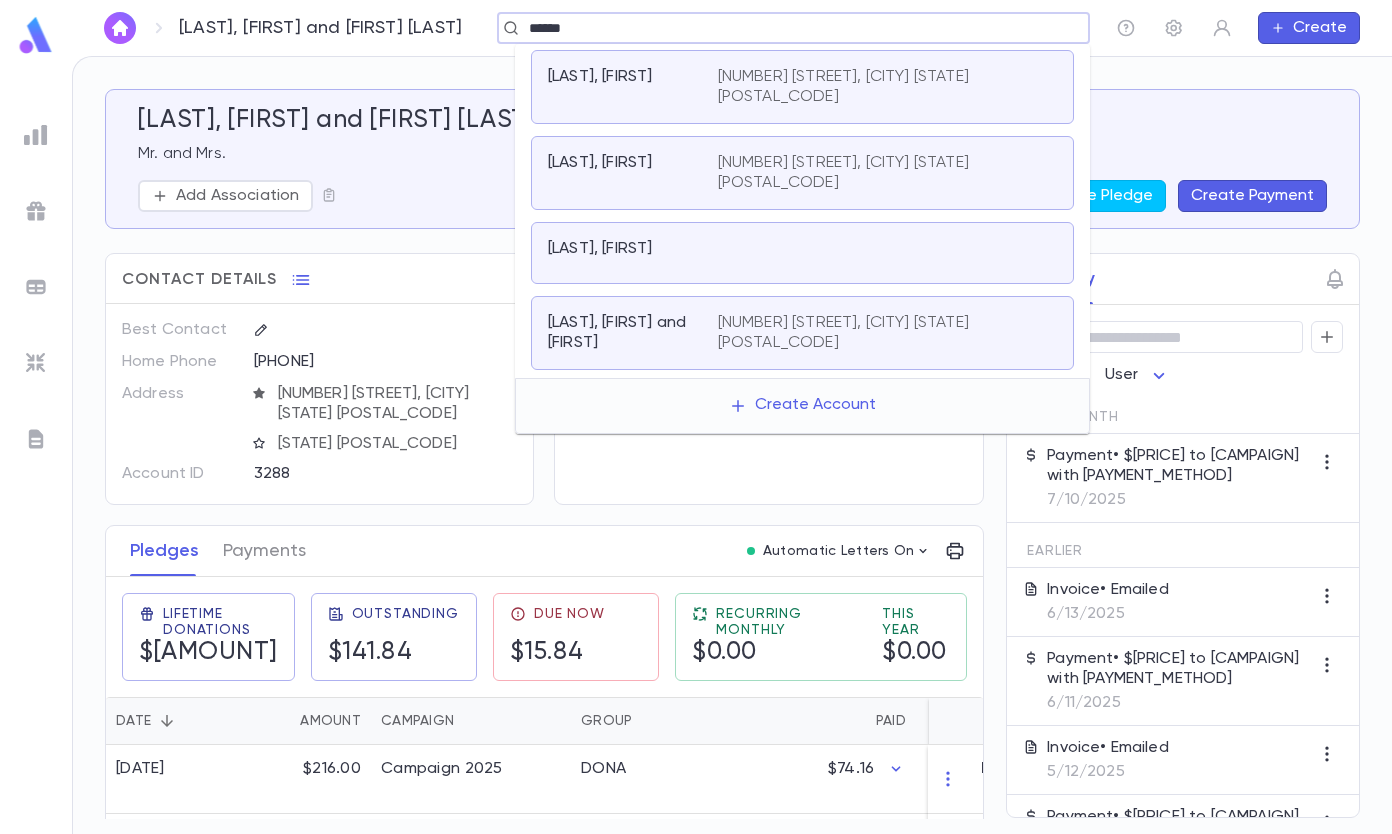 click on "[LAST], [FIRST] and [LAST] [NUMBER] [STREET], [CITY] [STATE] [POSTAL_CODE]" at bounding box center (802, 333) 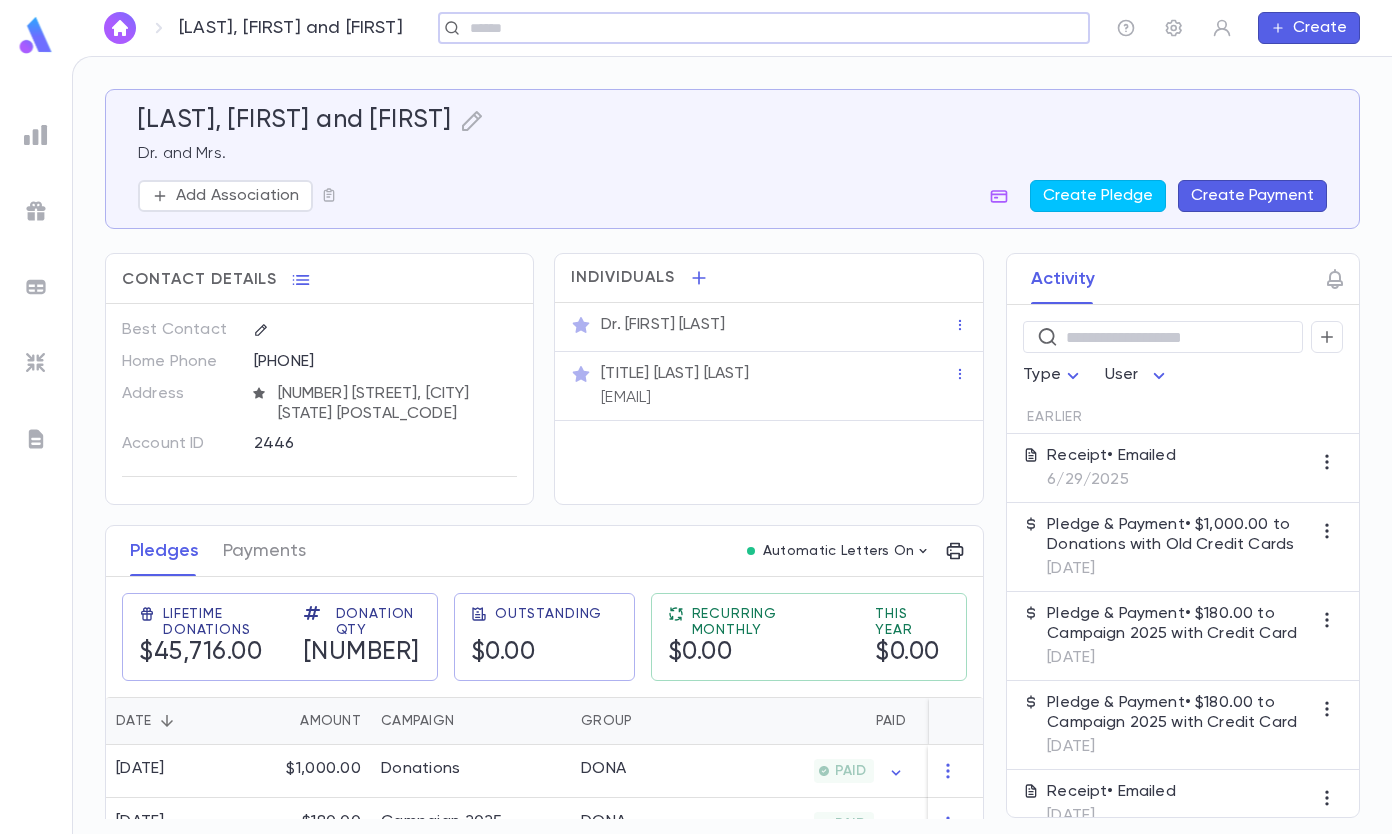 click on "Create Payment" at bounding box center [1252, 196] 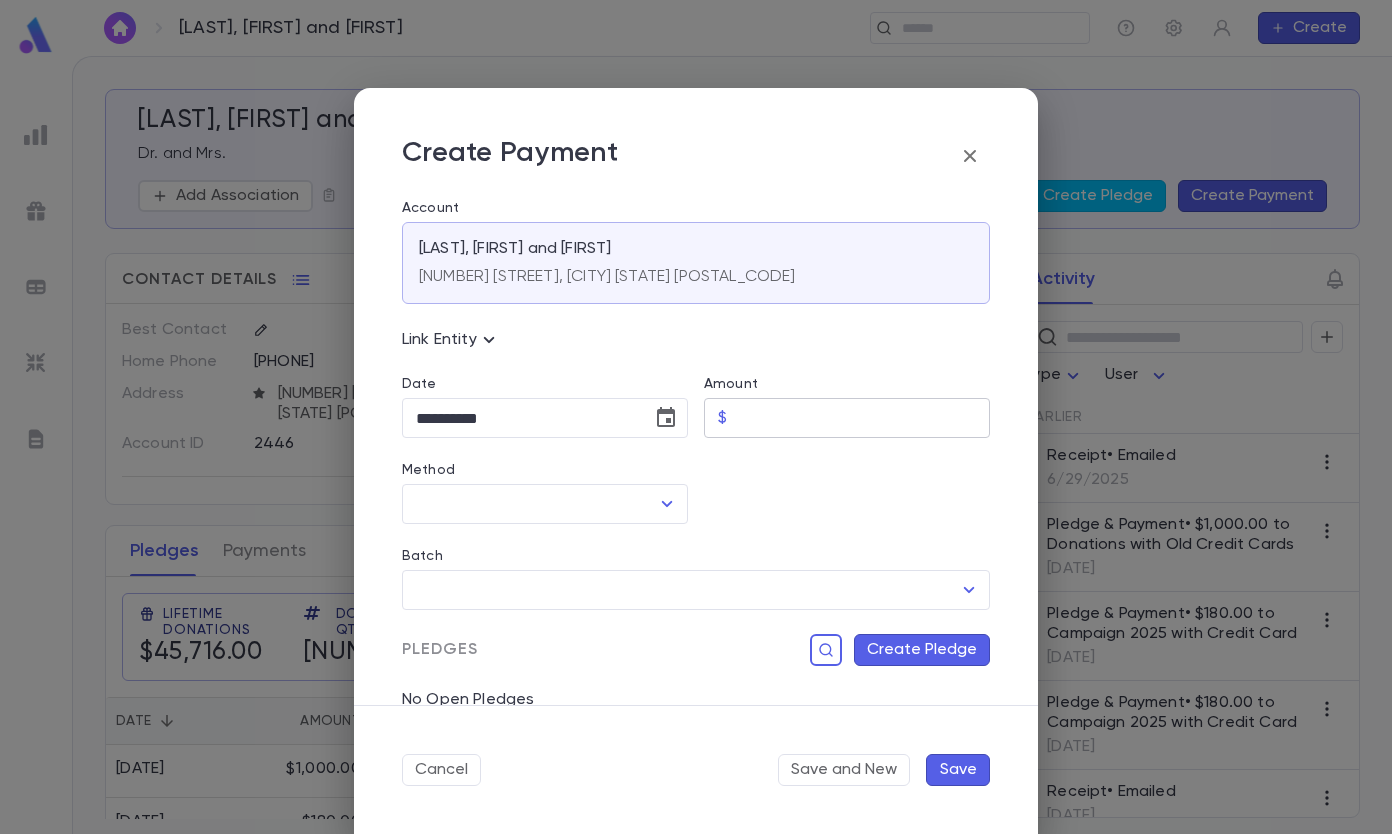 click on "Amount" at bounding box center (862, 418) 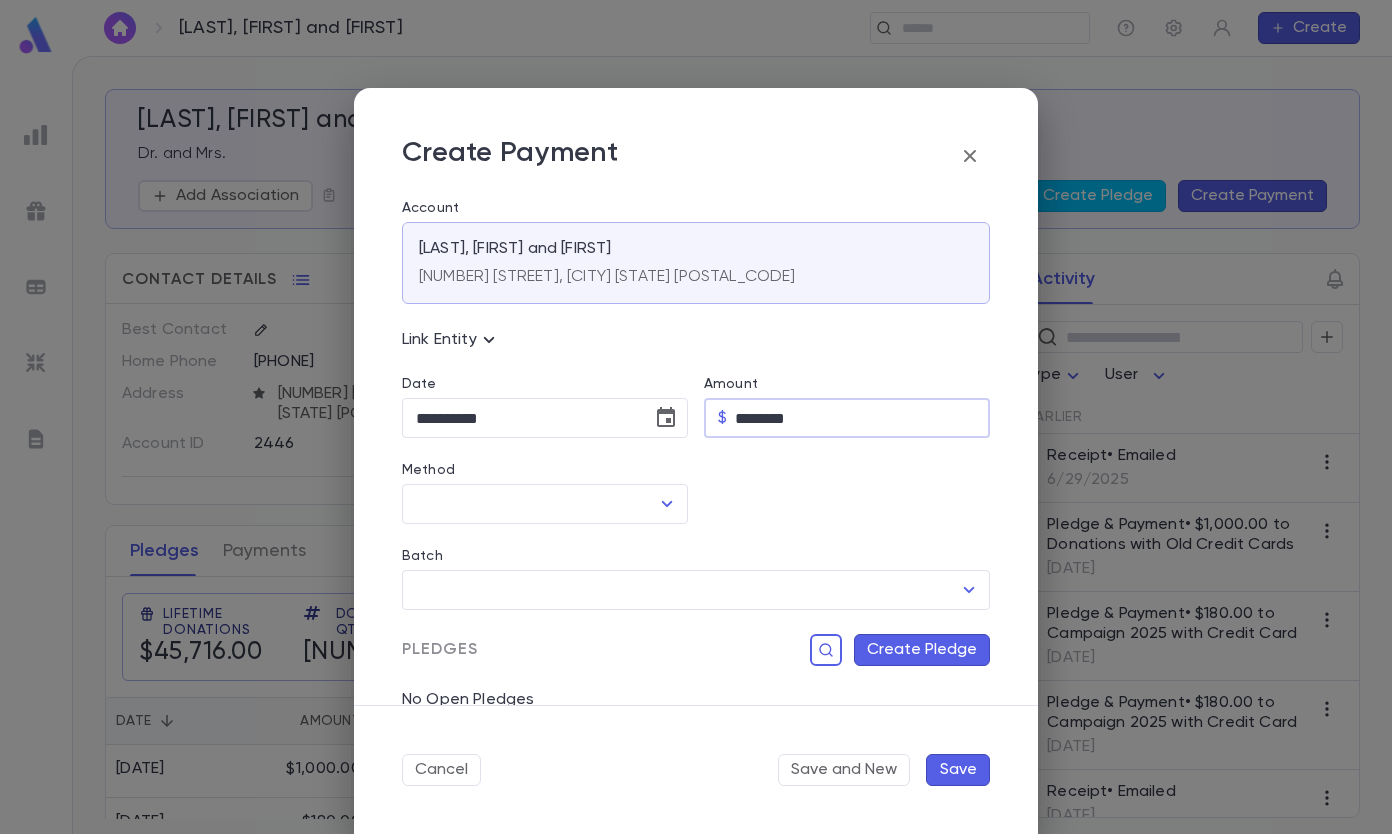 type on "********" 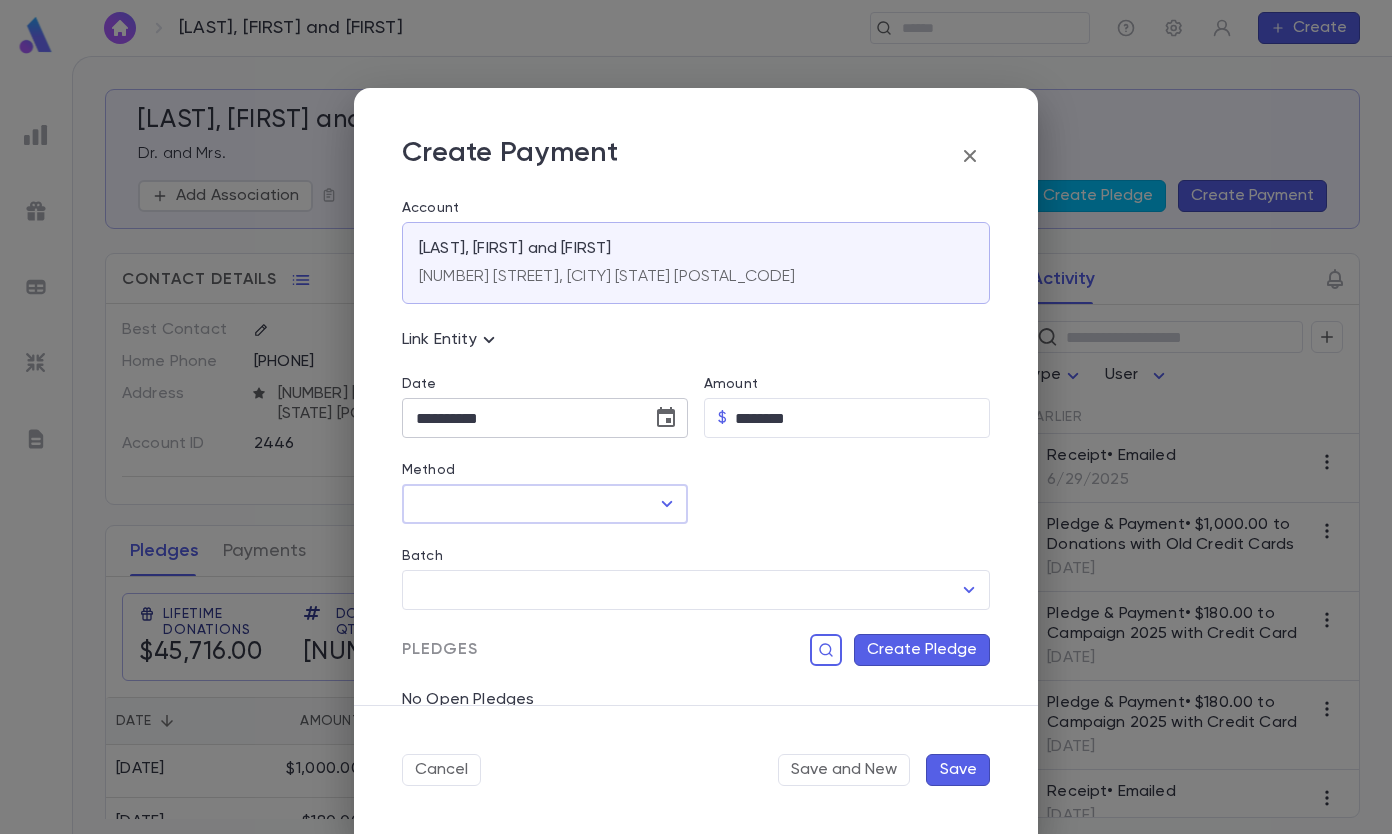 click 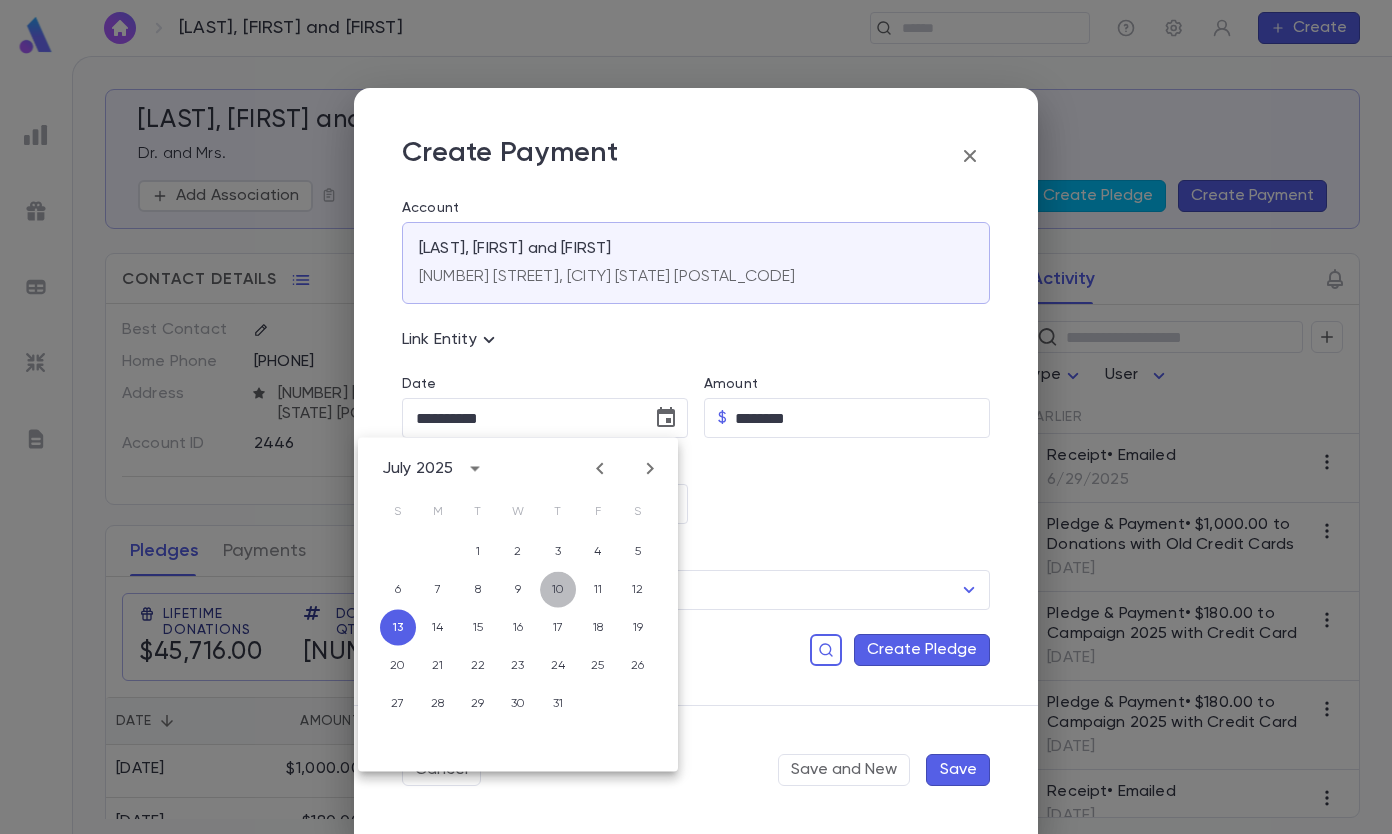 click on "10" at bounding box center (558, 590) 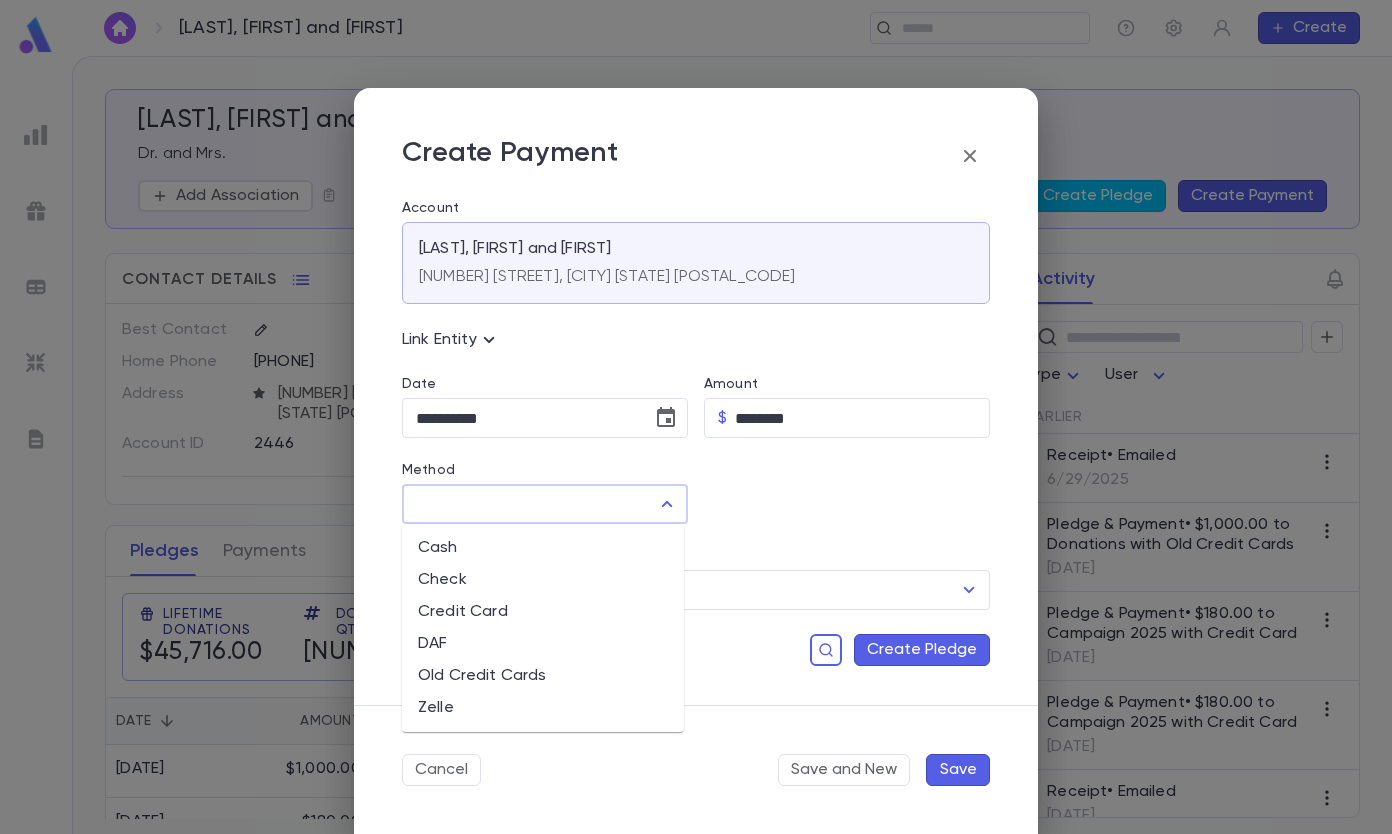 click on "Method" at bounding box center (530, 504) 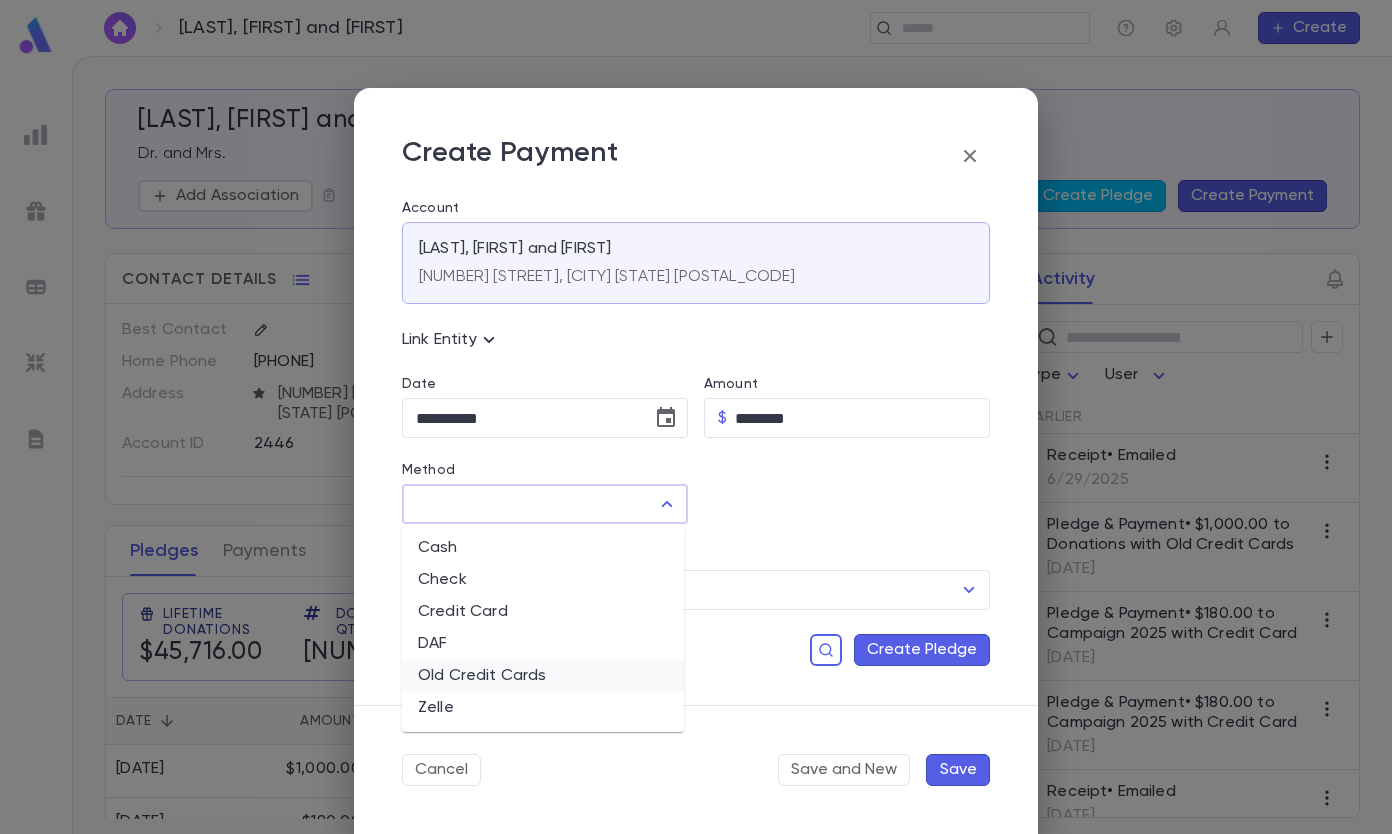 click on "Old Credit Cards" at bounding box center (543, 676) 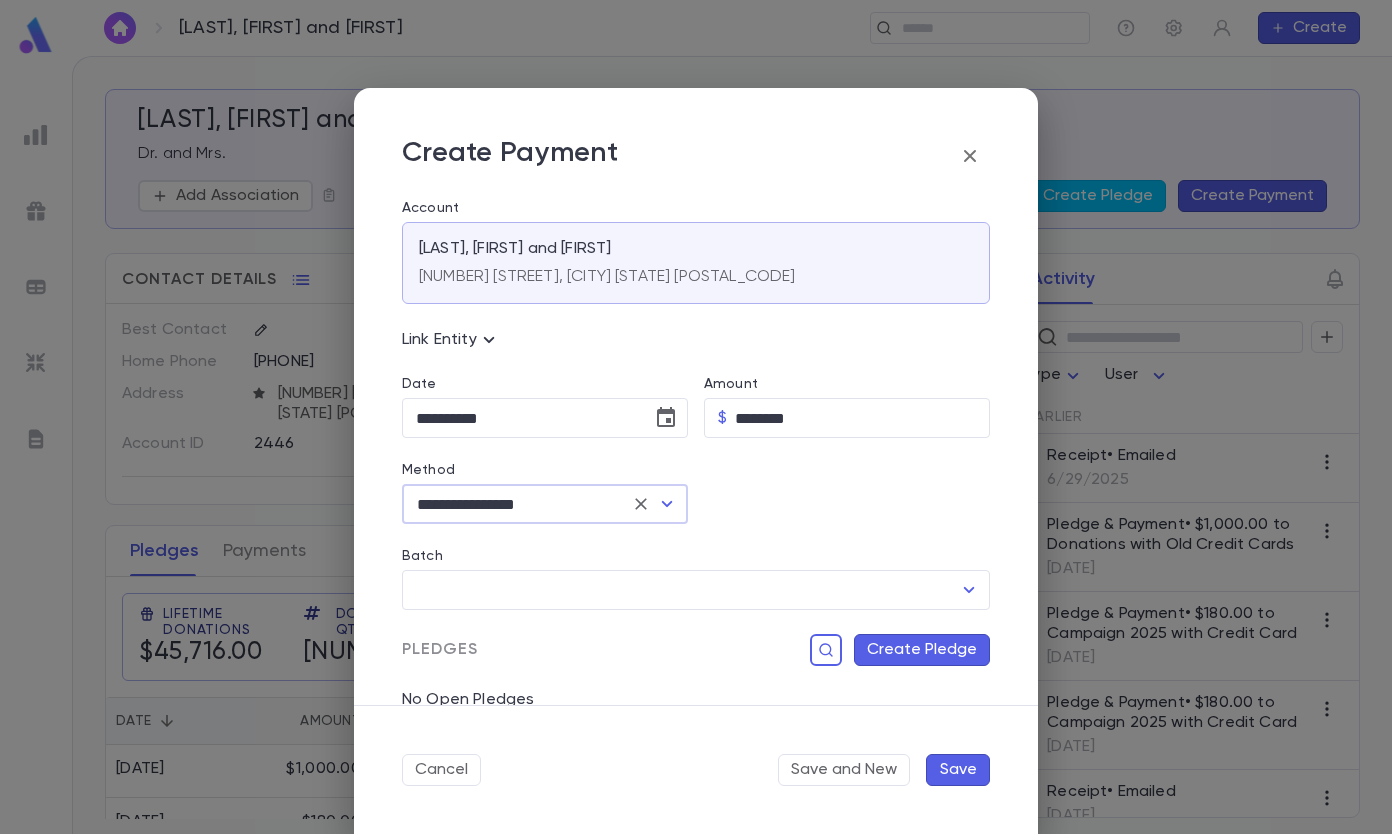 type on "**********" 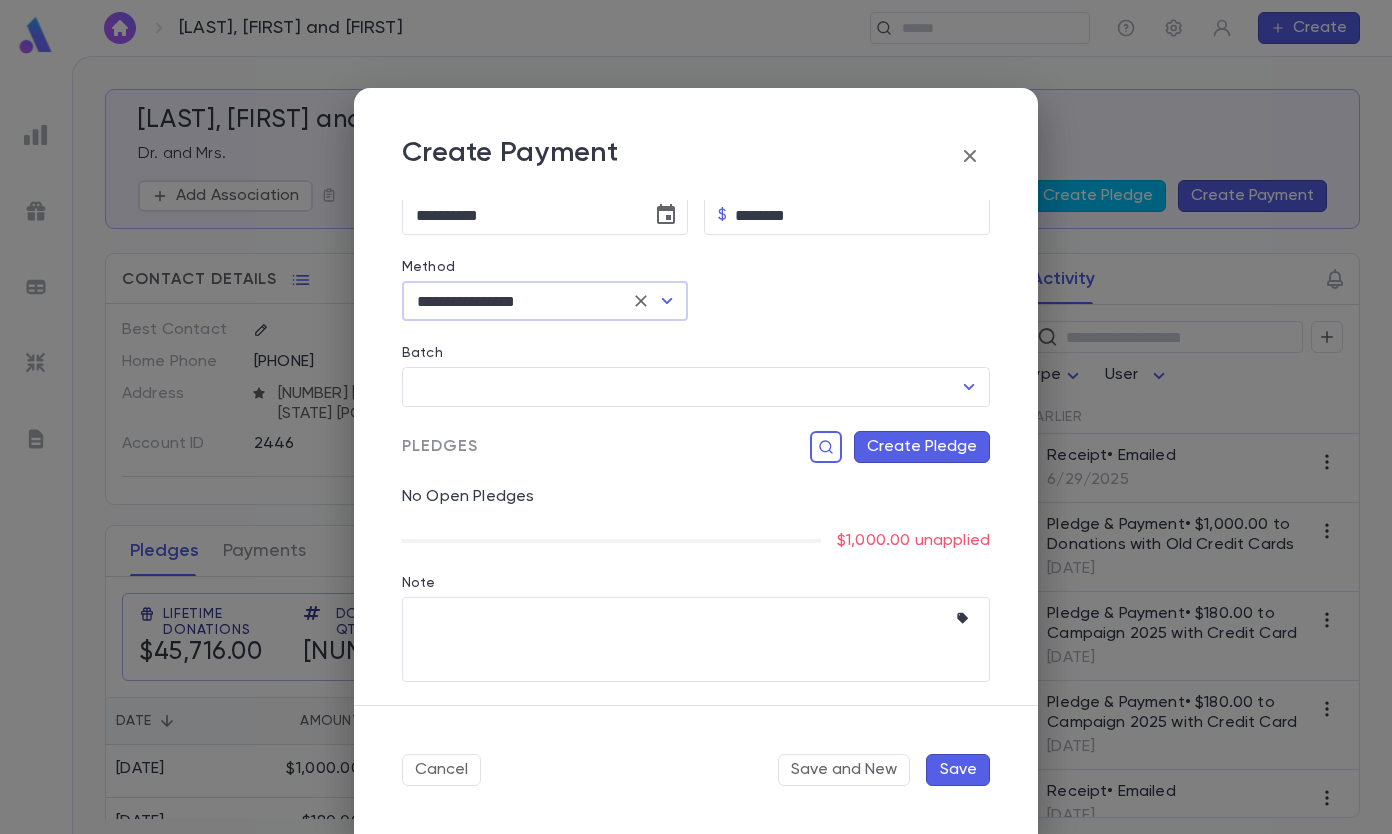 scroll, scrollTop: 204, scrollLeft: 0, axis: vertical 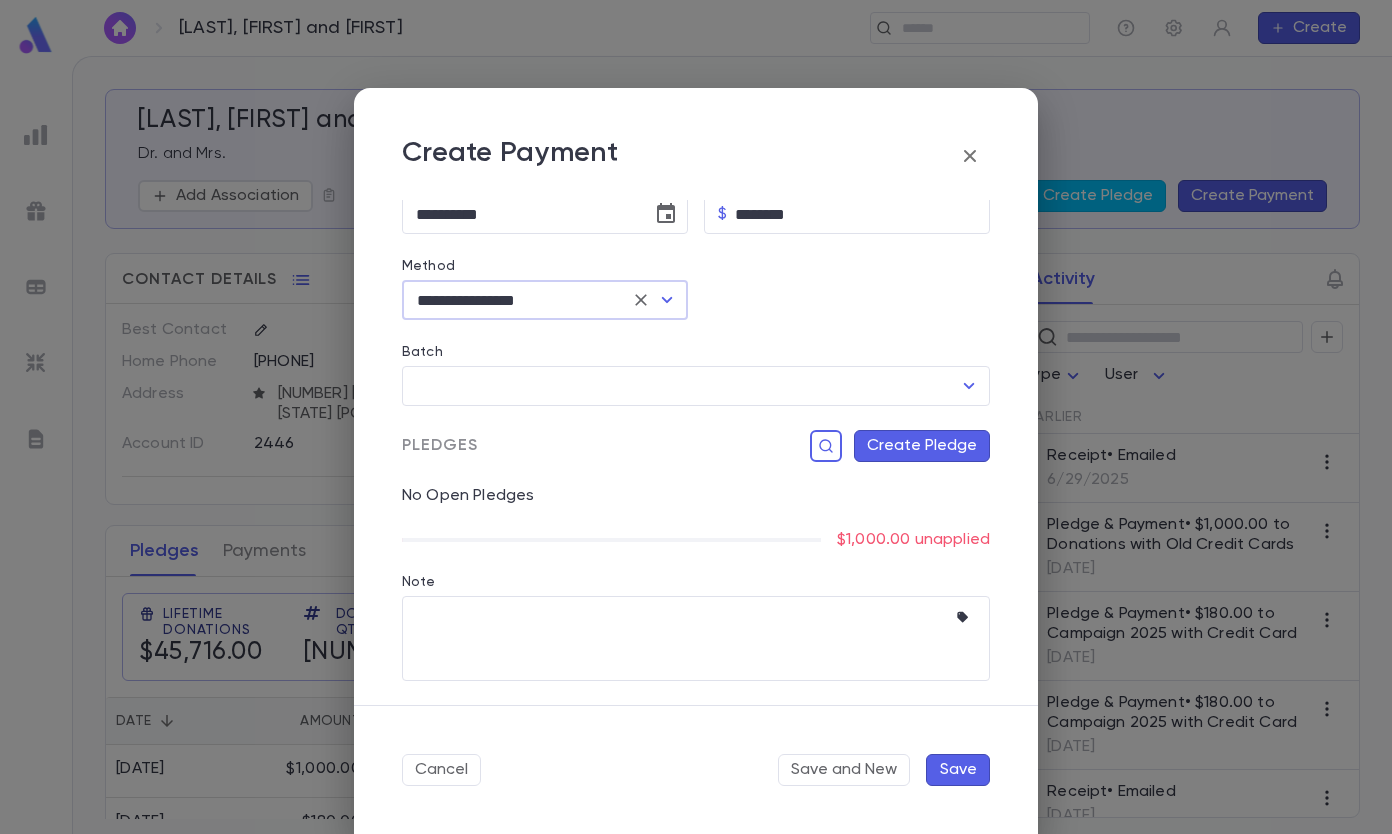 click on "Create Pledge" at bounding box center (922, 446) 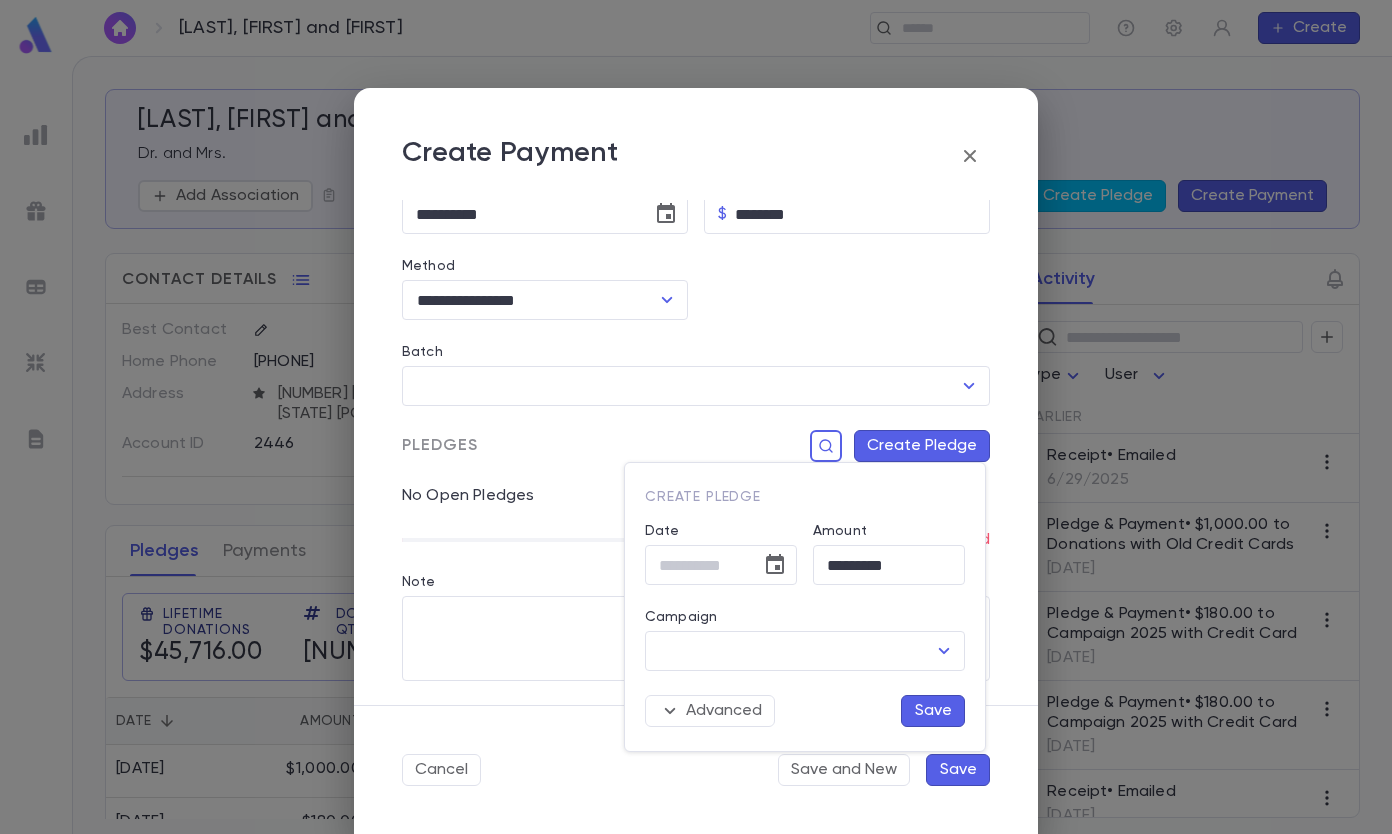 type on "**********" 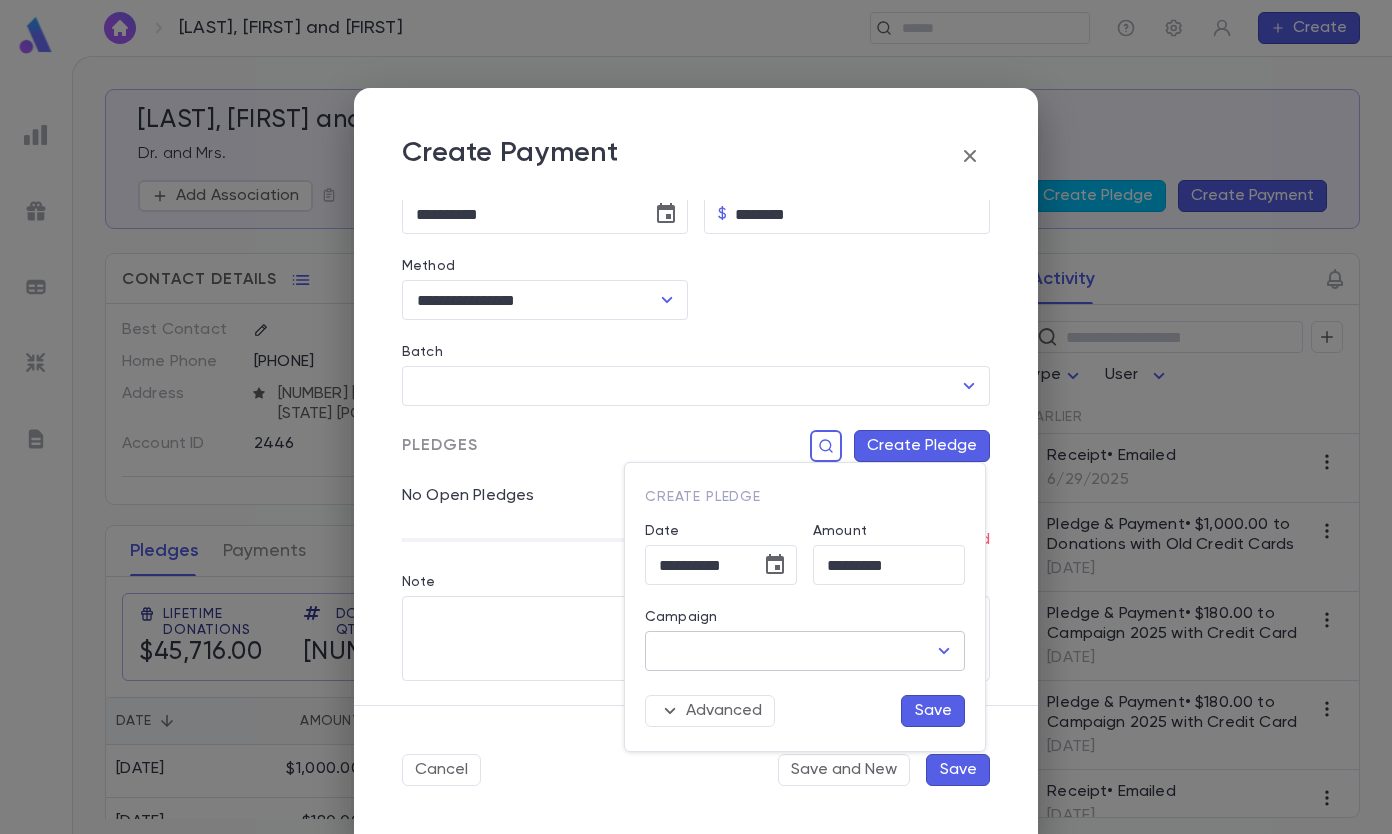 click on "Campaign" at bounding box center [790, 651] 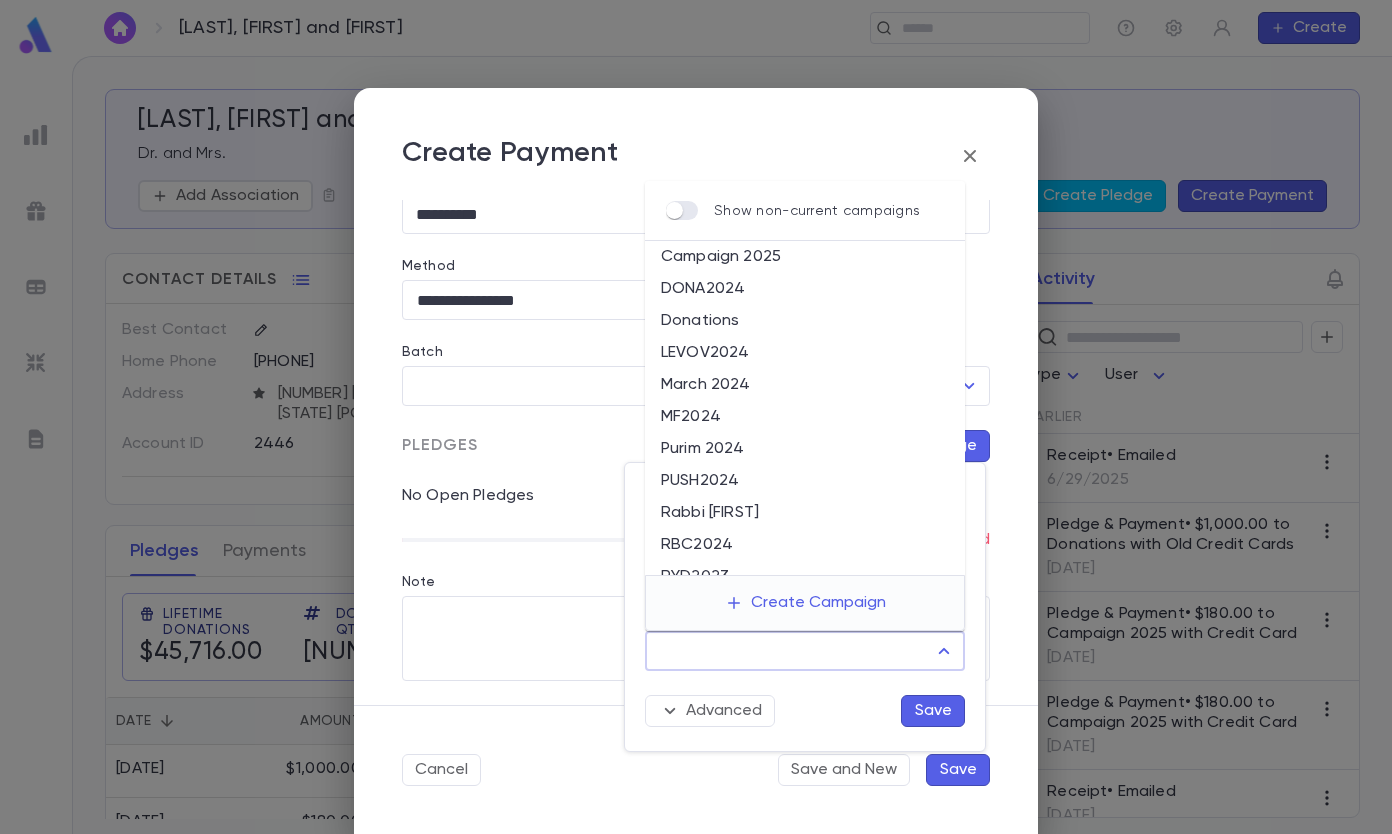 click on "Donations" at bounding box center (805, 321) 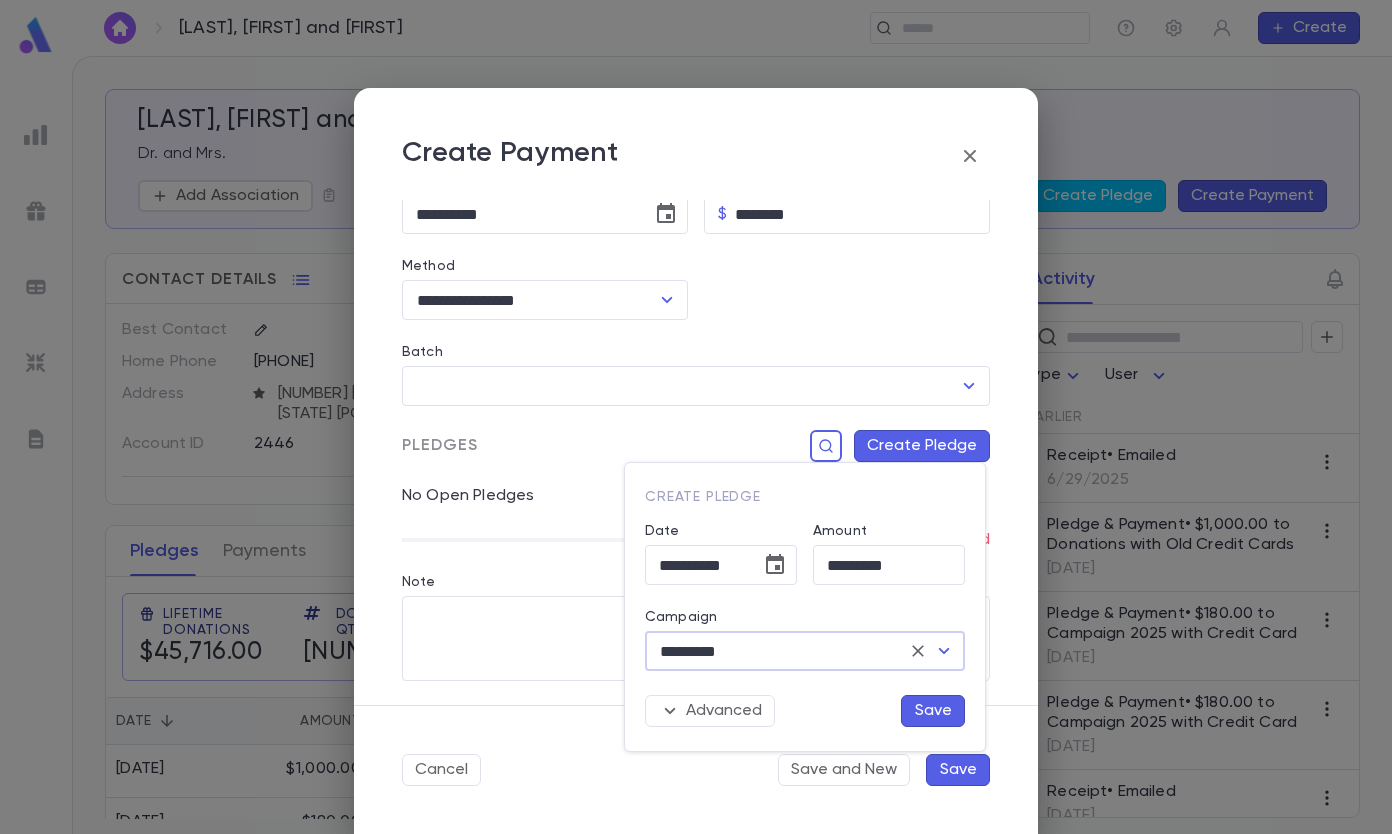 click on "Save" at bounding box center (933, 711) 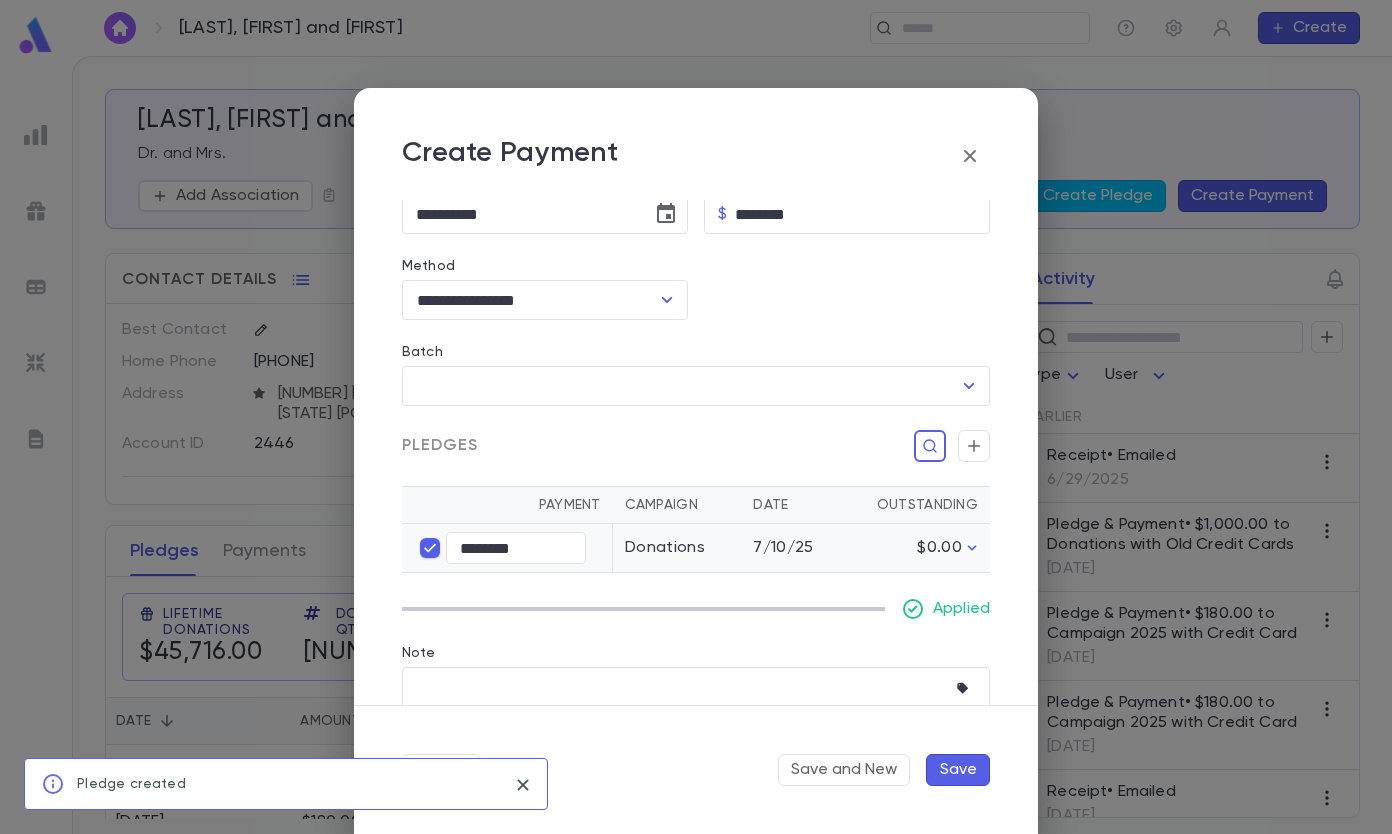 click on "Save" at bounding box center [958, 770] 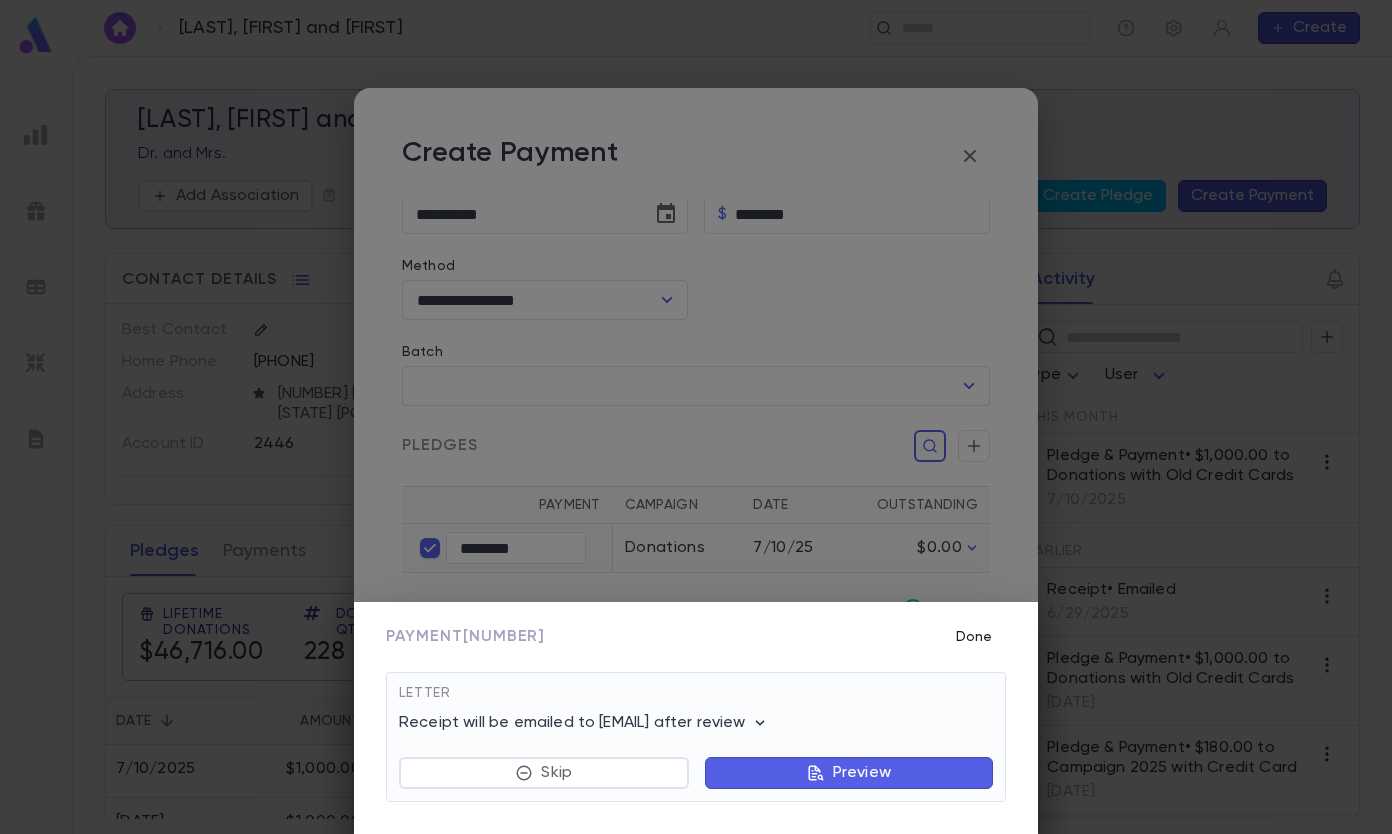 click on "Done" at bounding box center (974, 637) 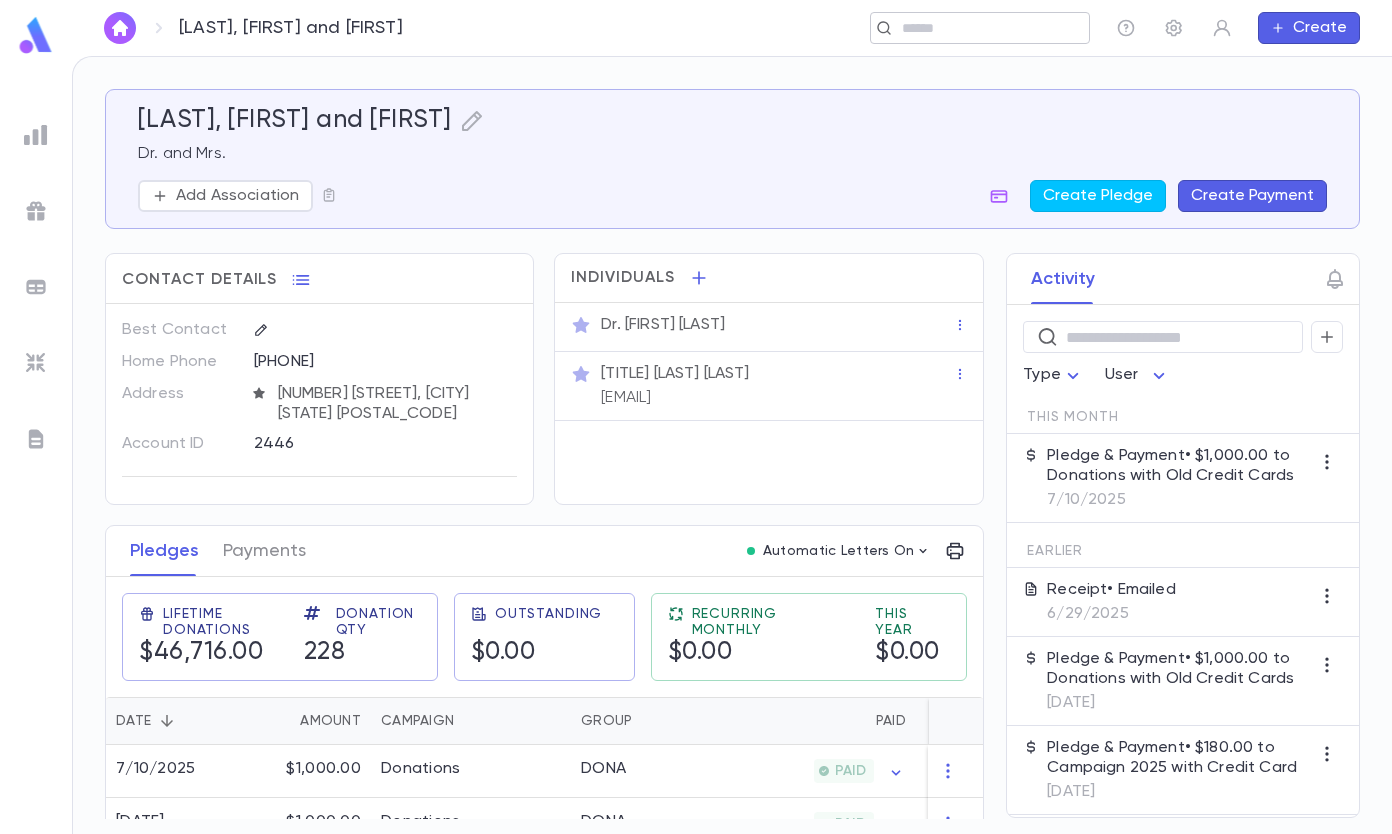 click at bounding box center (973, 28) 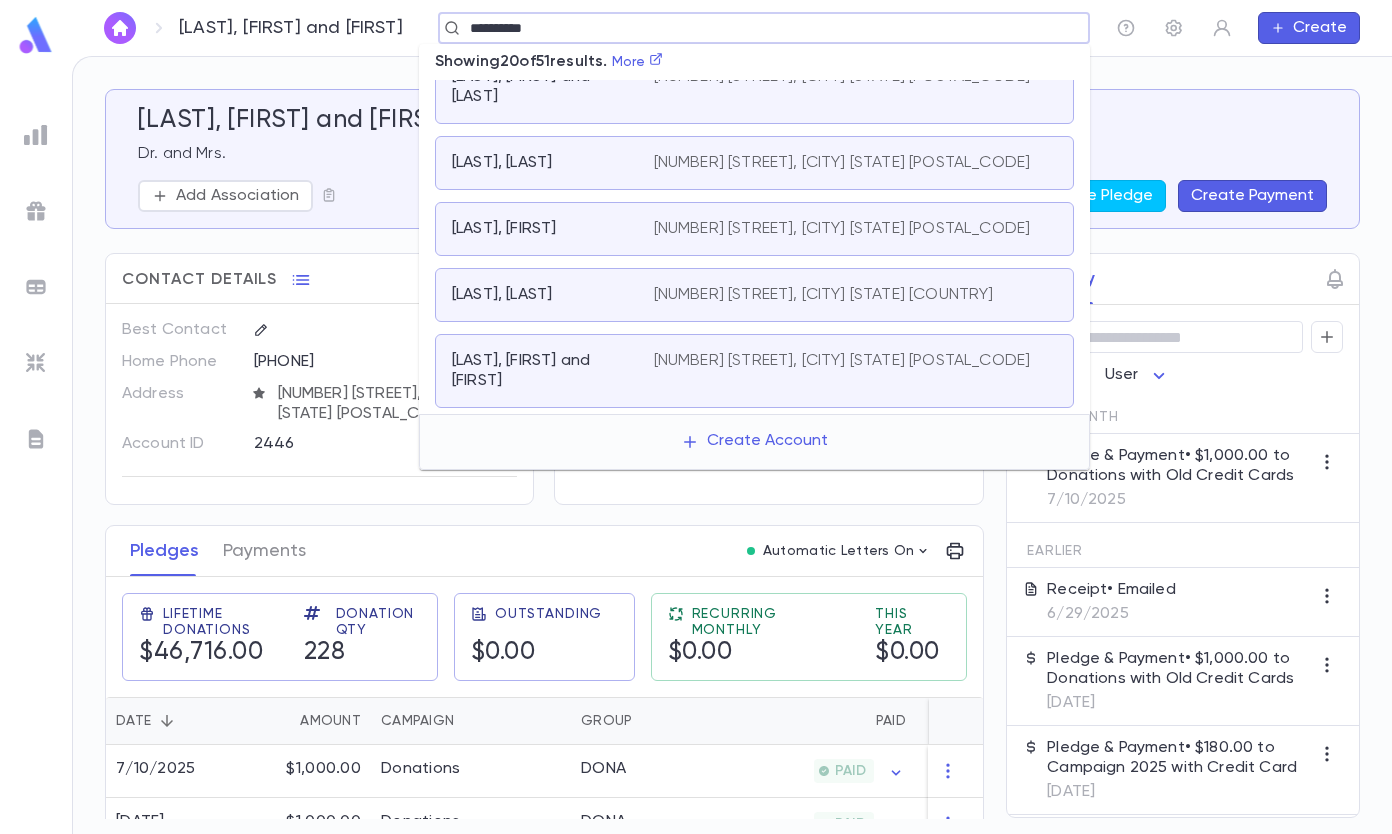 scroll, scrollTop: 0, scrollLeft: 0, axis: both 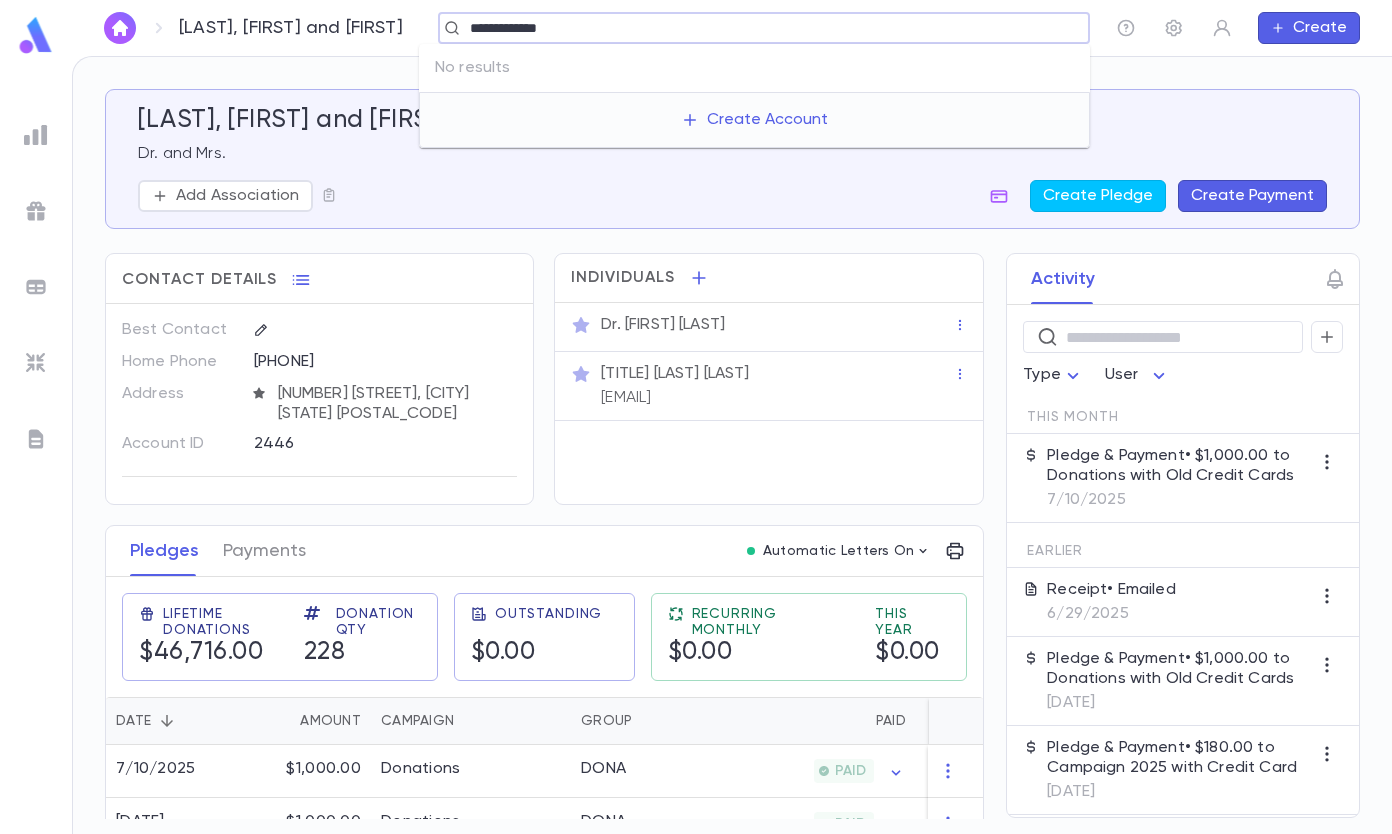 click on "**********" at bounding box center (757, 28) 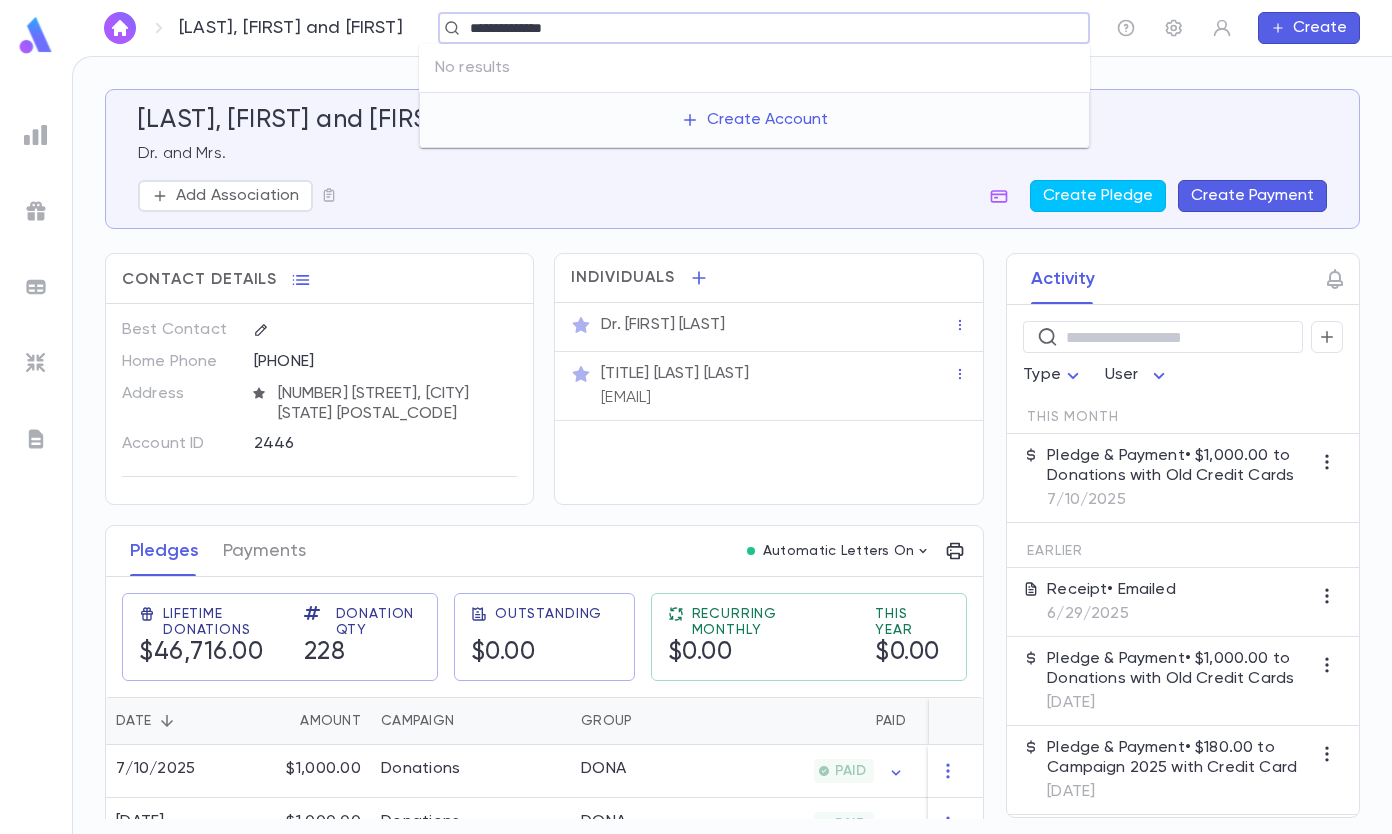 click on "**********" at bounding box center (757, 28) 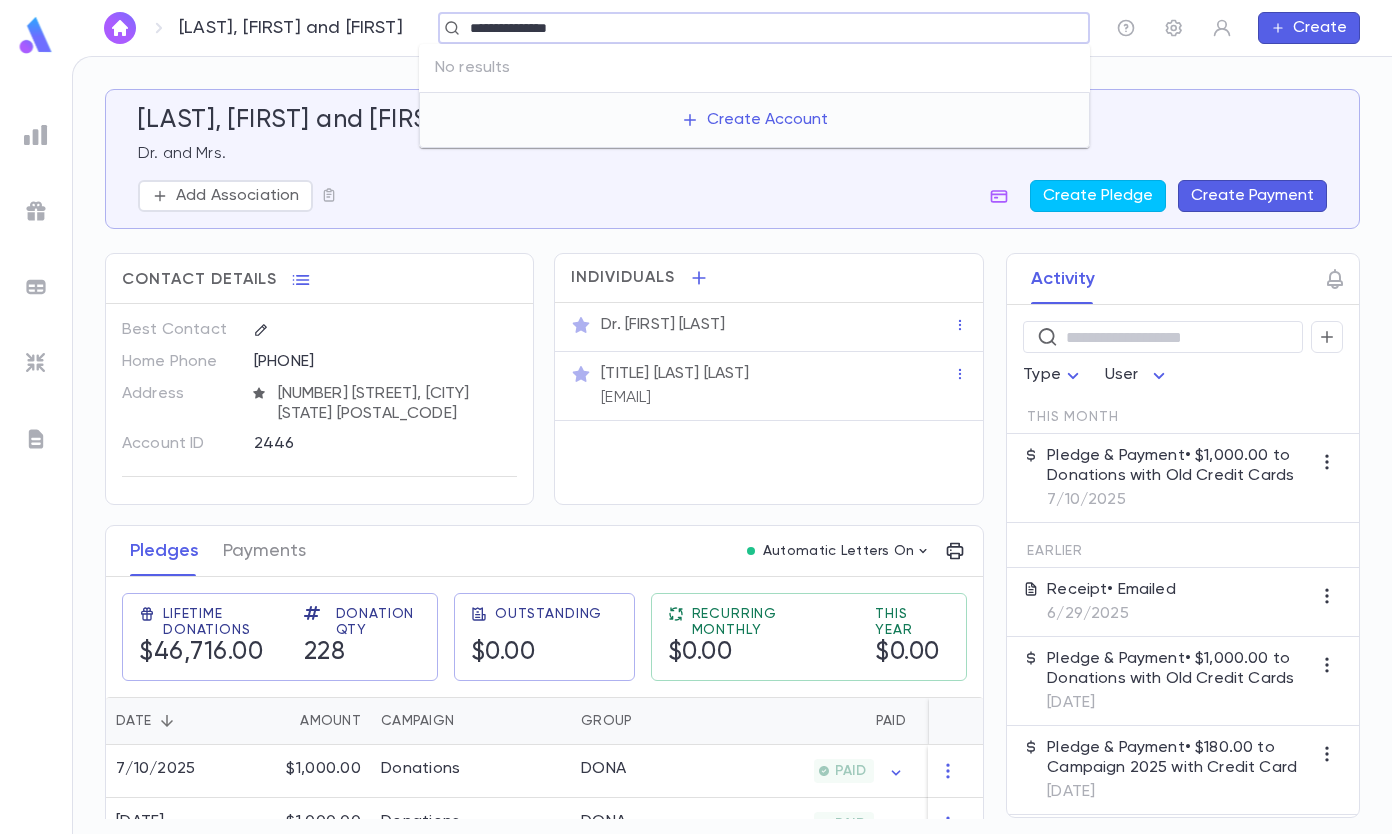 click on "**********" at bounding box center [757, 28] 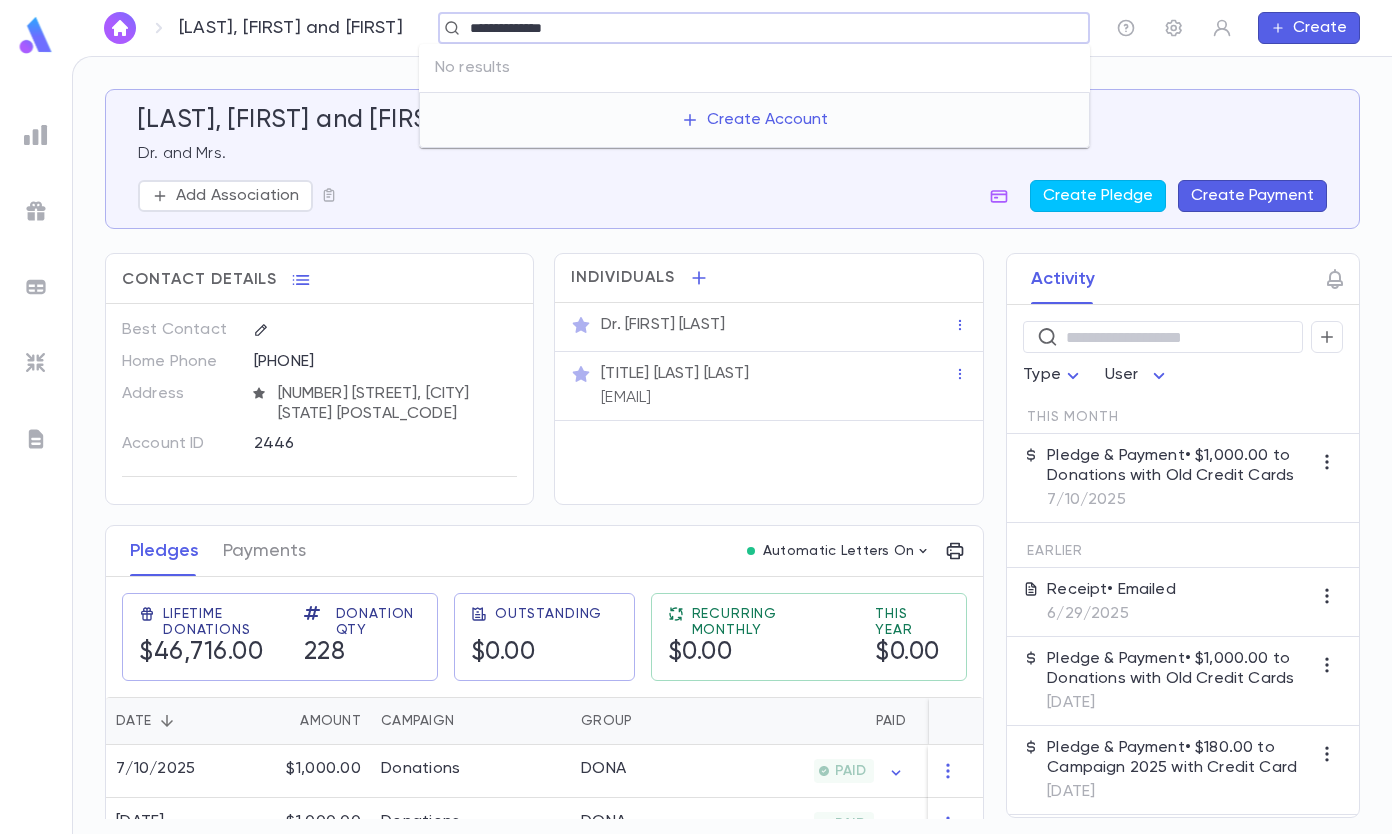 click on "**********" at bounding box center [757, 28] 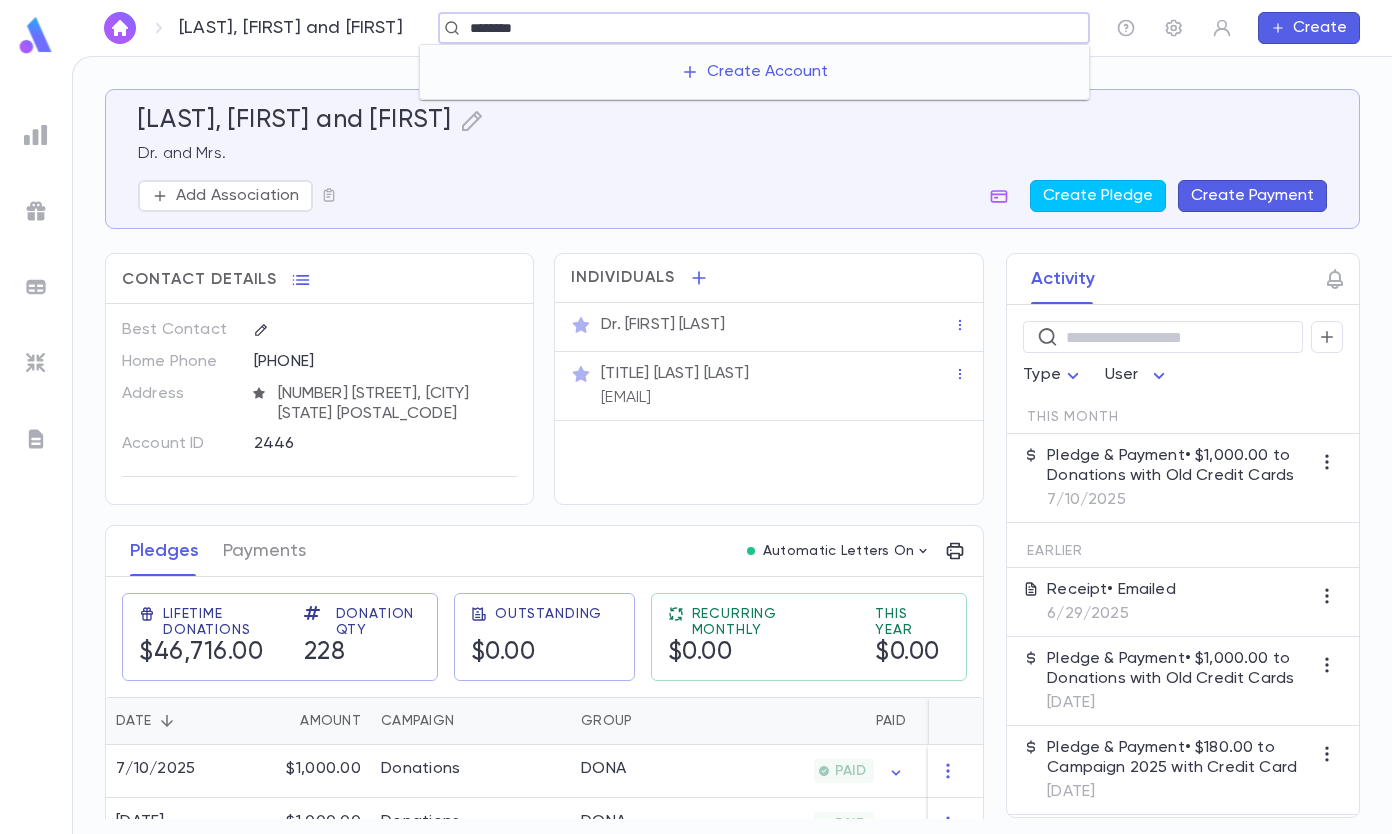 type on "********" 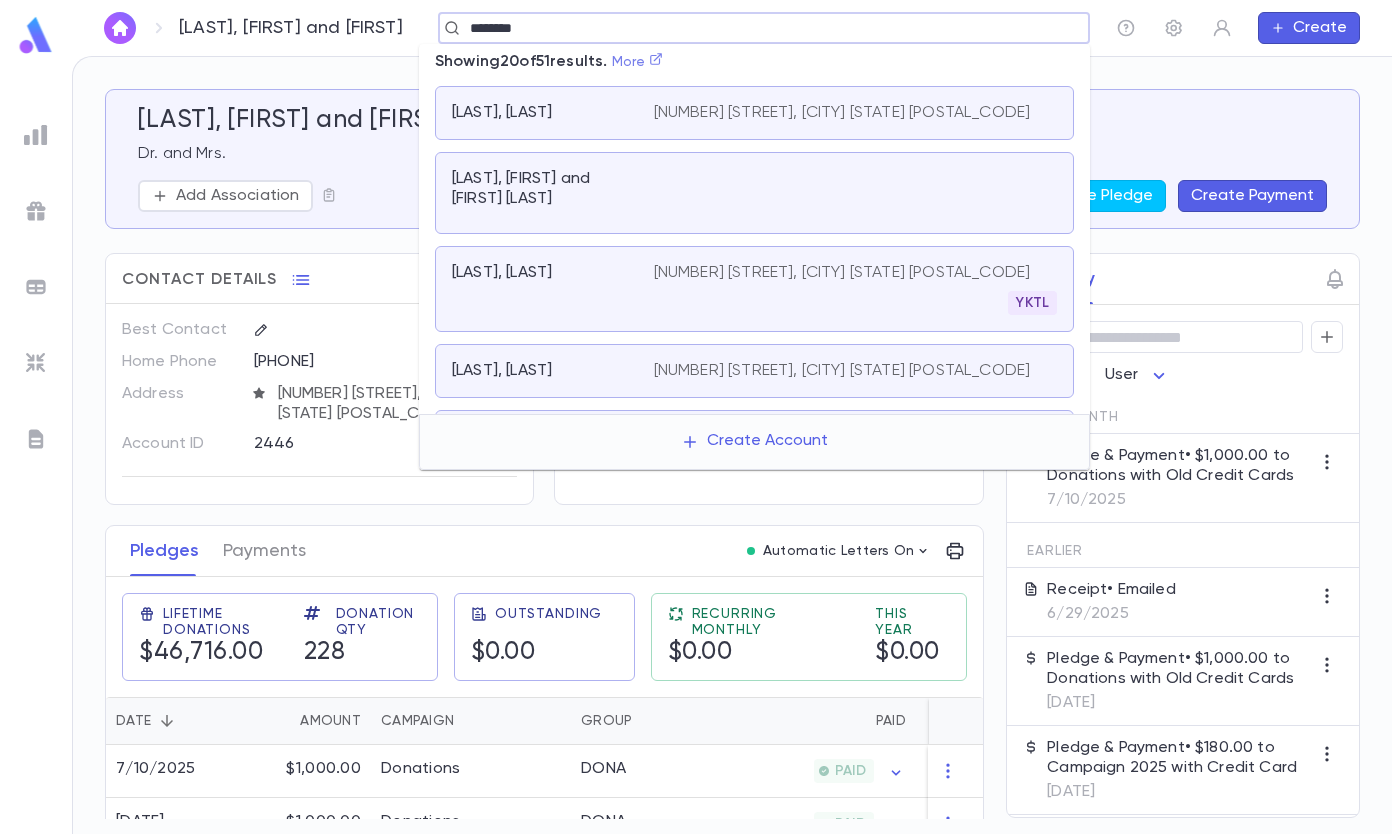 click on "More" at bounding box center [638, 62] 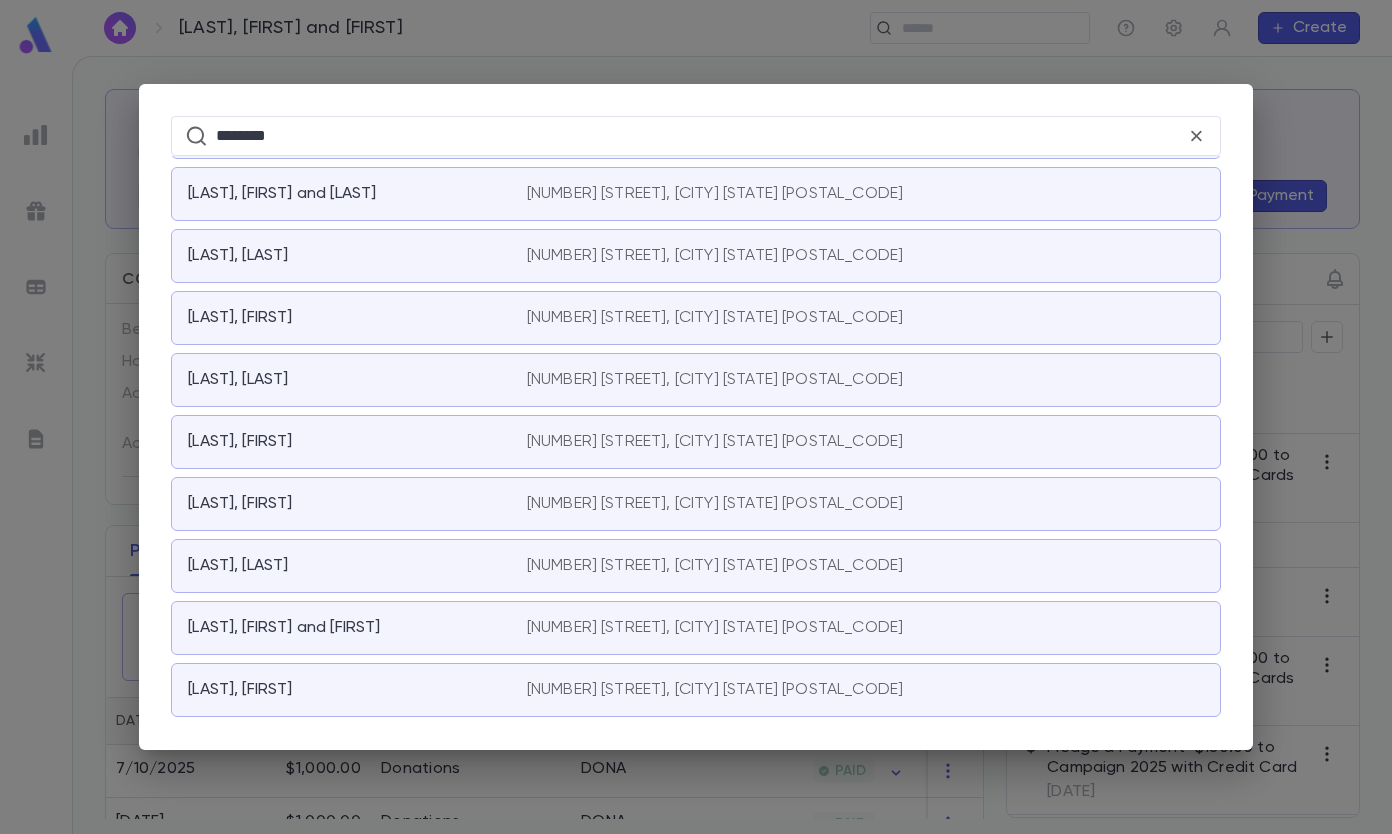 scroll, scrollTop: 1452, scrollLeft: 0, axis: vertical 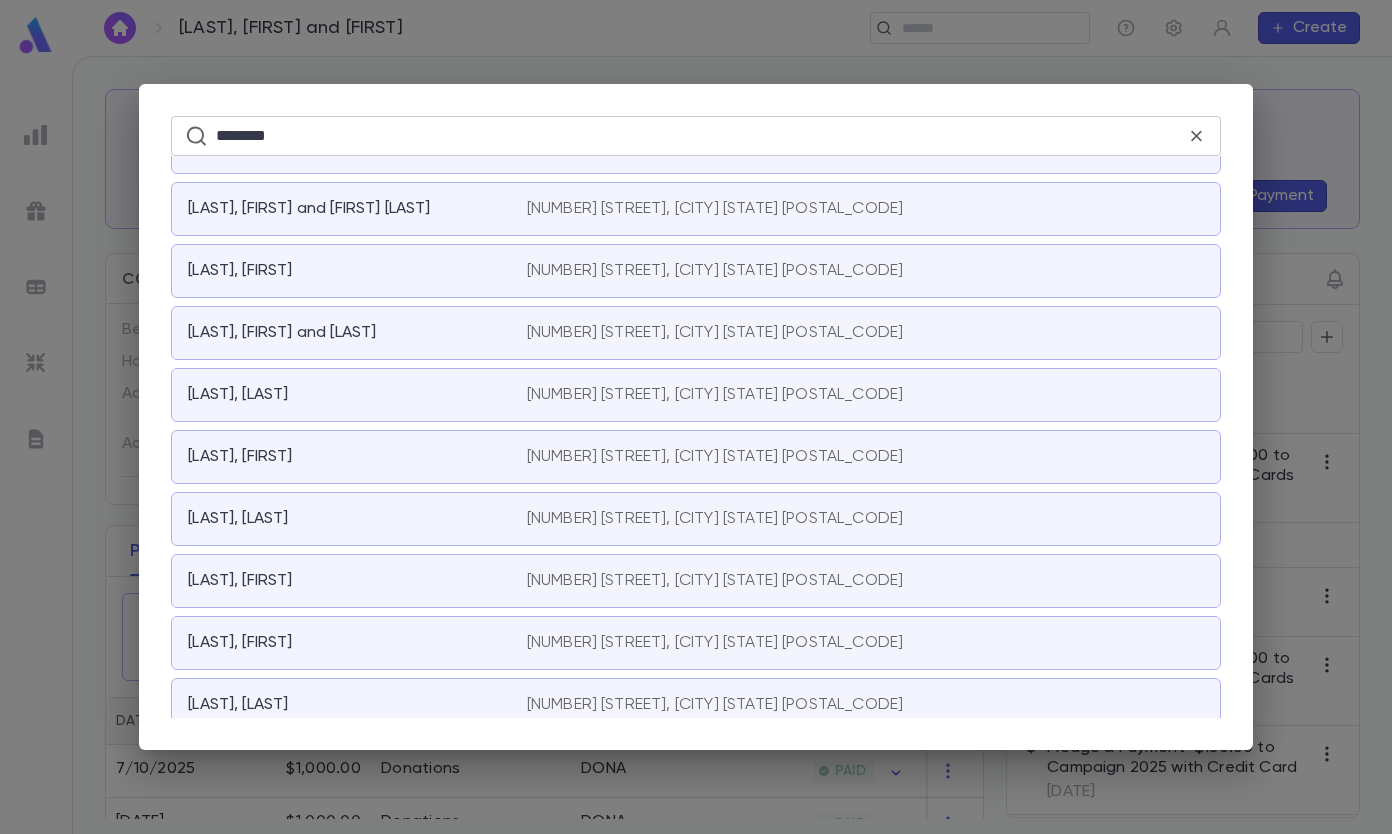 click 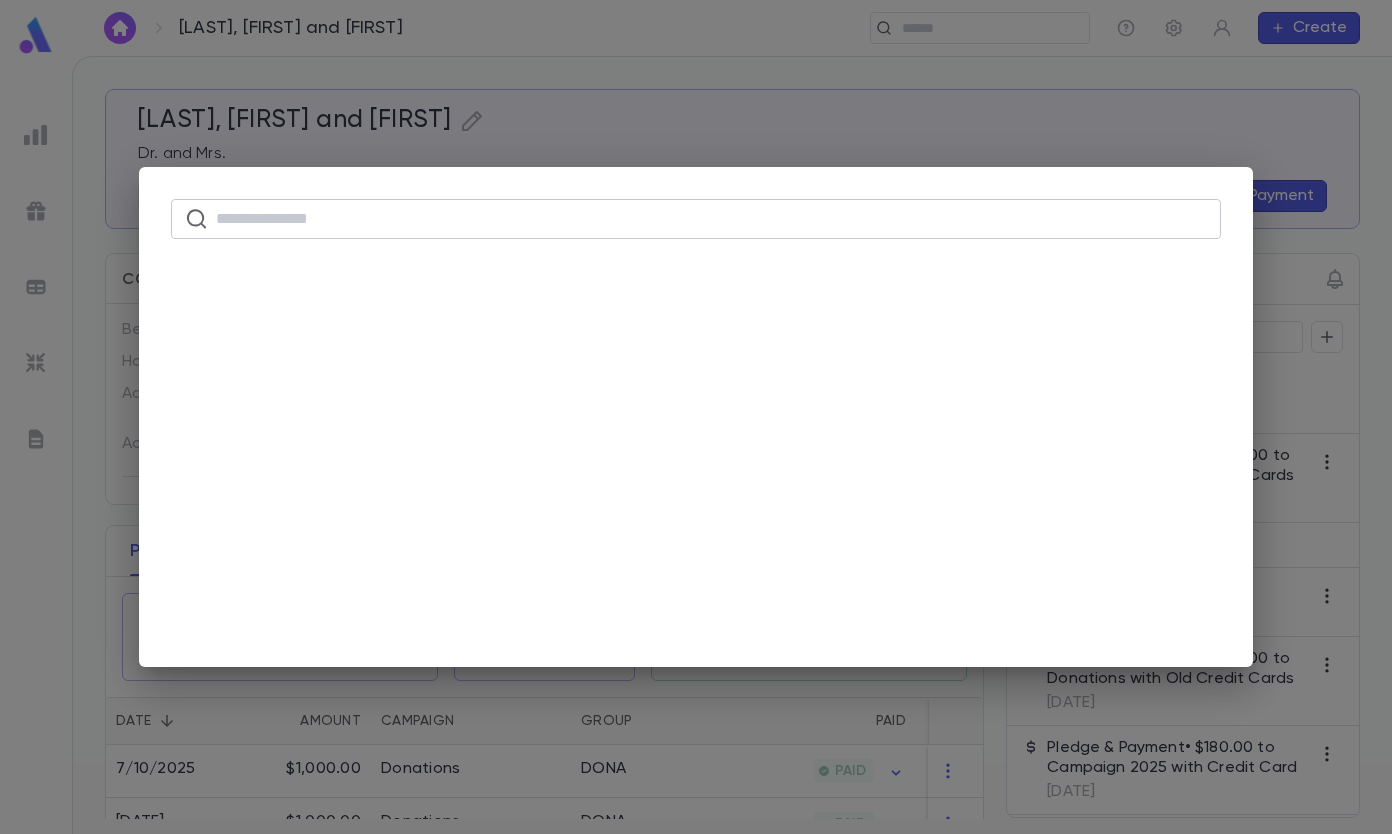 scroll, scrollTop: 0, scrollLeft: 0, axis: both 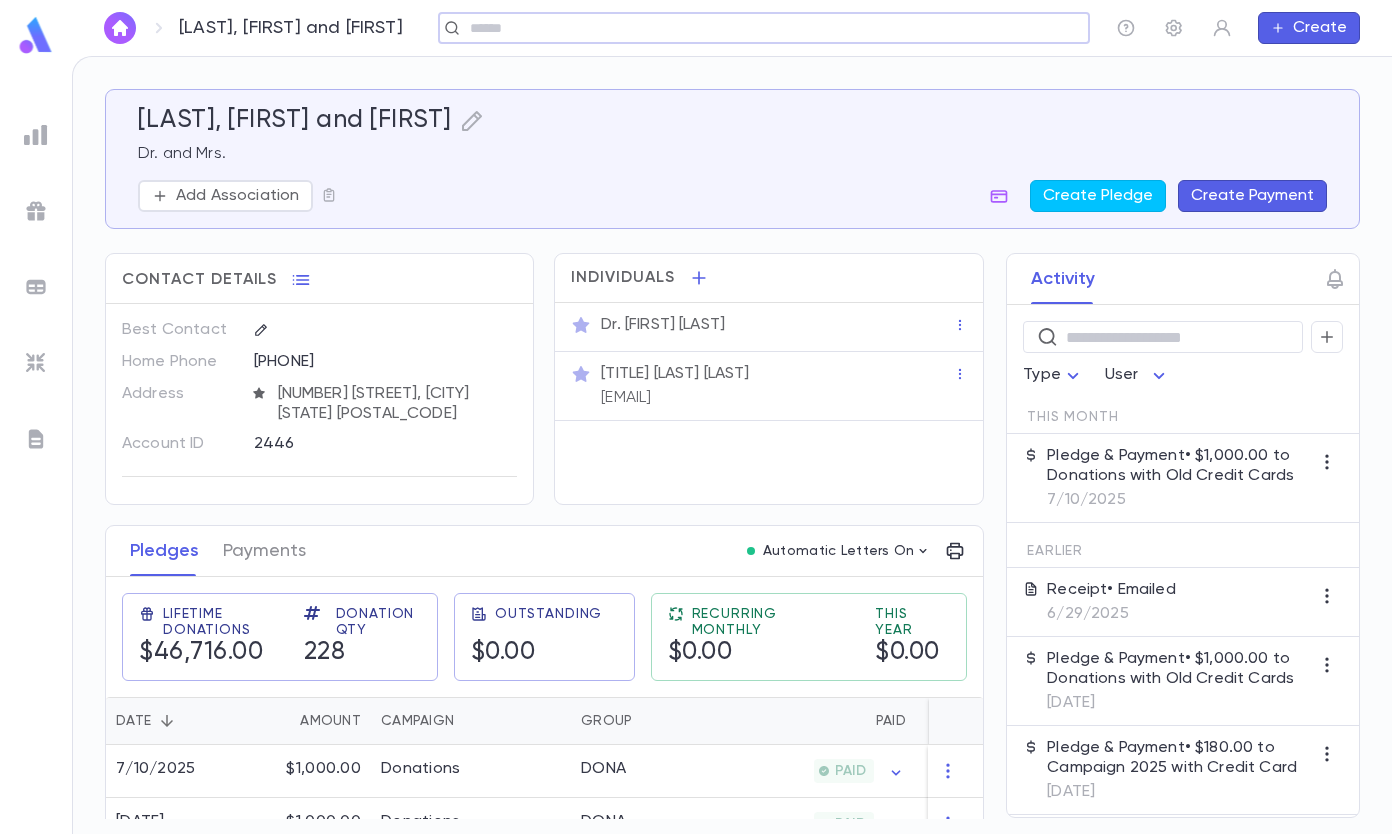 click at bounding box center [757, 28] 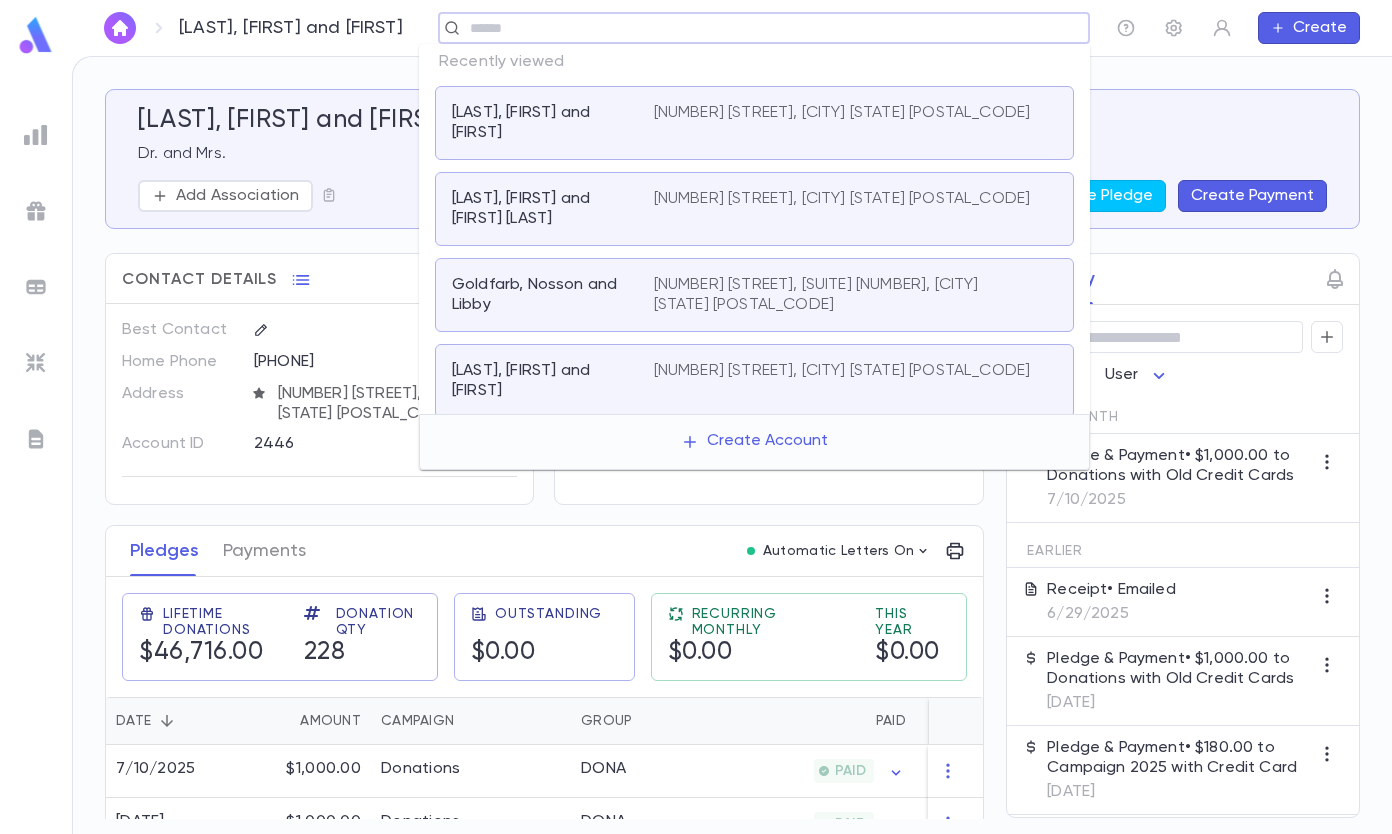 paste on "**********" 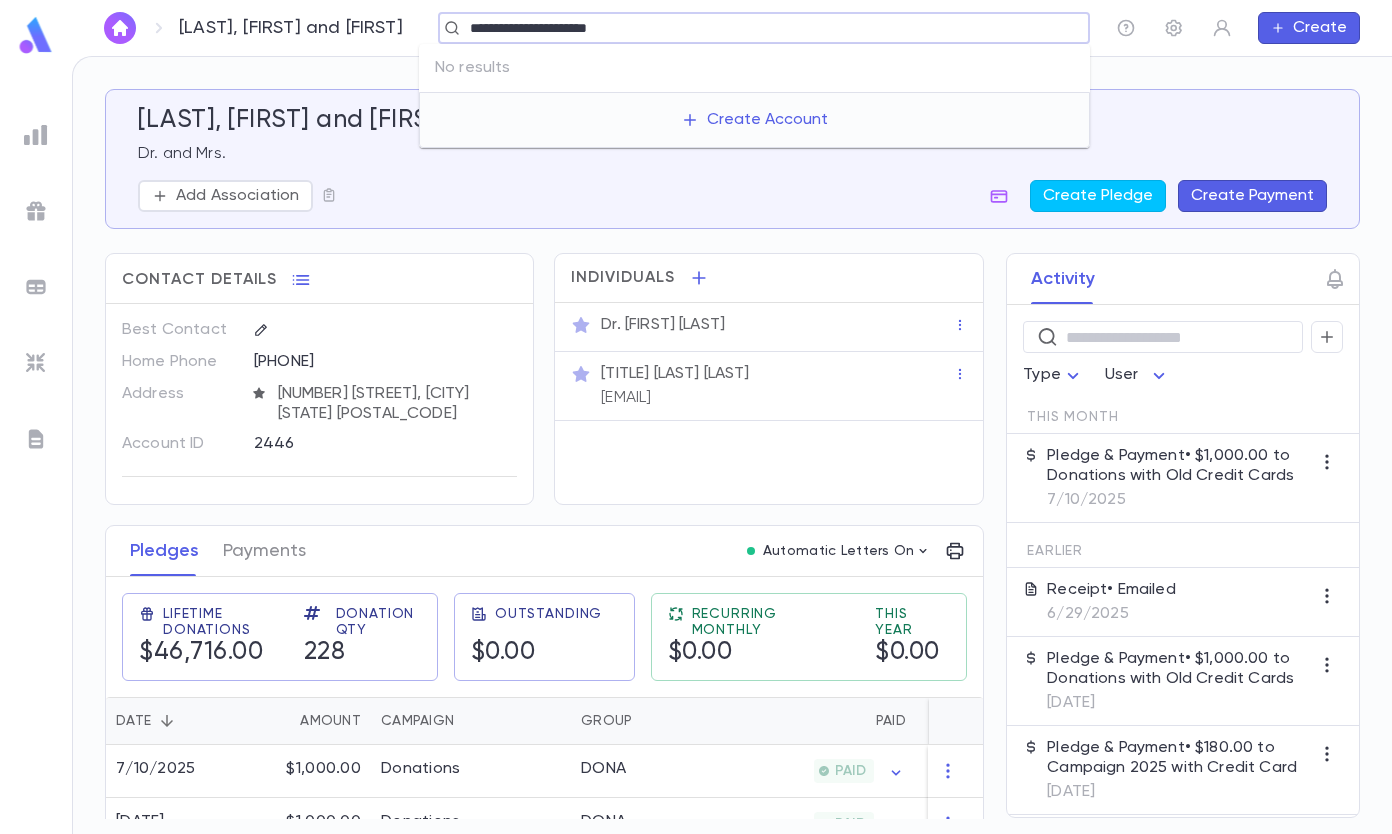 click on "**********" at bounding box center (757, 28) 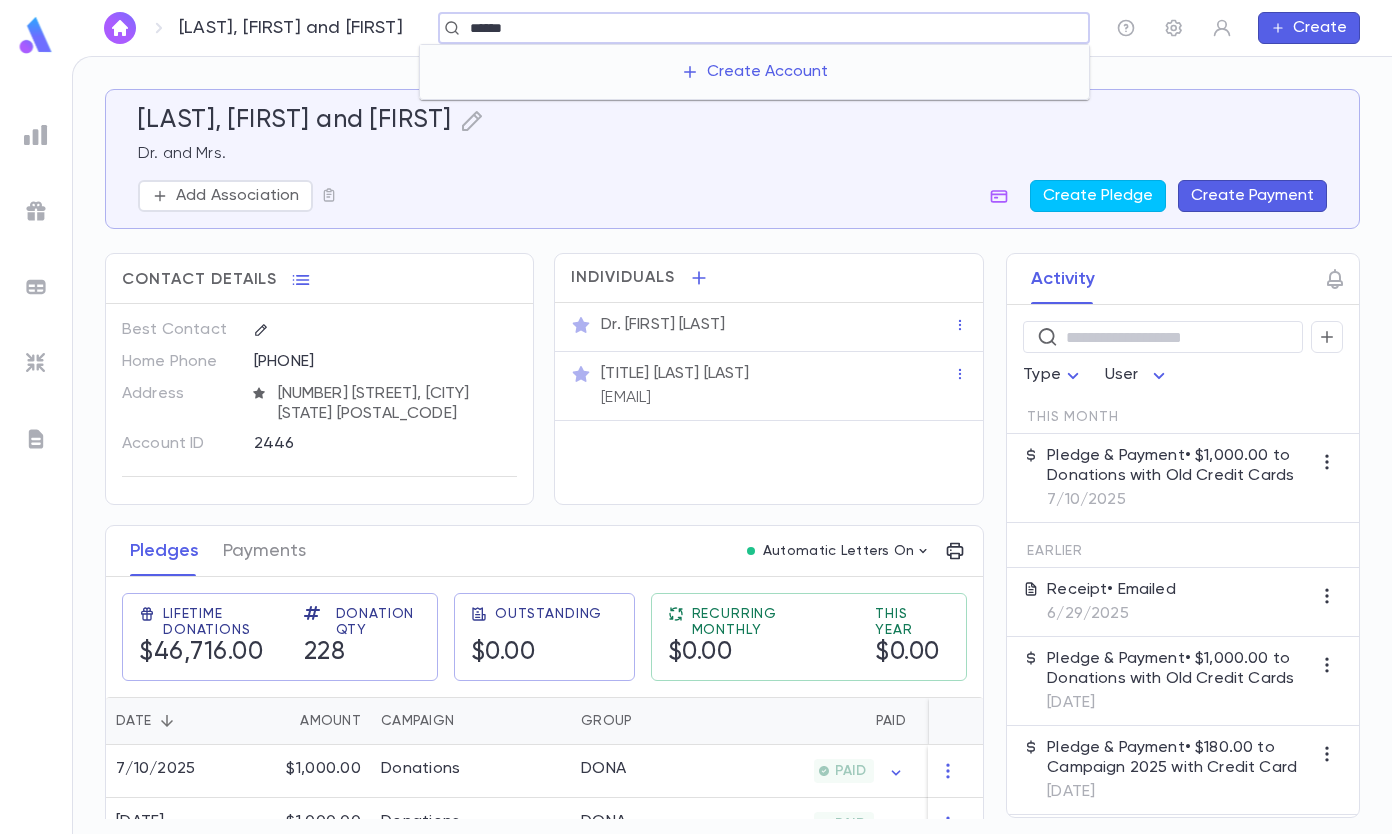 type on "******" 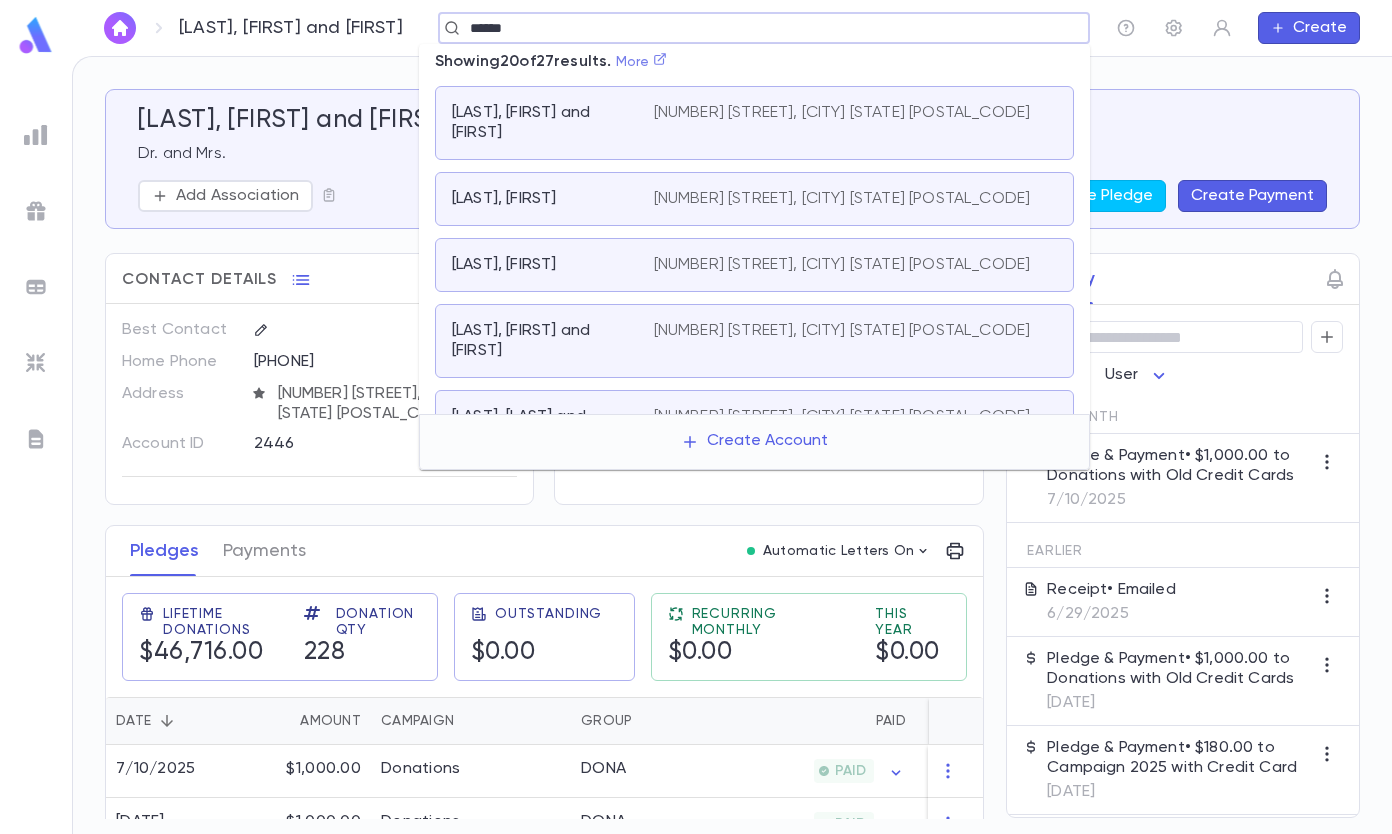 click on "More" at bounding box center [642, 62] 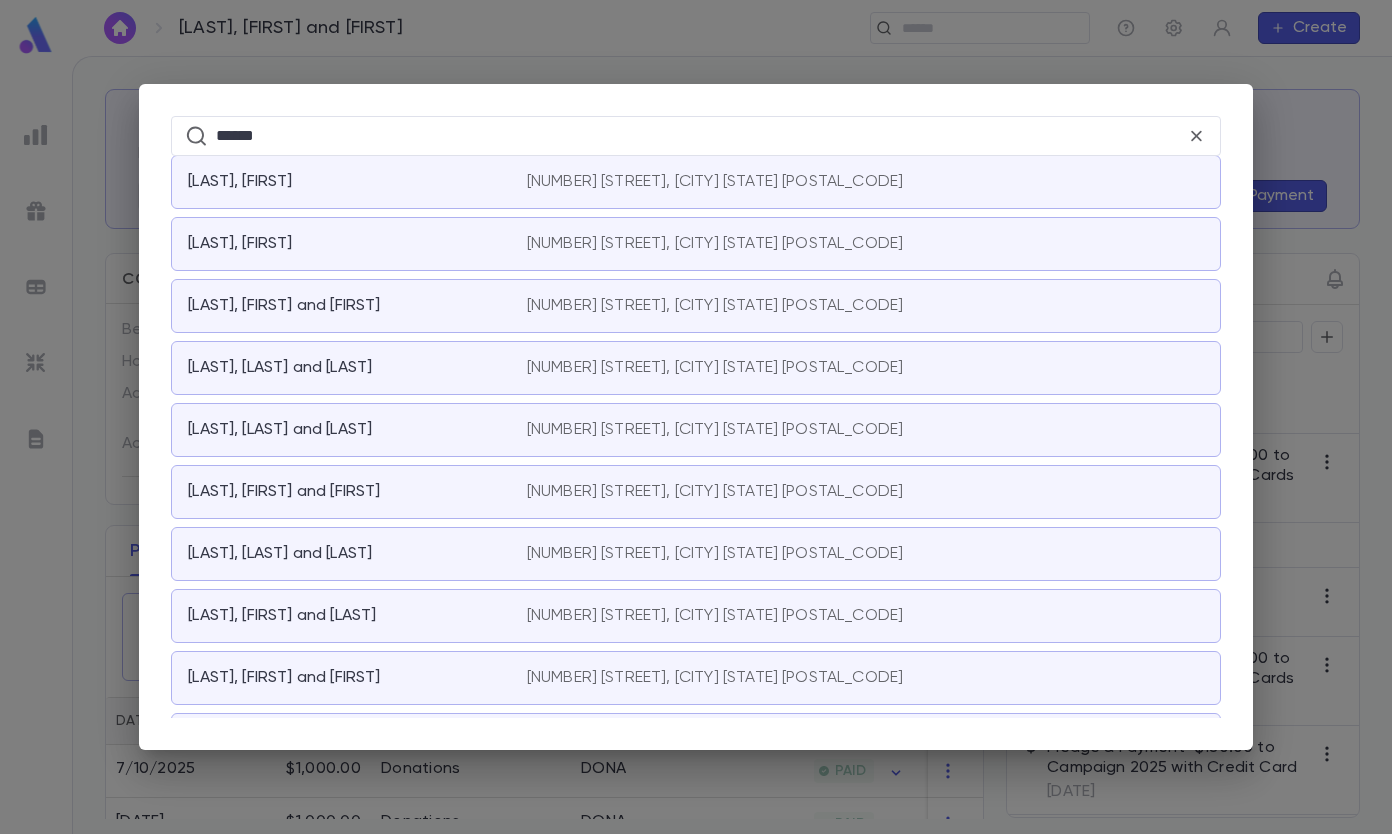 scroll, scrollTop: 0, scrollLeft: 0, axis: both 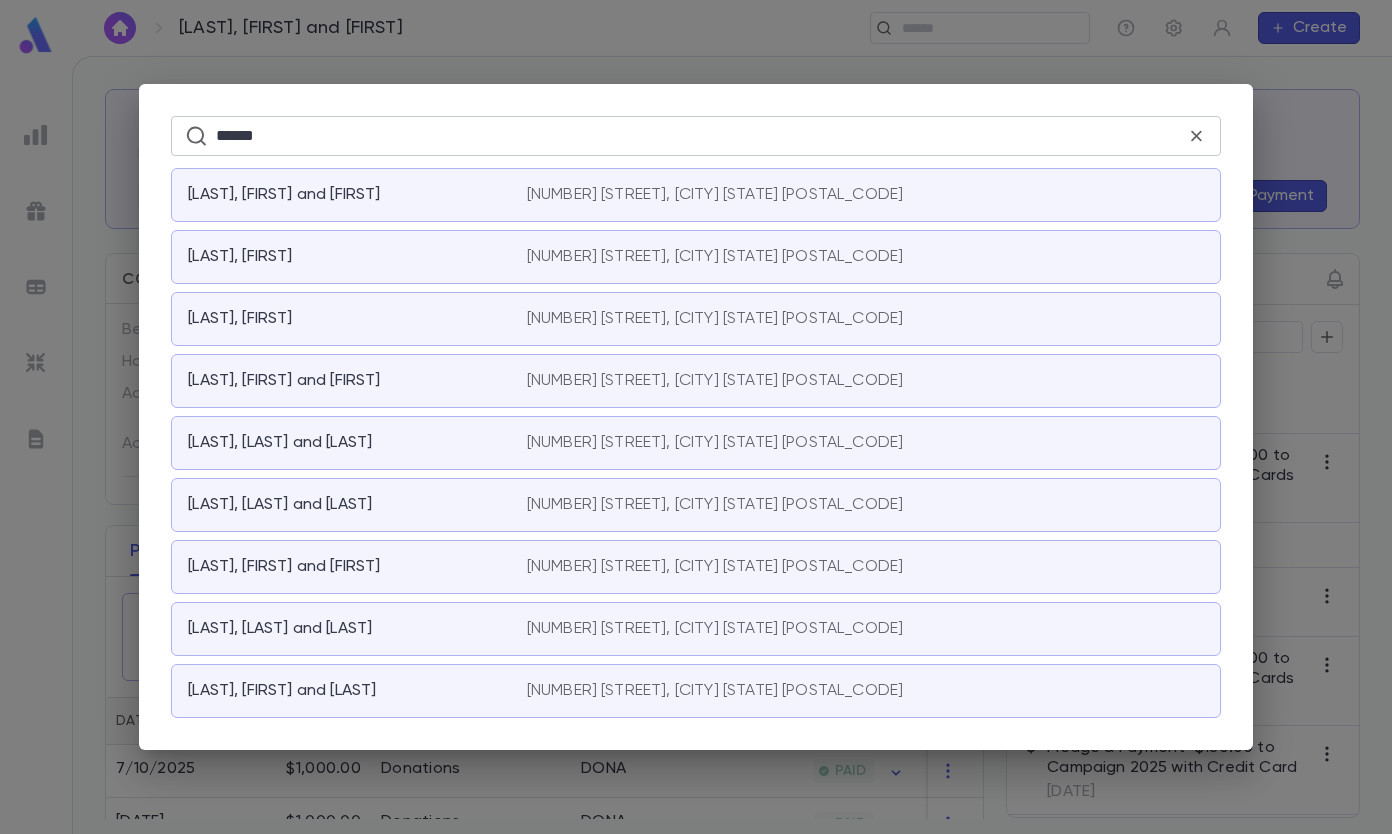 click 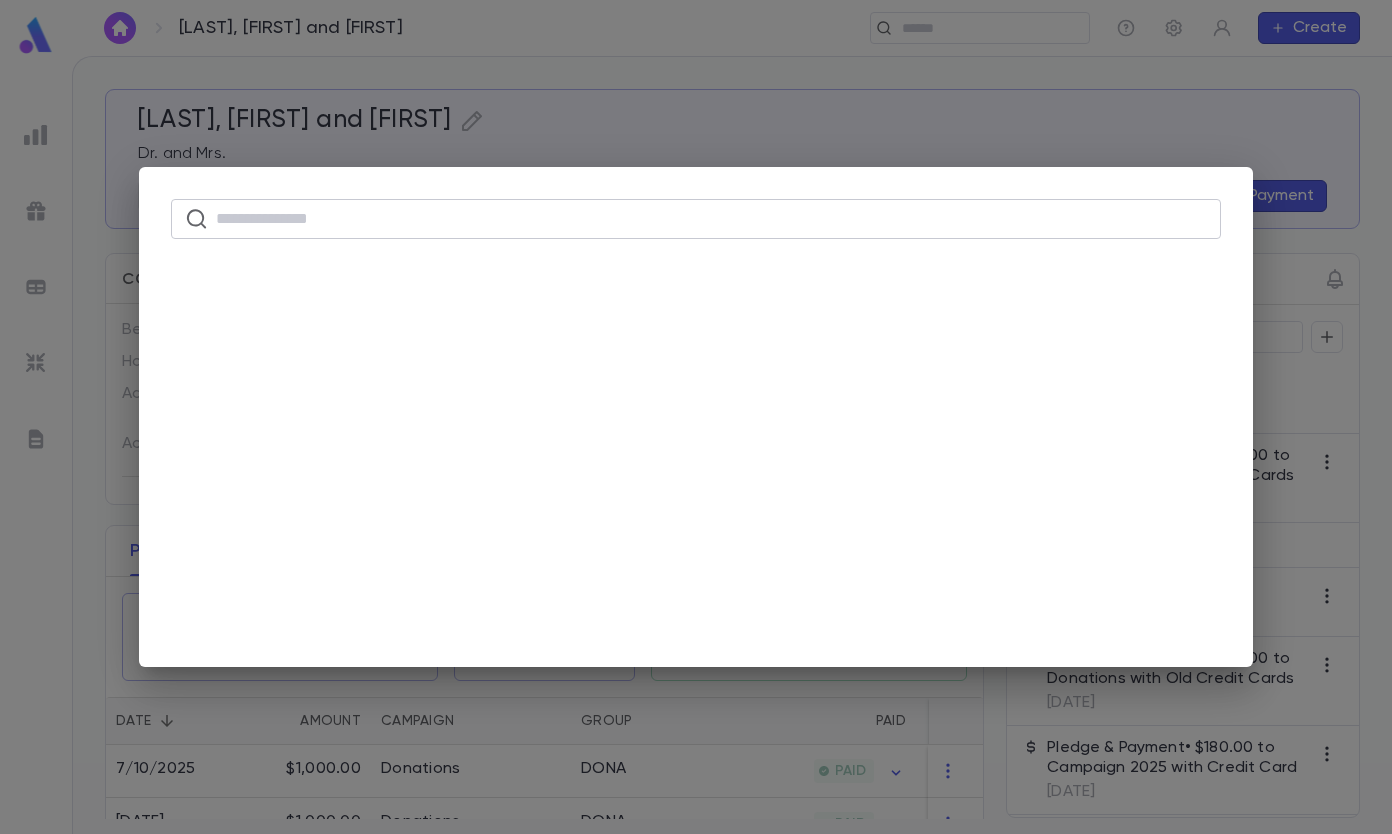 click on "​" at bounding box center [696, 417] 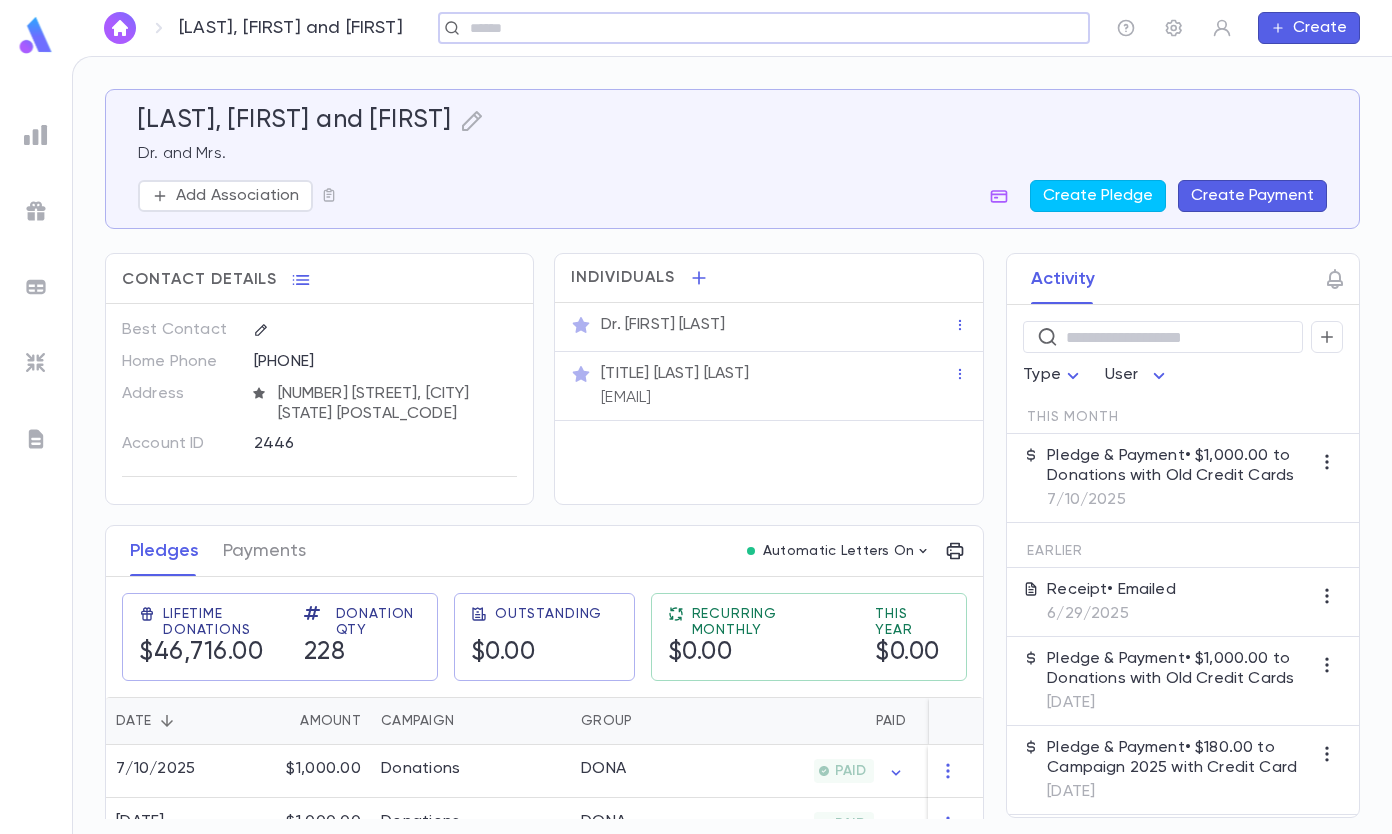 click on "Create" at bounding box center (1309, 28) 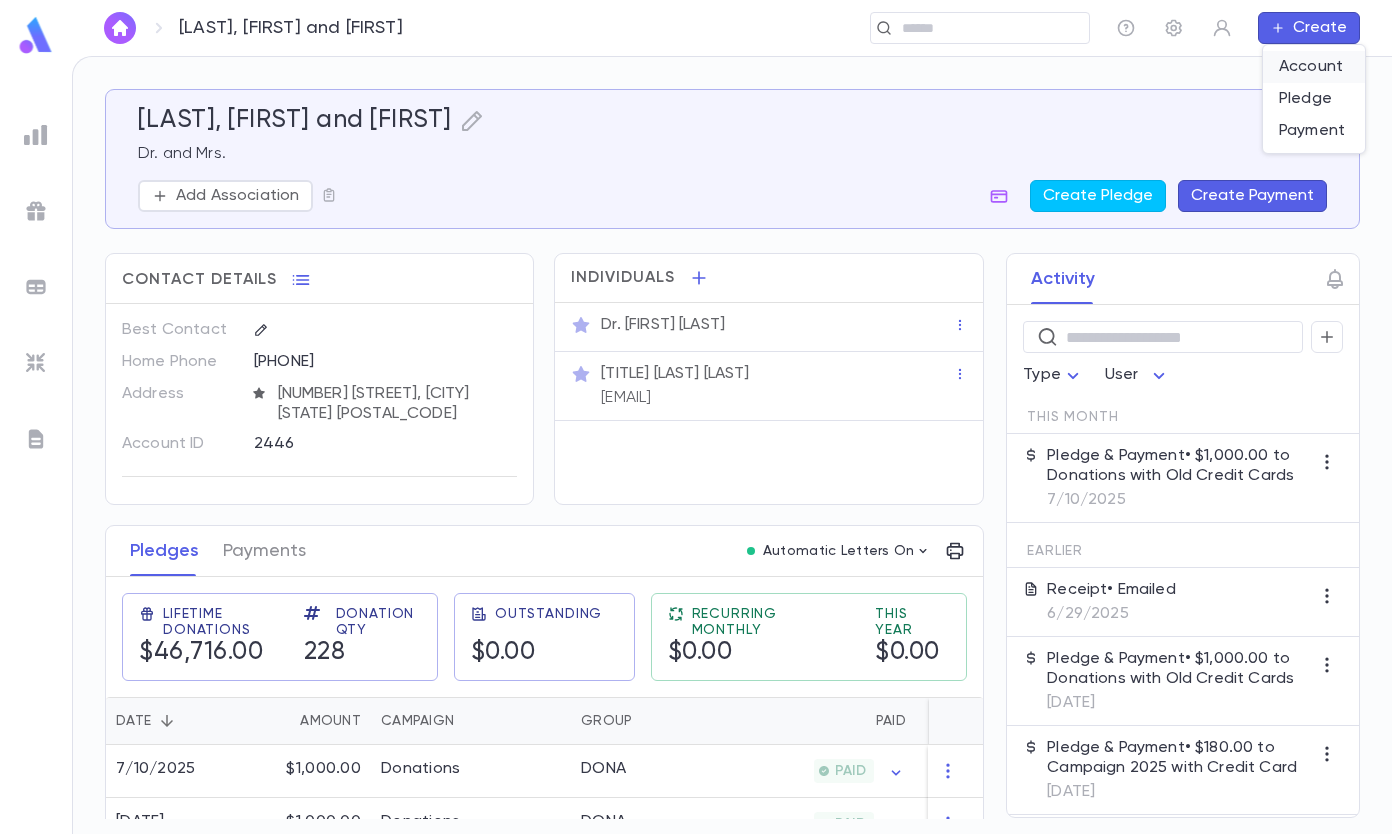 click on "Account" at bounding box center (1314, 67) 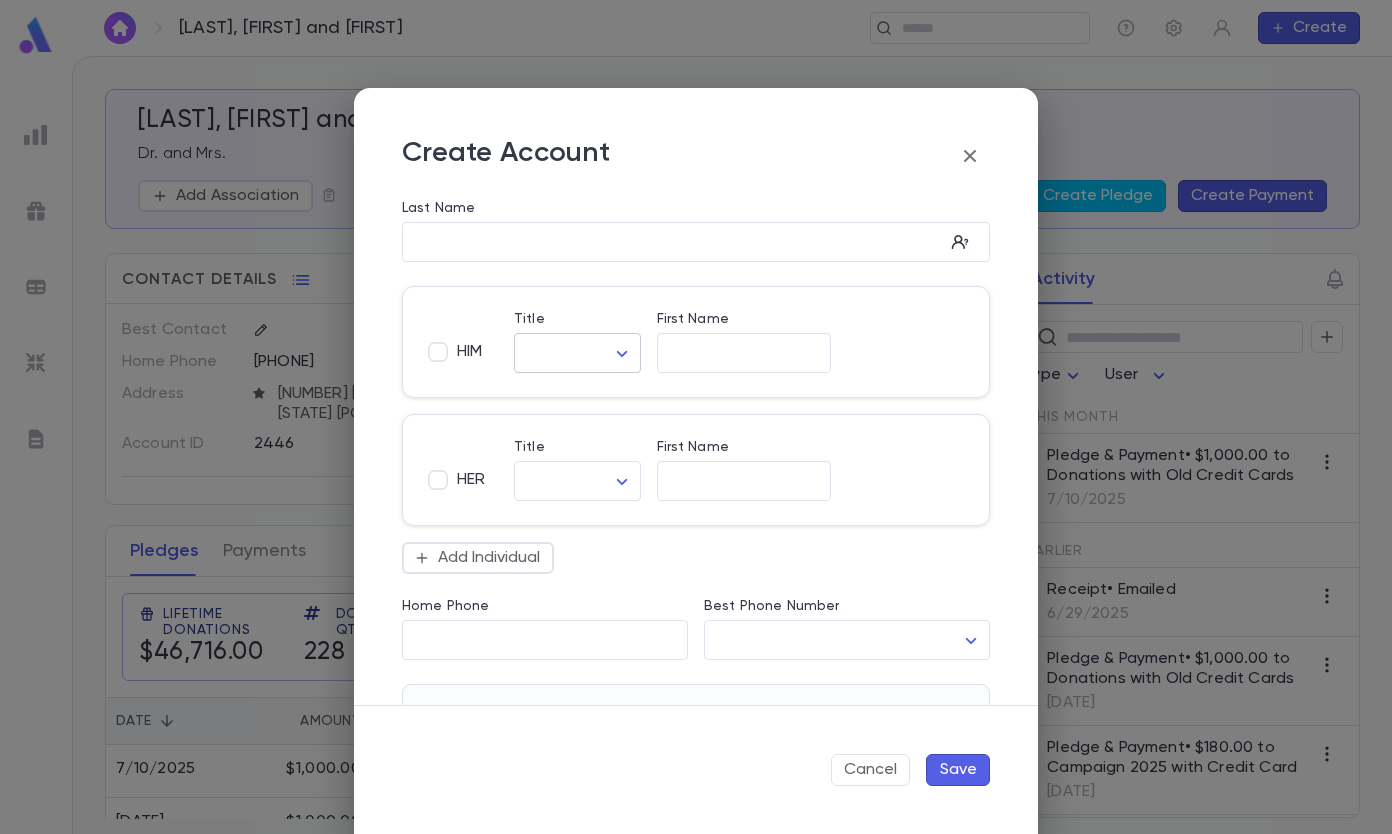 click on "Dr. [FIRST] [LAST] Mrs. [FIRST] [LAST] aidelknaidel@[EMAIL] Lifetime Donations $46,716.00 Donation Qty 228 Outstanding $0.00 Recurring Monthly $0.00 This Year $0.00 Date Amount Campaign Group Paid Outstanding Installments Notes [DATE] $1,000.00 Donations DONA PAID $0.00 1 [DATE] $1,000.00 Donations DONA PAID $0.00 1 [DATE] $180.00 Campaign 2025 DONA PAID $0.00 1 [DATE] $180.00 Campaign 2025 DONA PAID $0.00 1 [DATE] $125.00 Donations DONA PAID $0.00 1 [DATE] $500.00 Donations DONA PAID $0.00 1 [DATE] $125.00 Donations DONA PAID $0.00 1 [DATE] $125.00 DONA2024 DONA PAID $0.00 1 [DATE] $125.00 DONA2024 DONA PAID $0.00 1 [DATE] $125.00 DONA2024 DONA PAID $0.00 1 [DATE] $125.00 DONA2024 DONA" at bounding box center [696, 445] 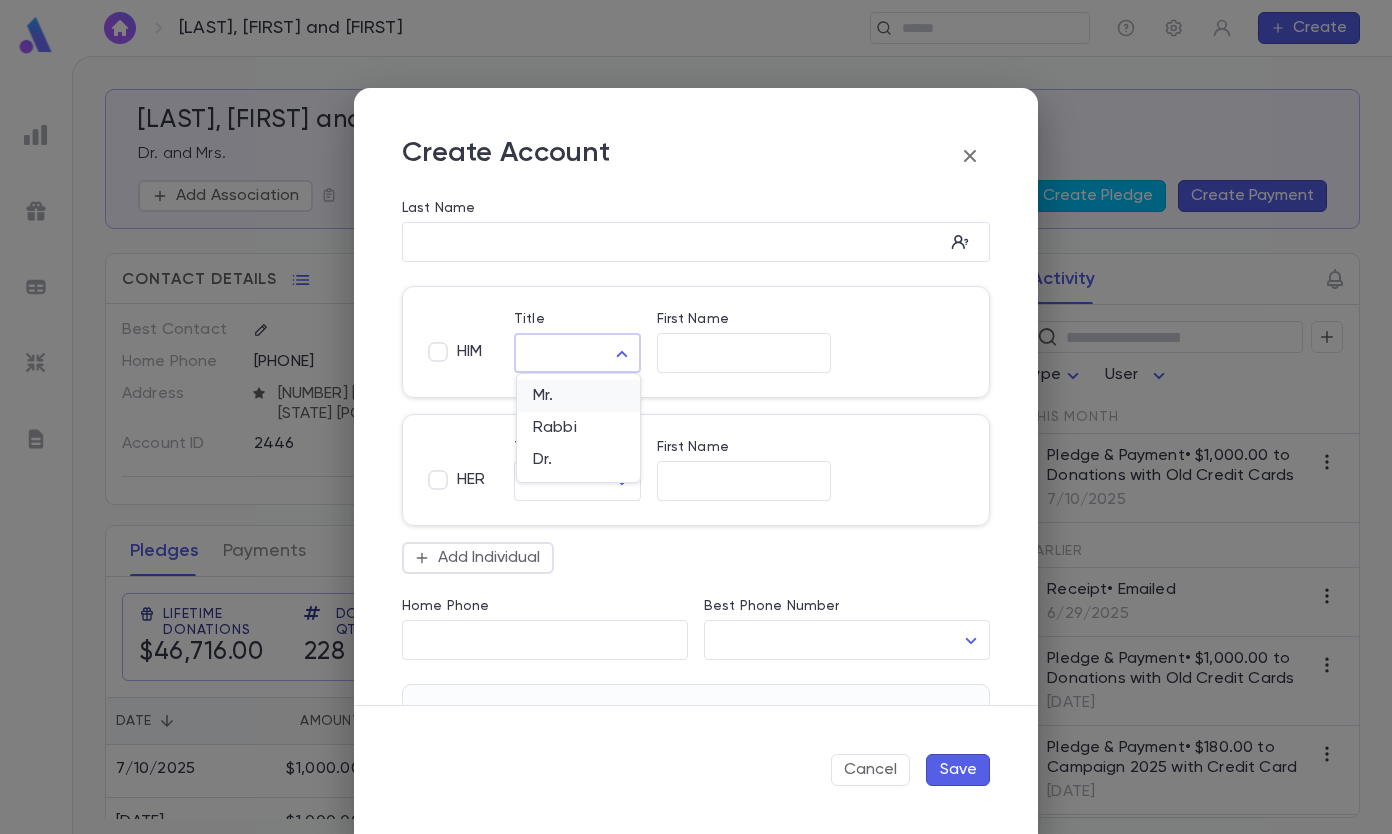 click on "Mr." at bounding box center (578, 396) 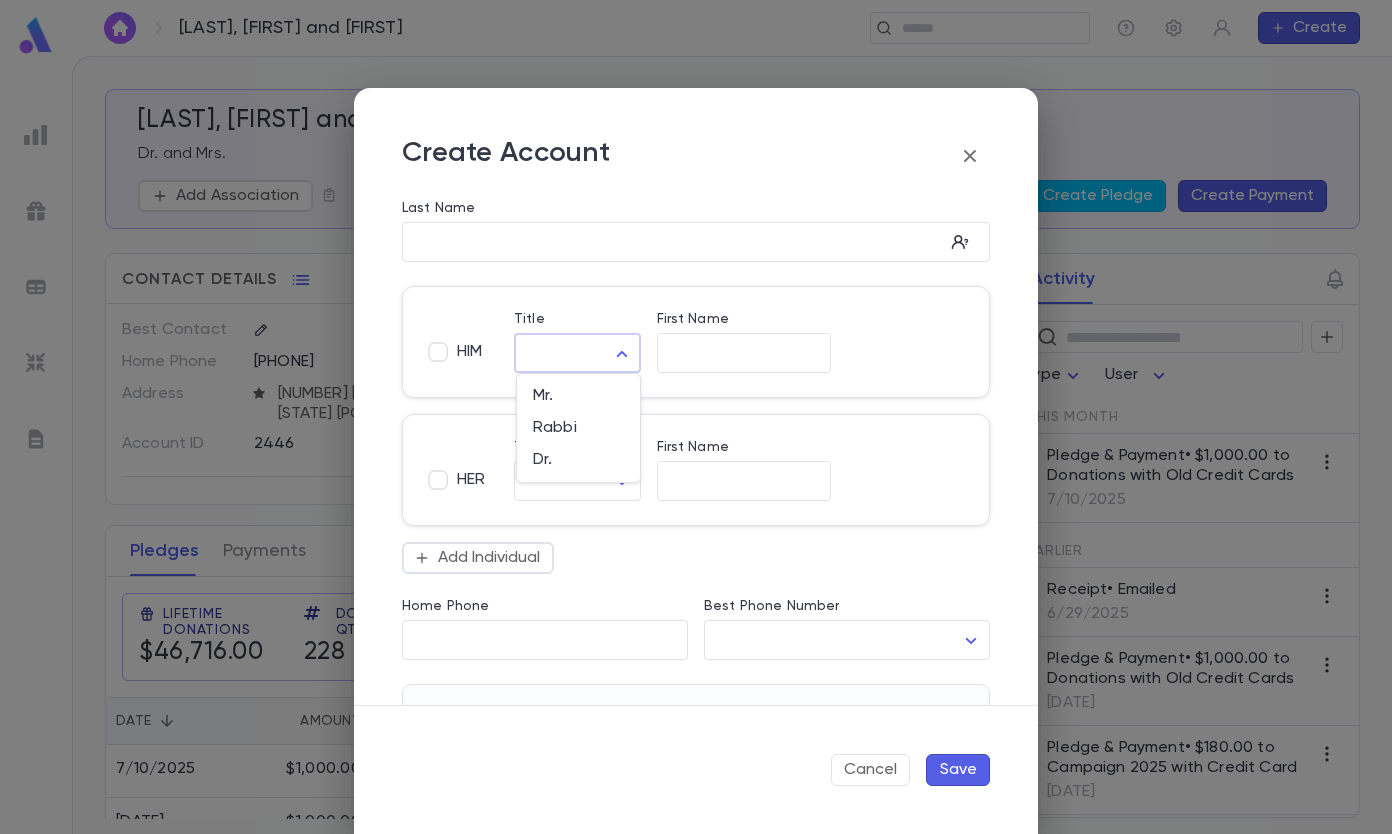 type on "***" 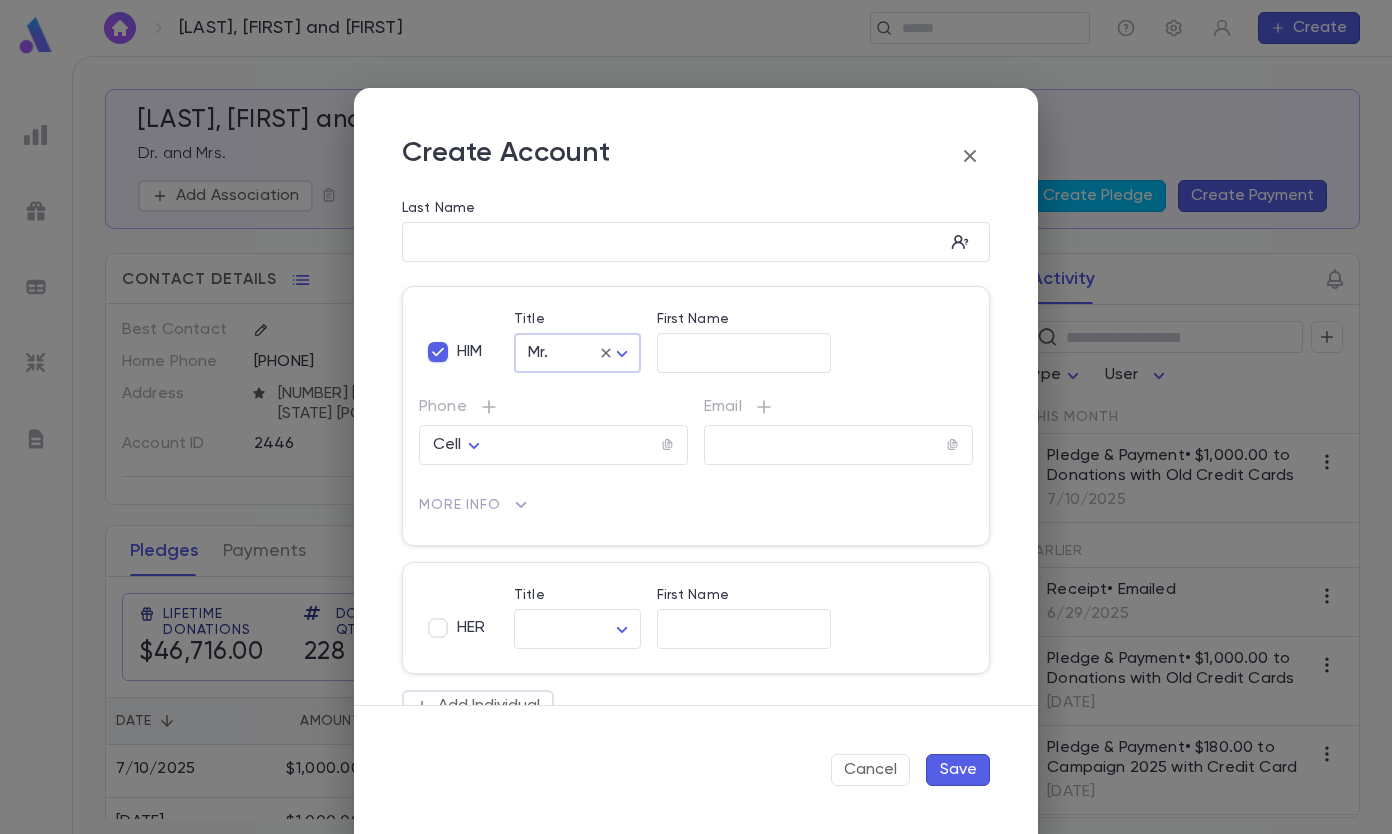 click on "​" at bounding box center [744, 353] 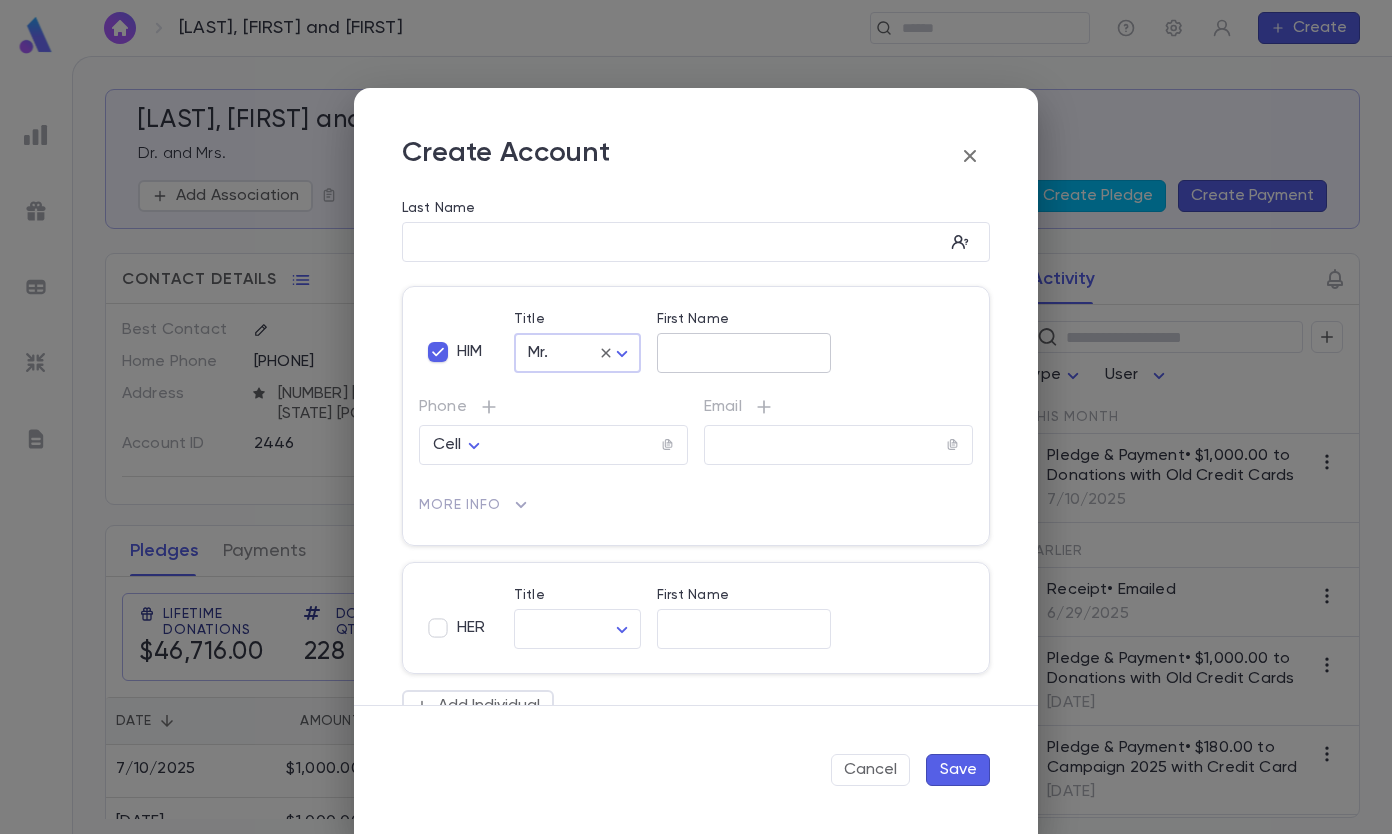 click on "First Name" at bounding box center [744, 353] 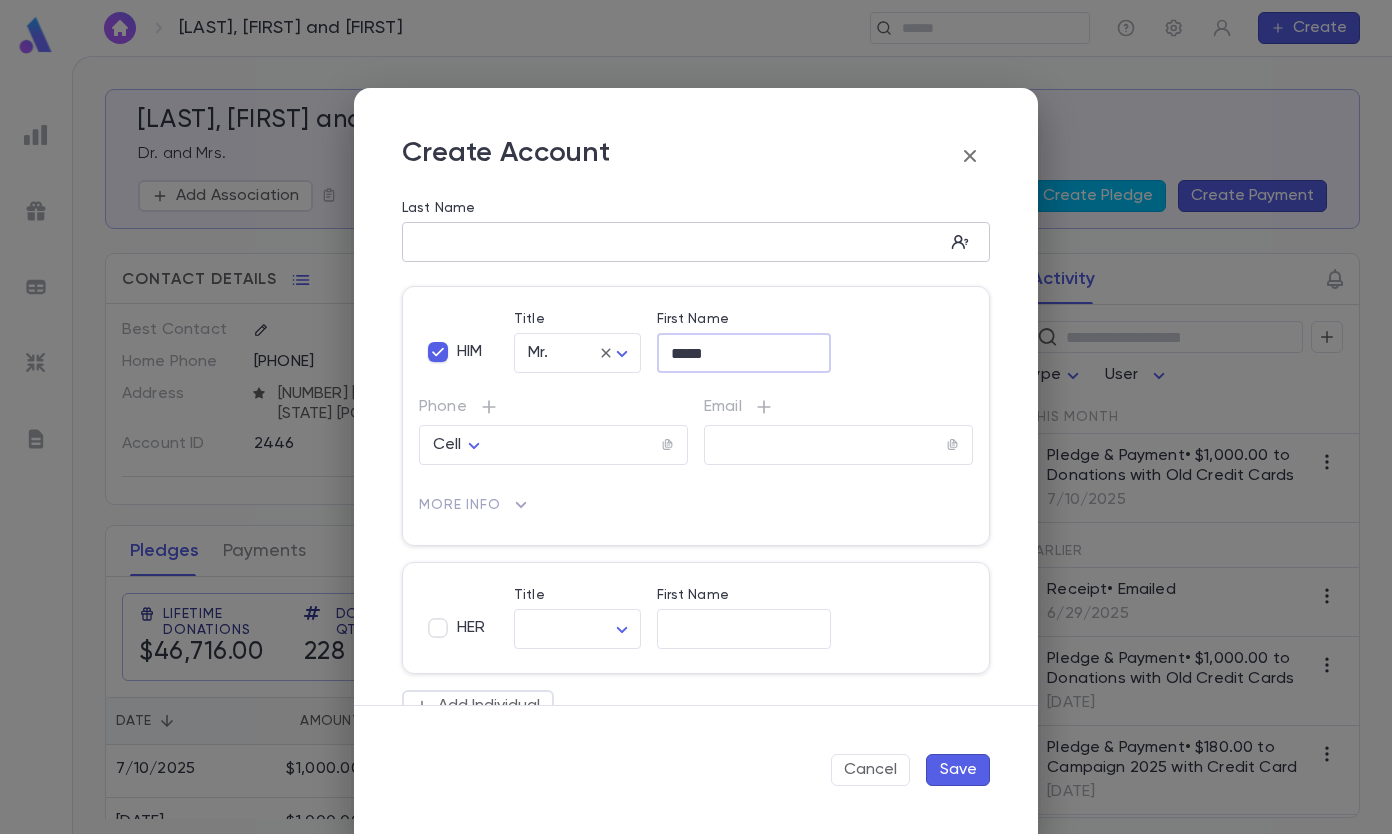 type on "*****" 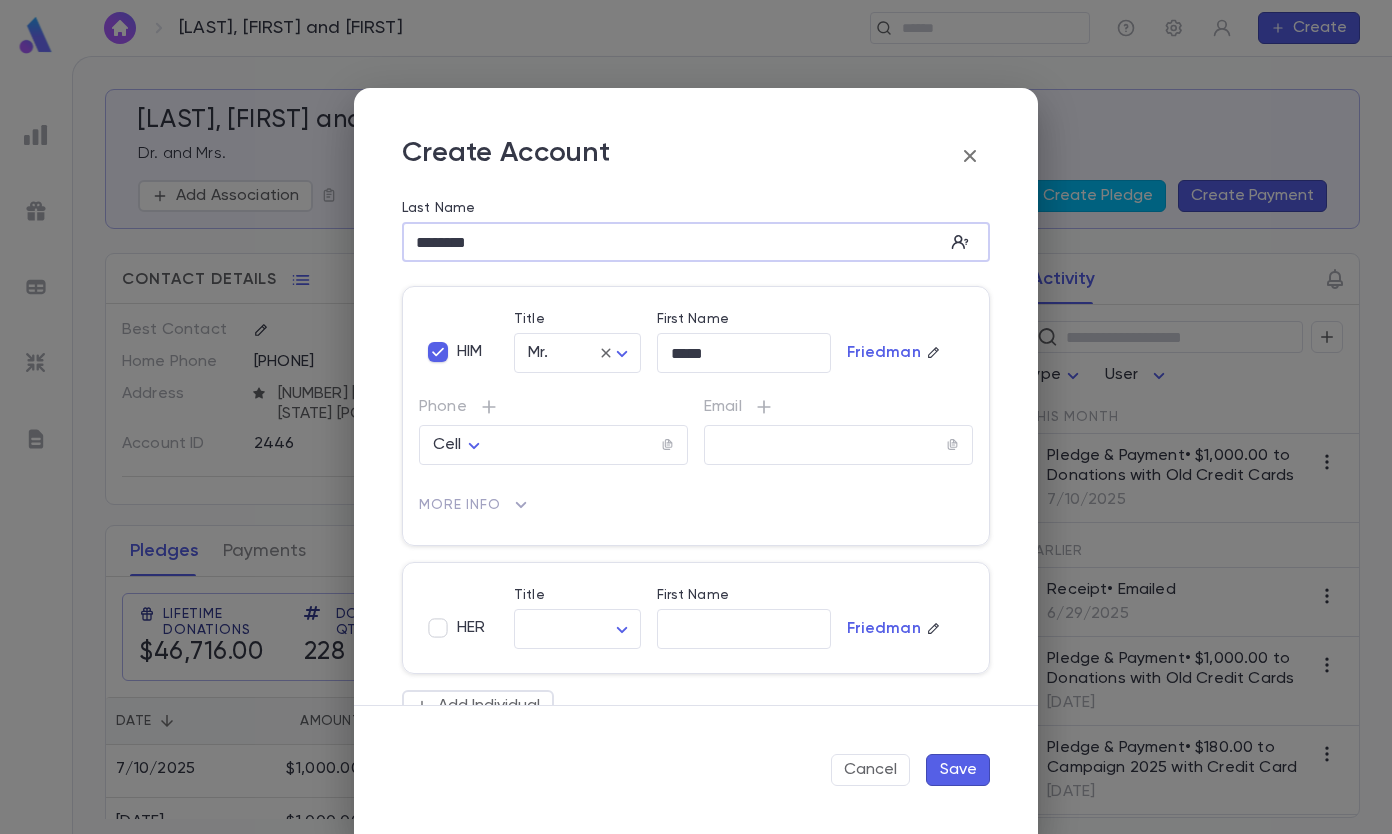 type on "********" 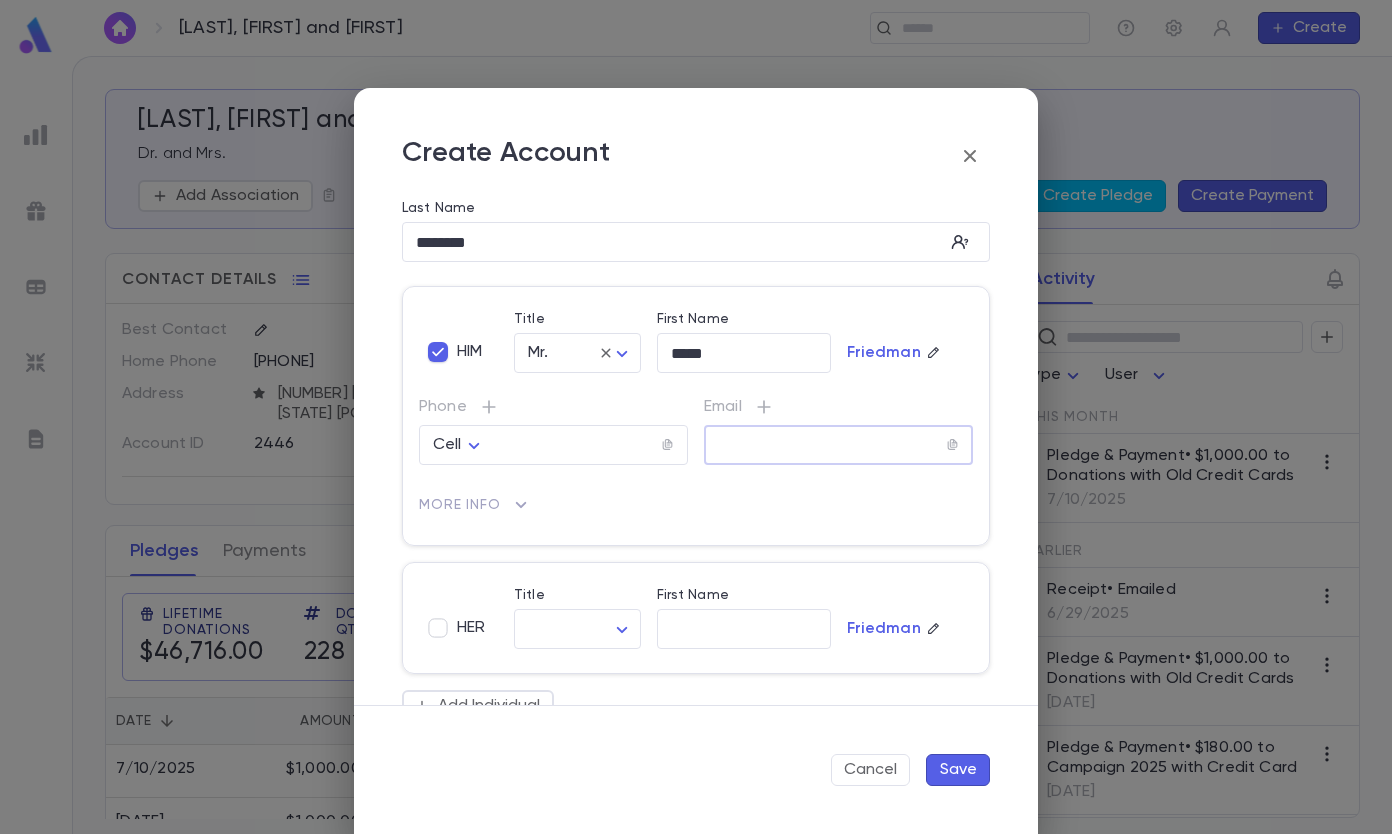 click at bounding box center (825, 445) 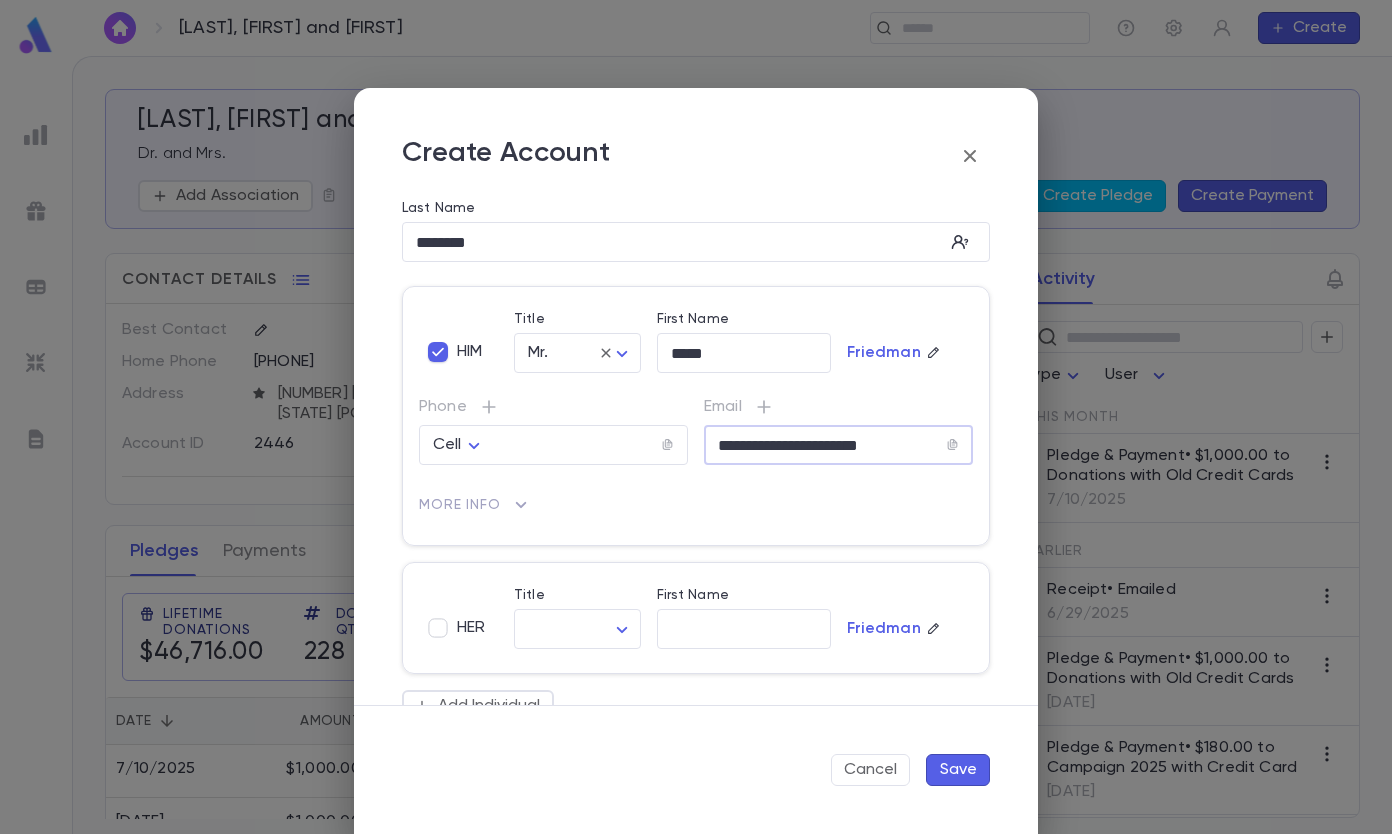 type on "**********" 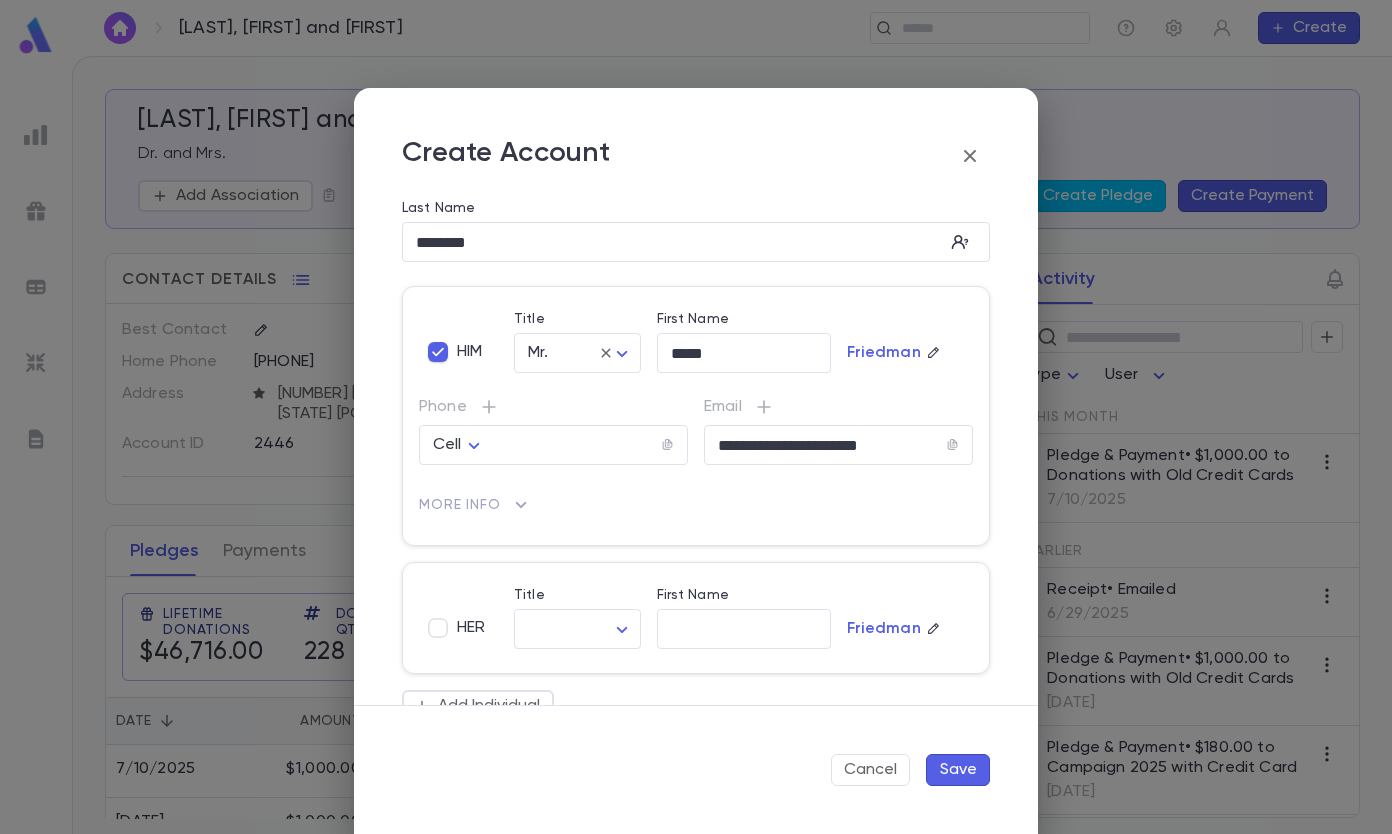 click on "More Info" at bounding box center [696, 505] 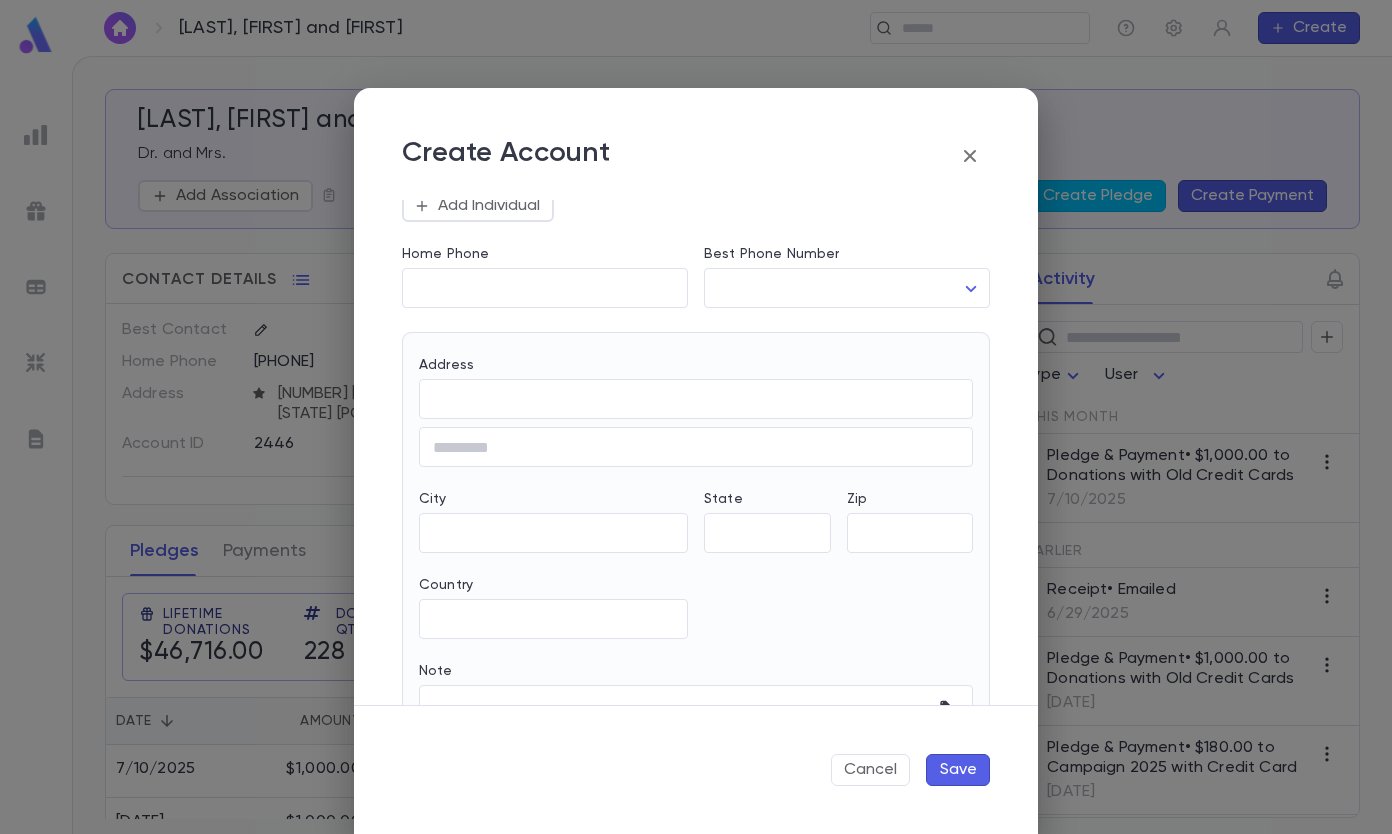 click on "Save" at bounding box center (958, 770) 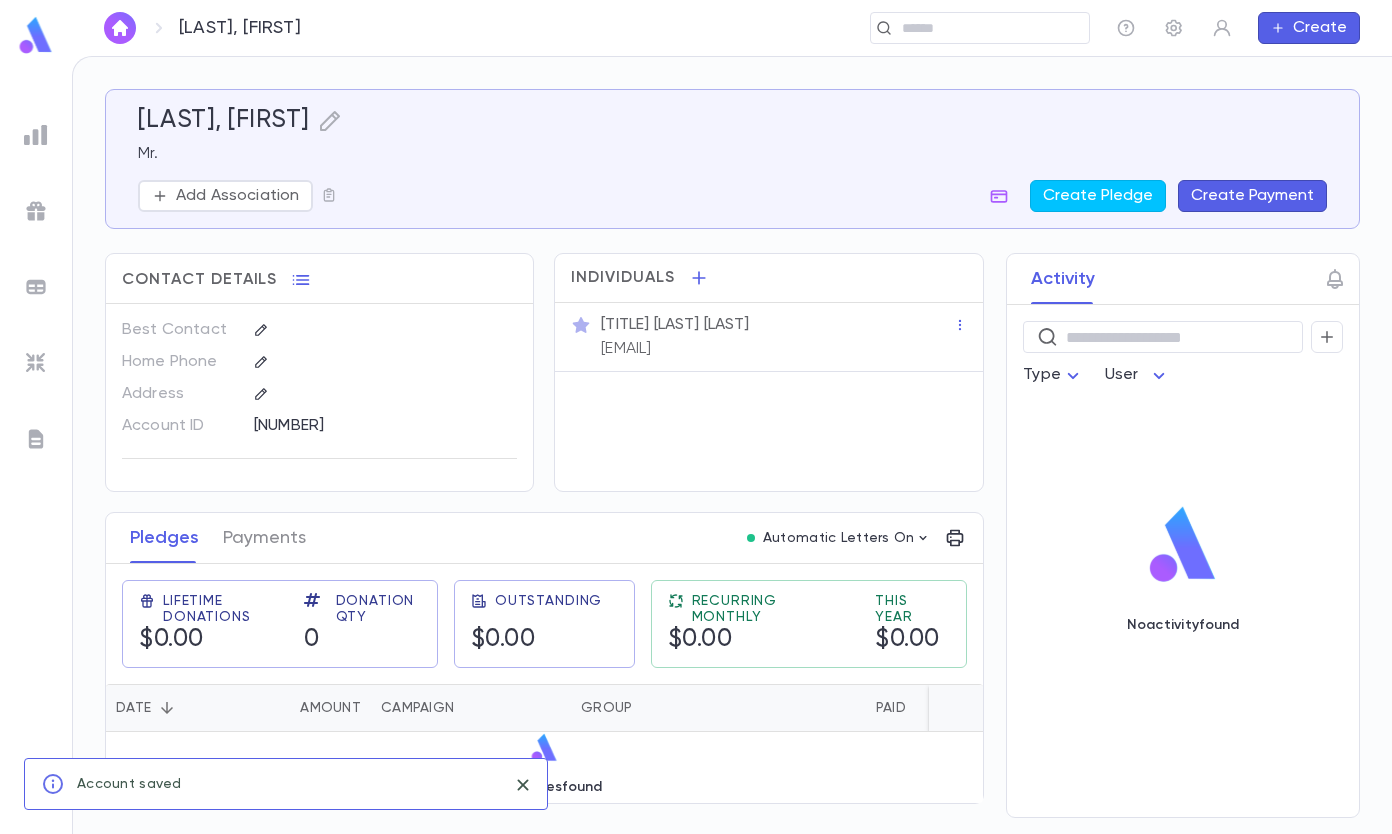 click on "Create Payment" at bounding box center (1252, 196) 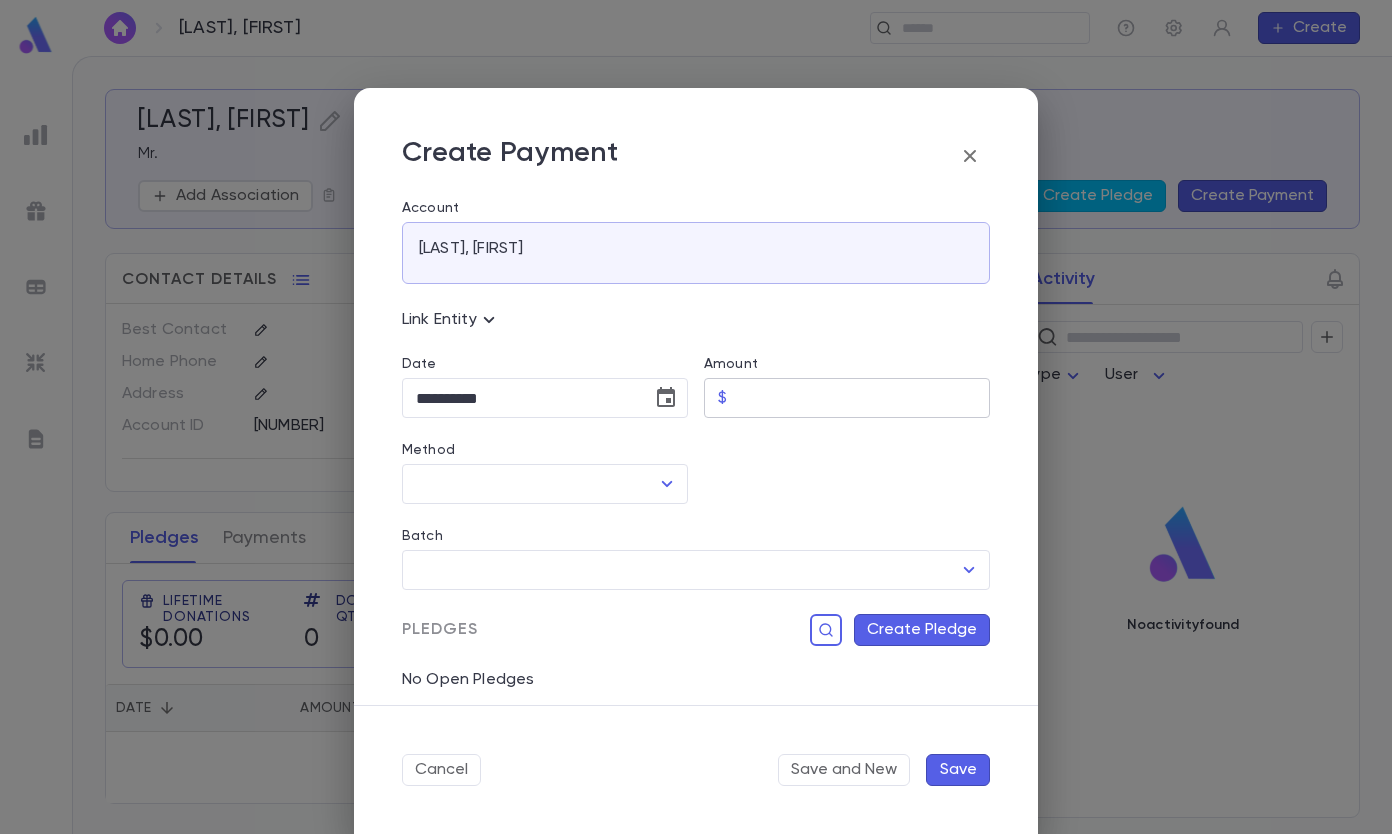 click on "Amount" at bounding box center [862, 398] 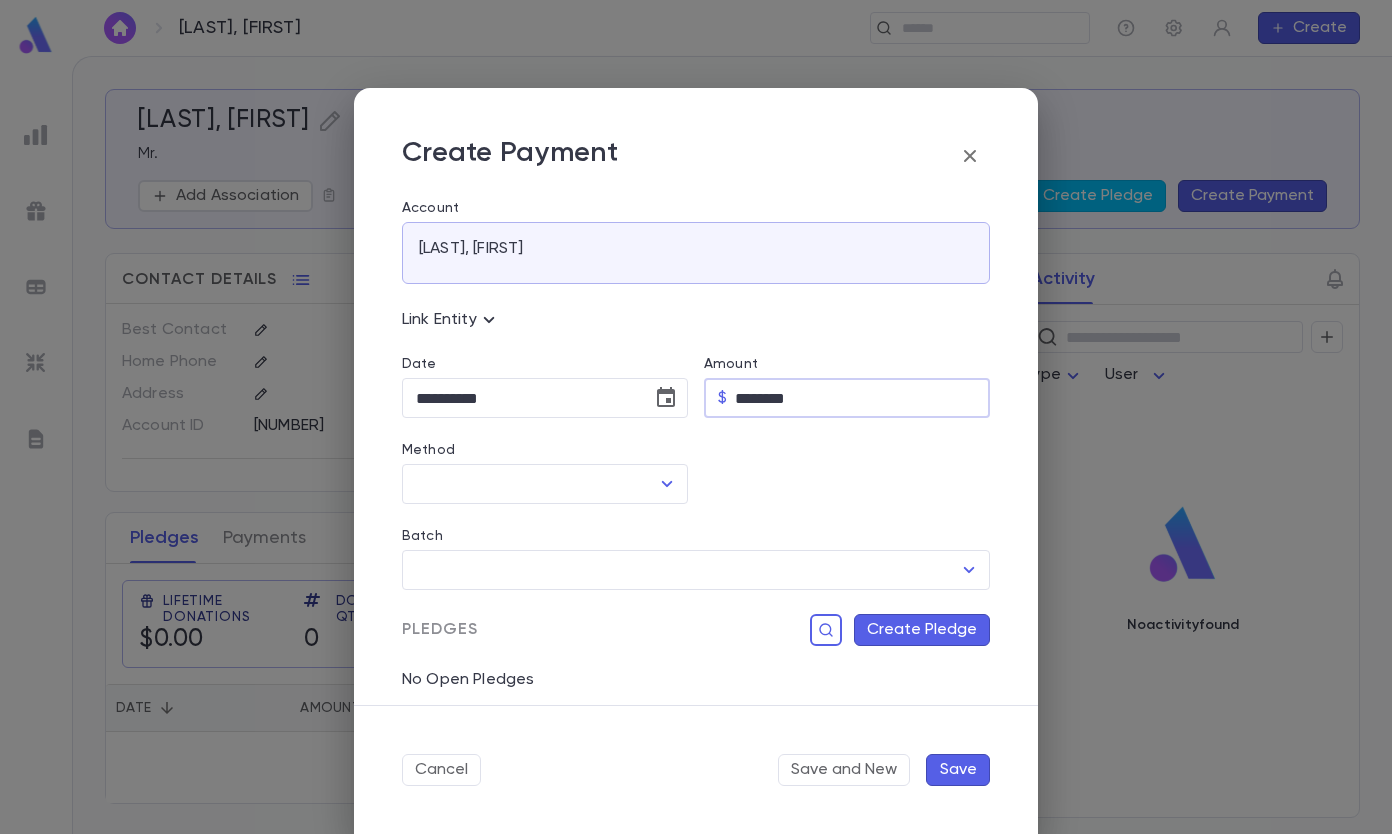 type on "********" 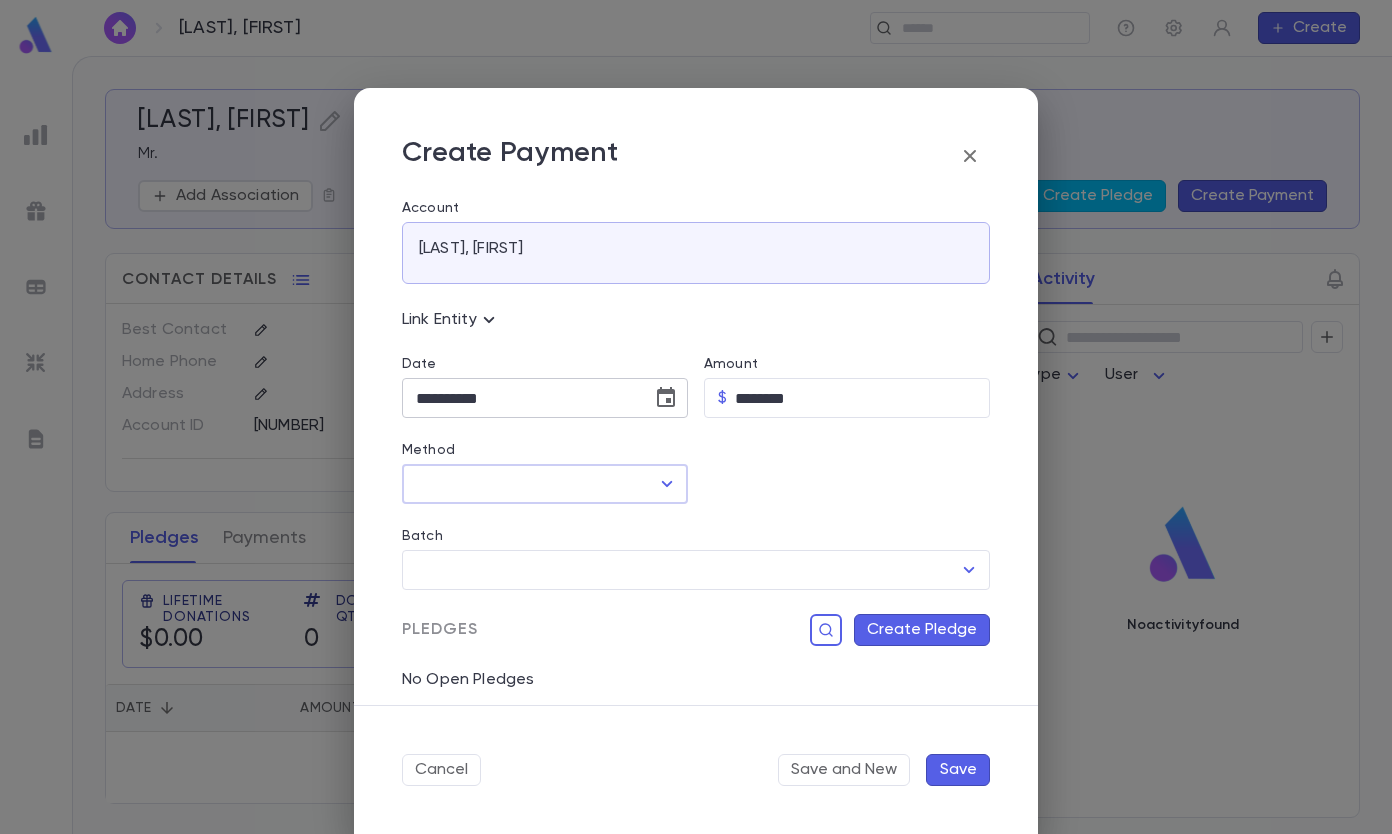 click 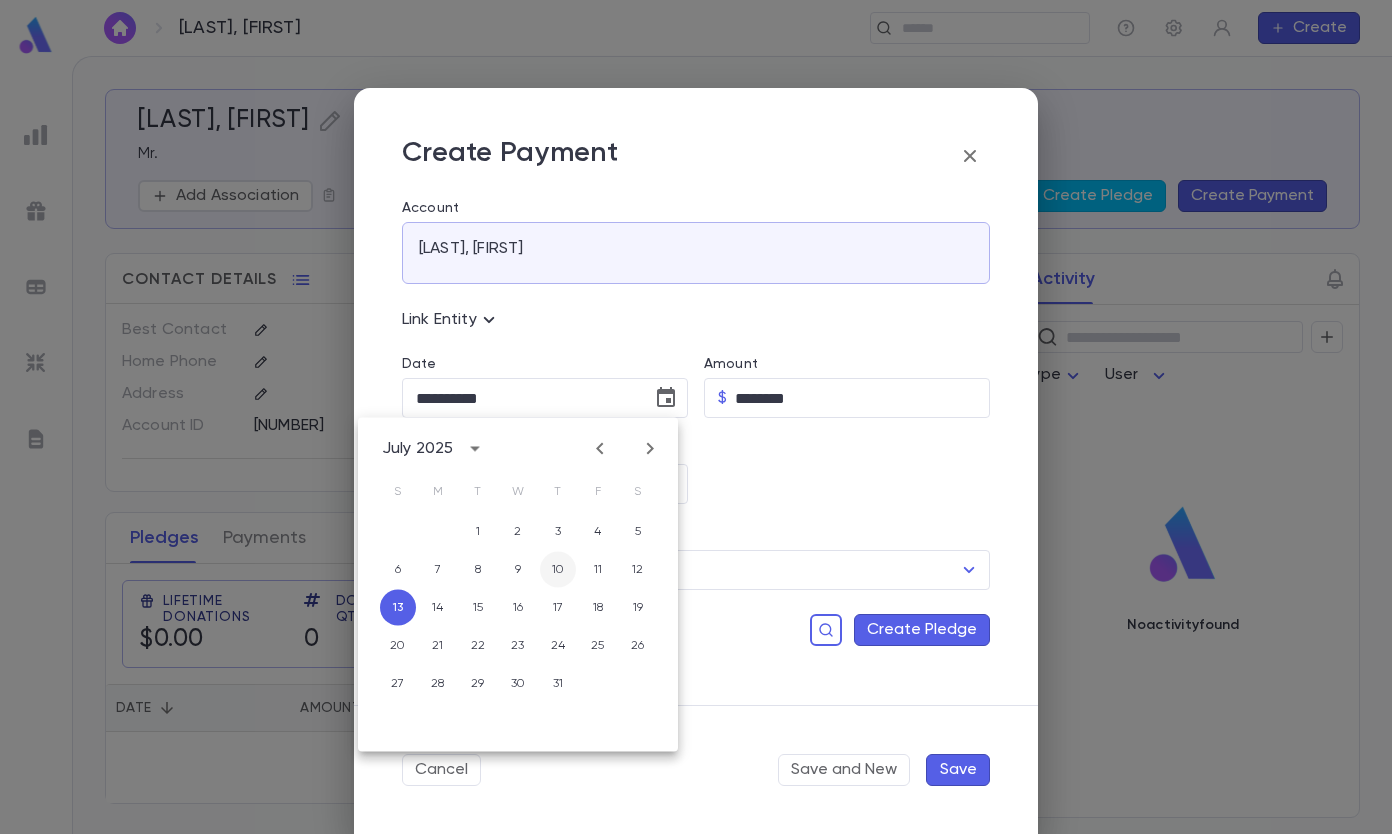 click on "10" at bounding box center [558, 570] 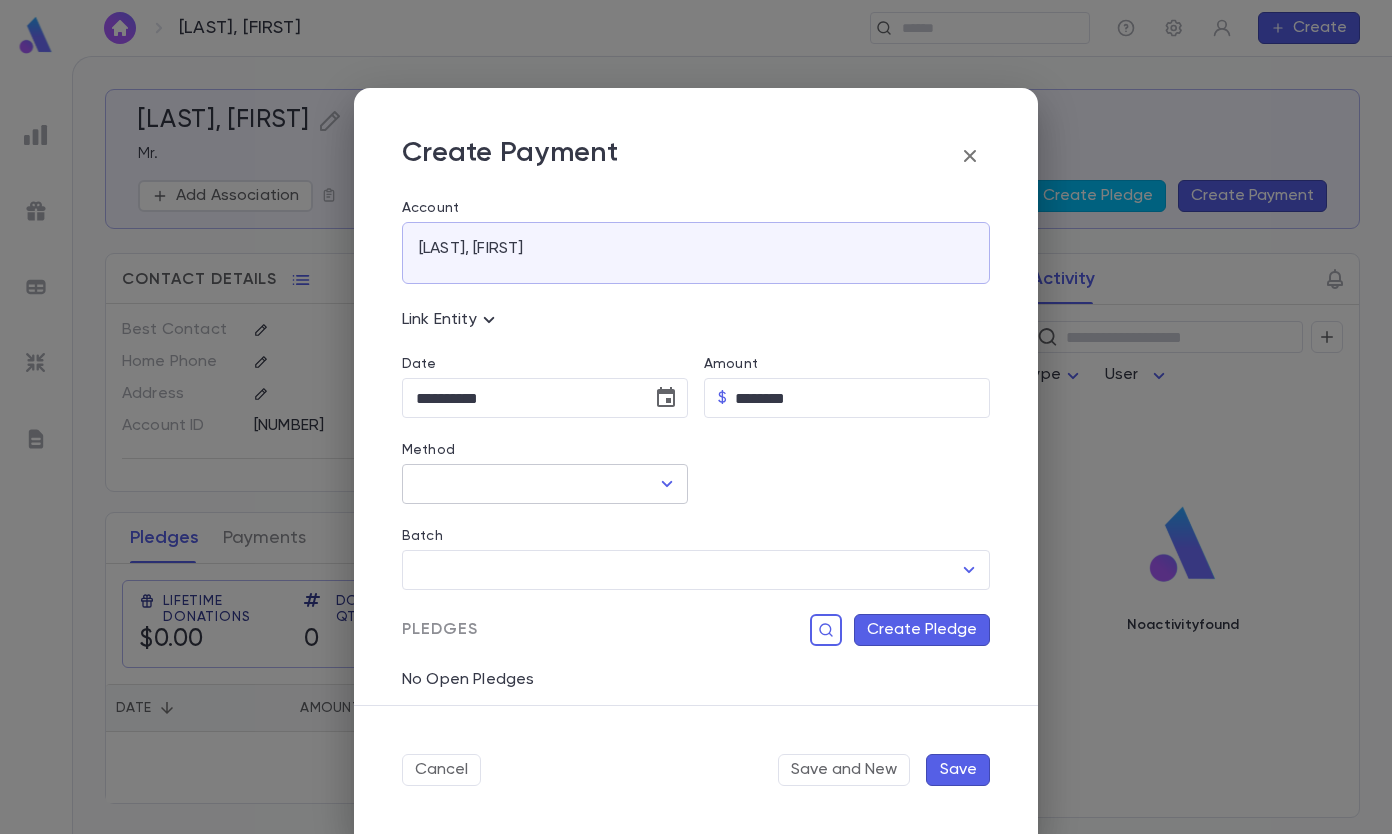 click 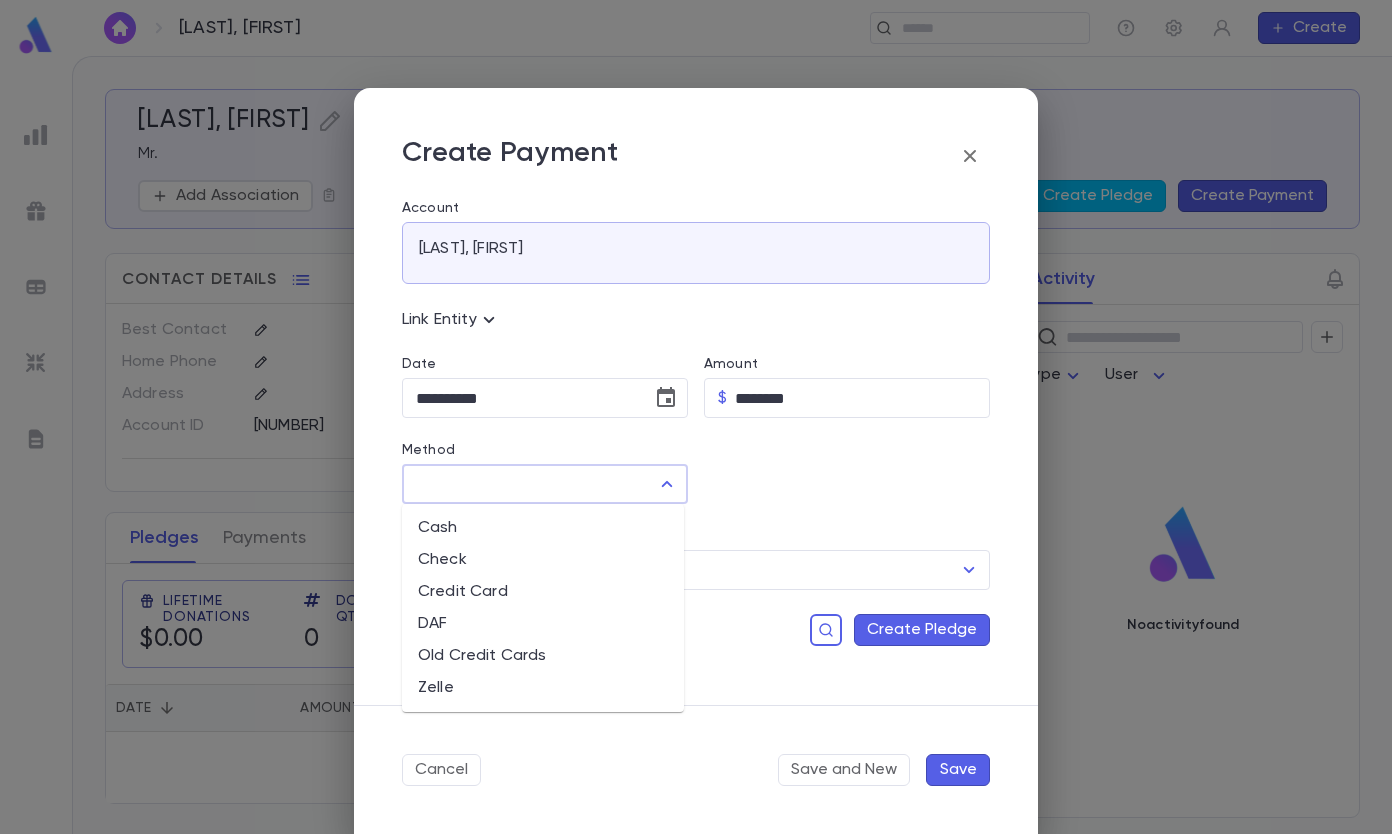 click on "DAF" at bounding box center [543, 624] 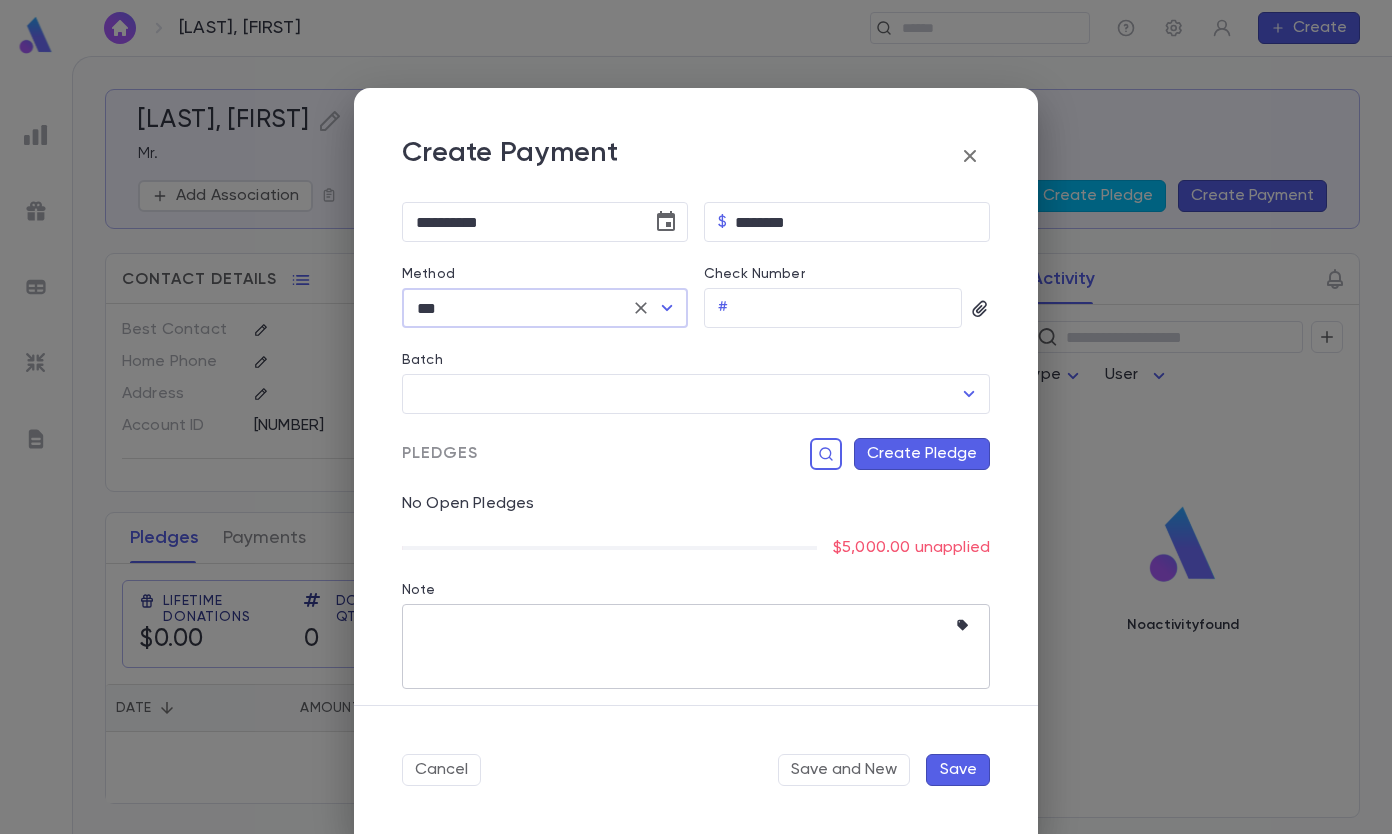scroll, scrollTop: 184, scrollLeft: 0, axis: vertical 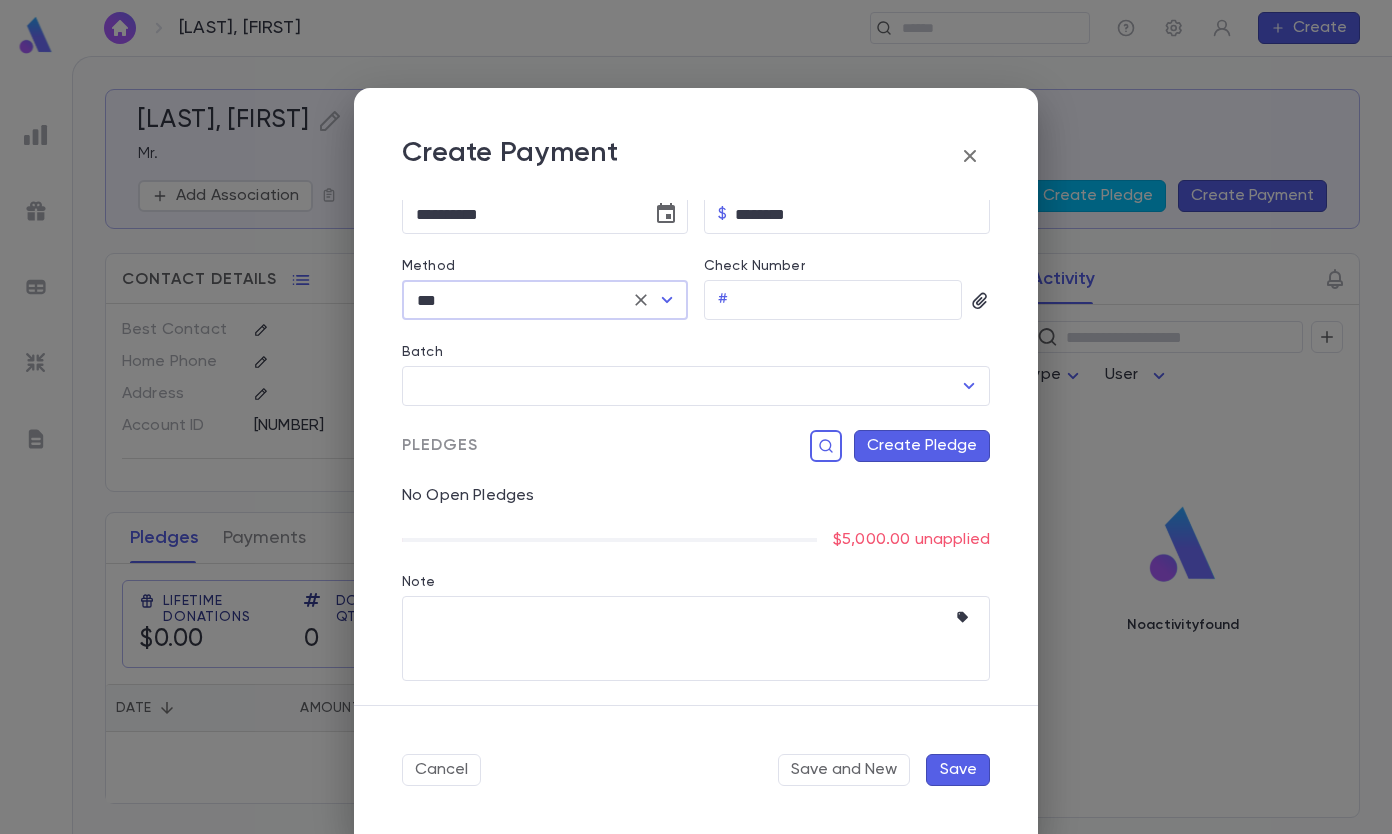 click on "Create Pledge" at bounding box center (922, 446) 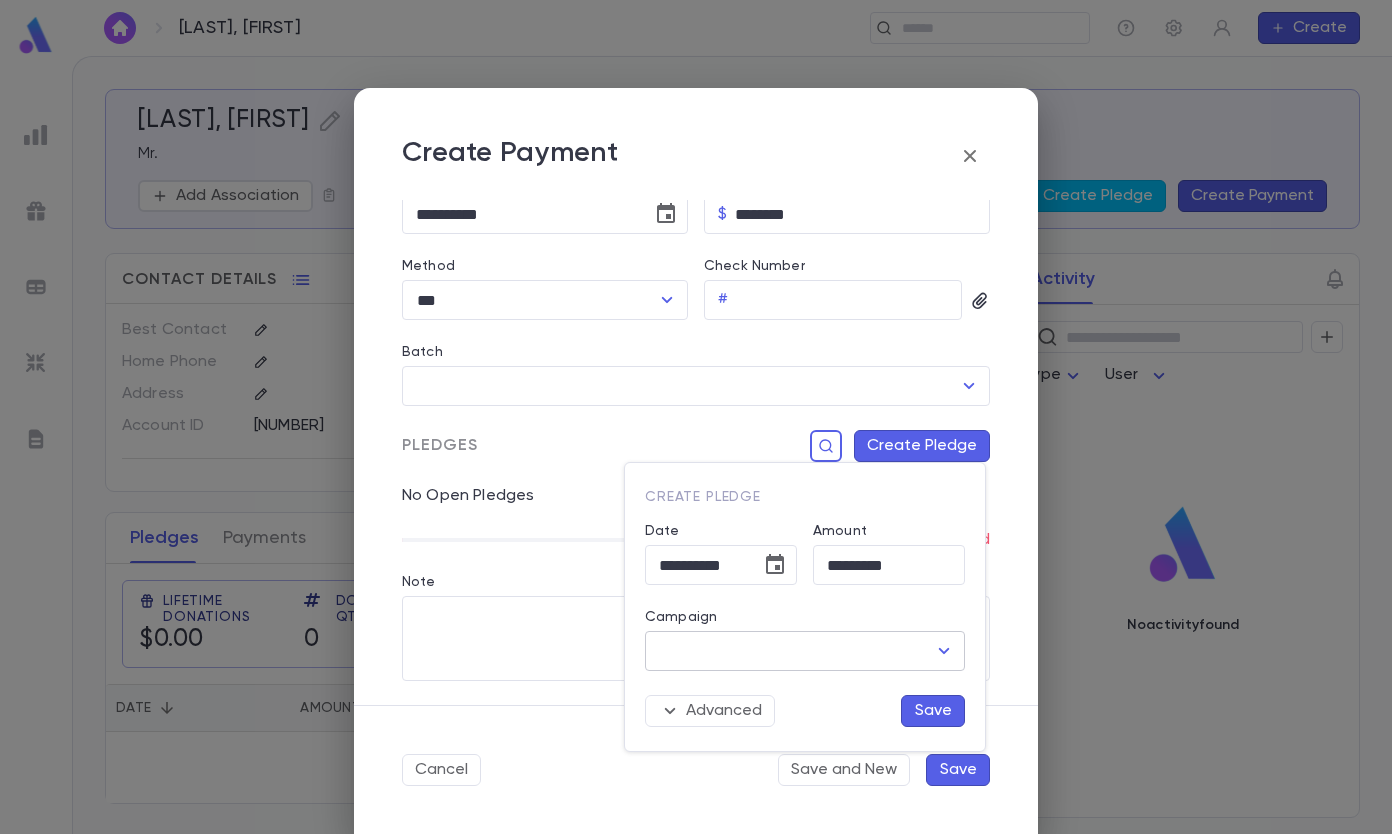 click on "Campaign" at bounding box center (790, 651) 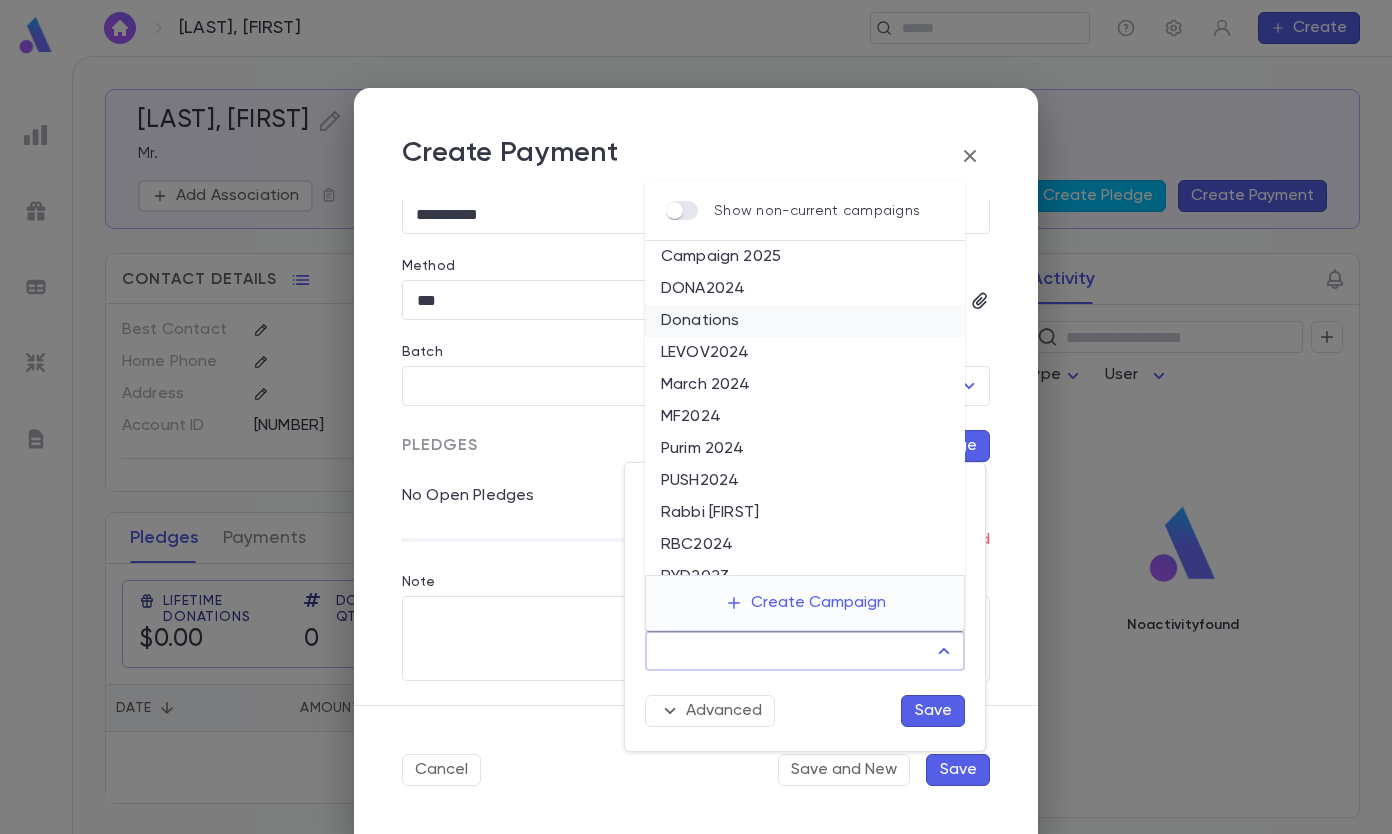 click on "Donations" at bounding box center (805, 321) 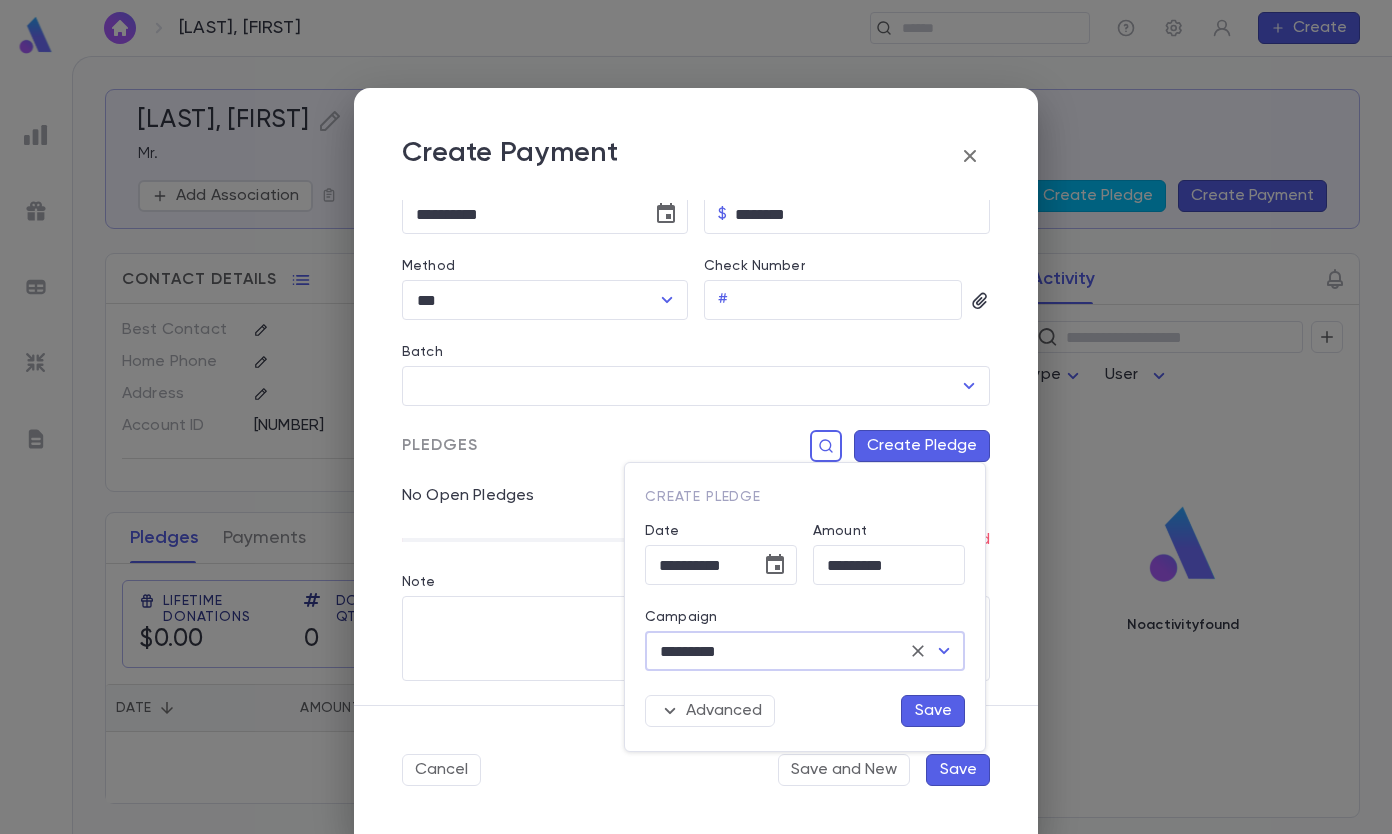 click on "Save" at bounding box center (933, 711) 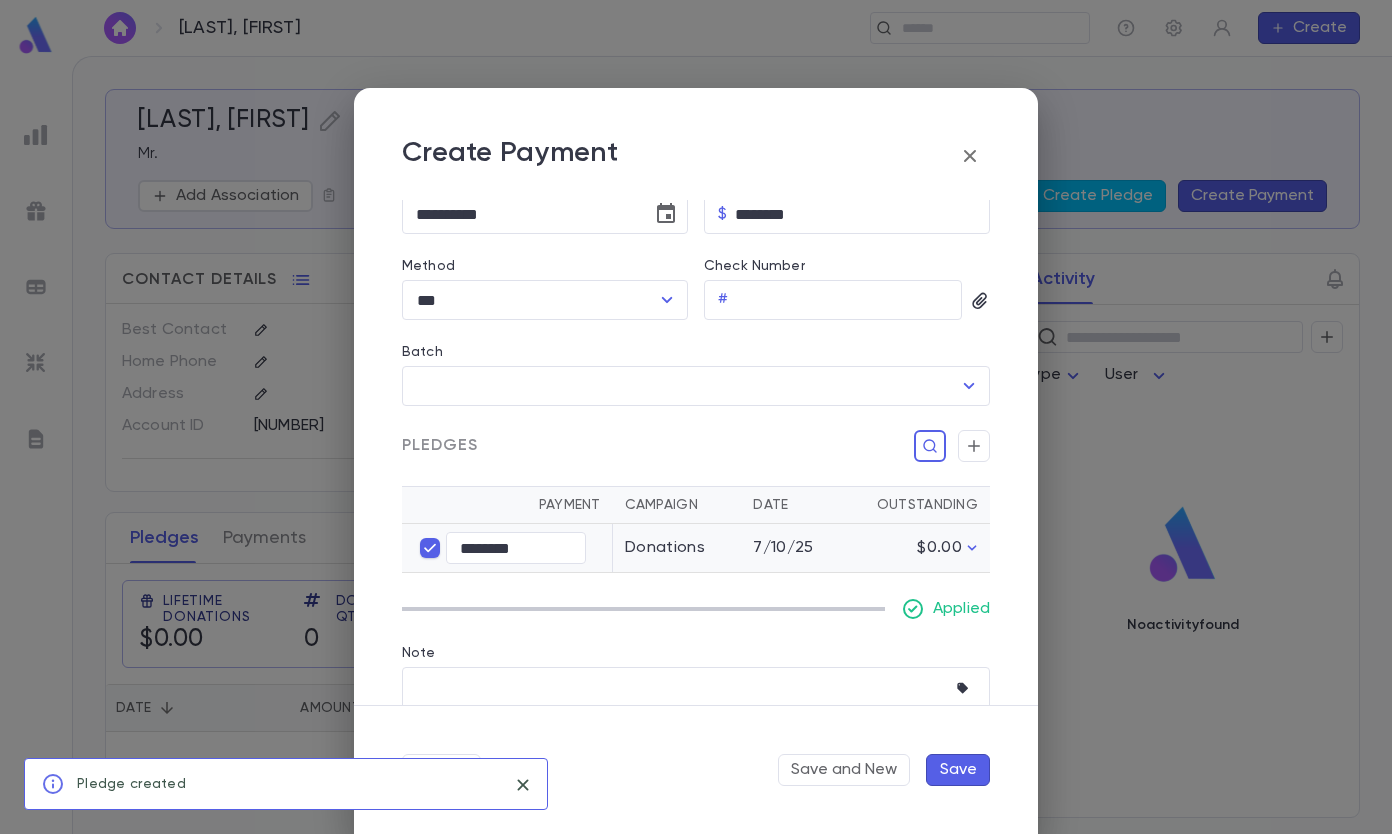 click on "Save" at bounding box center (958, 770) 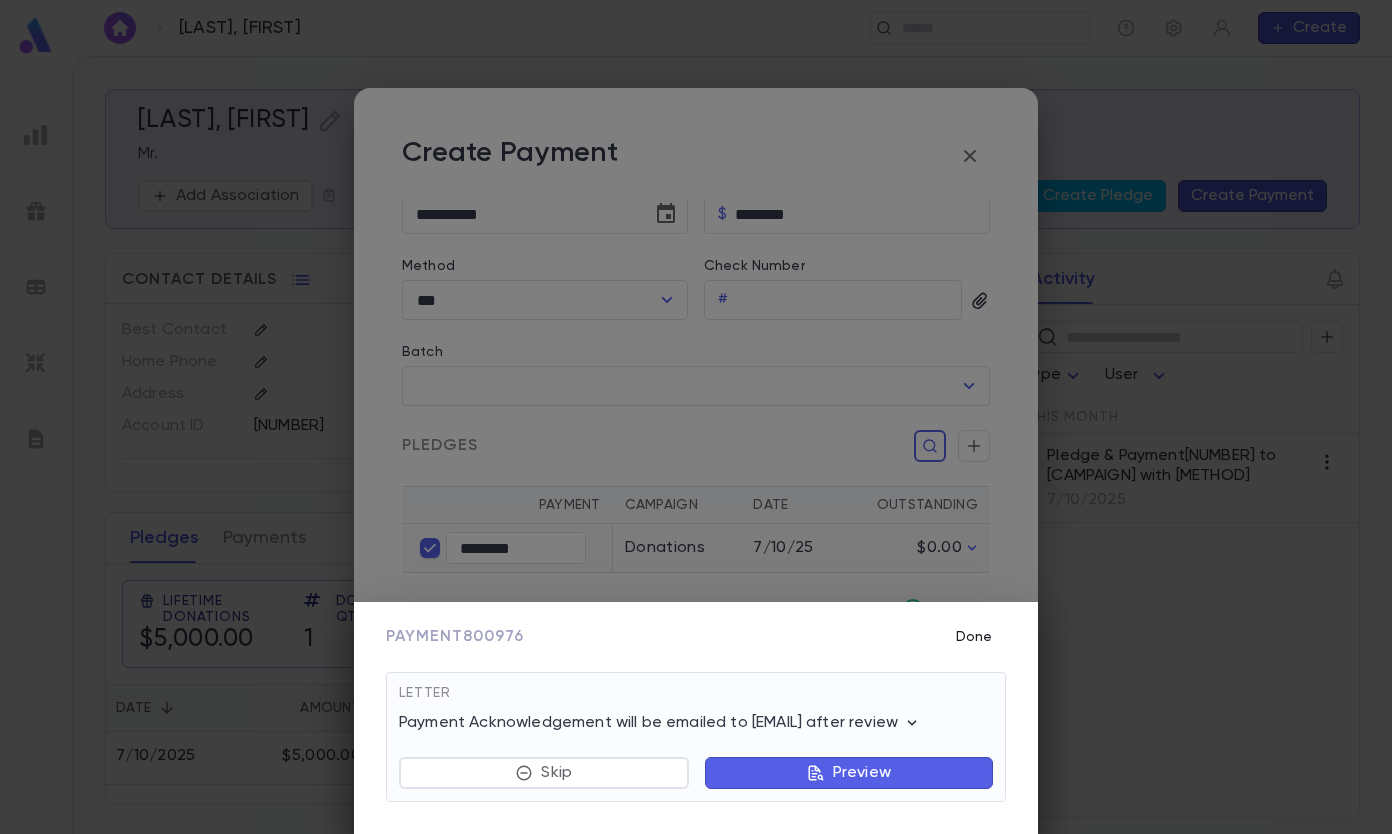 click on "Done" at bounding box center [974, 637] 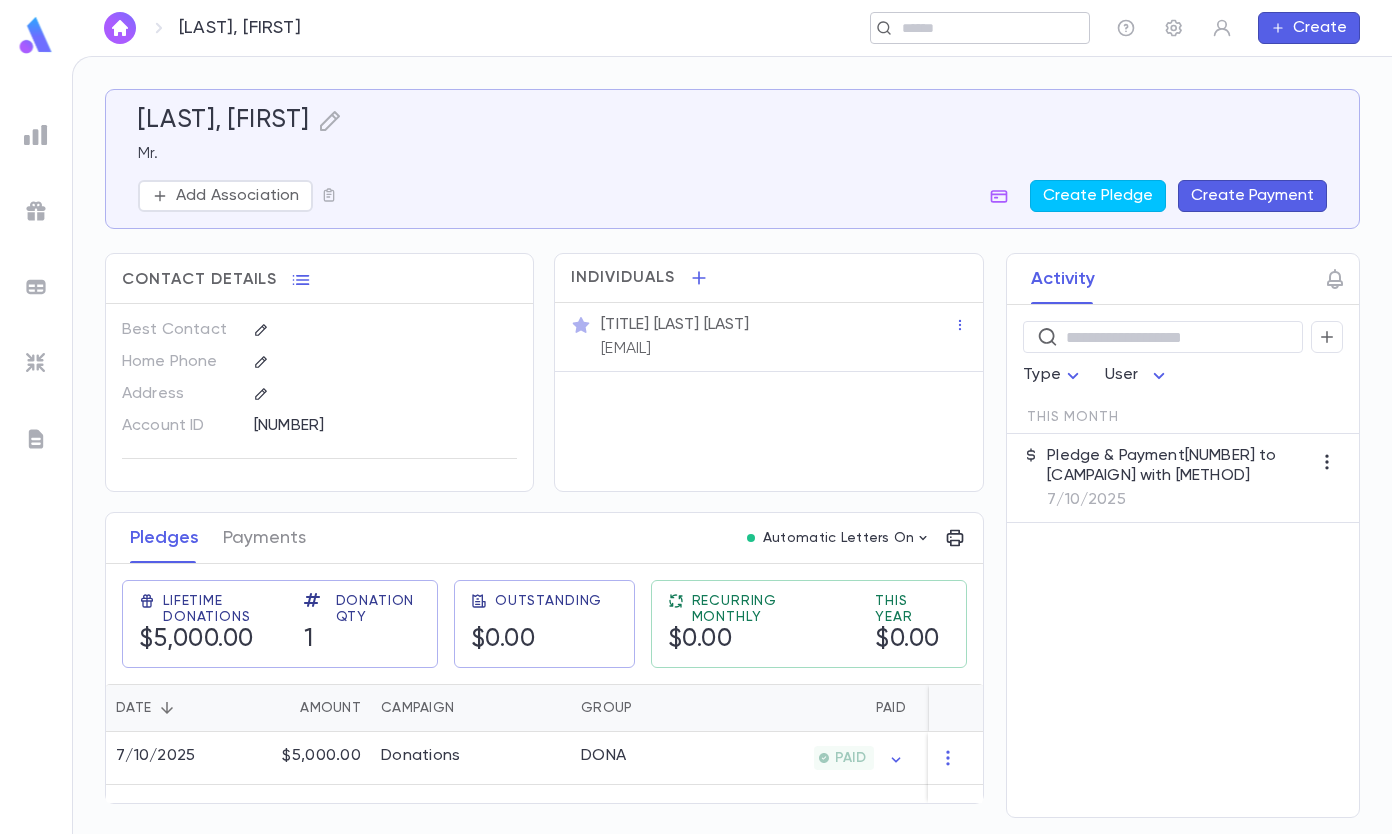 click at bounding box center [973, 28] 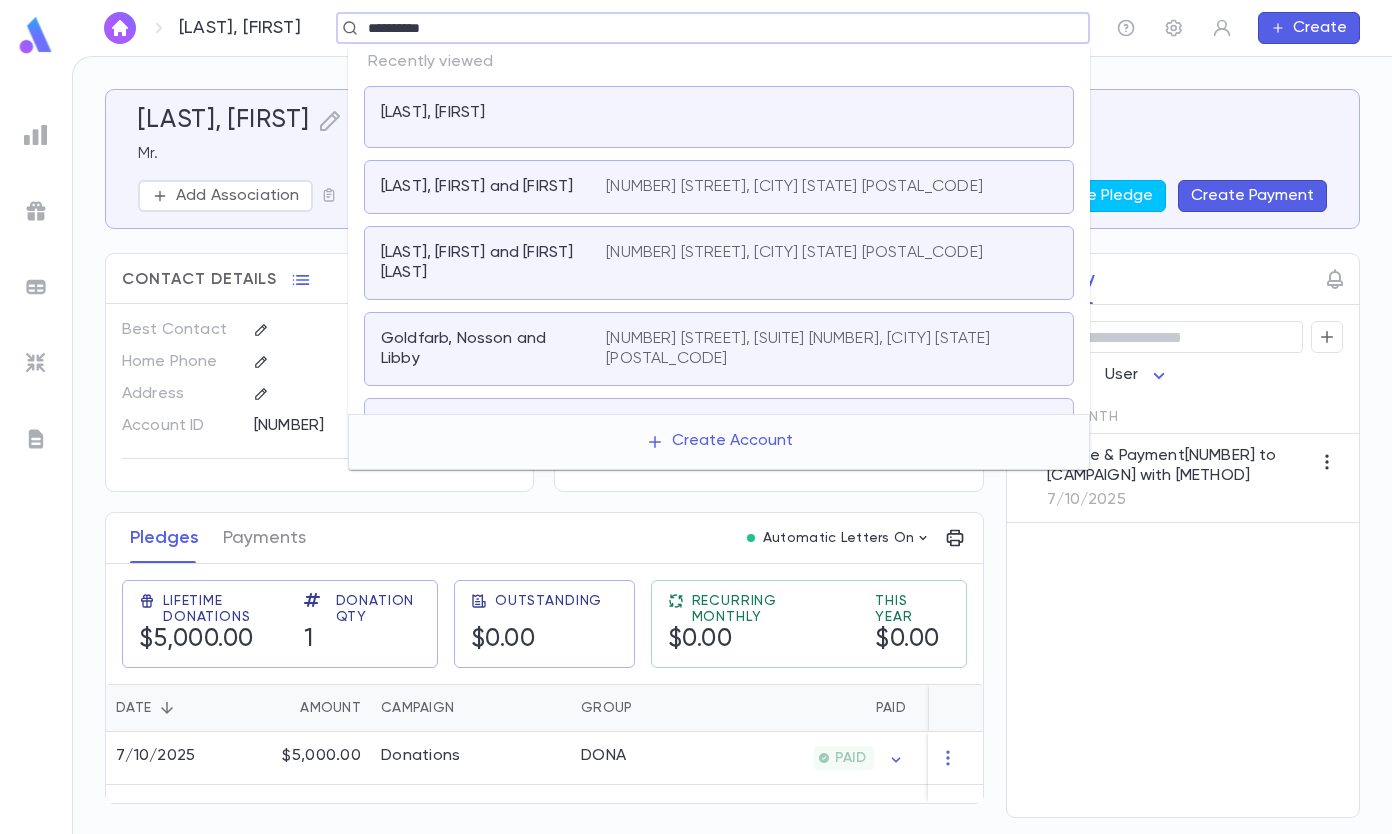 type on "**********" 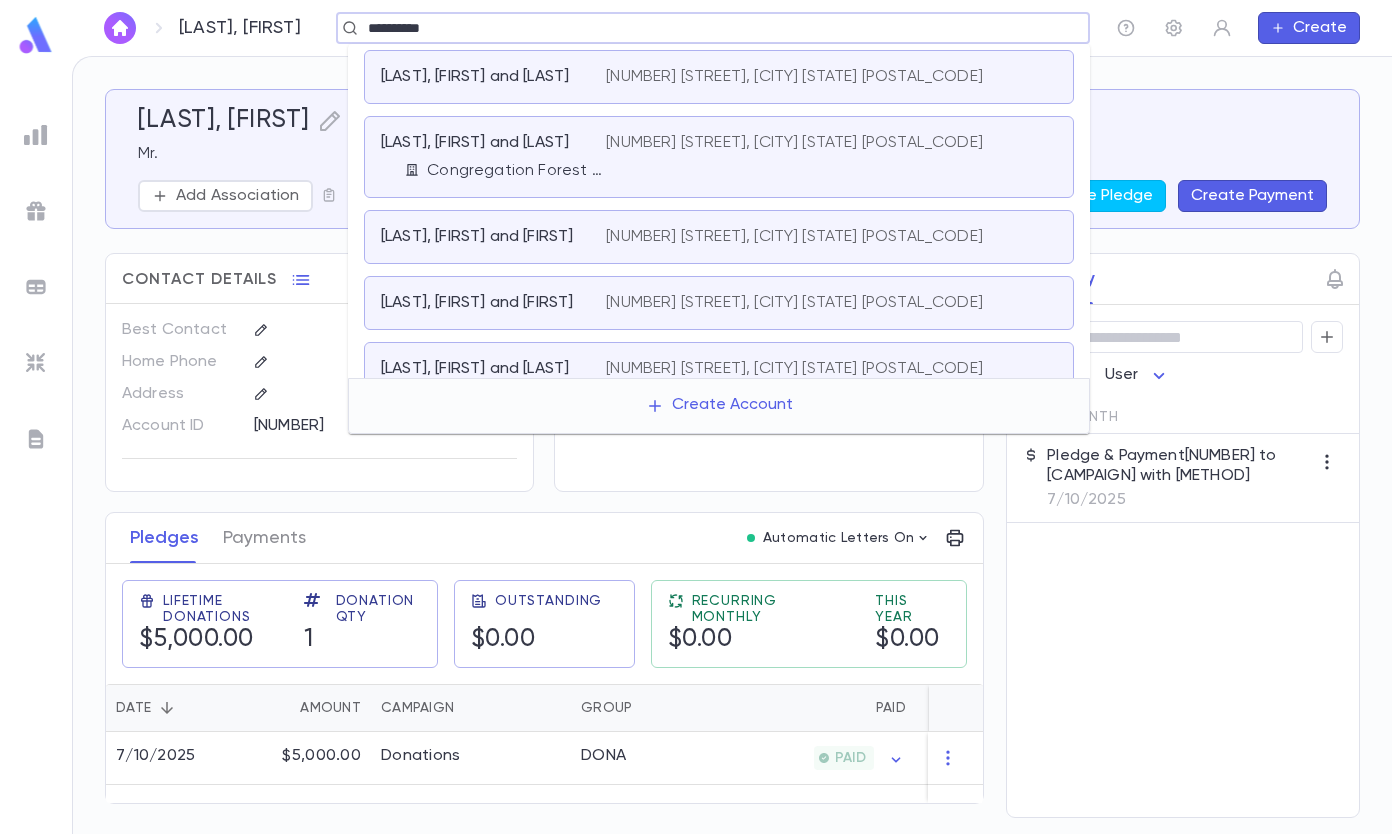 click on "[NUMBER] [STREET], [CITY] [STATE] [POSTAL_CODE]" at bounding box center (831, 157) 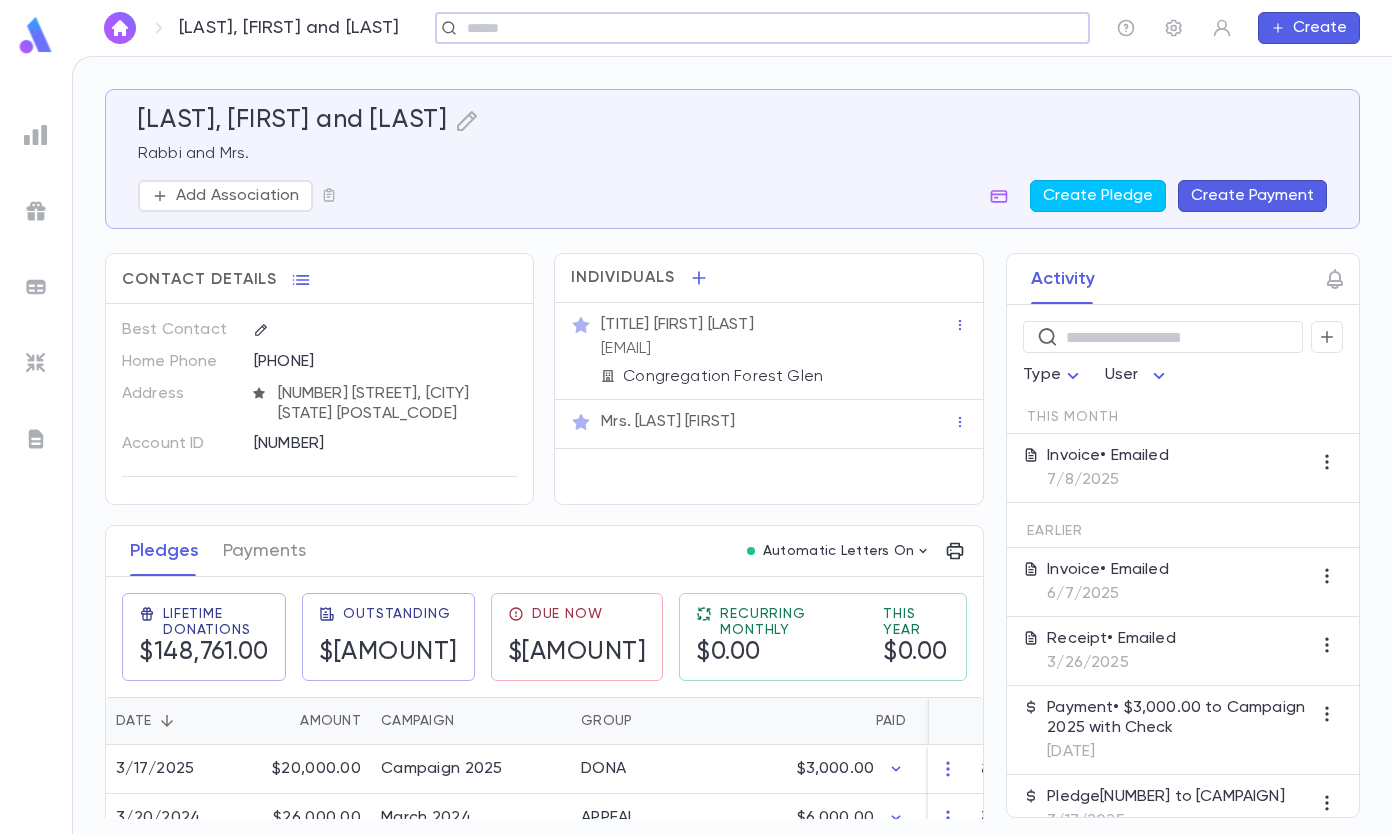 click on "Create Payment" at bounding box center [1252, 196] 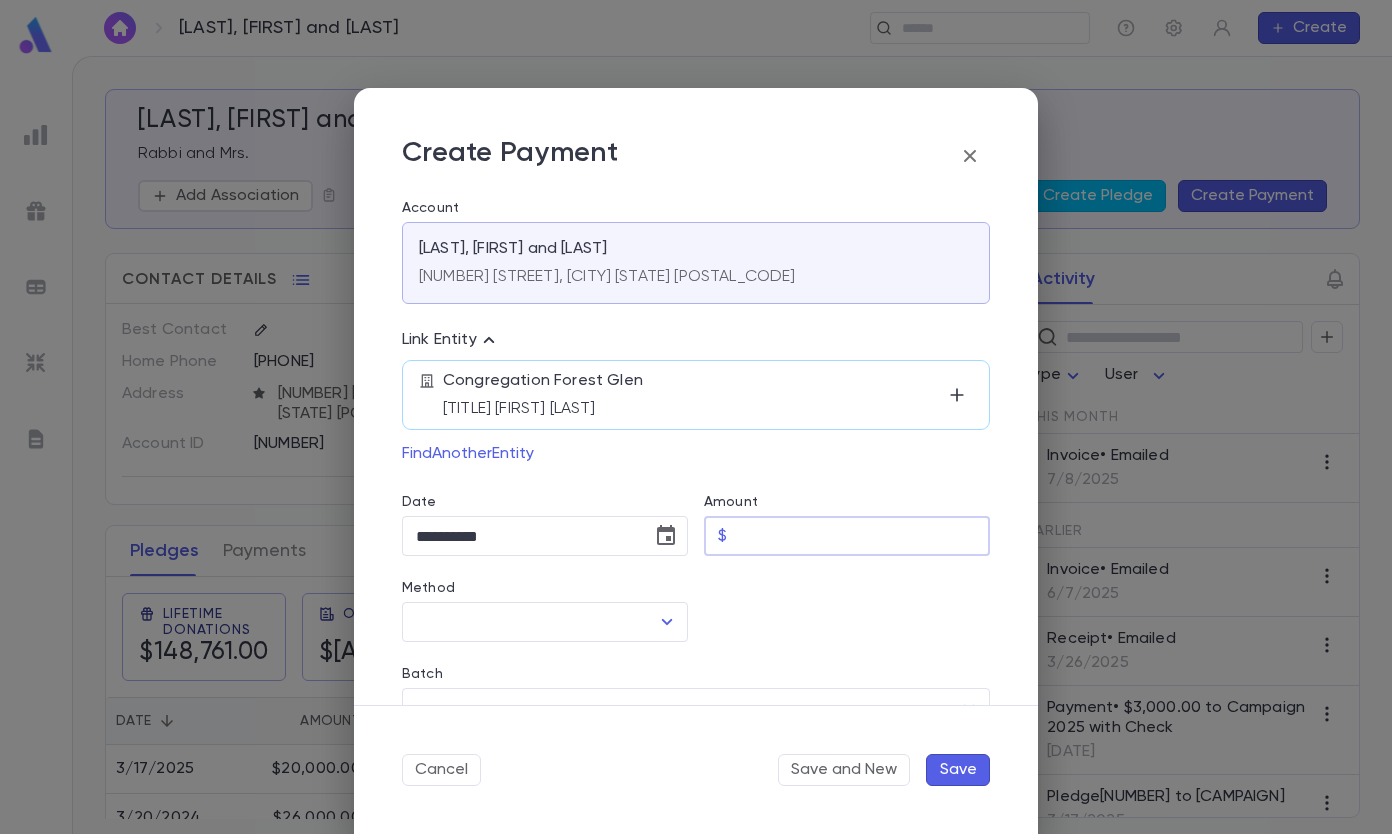click on "Amount" at bounding box center (862, 536) 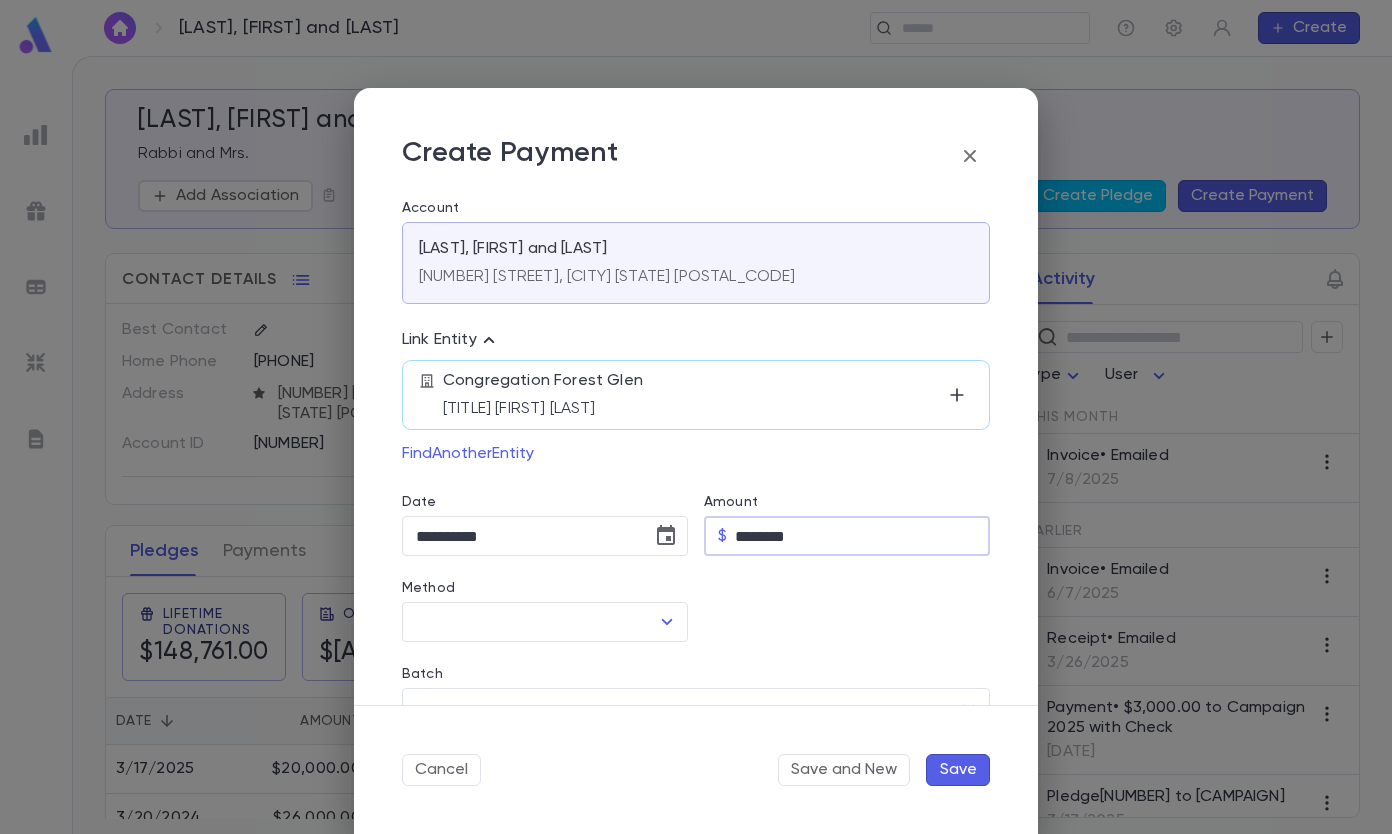 type on "********" 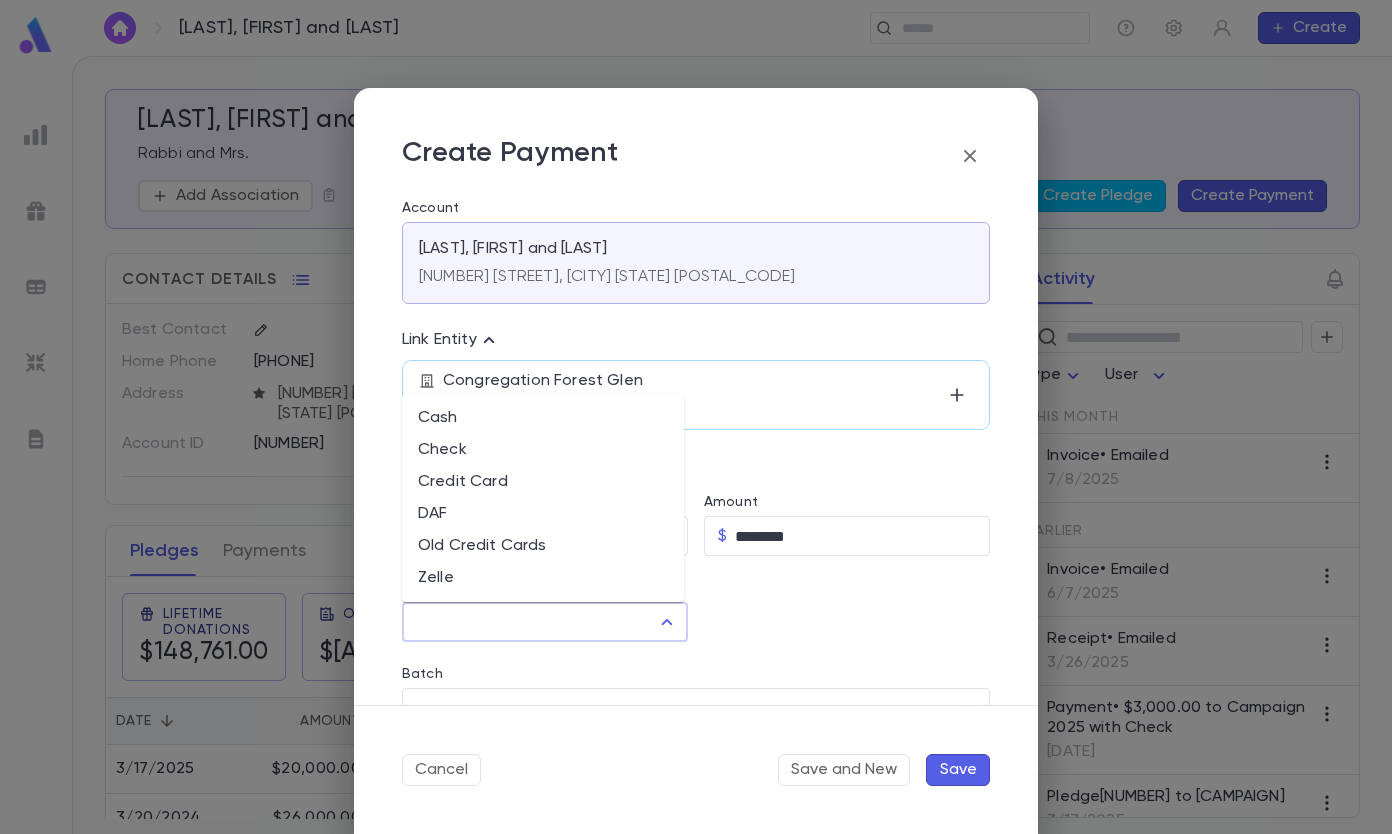 click on "Method" at bounding box center [530, 622] 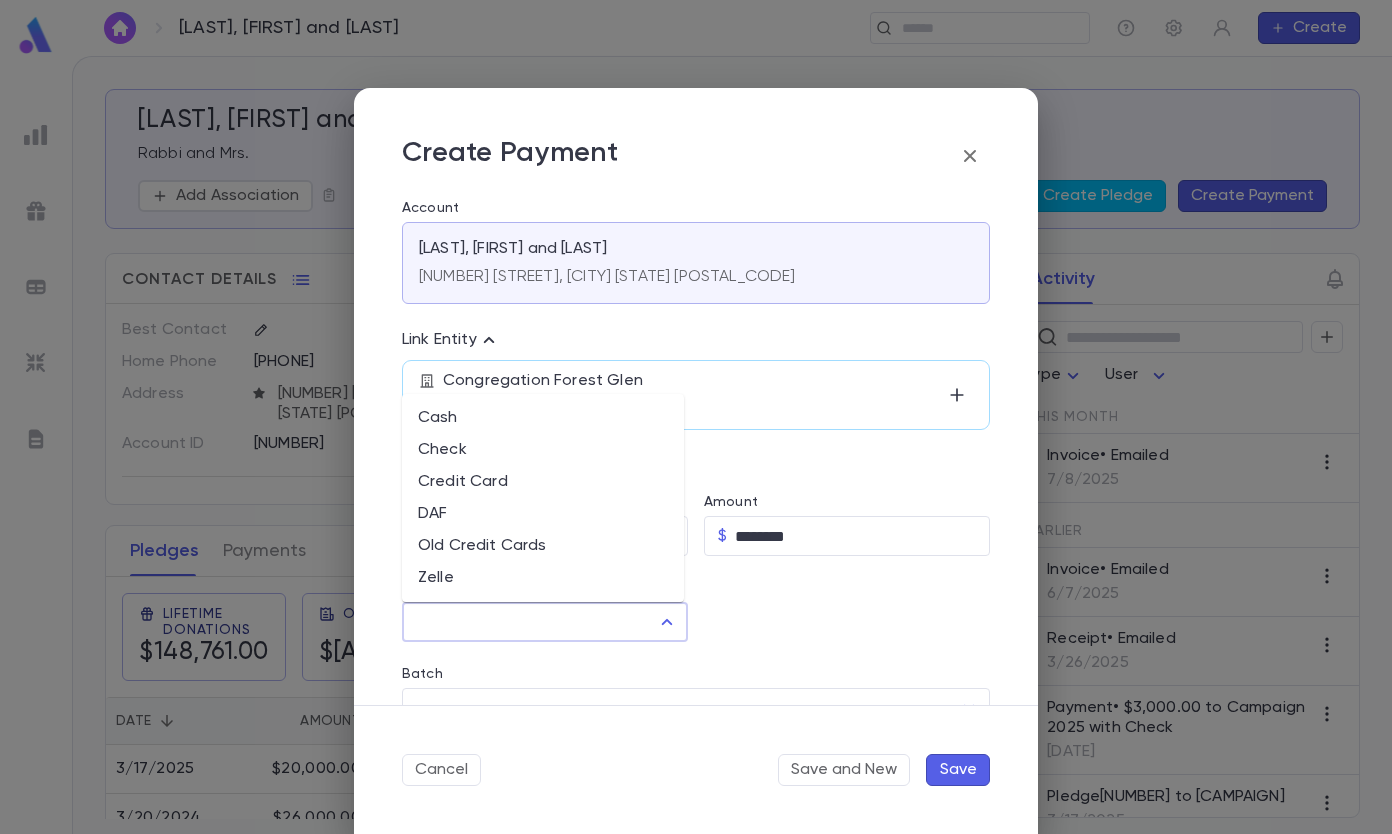 click on "DAF" at bounding box center (543, 514) 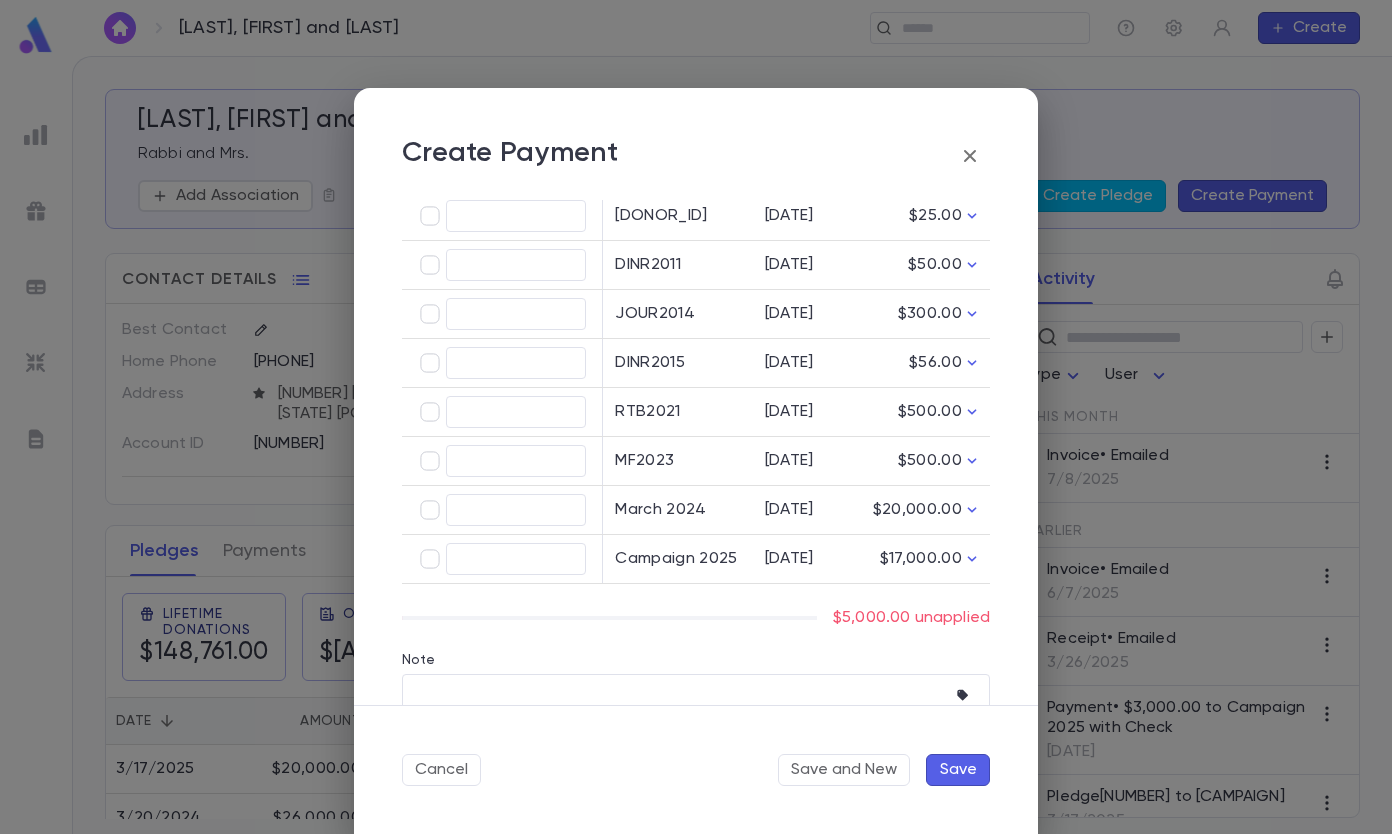 scroll, scrollTop: 794, scrollLeft: 0, axis: vertical 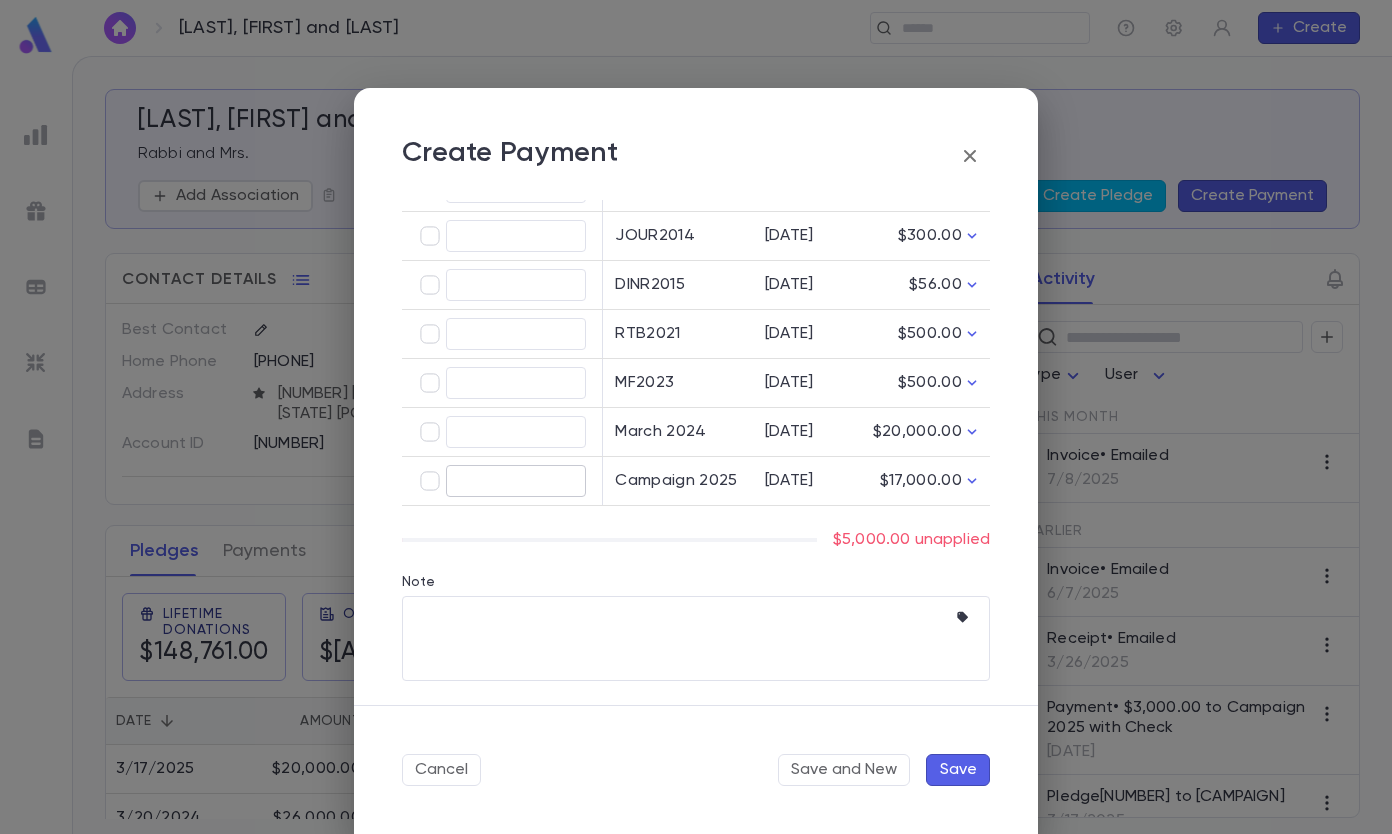 type on "********" 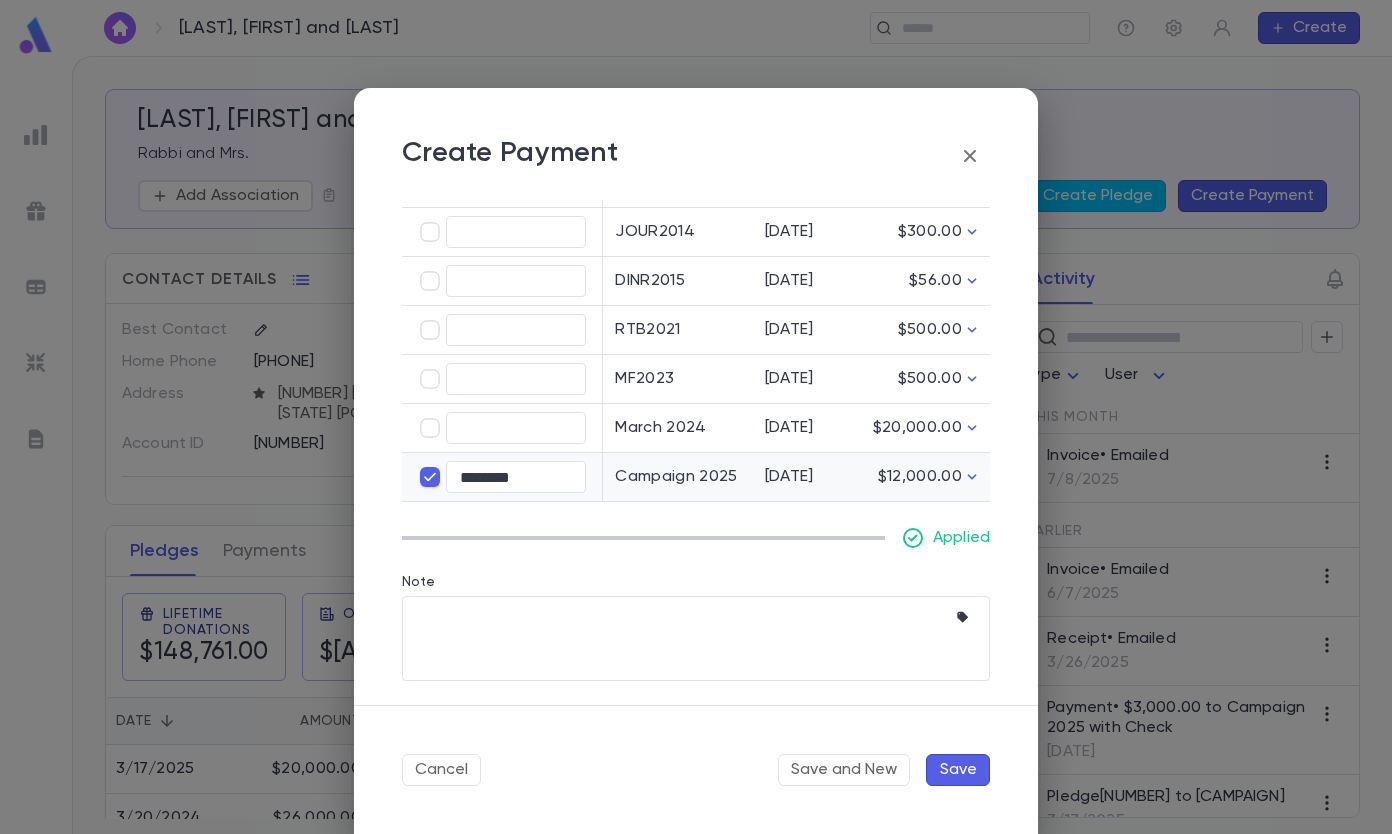 click on "Save" at bounding box center (958, 770) 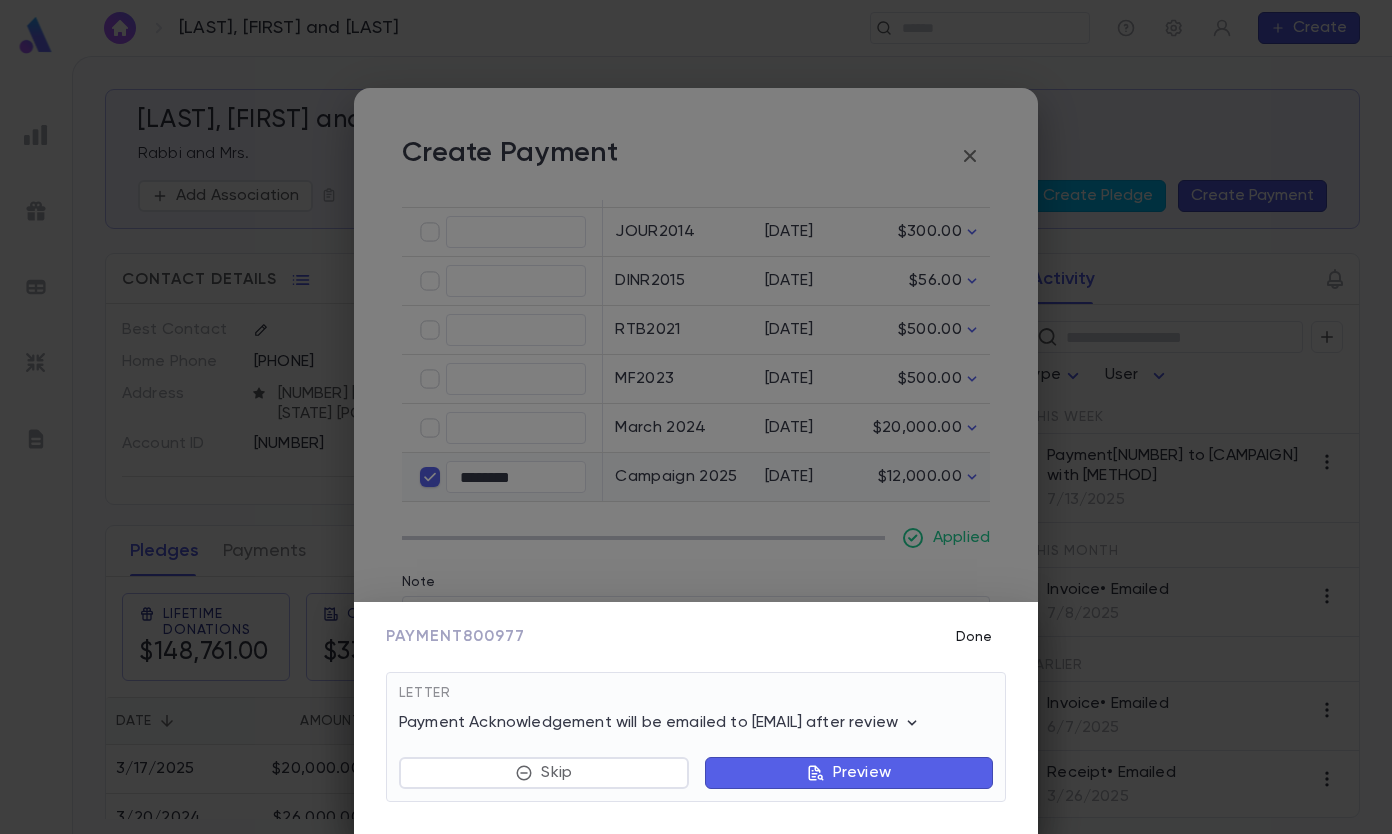 click on "Done" at bounding box center [974, 637] 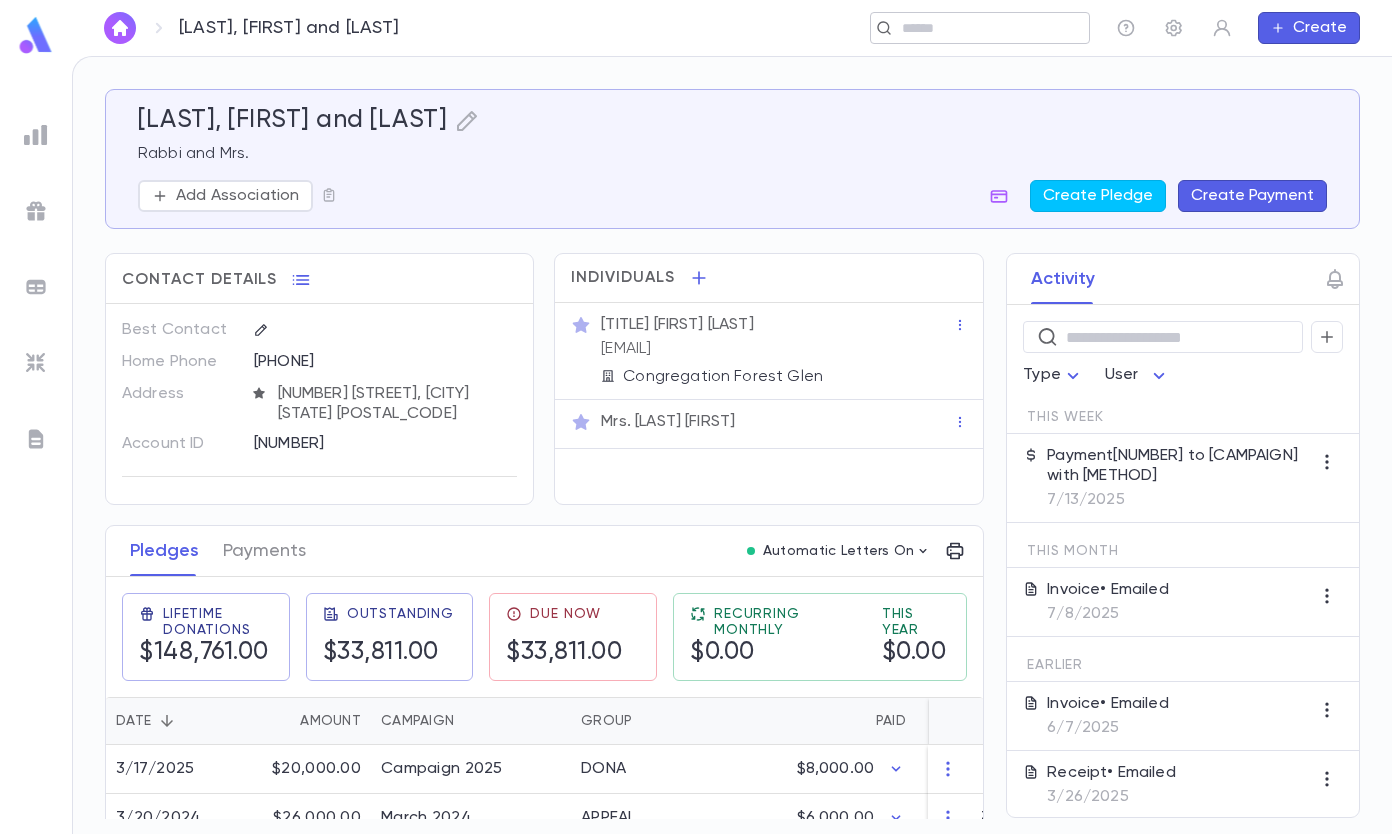click at bounding box center [973, 28] 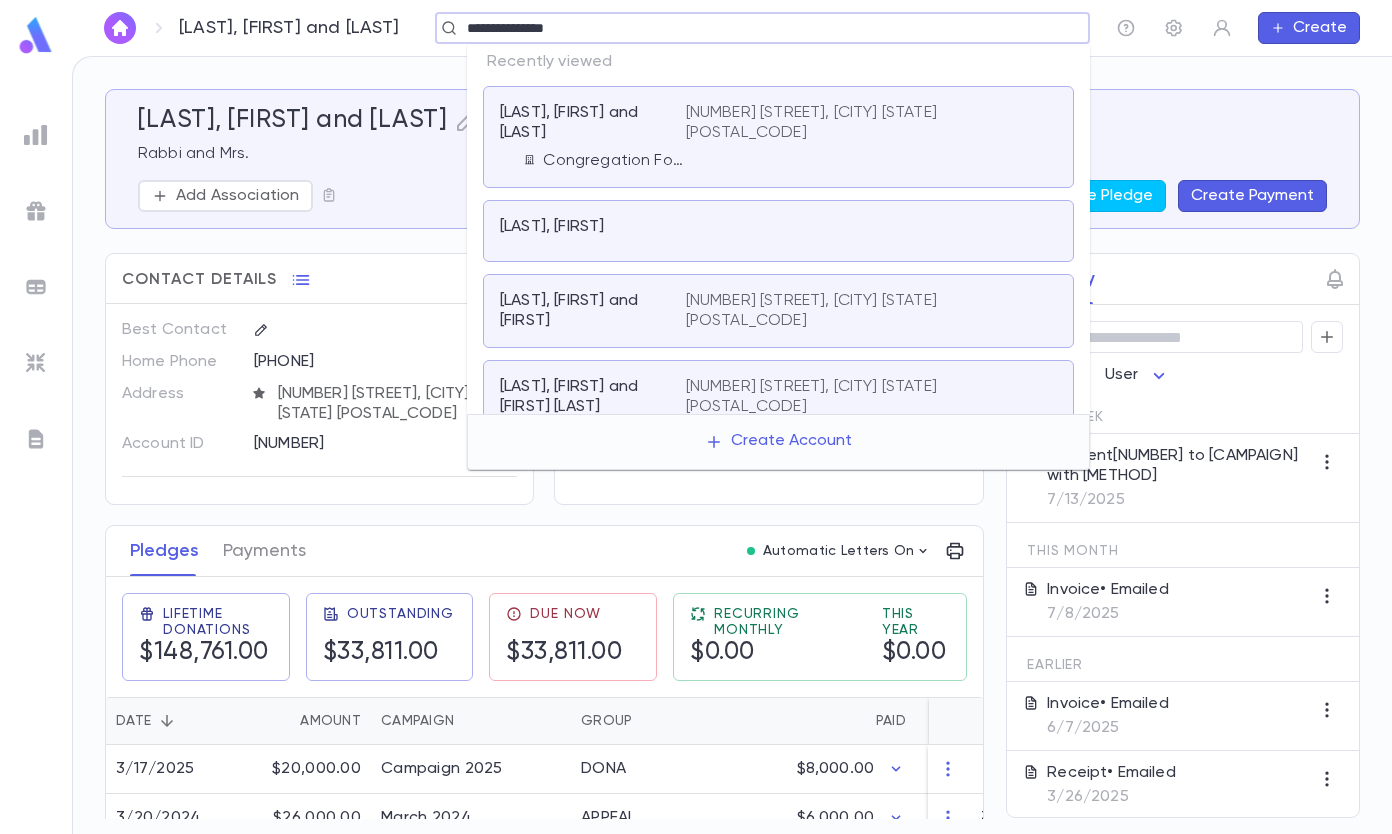 type on "**********" 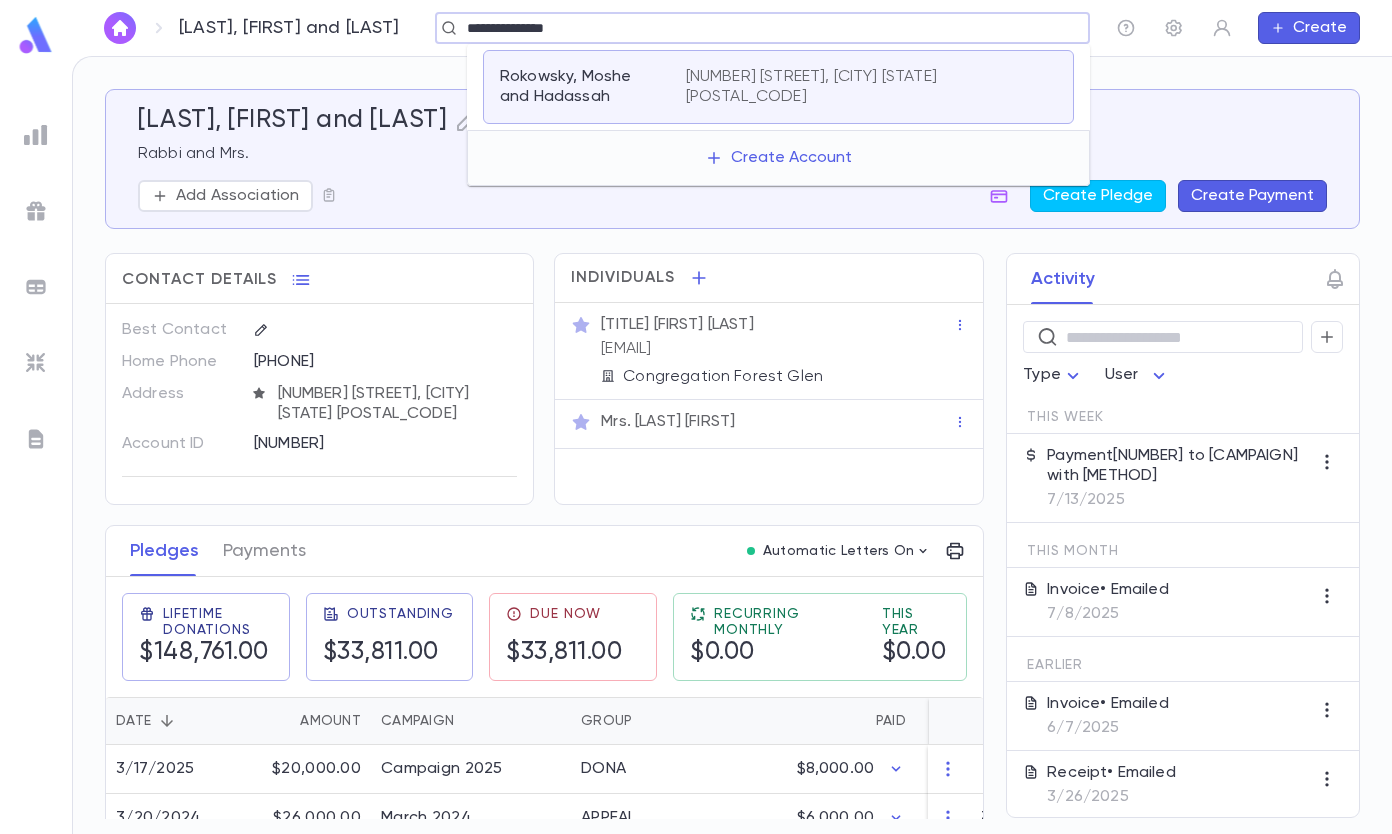 click on "[NUMBER] [STREET], [CITY] [STATE] [POSTAL_CODE]" at bounding box center (859, 87) 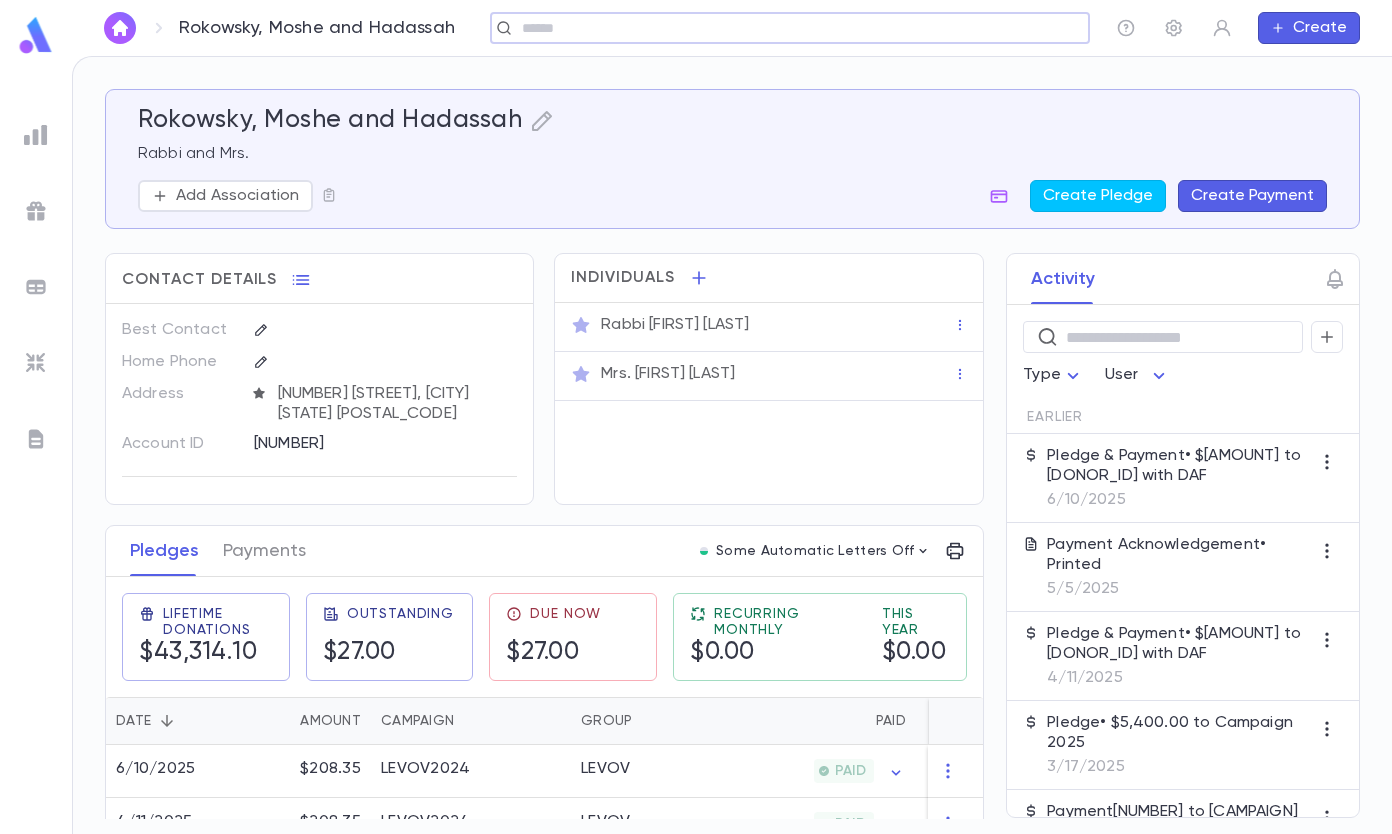 click on "Create Payment" at bounding box center [1252, 196] 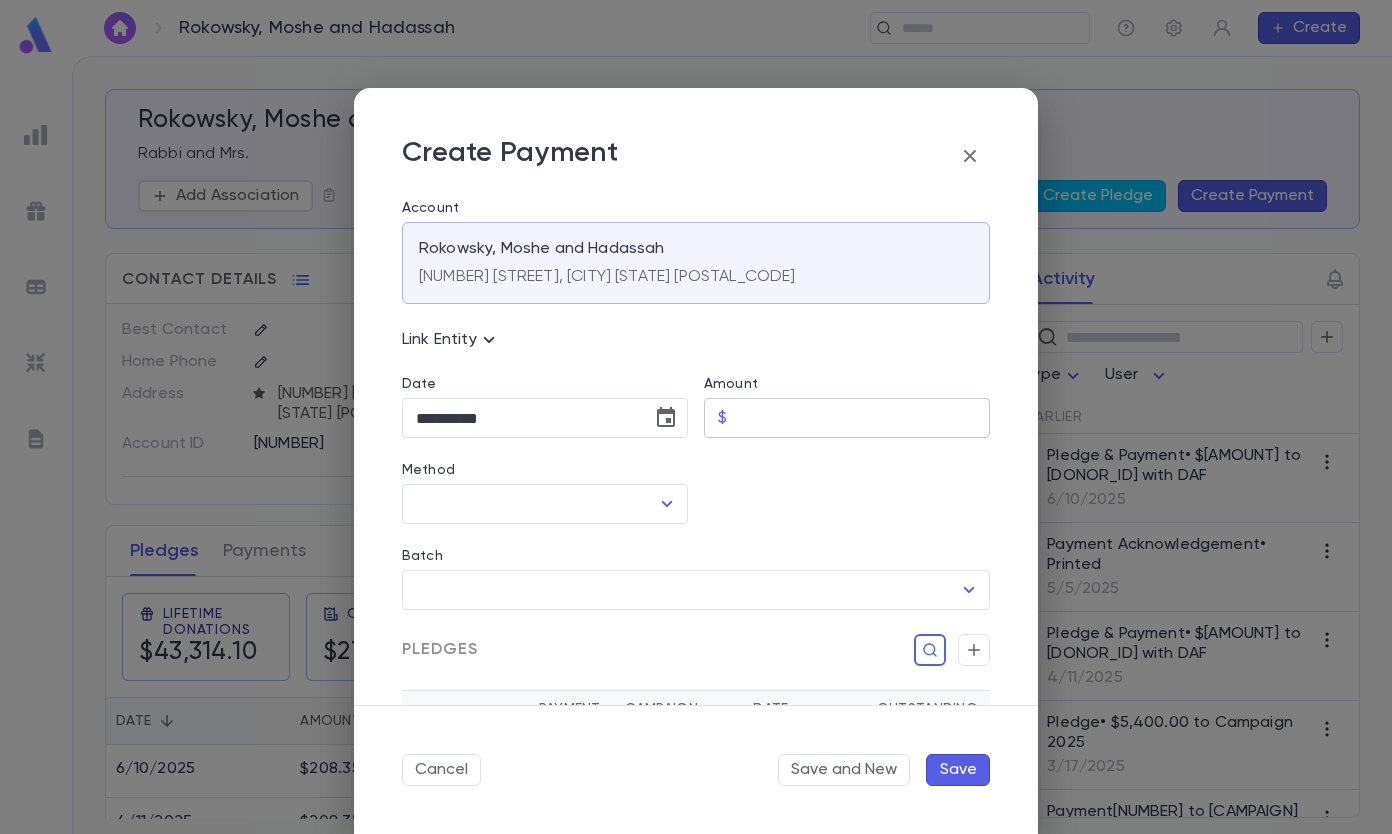 click on "Amount" at bounding box center [862, 418] 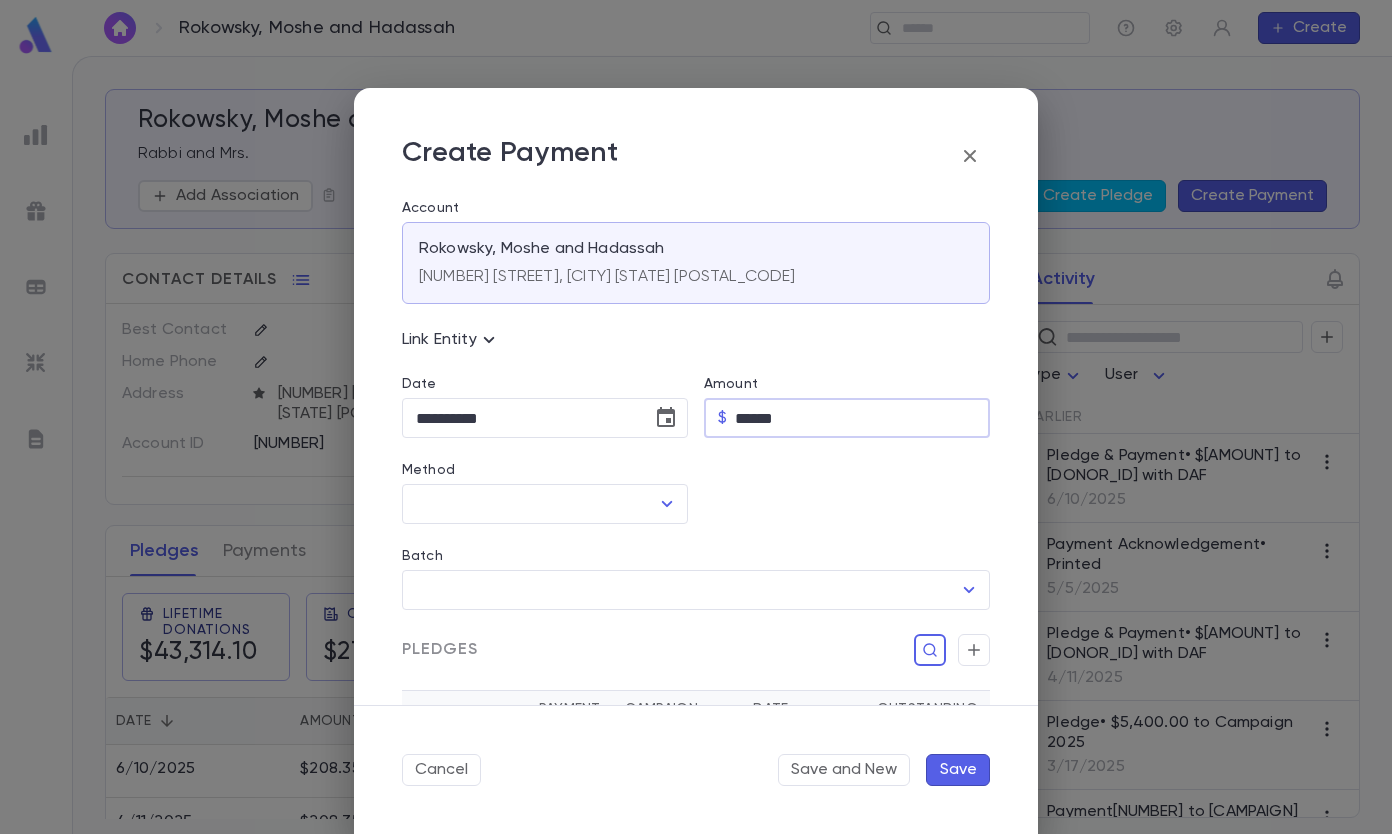 type on "******" 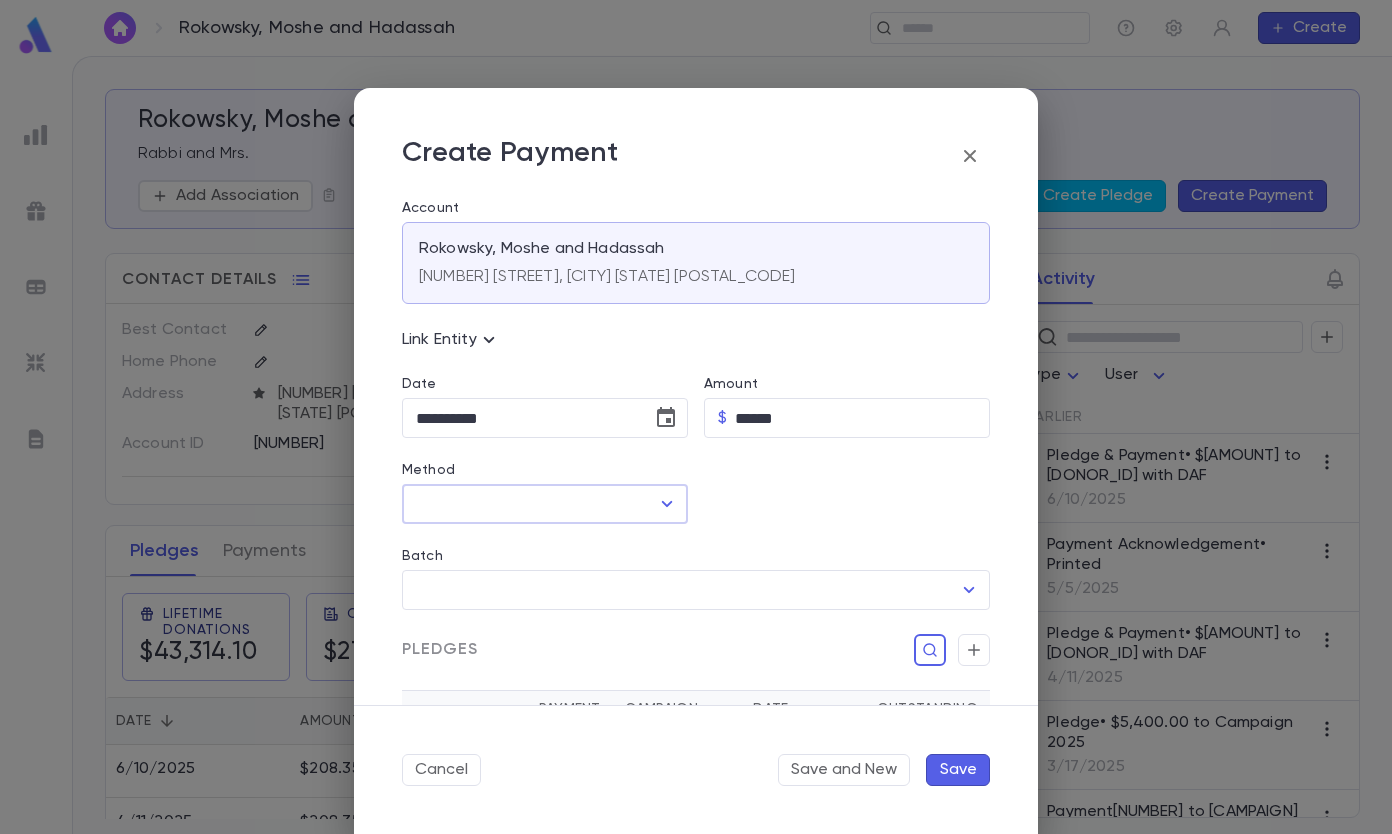 click at bounding box center [667, 504] 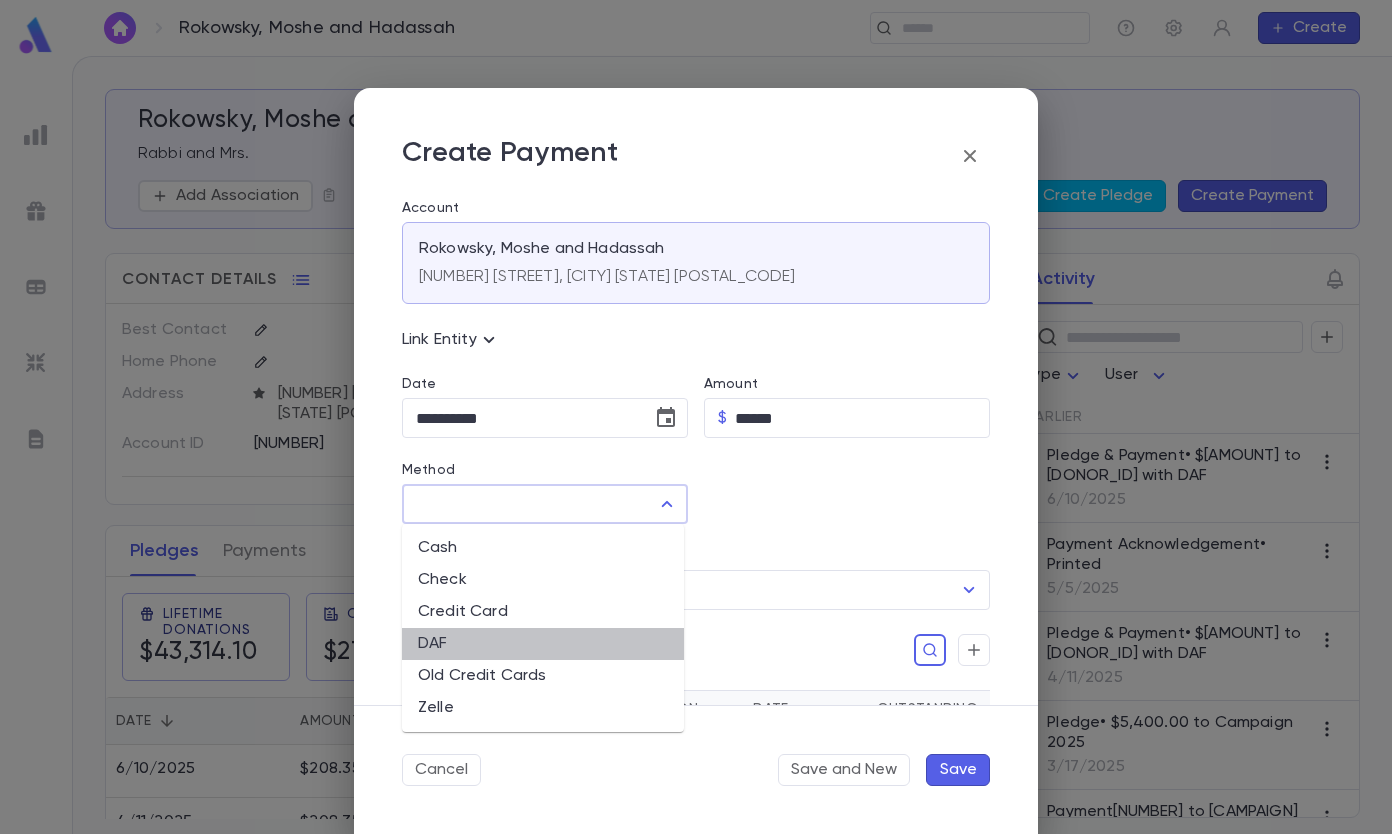 click on "DAF" at bounding box center (543, 644) 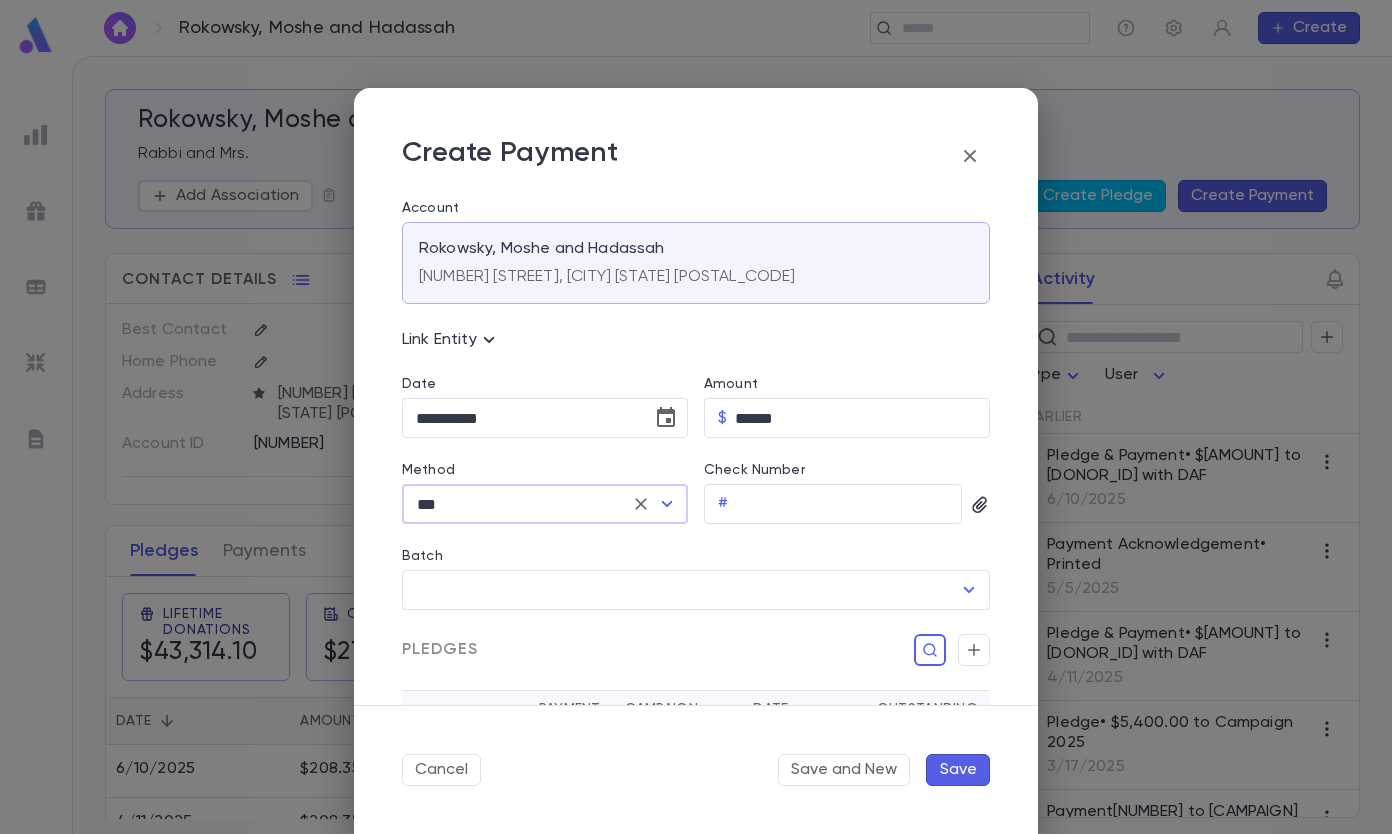 scroll, scrollTop: 272, scrollLeft: 0, axis: vertical 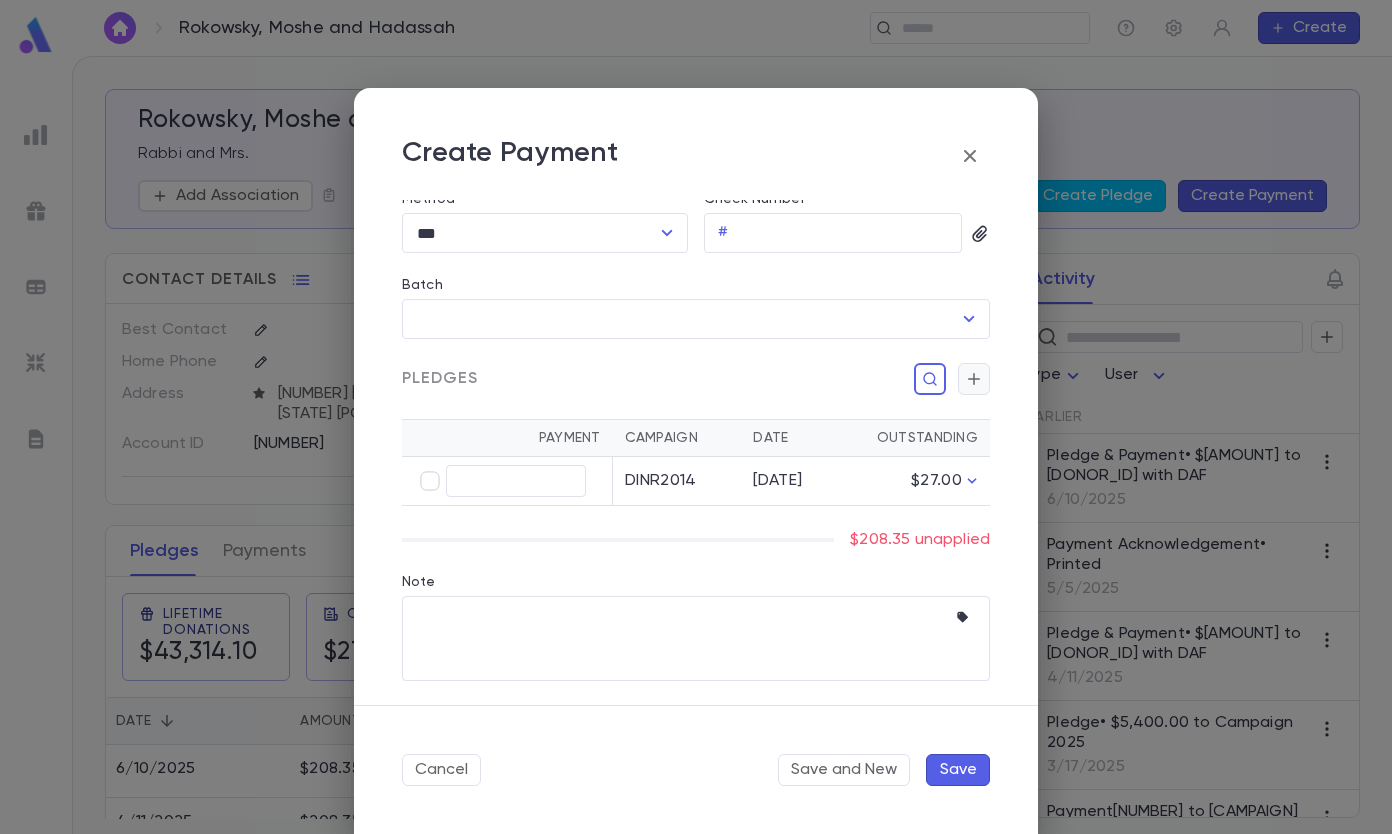 click 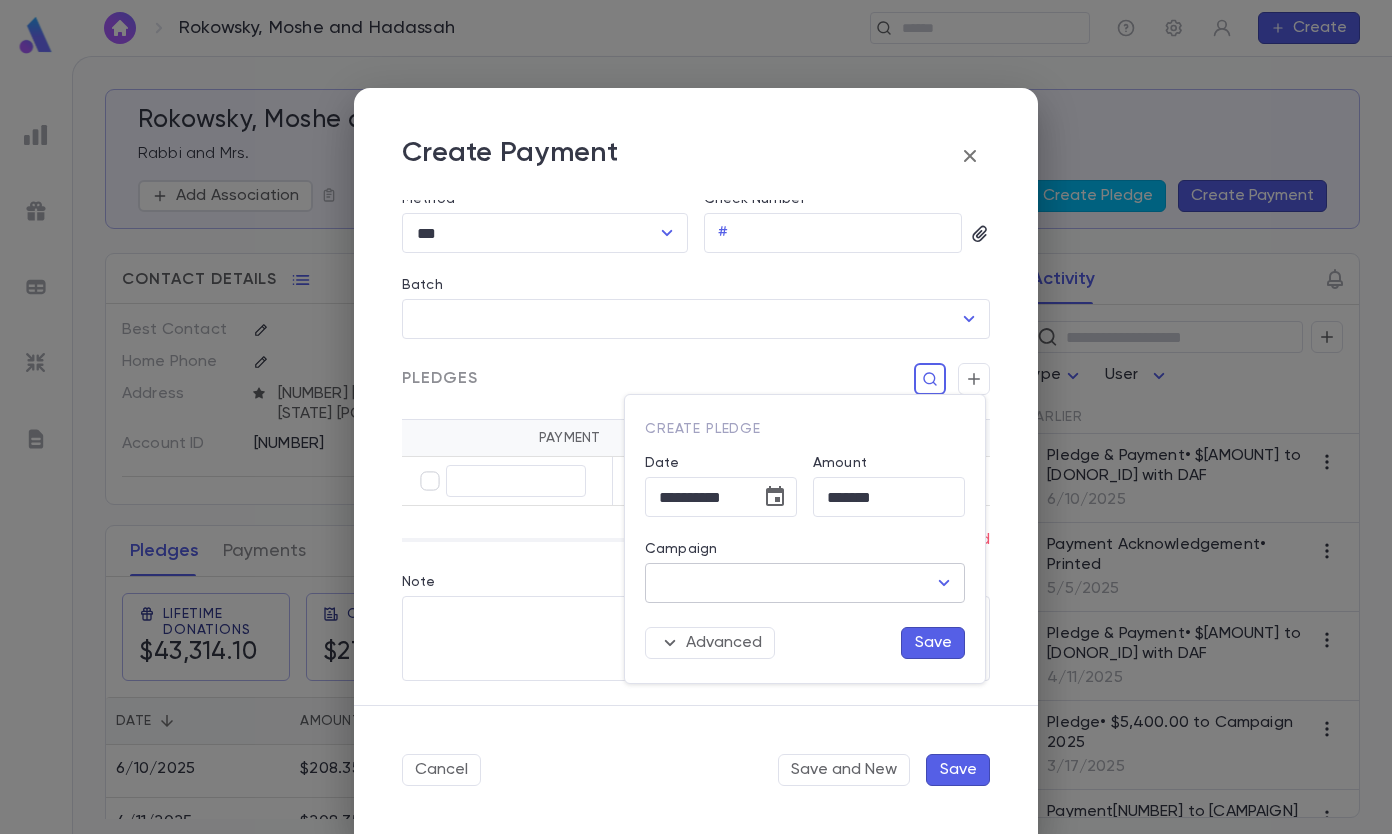 click on "Campaign" at bounding box center (790, 583) 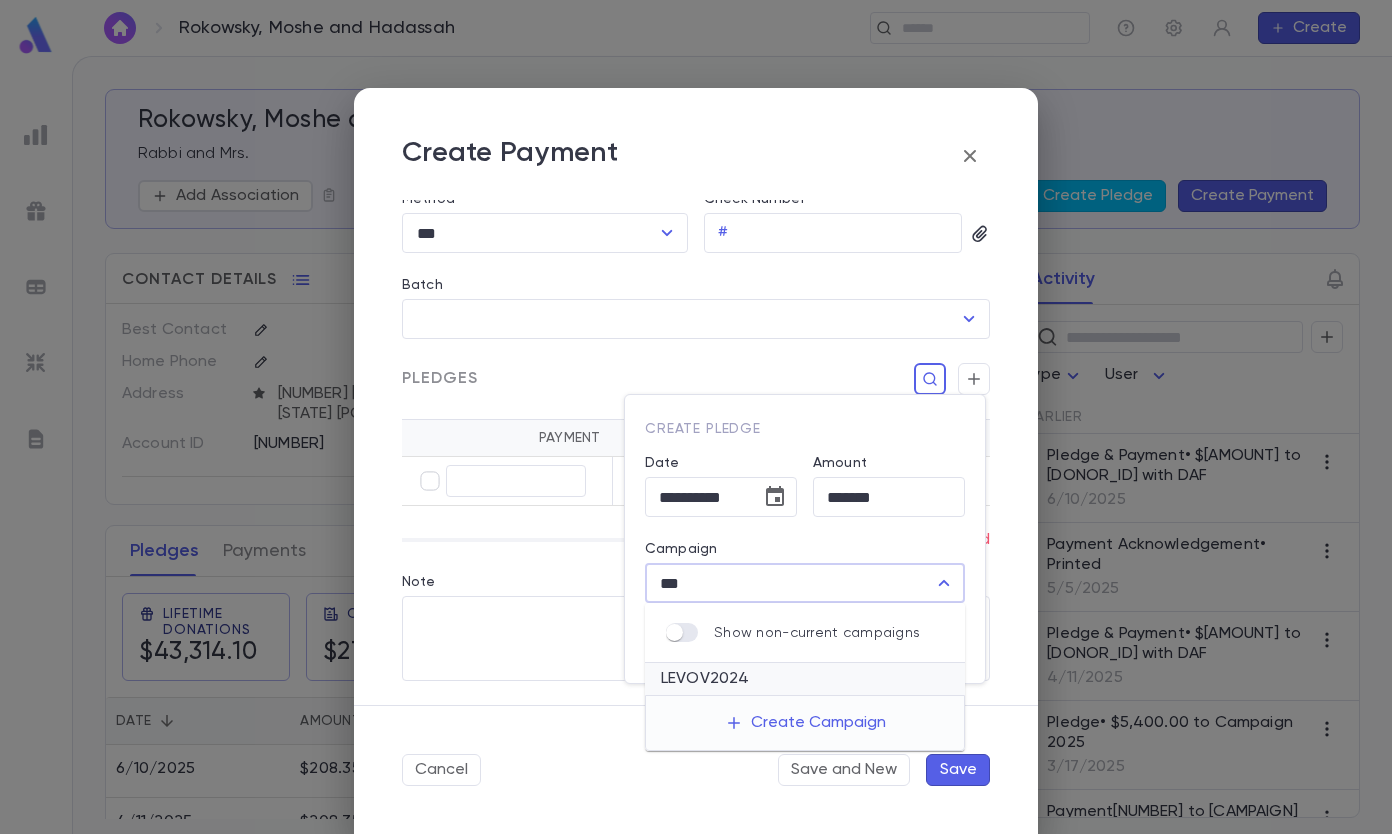 click on "LEVOV2024" at bounding box center (805, 679) 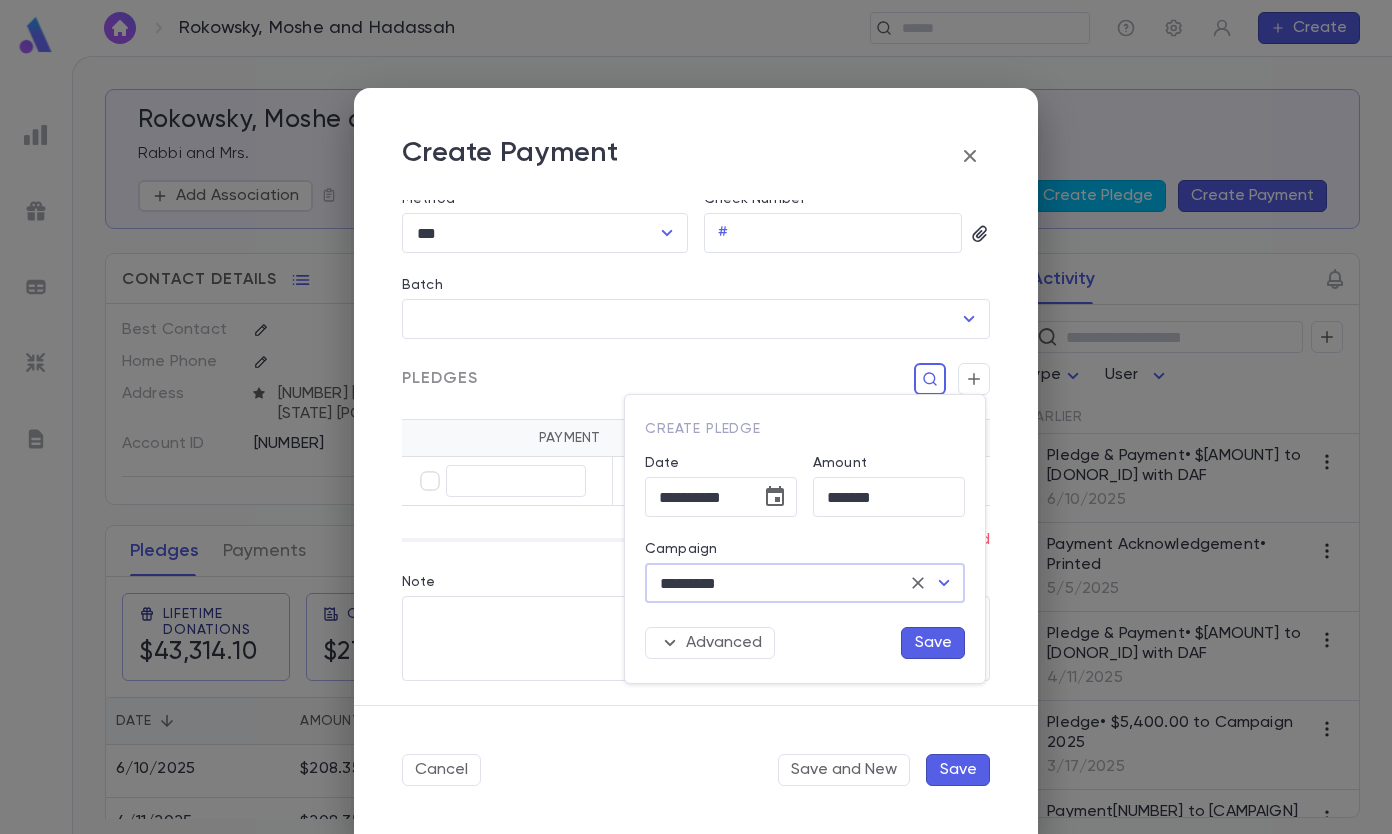 type on "*********" 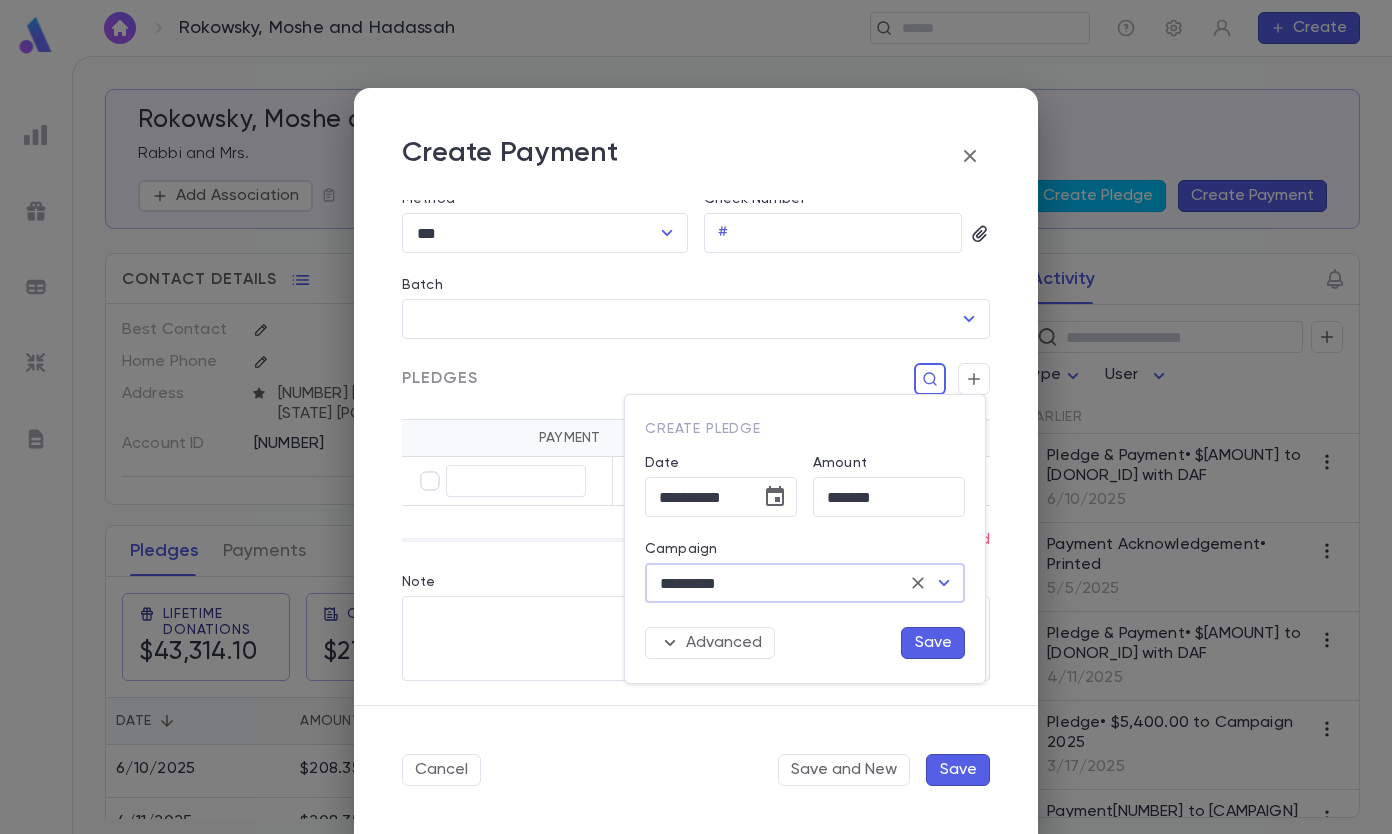 click on "Save" at bounding box center (933, 643) 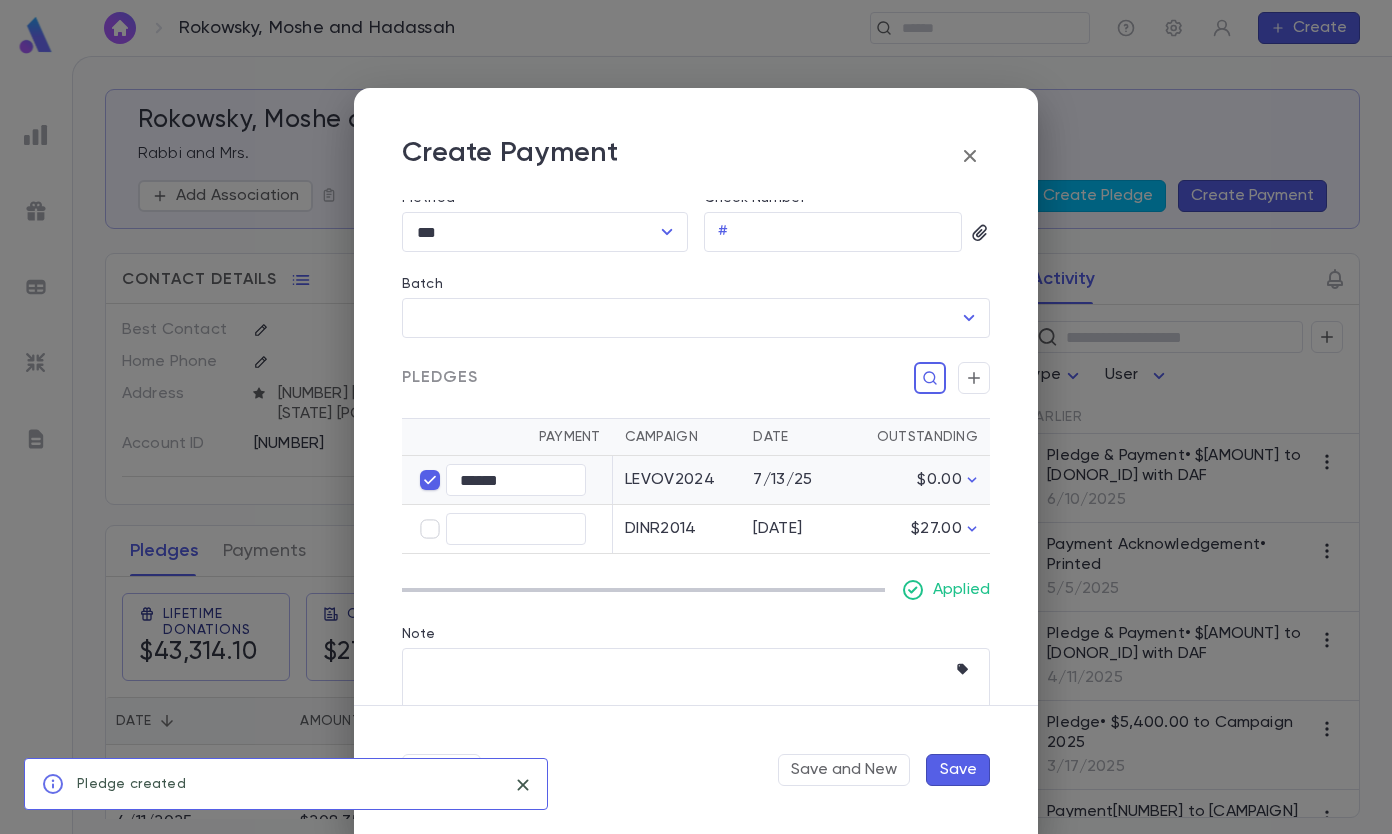 click on "Save" at bounding box center (958, 770) 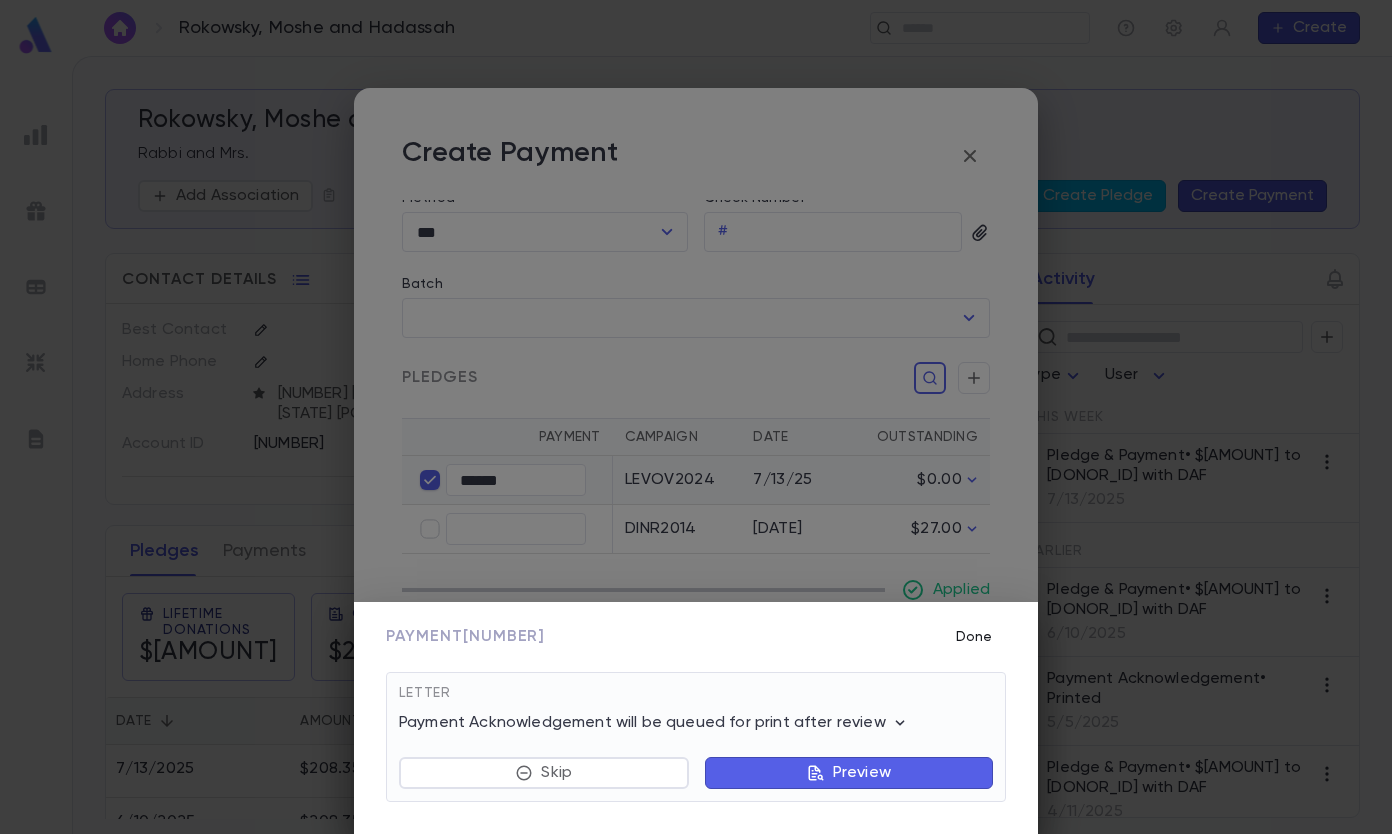 click on "Done" at bounding box center [974, 637] 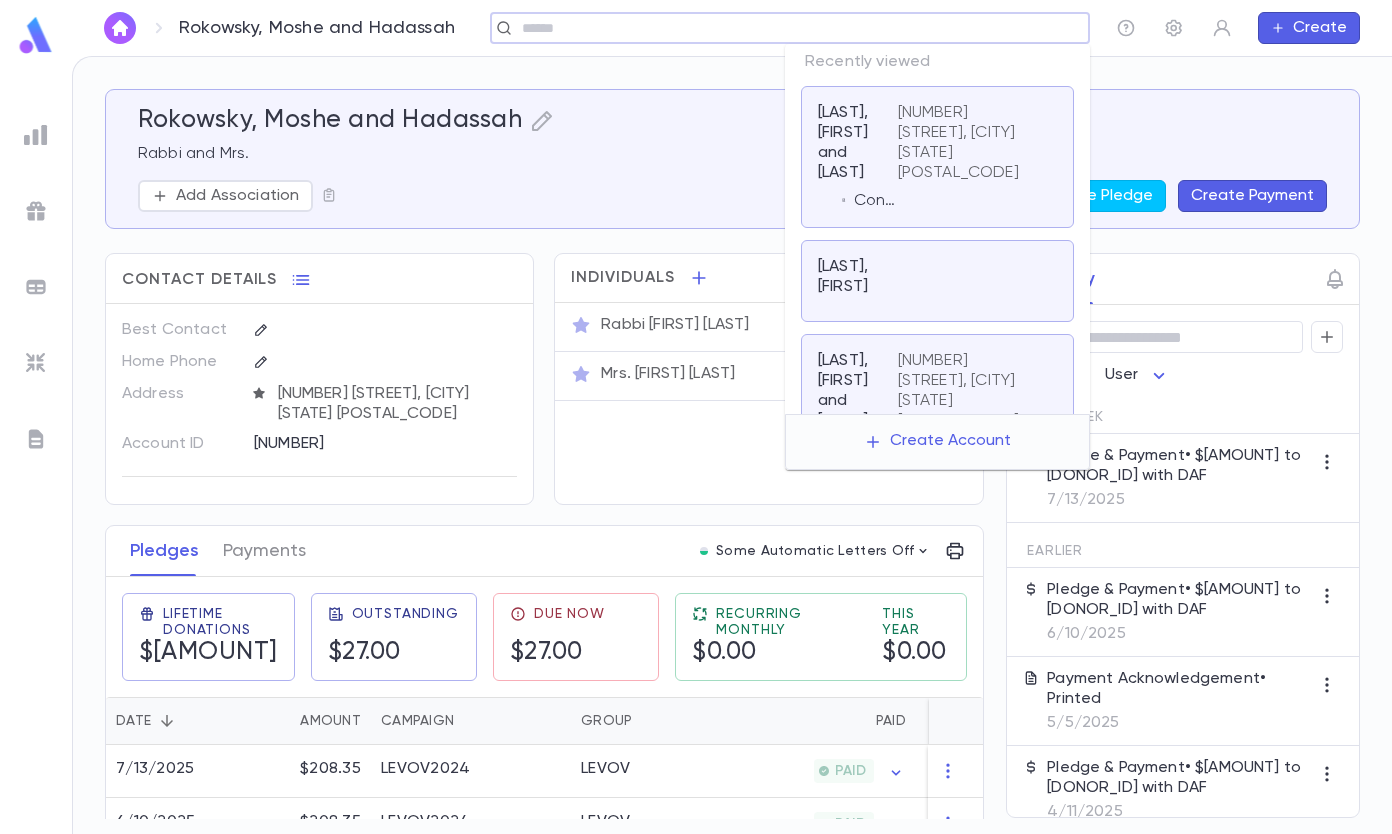 click at bounding box center [783, 28] 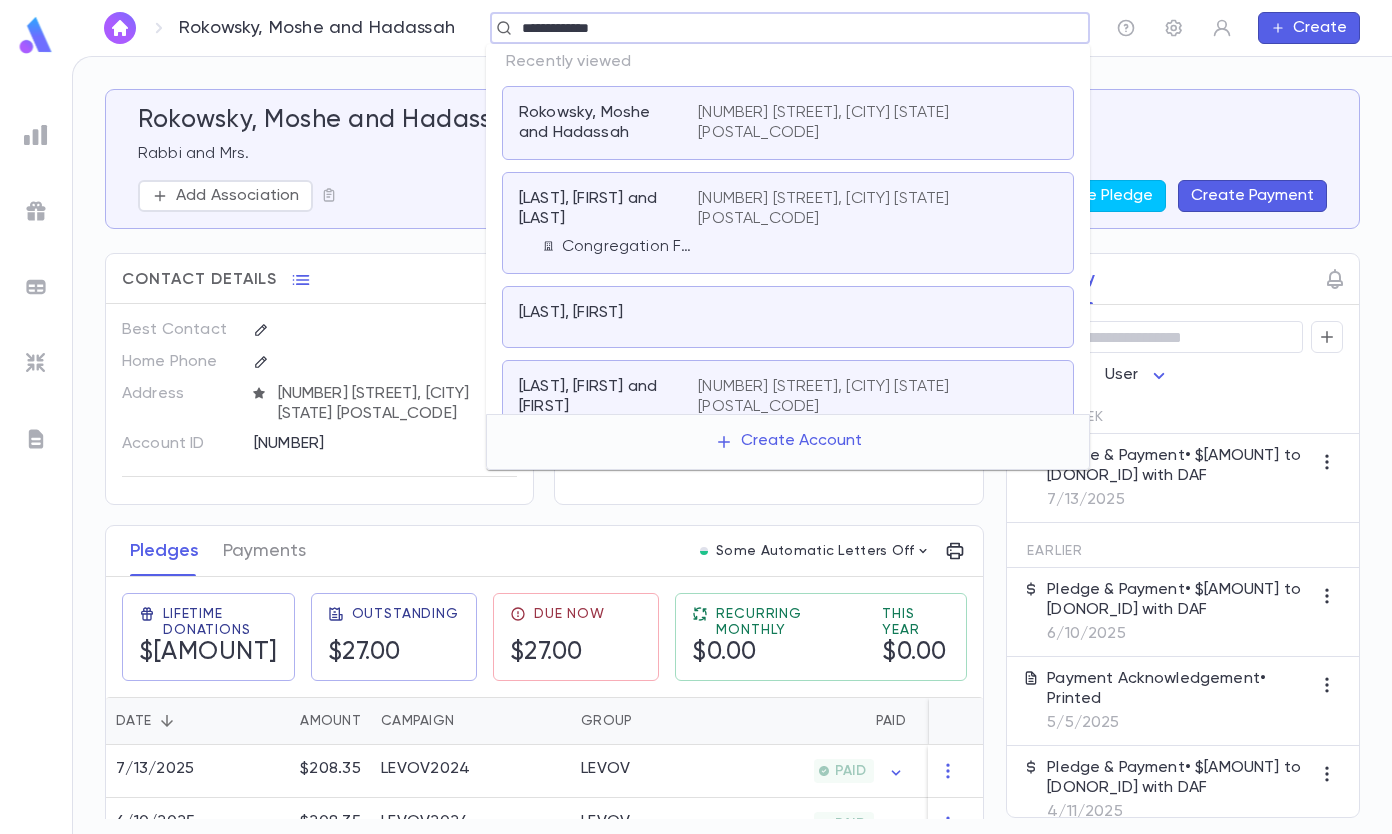 type on "**********" 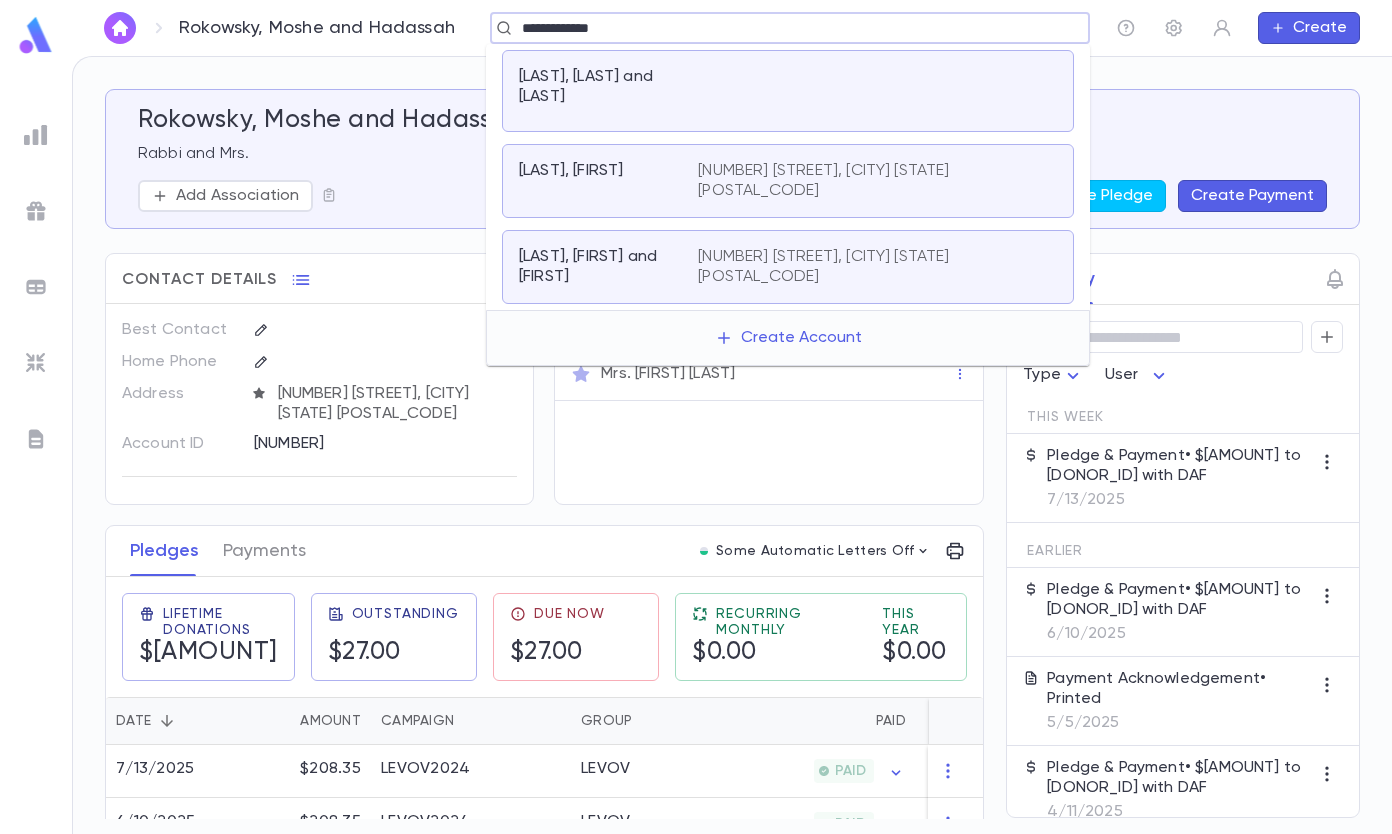 click on "[NUMBER] [STREET], [CITY] [STATE] [POSTAL_CODE]" at bounding box center (865, 267) 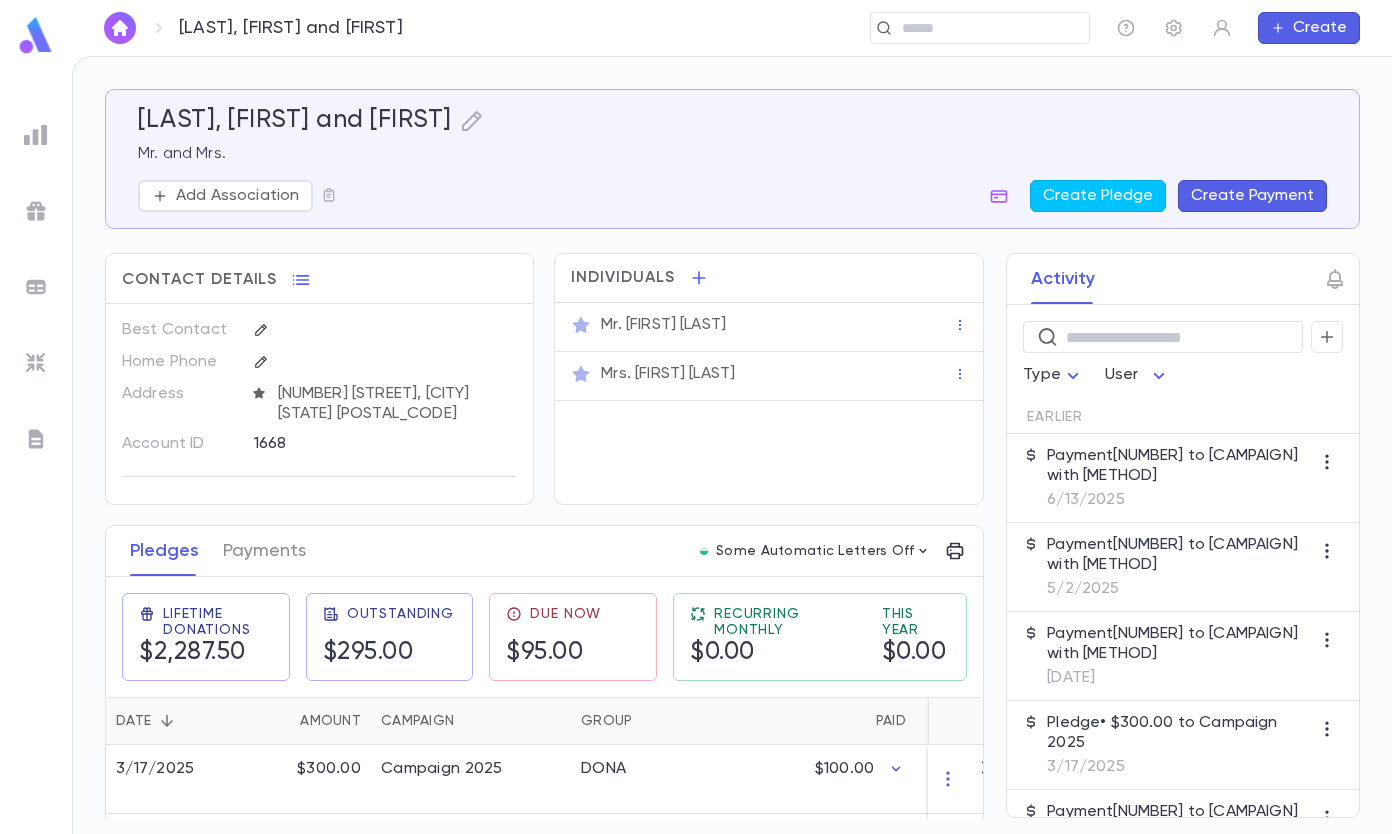click on "Create Payment" at bounding box center (1252, 196) 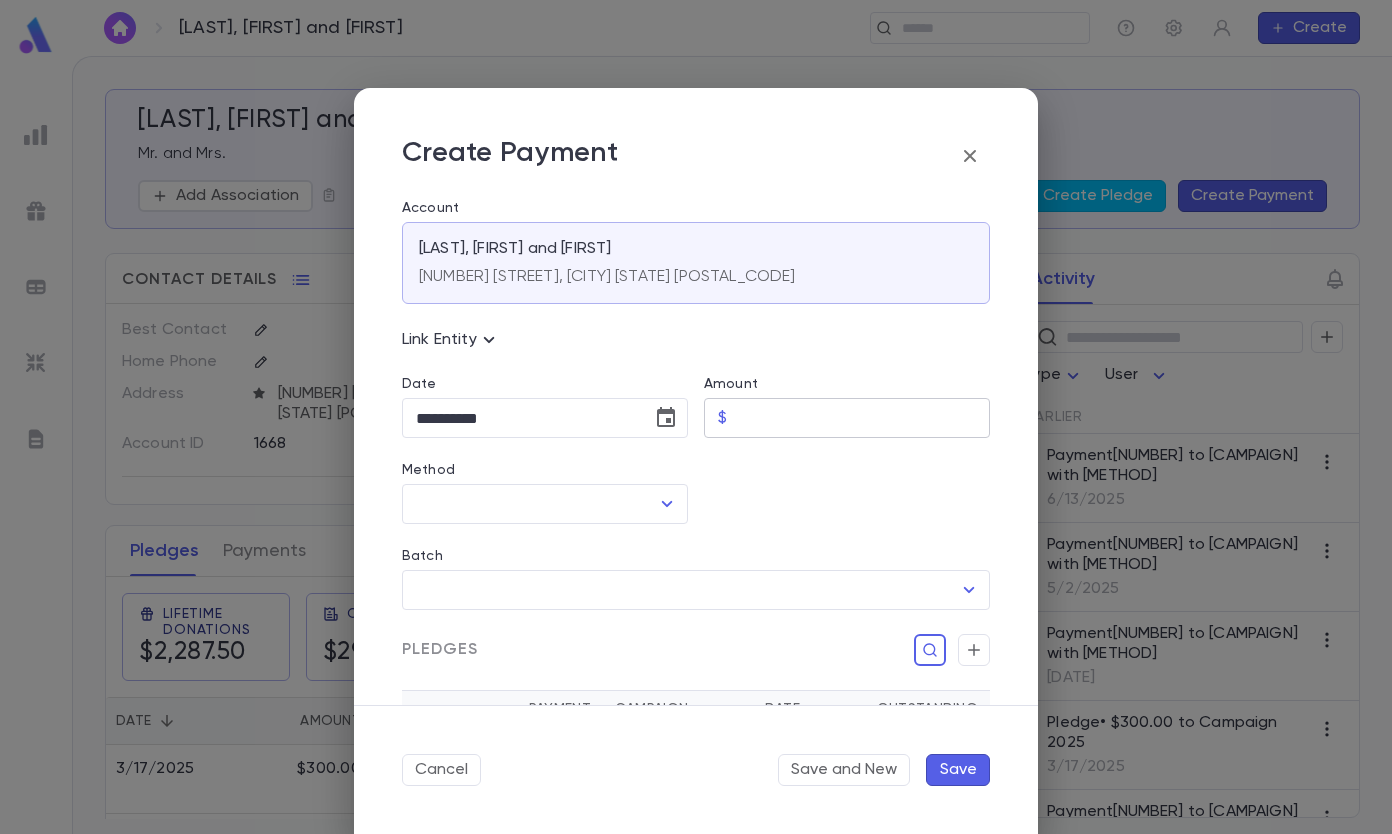 click on "Amount" at bounding box center (862, 418) 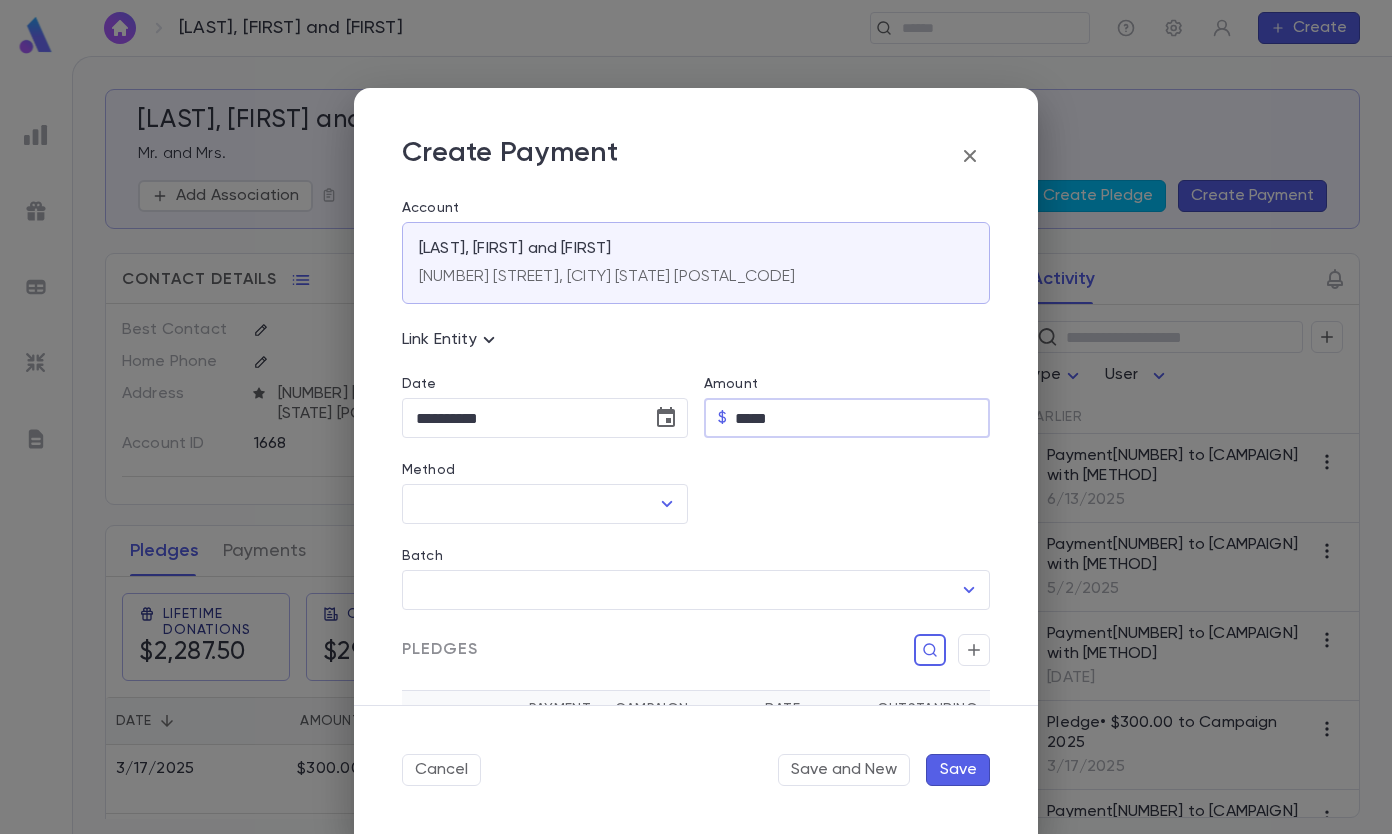 type on "*****" 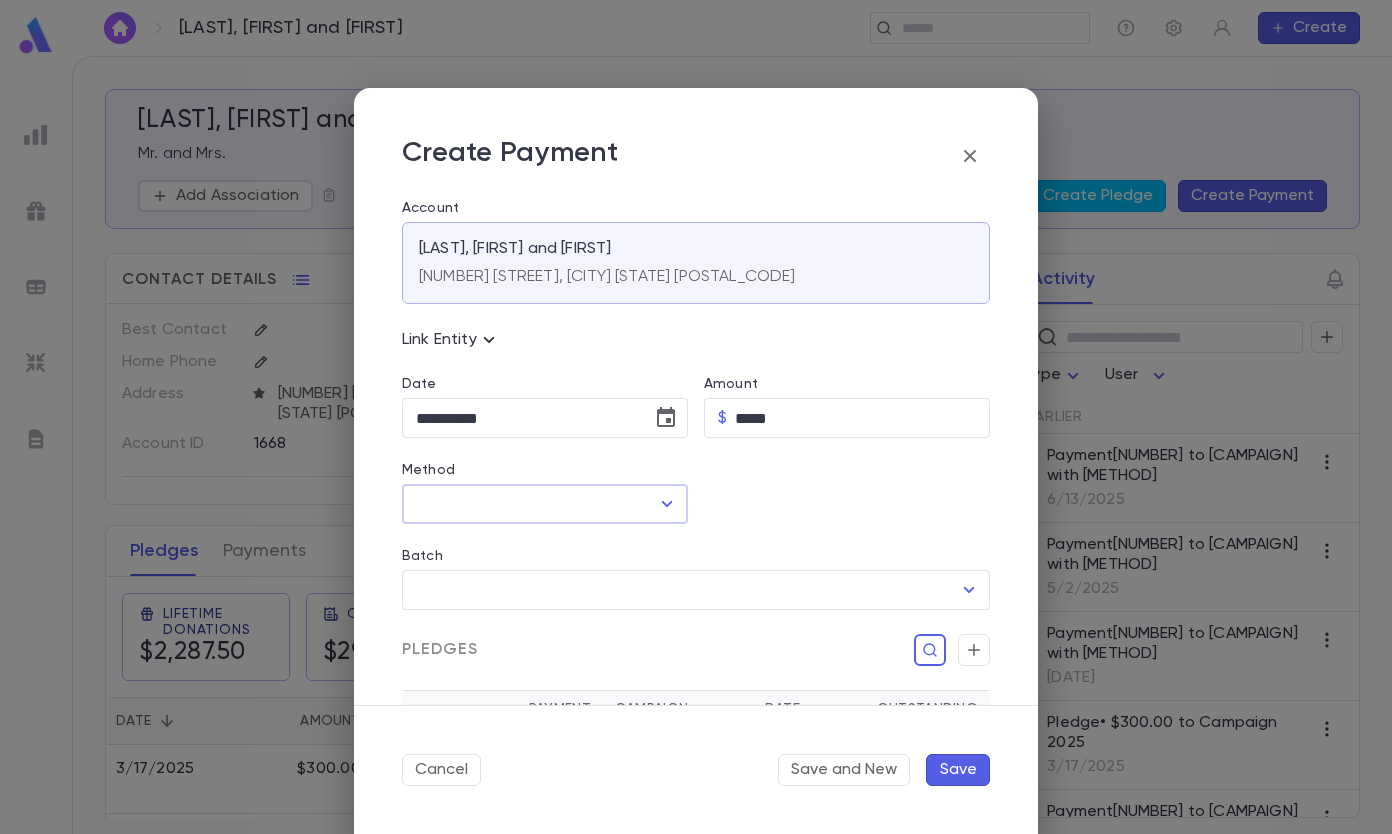 click 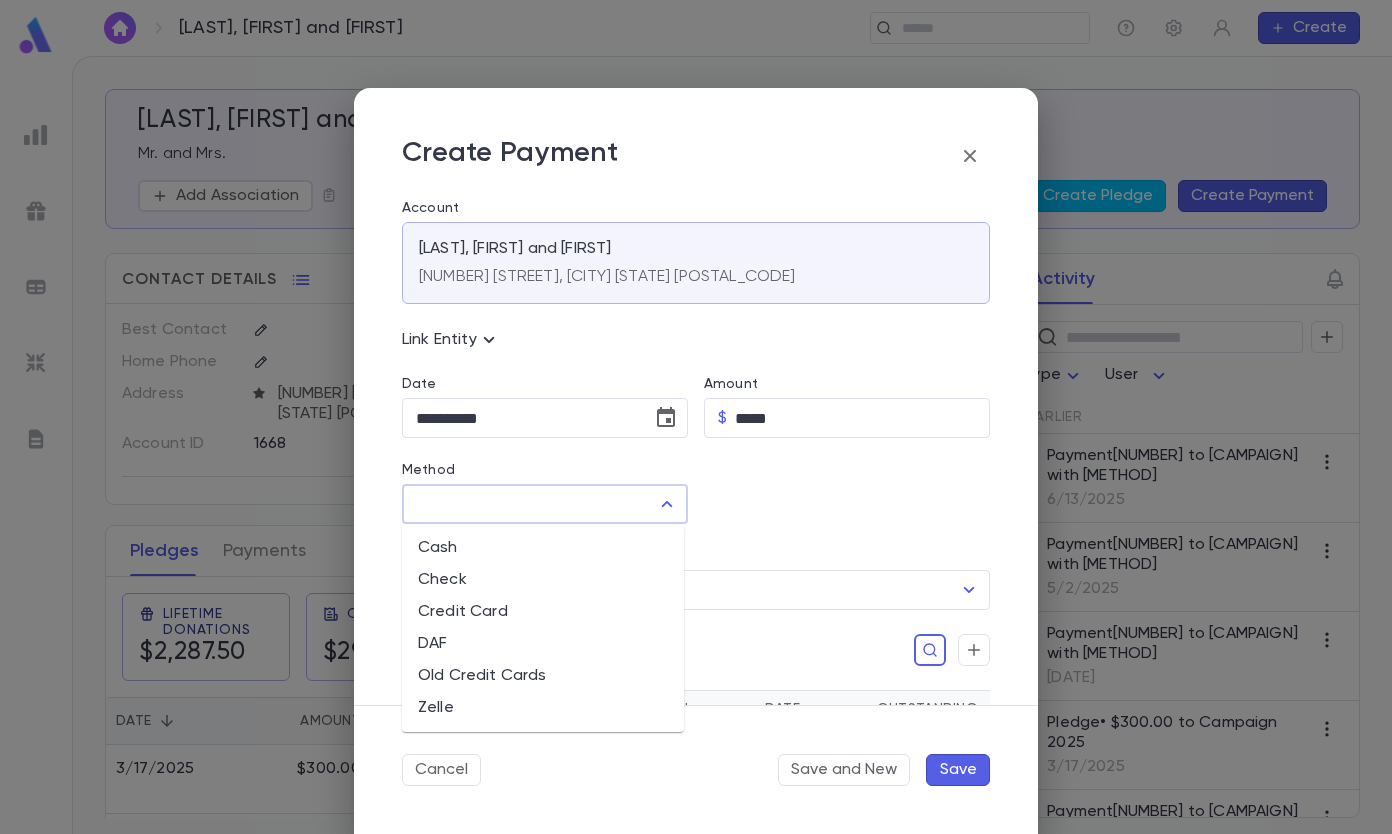click on "Zelle" at bounding box center (543, 708) 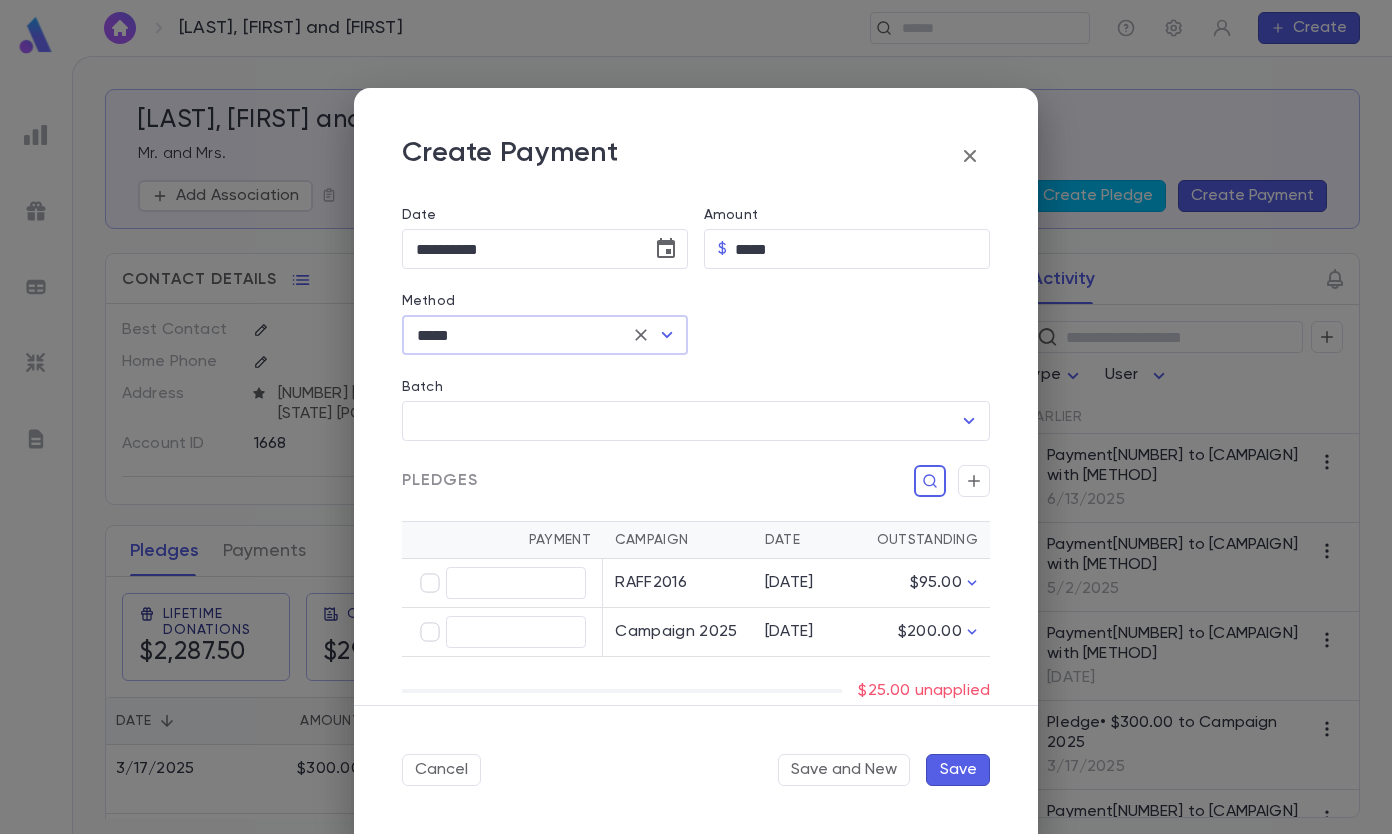 scroll, scrollTop: 300, scrollLeft: 0, axis: vertical 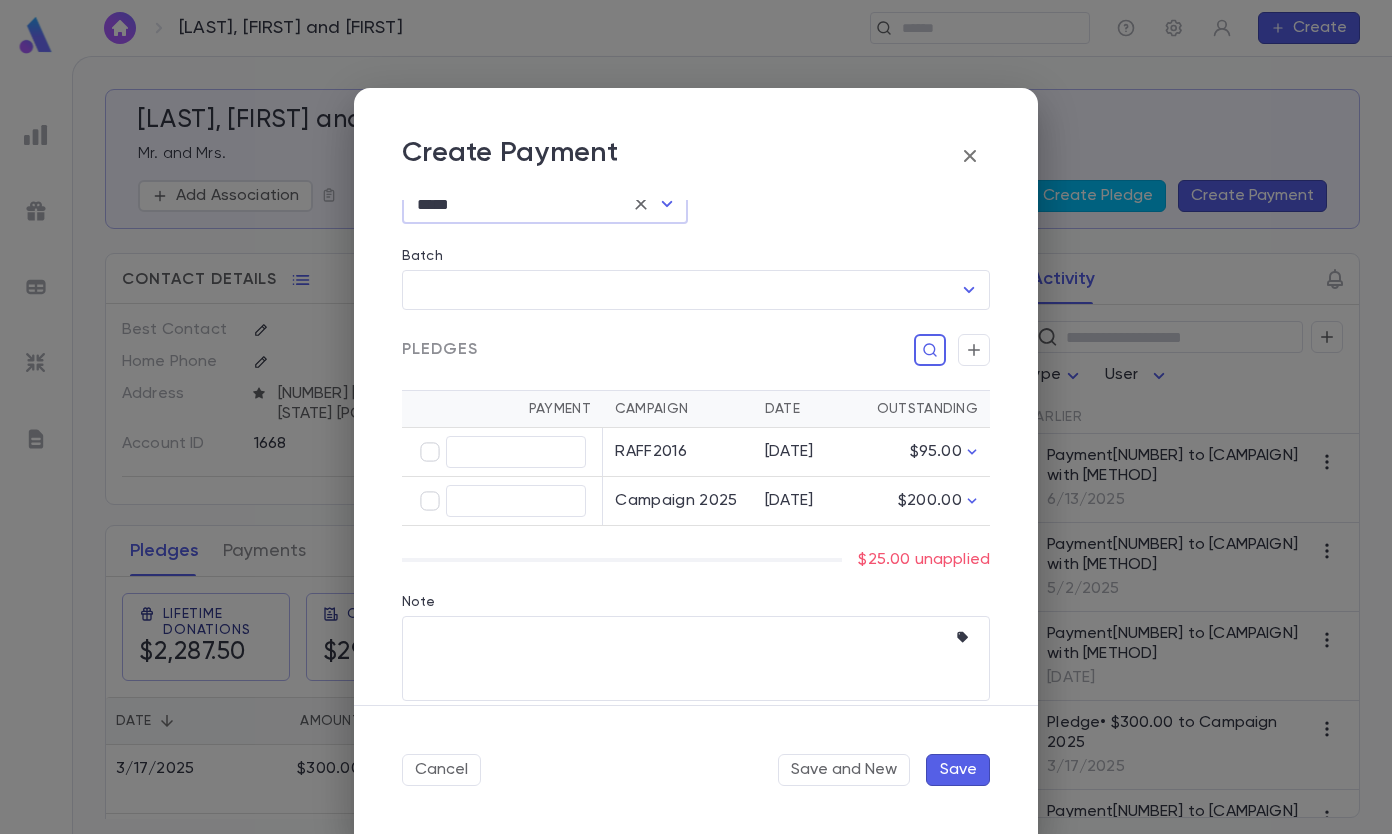 type on "*****" 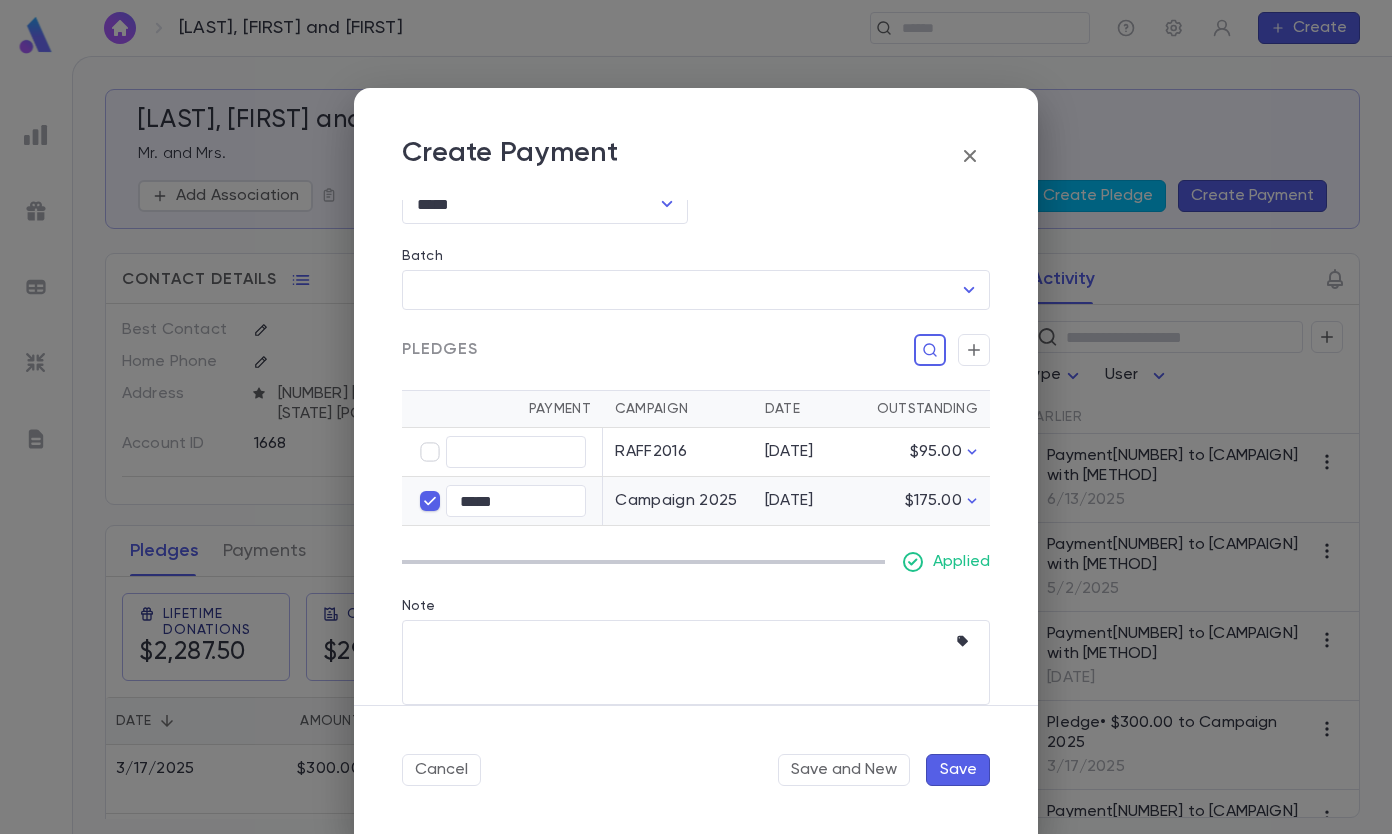 click on "Save" at bounding box center [958, 770] 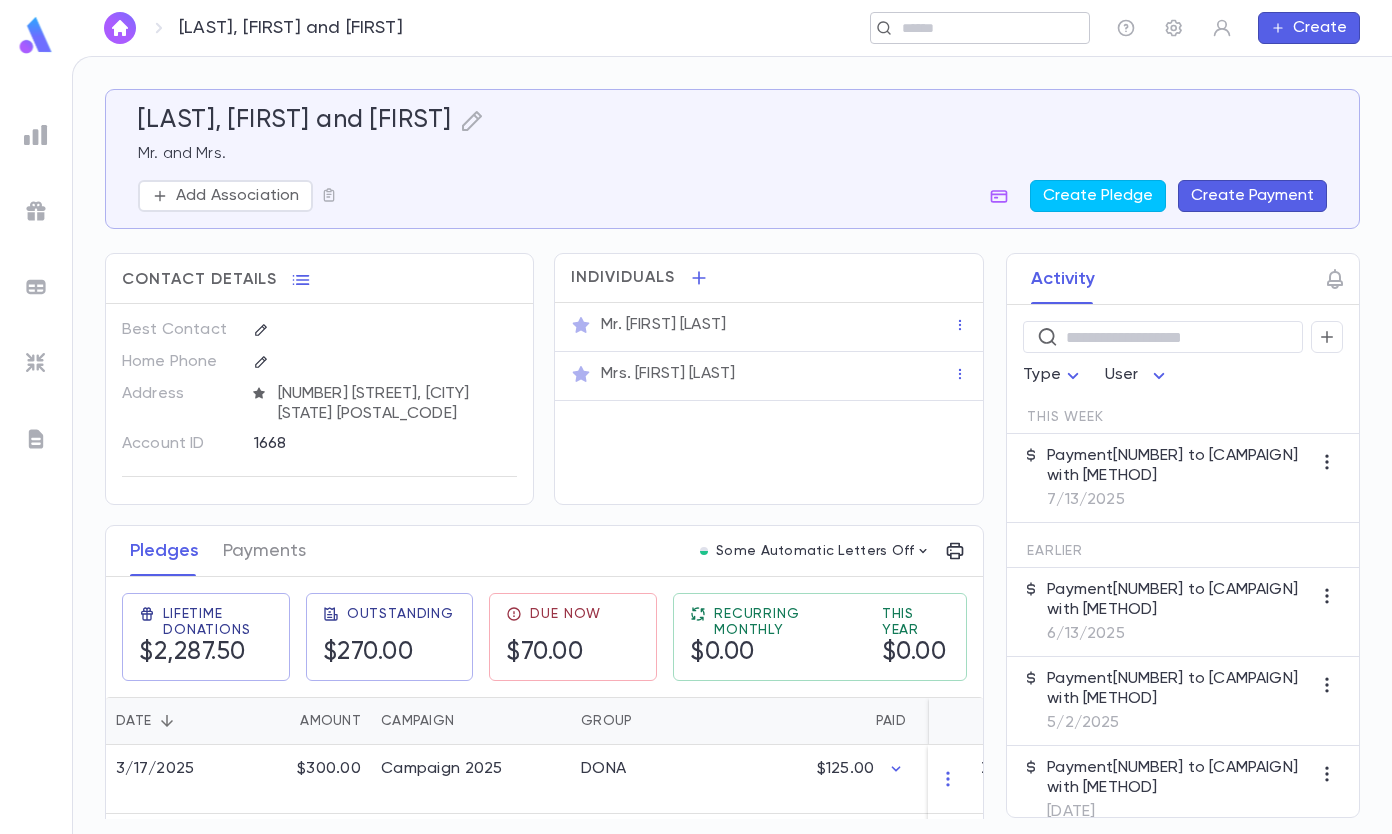 click at bounding box center (973, 28) 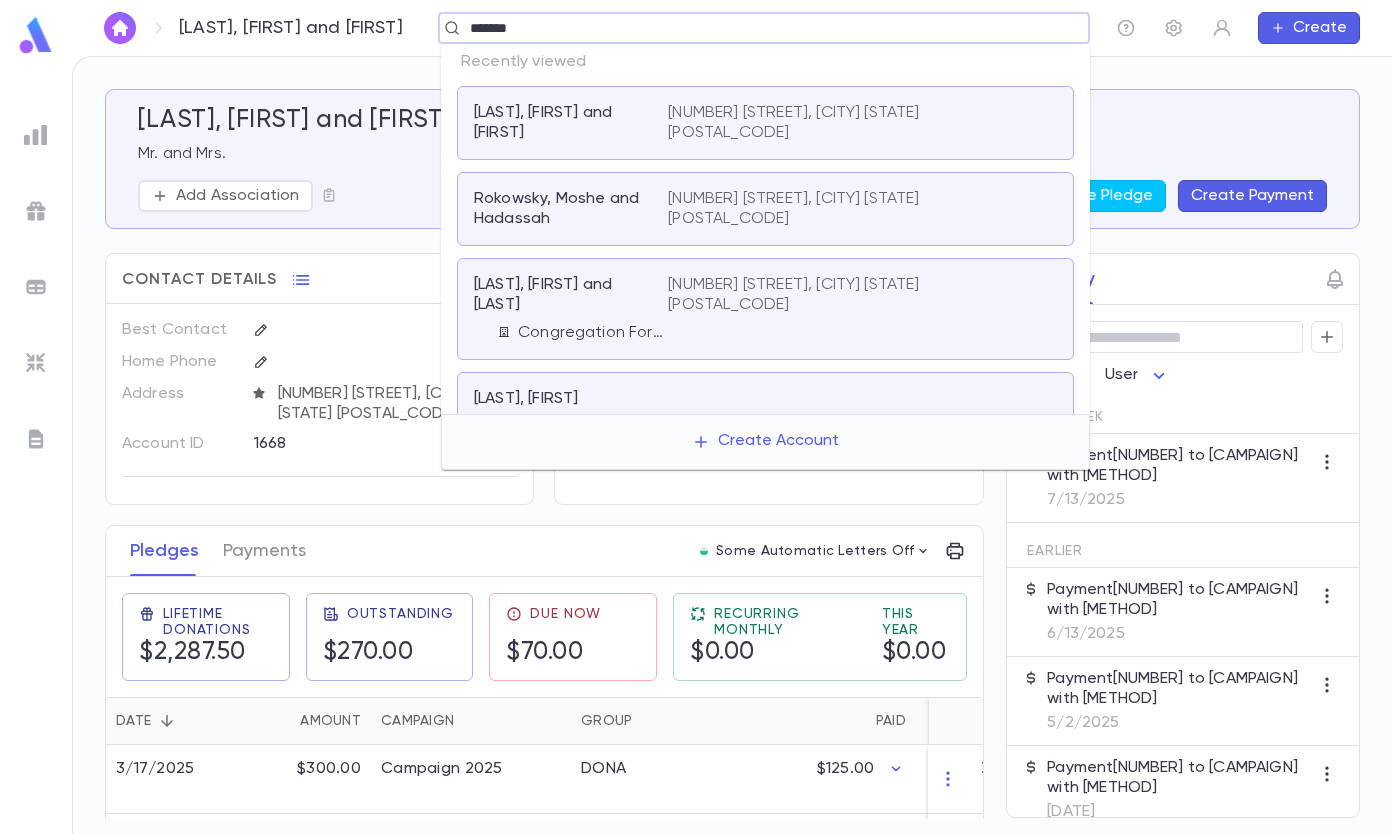 type on "*******" 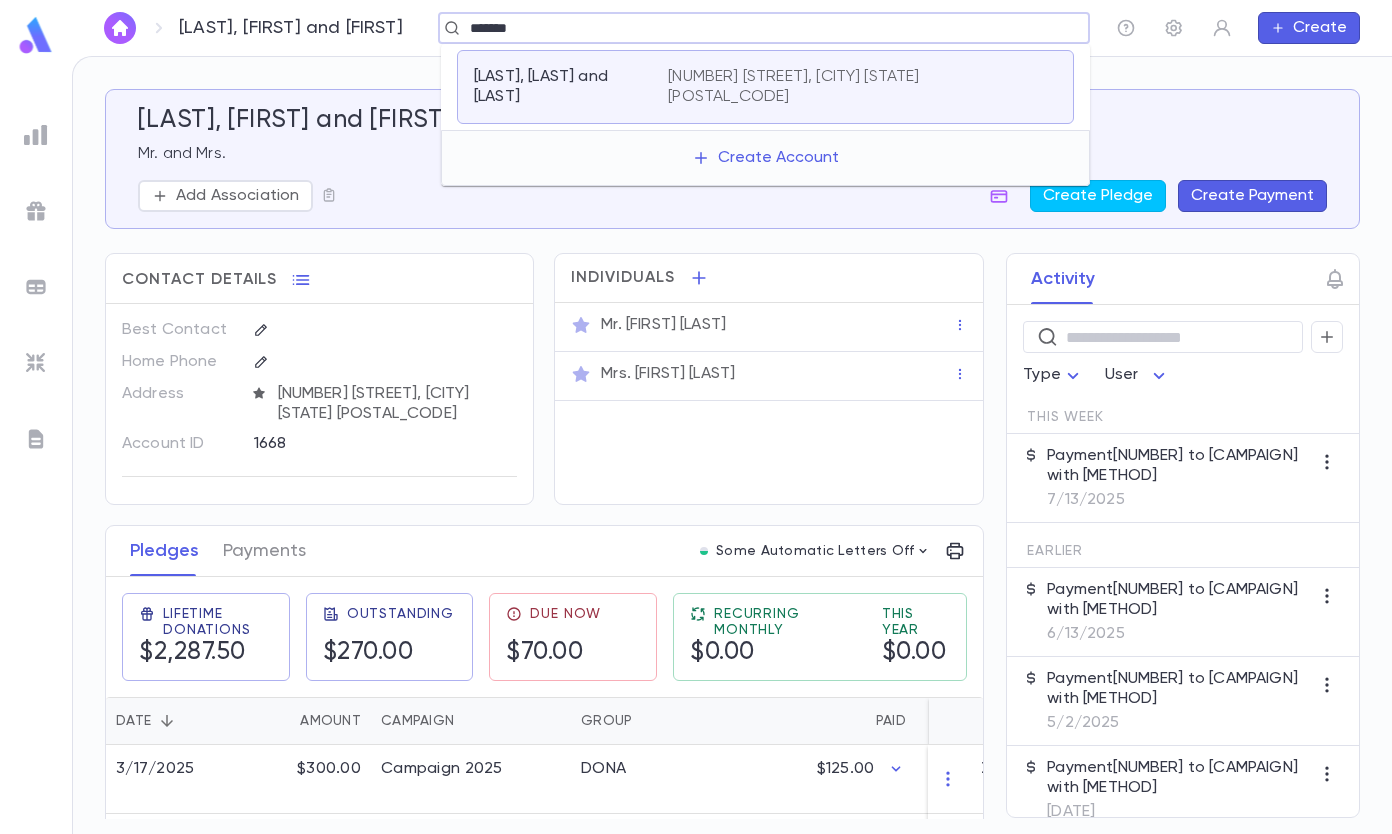 click on "[LAST], [LAST] and [LAST] [NUMBER] [STREET], [CITY] [STATE] [POSTAL_CODE]" at bounding box center (765, 87) 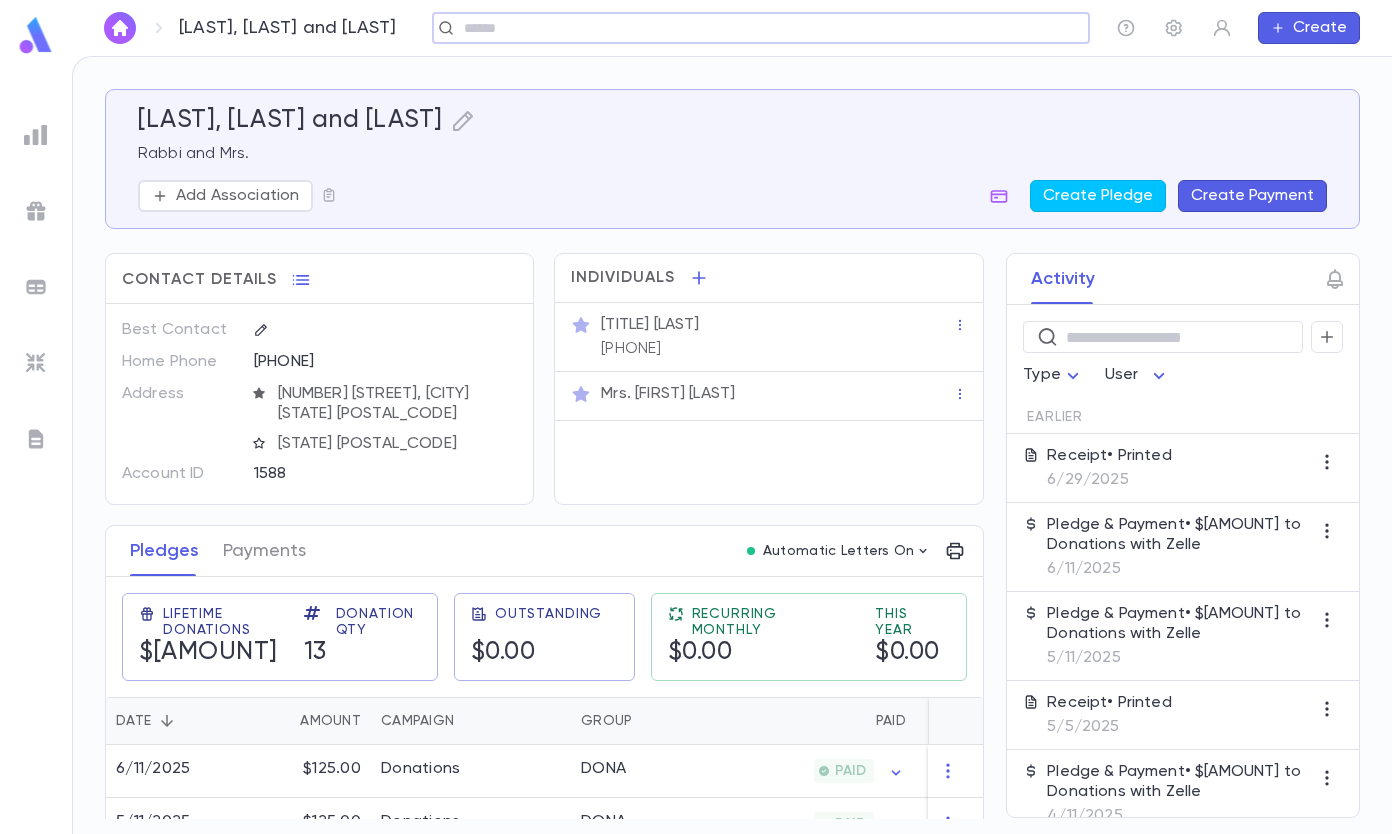click on "Create Payment" at bounding box center (1252, 196) 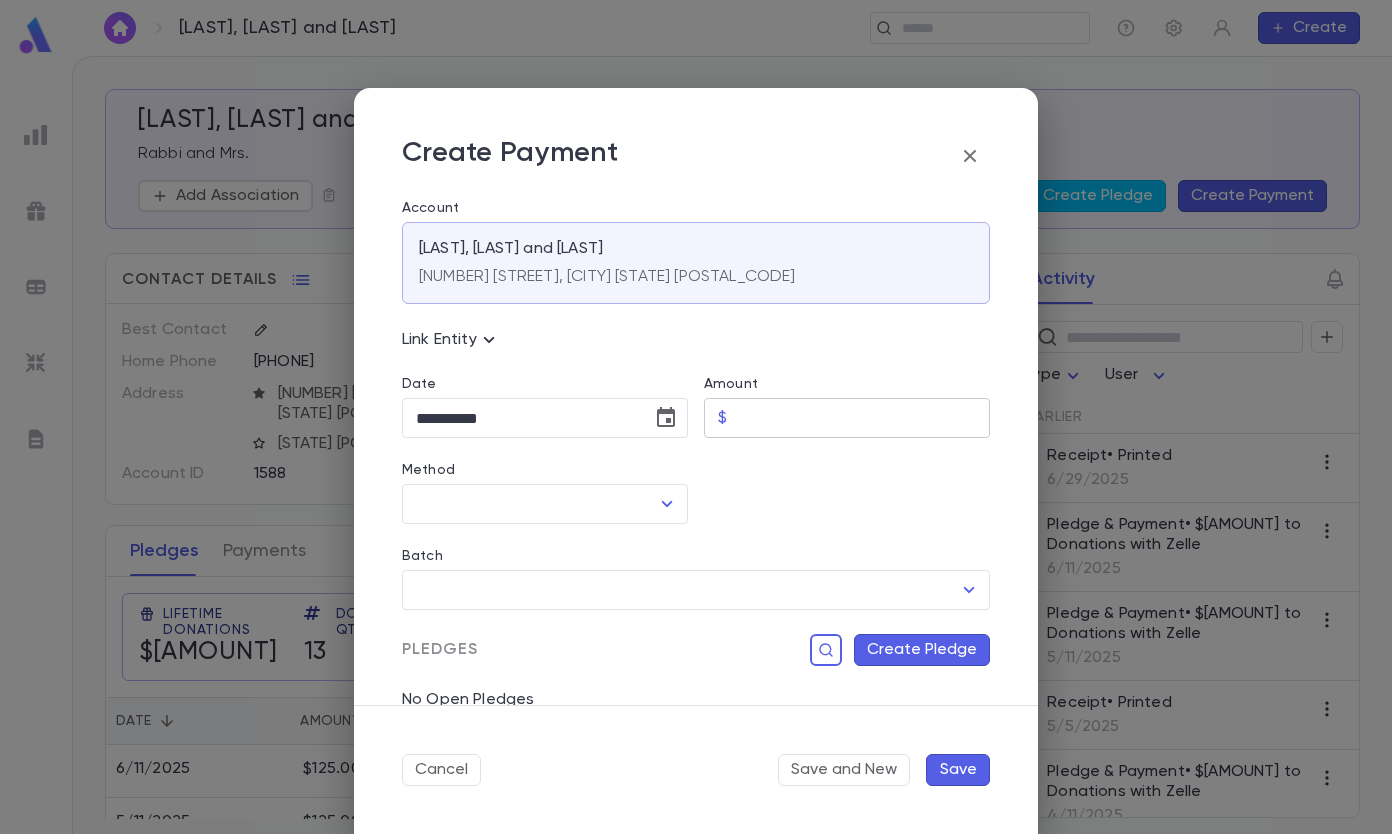 click on "Amount" at bounding box center (862, 418) 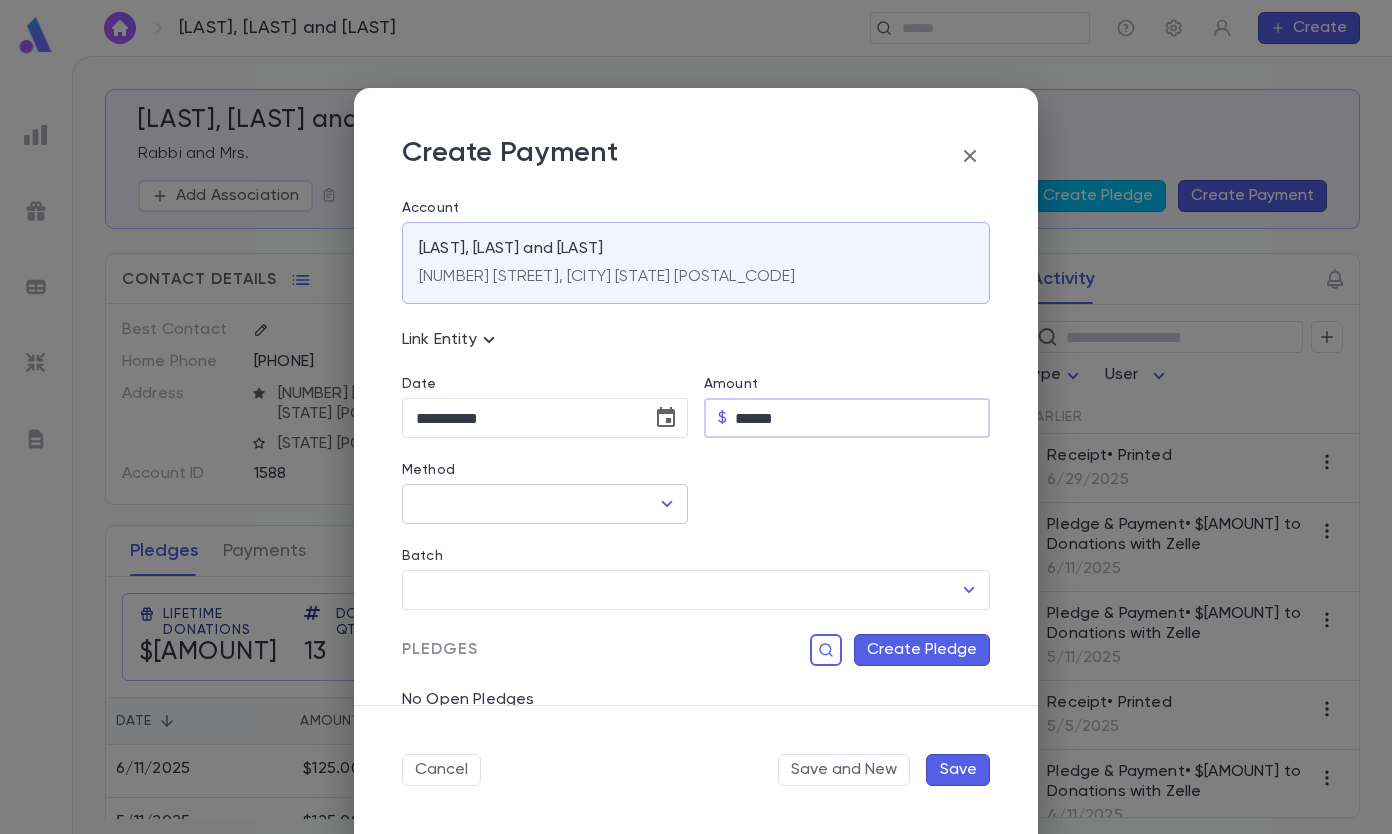click 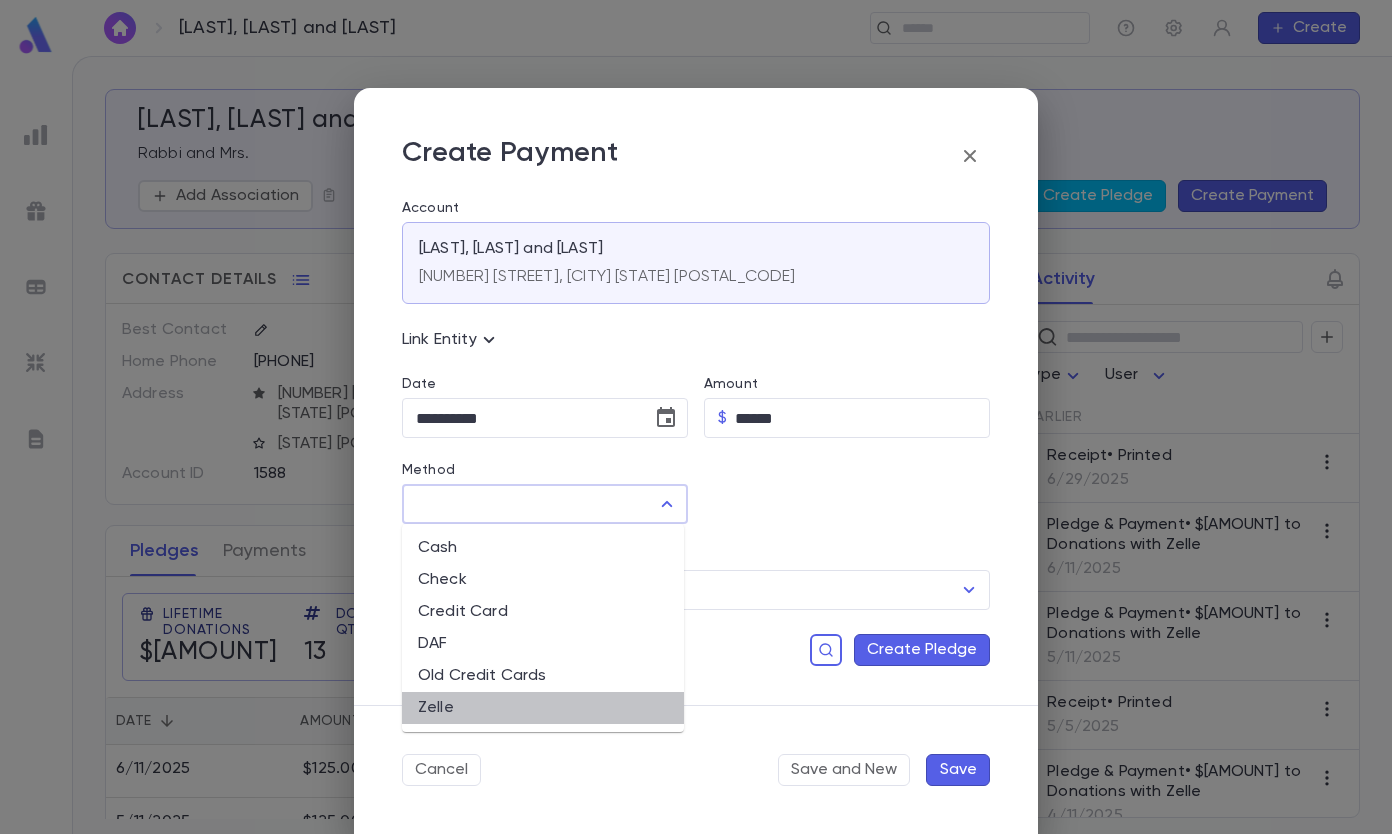 click on "Zelle" at bounding box center (543, 708) 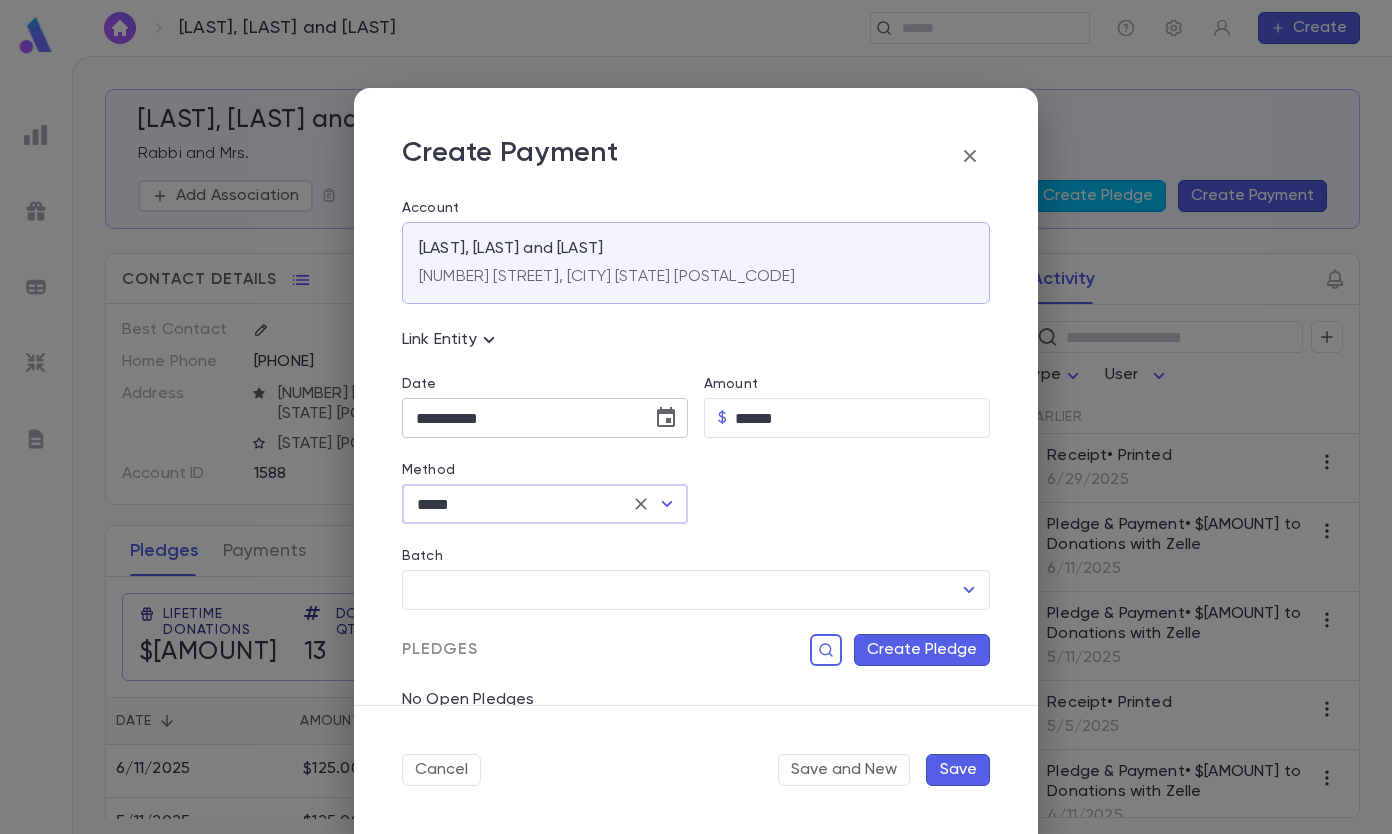 click on "**********" at bounding box center (520, 418) 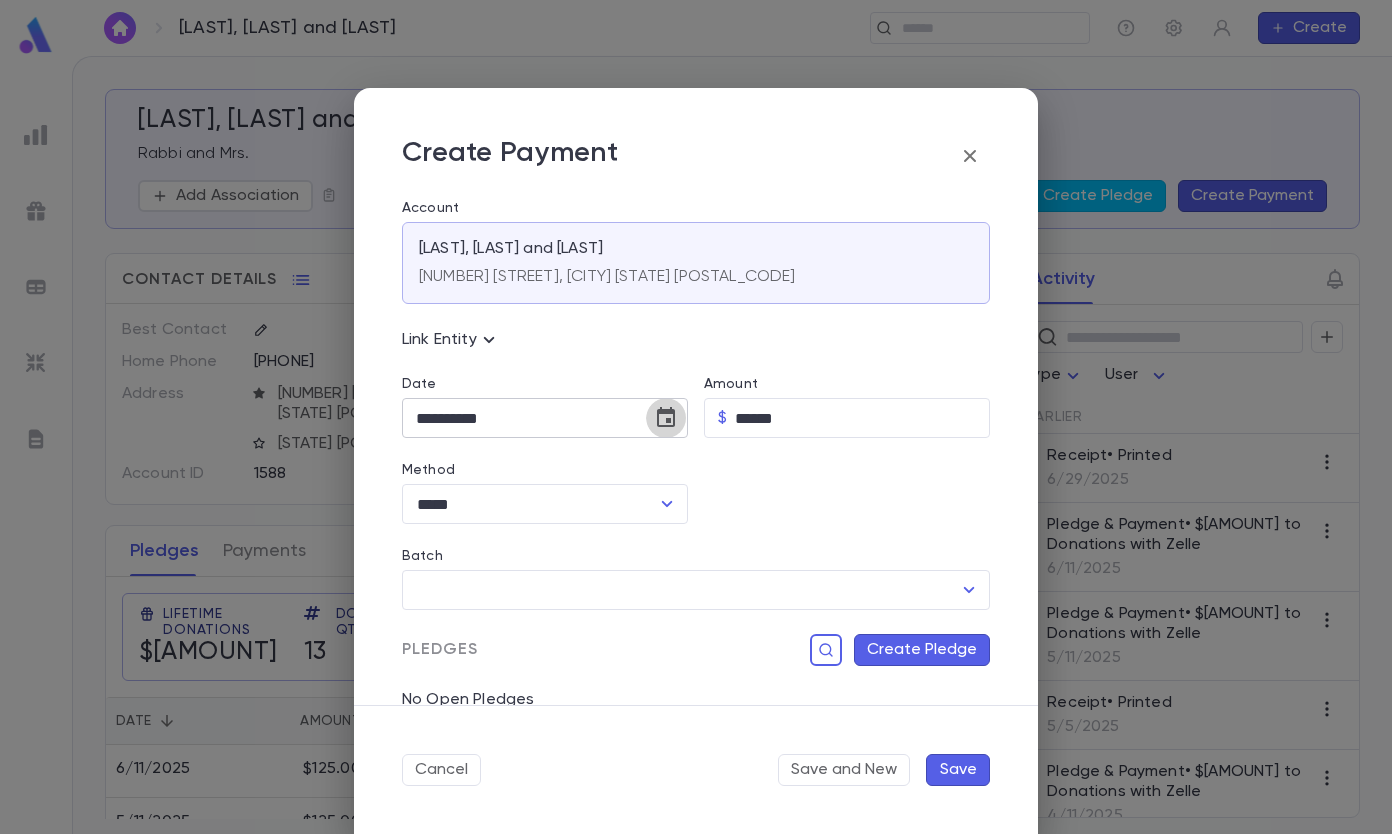 click 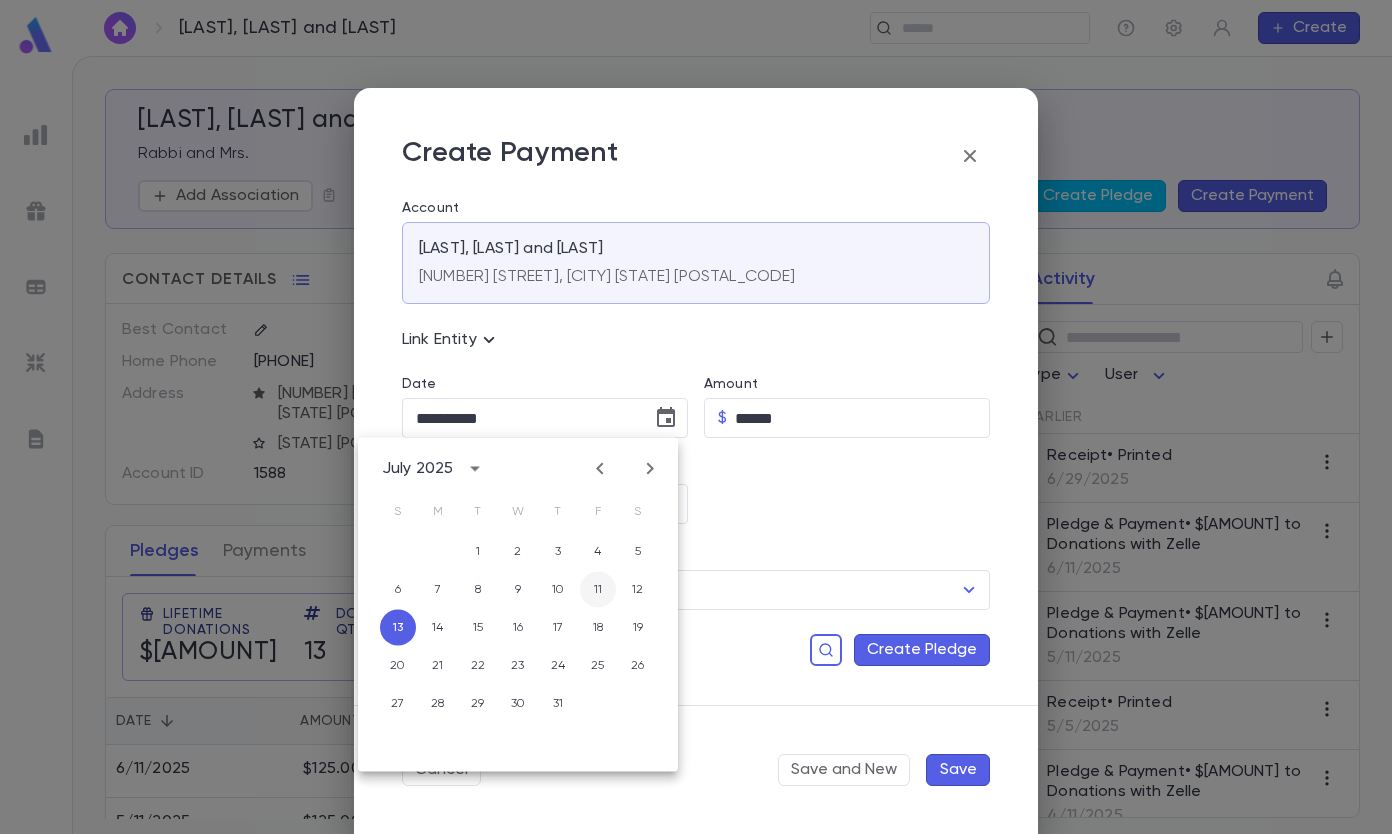 click on "11" at bounding box center [598, 590] 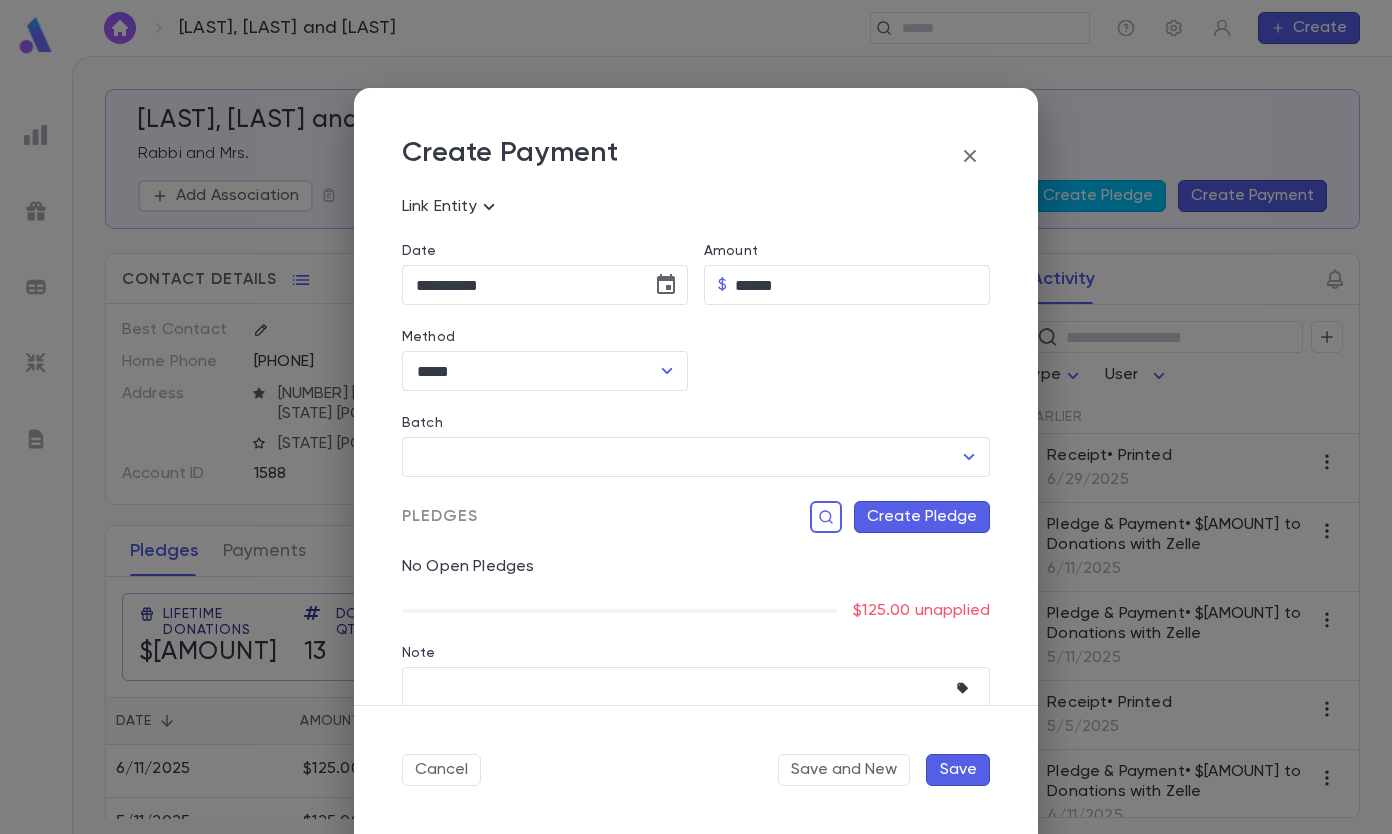 scroll, scrollTop: 204, scrollLeft: 0, axis: vertical 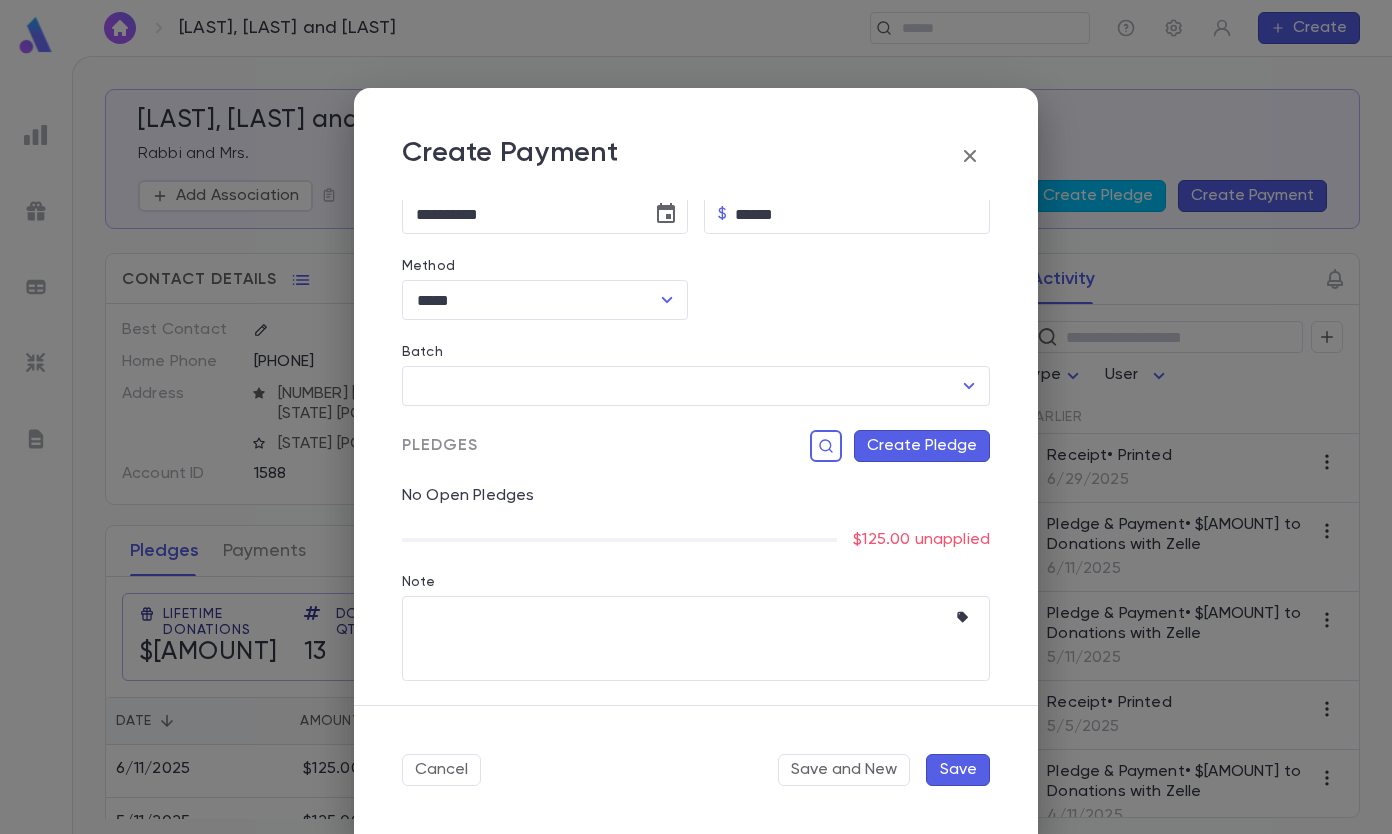 click on "Create Pledge" at bounding box center (922, 446) 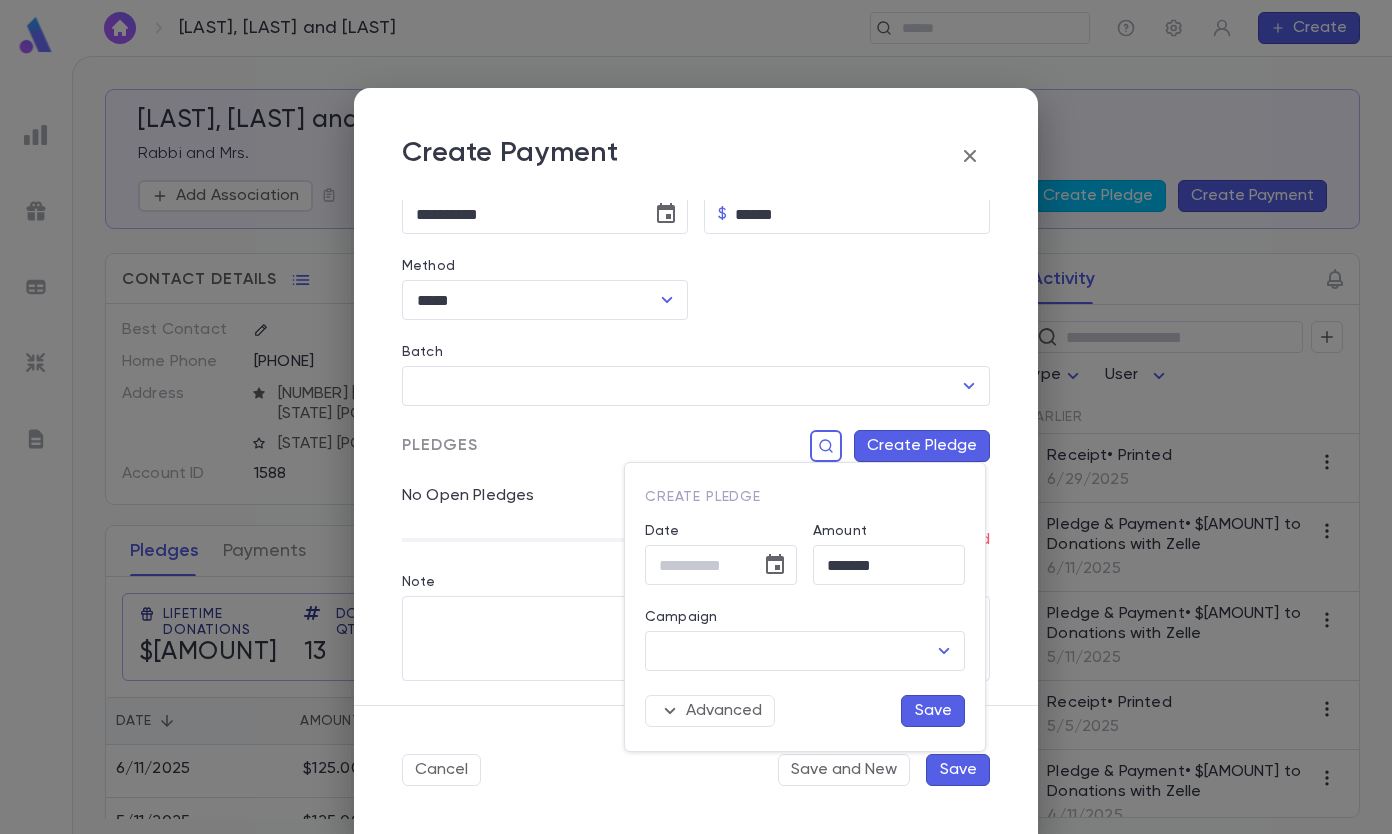 type on "**********" 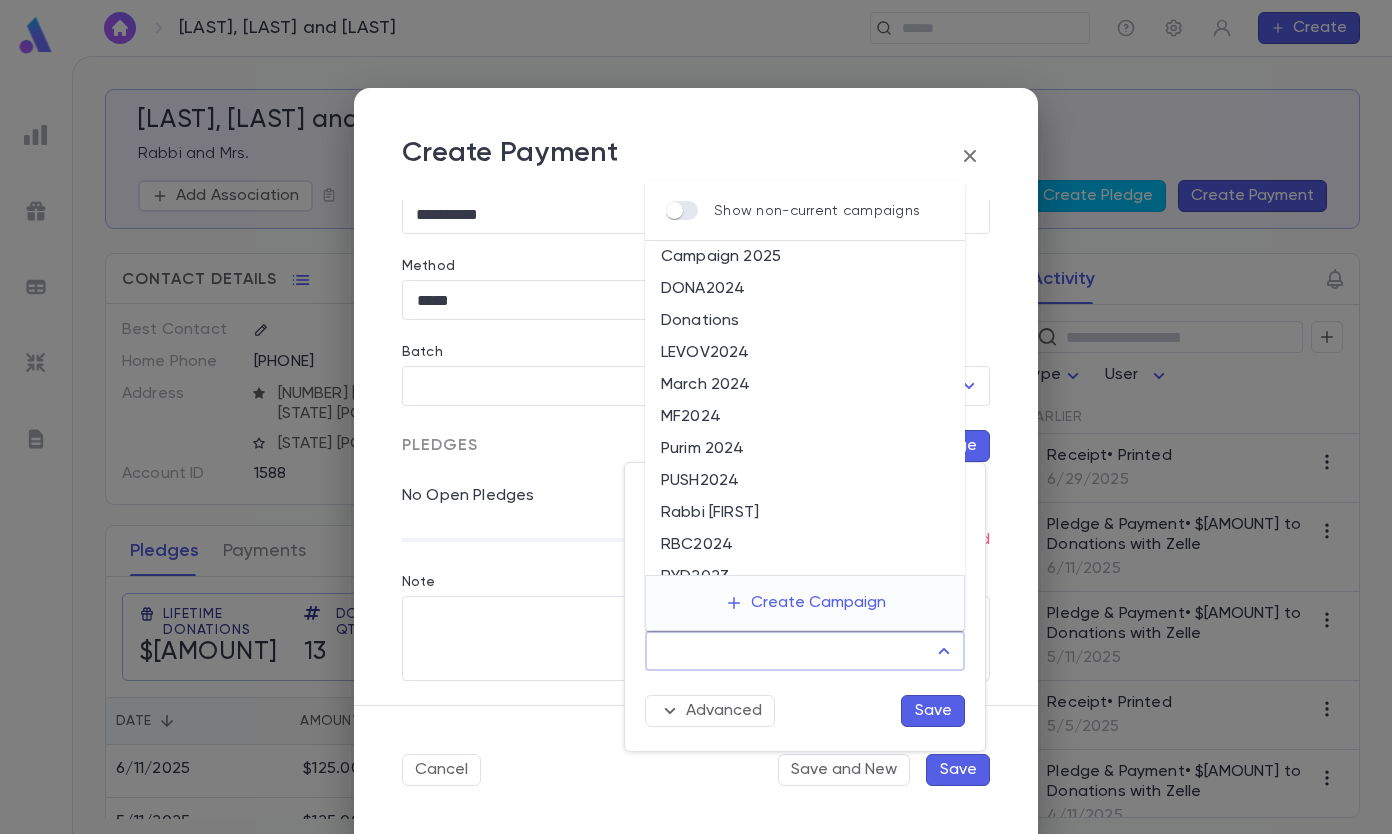 click on "Campaign" at bounding box center [790, 651] 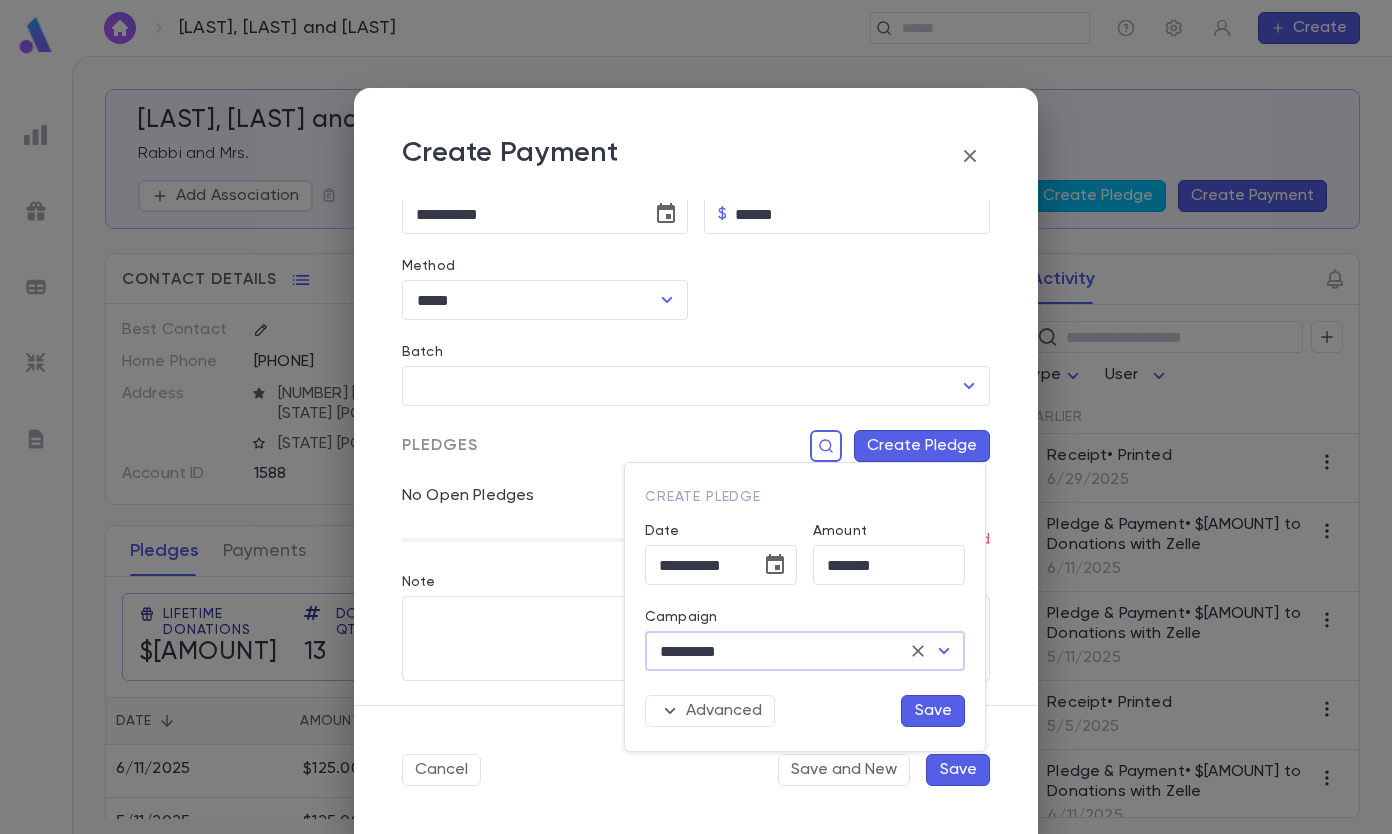 click on "Save" at bounding box center (933, 711) 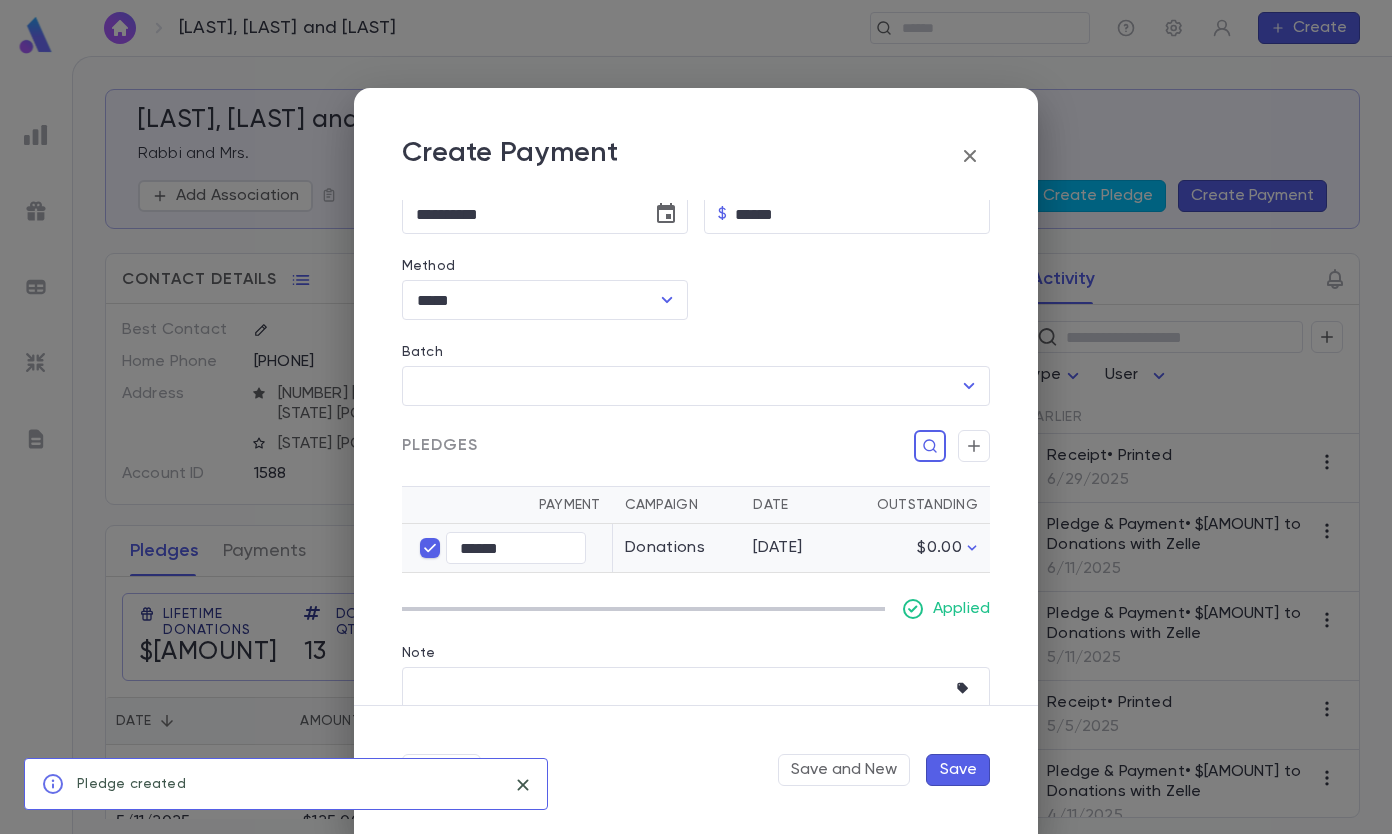 click on "Save" at bounding box center [958, 770] 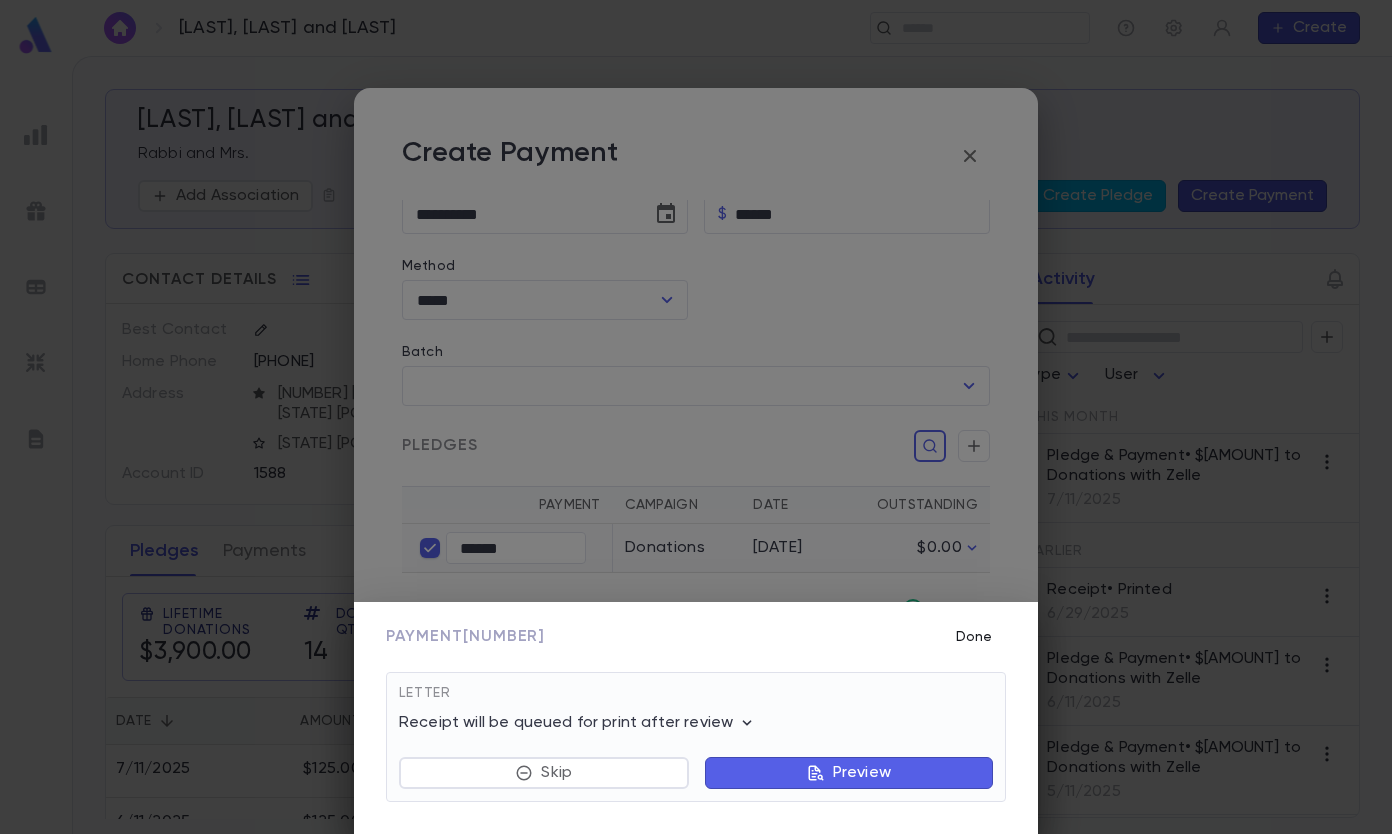 click on "Done" at bounding box center [974, 637] 